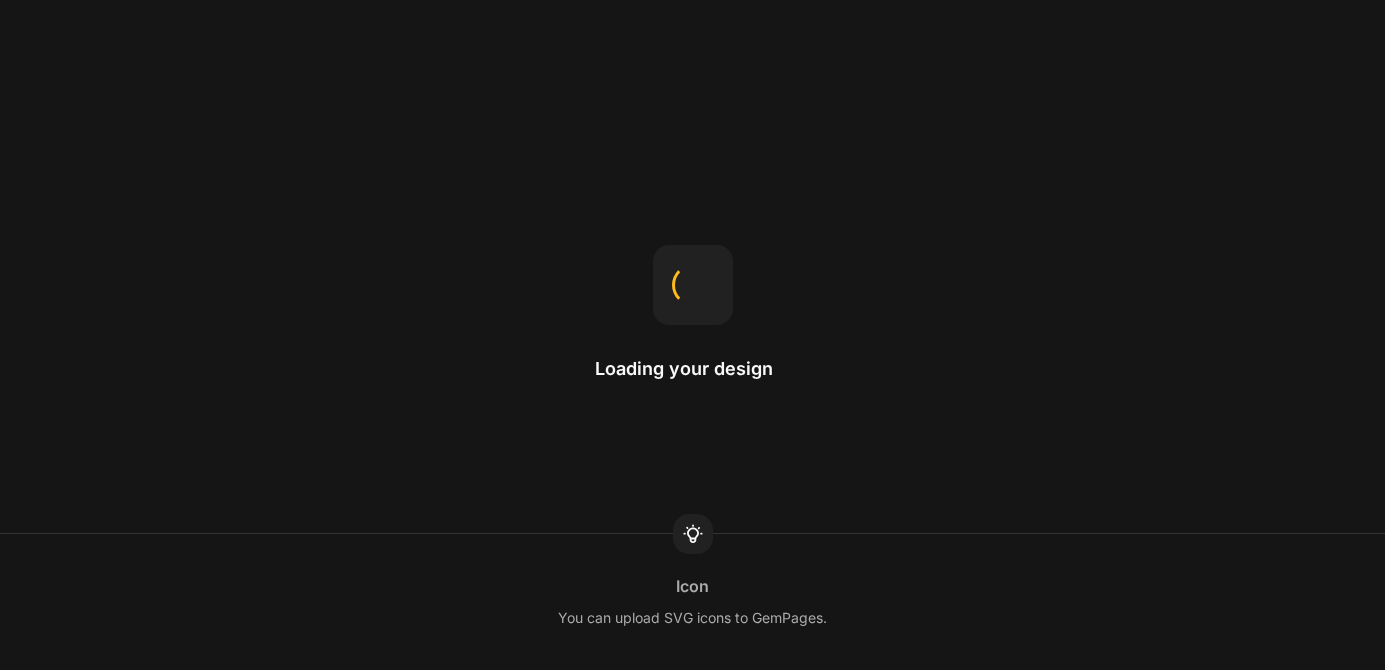 scroll, scrollTop: 0, scrollLeft: 0, axis: both 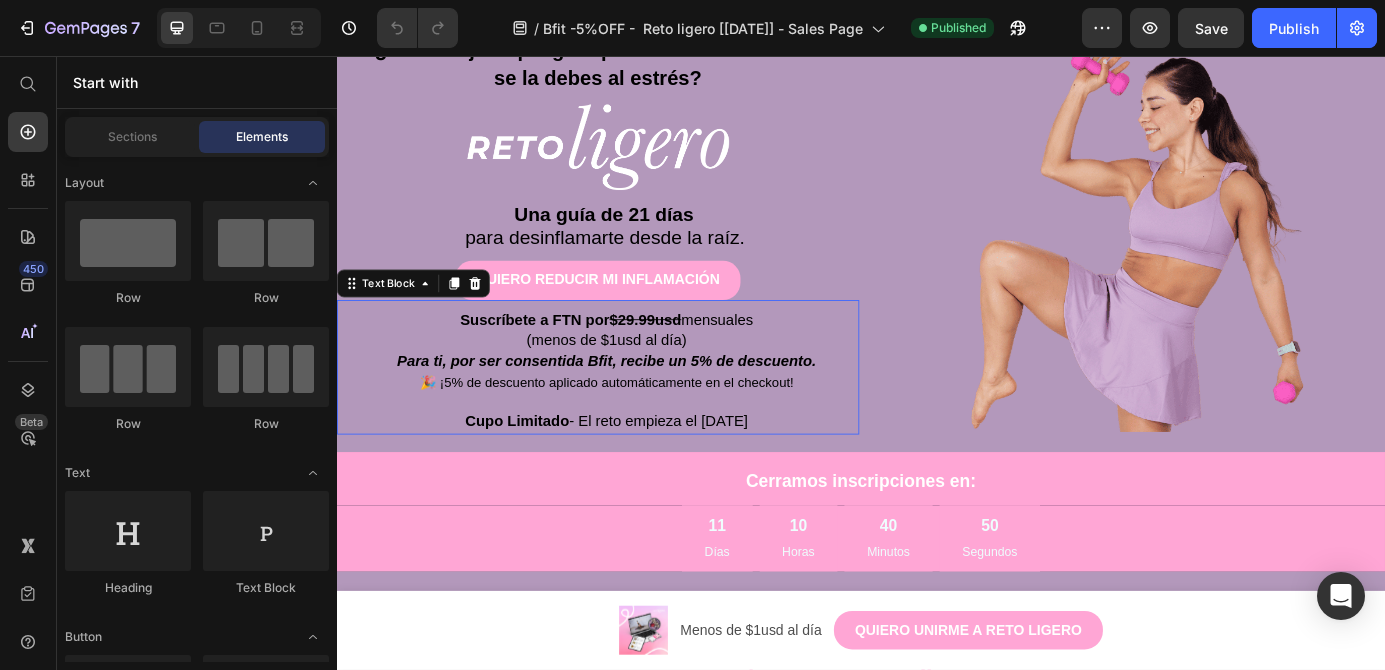 click on "🎉 ¡5% de descuento aplicado automáticamente en el checkout!" at bounding box center [646, 429] 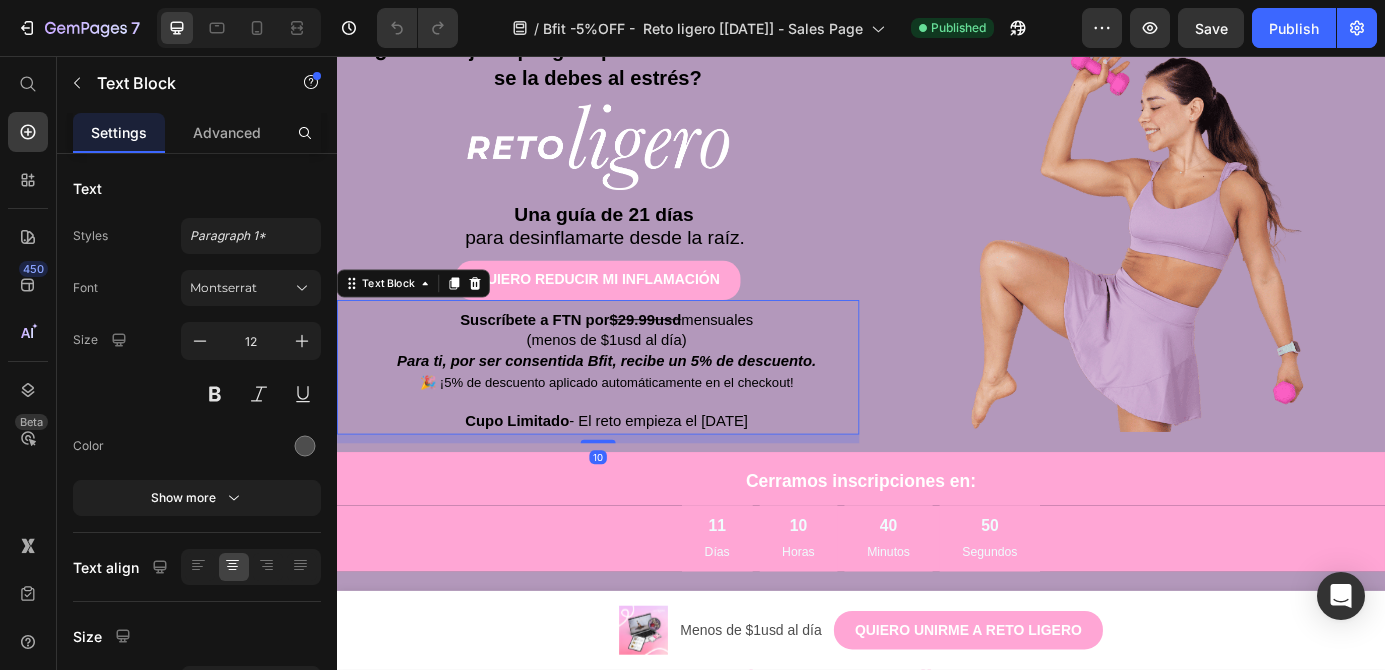 click on "Para ti, por ser consentida Bfit, recibe un 5% de descuento." at bounding box center [646, 405] 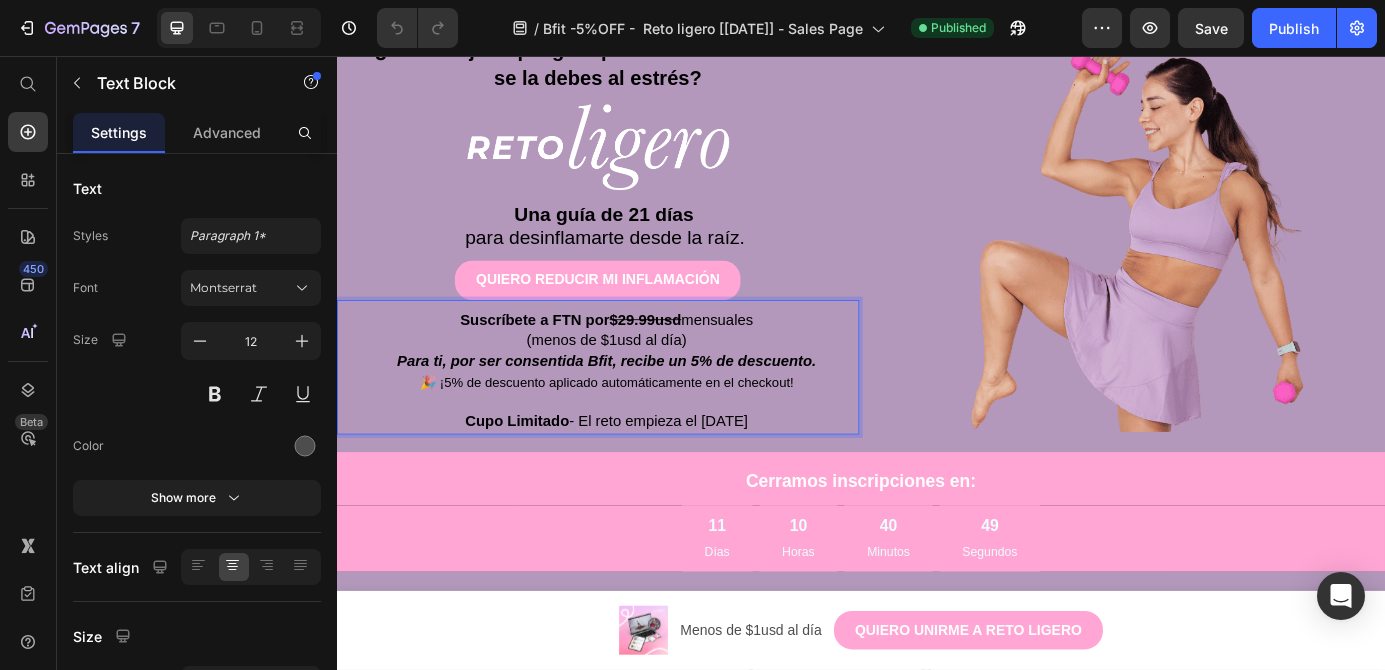 click on "(menos de $1usd al día)" at bounding box center [646, 384] 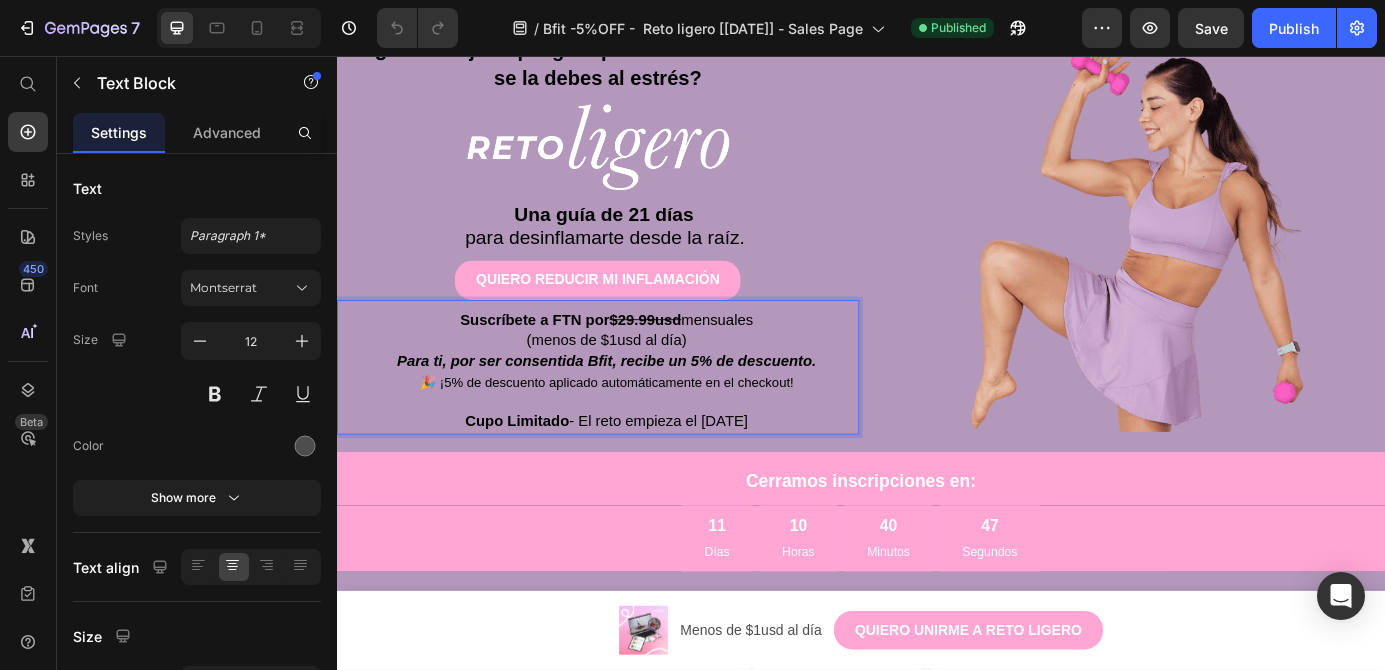 click on "🎉 ¡5% de descuento aplicado automáticamente en el checkout! Cupo Limitado  - El reto empieza el [DATE]" at bounding box center [646, 453] 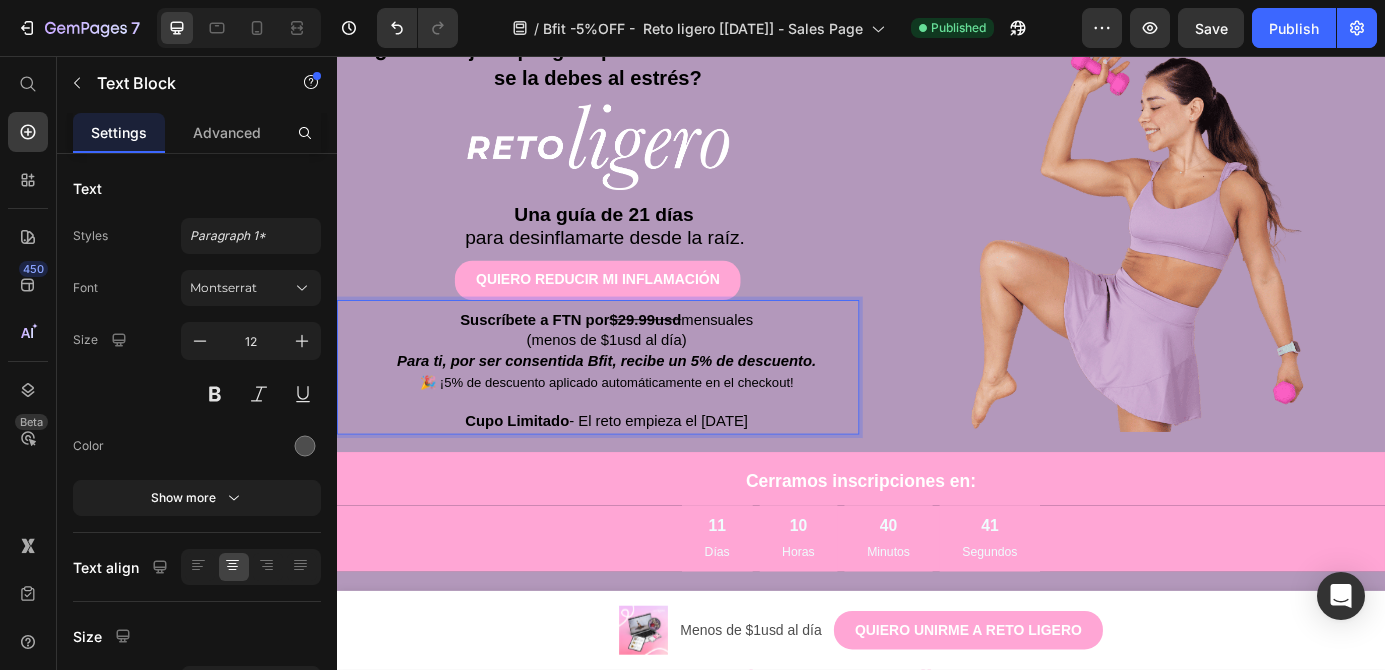 click on "$29.99usd" at bounding box center [690, 358] 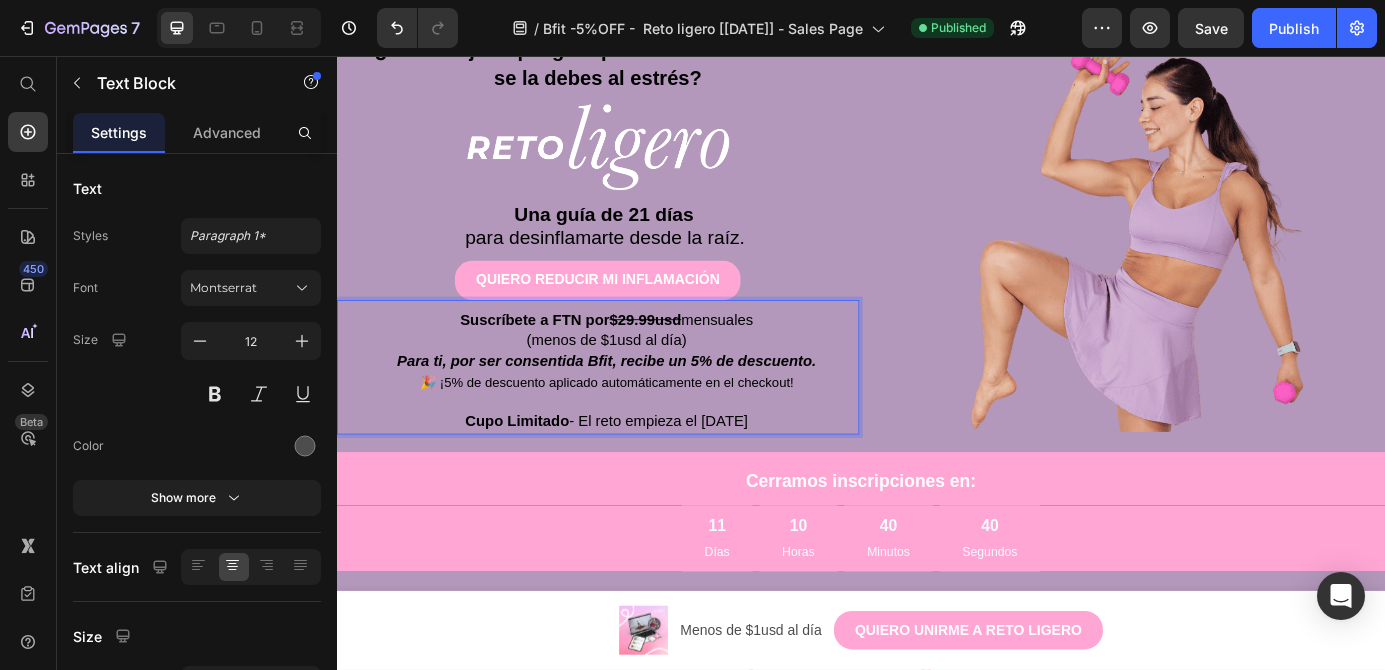 click on "🎉 ¡5% de descuento aplicado automáticamente en el checkout! Cupo Limitado  - El reto empieza el [DATE]" at bounding box center [646, 453] 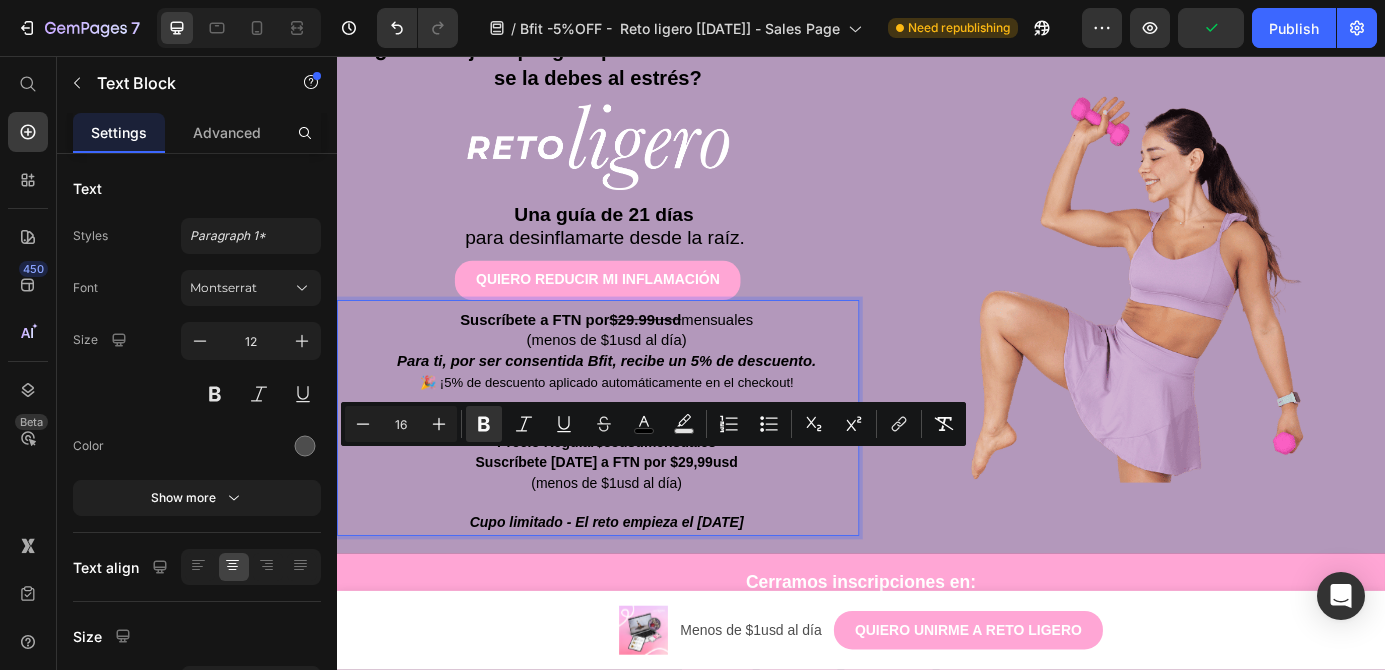 drag, startPoint x: 842, startPoint y: 588, endPoint x: 483, endPoint y: 515, distance: 366.34683 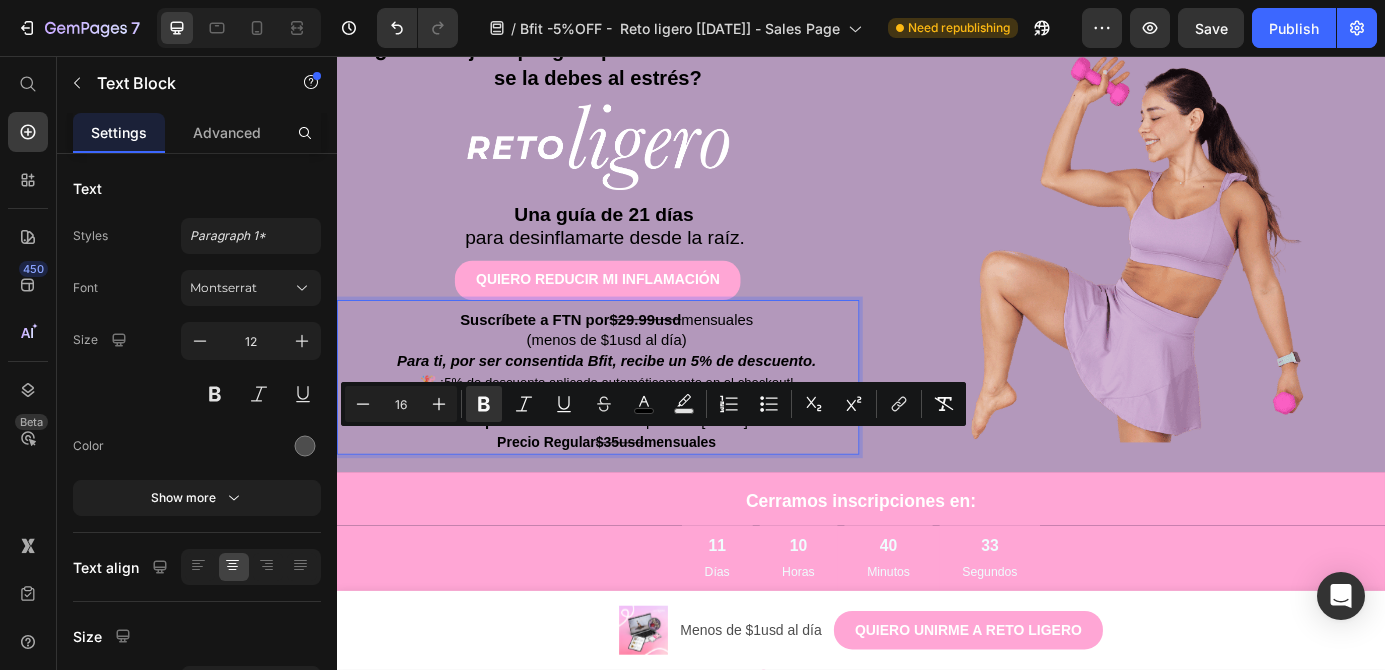 drag, startPoint x: 798, startPoint y: 498, endPoint x: 413, endPoint y: 492, distance: 385.04675 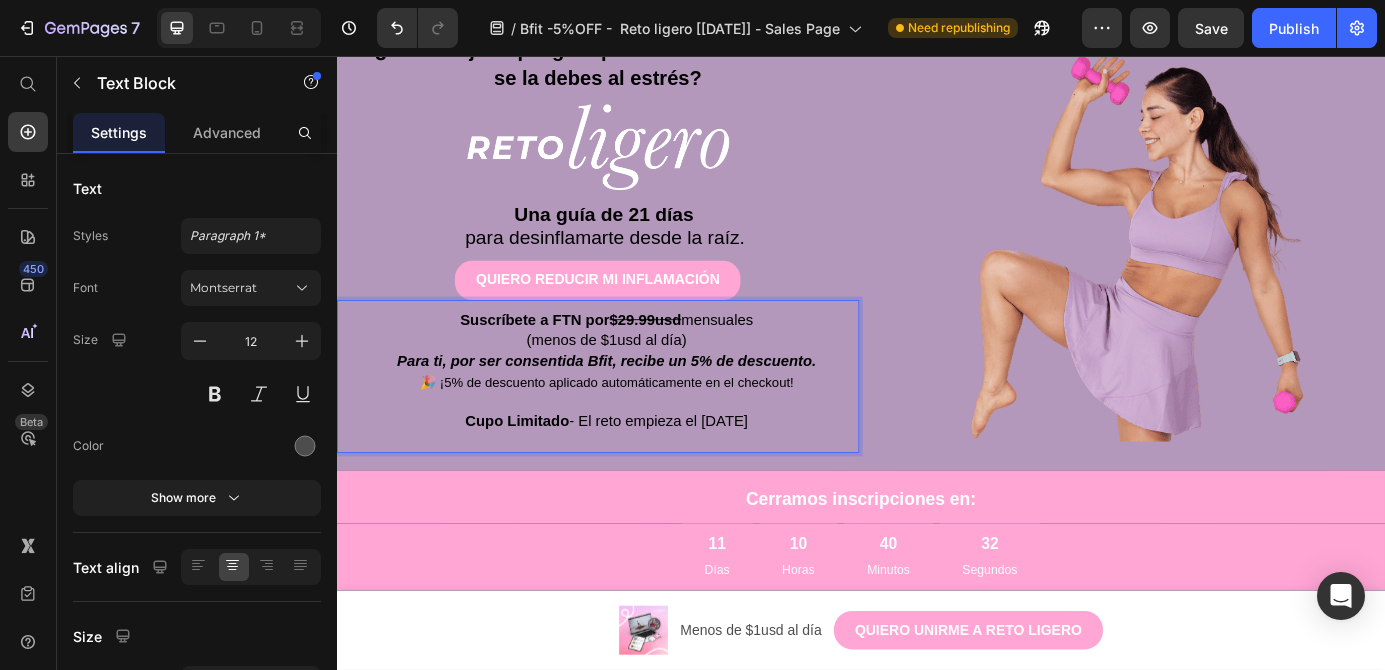 click on "Suscríbete a FTN por" at bounding box center (563, 358) 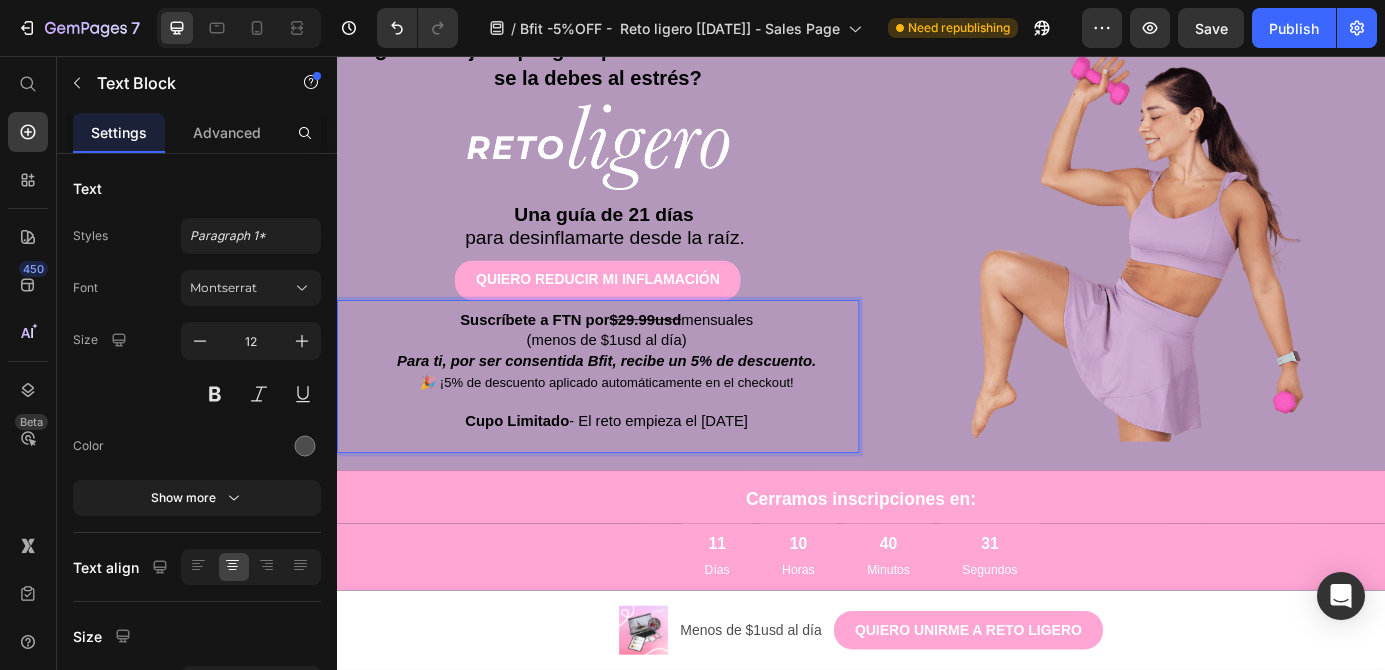click on "Suscríbete a FTN por" at bounding box center [563, 358] 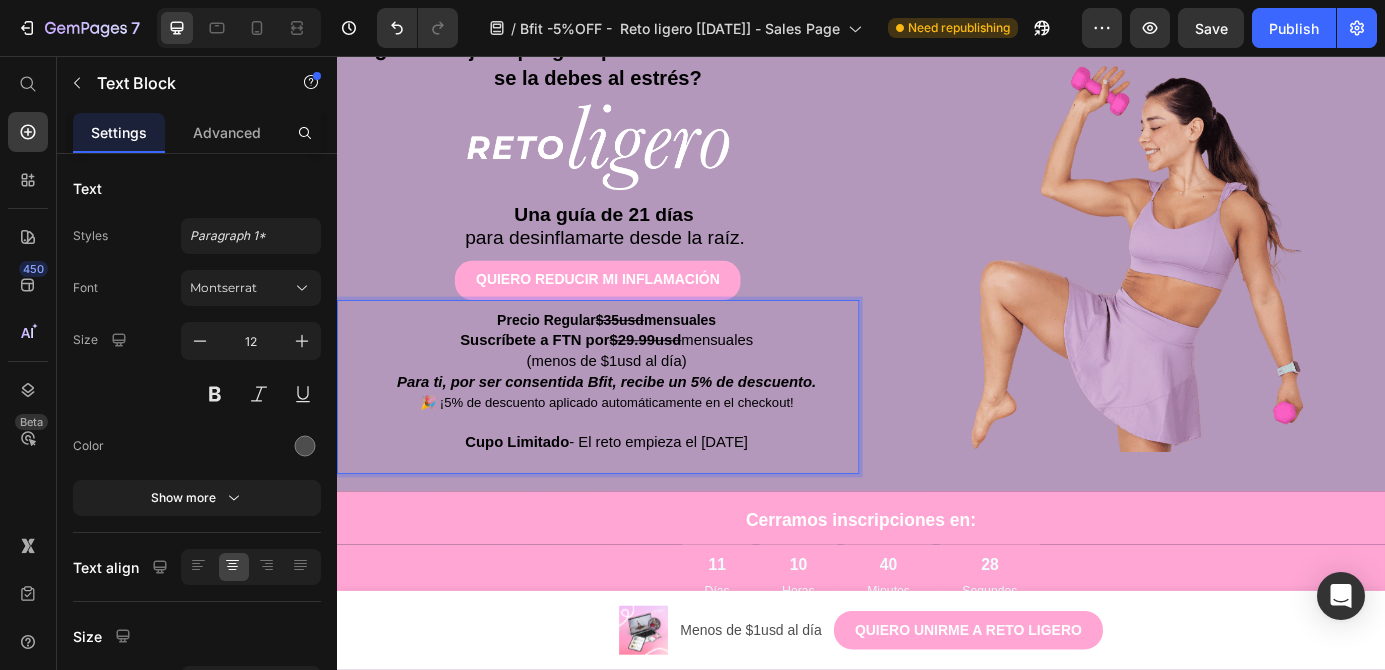 click on "Precio Regular  $35usd  mensuales Suscríbete a FTN por  $29.99usd  mensuales" at bounding box center [646, 371] 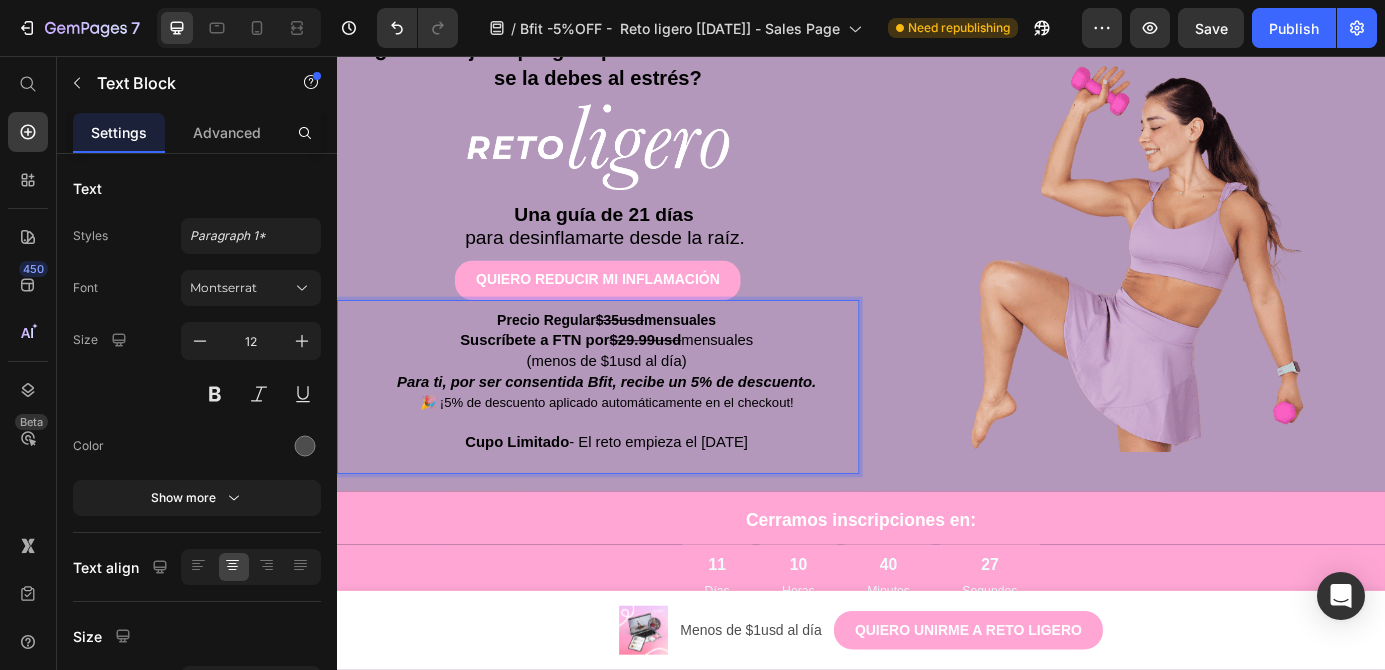 click on "Suscríbete a FTN por" at bounding box center (563, 382) 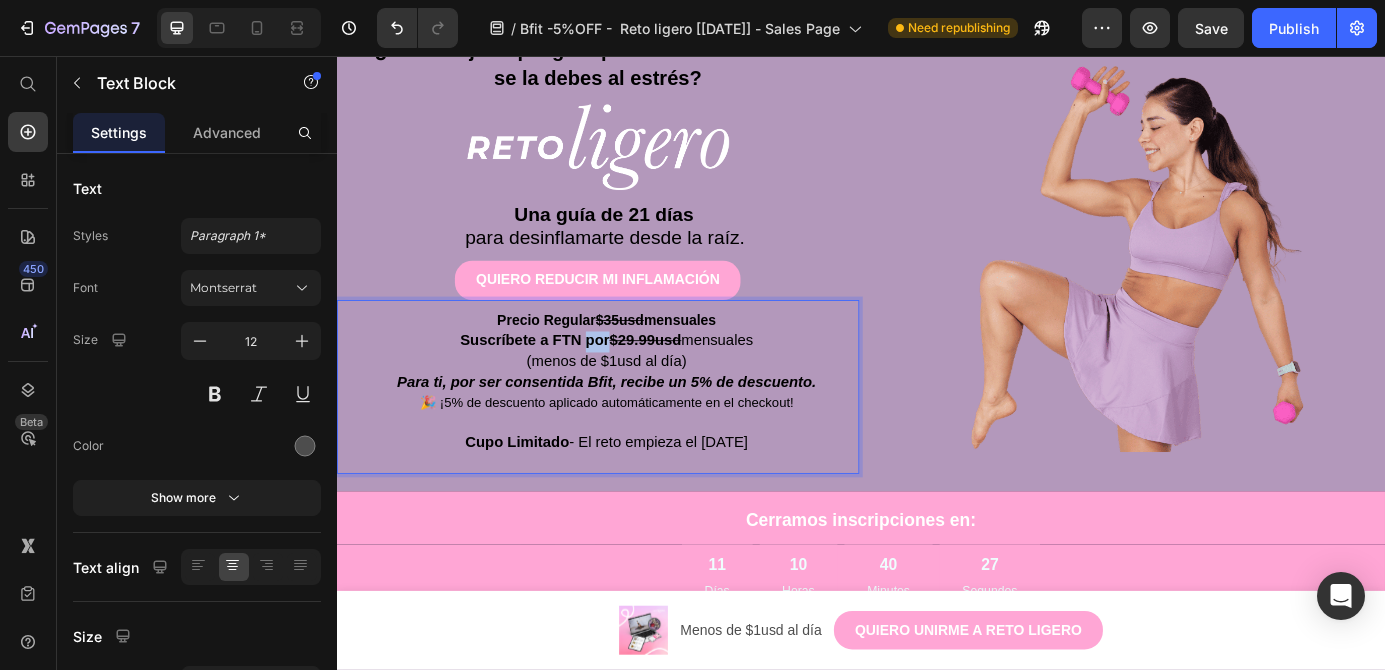 click on "Suscríbete a FTN por" at bounding box center [563, 382] 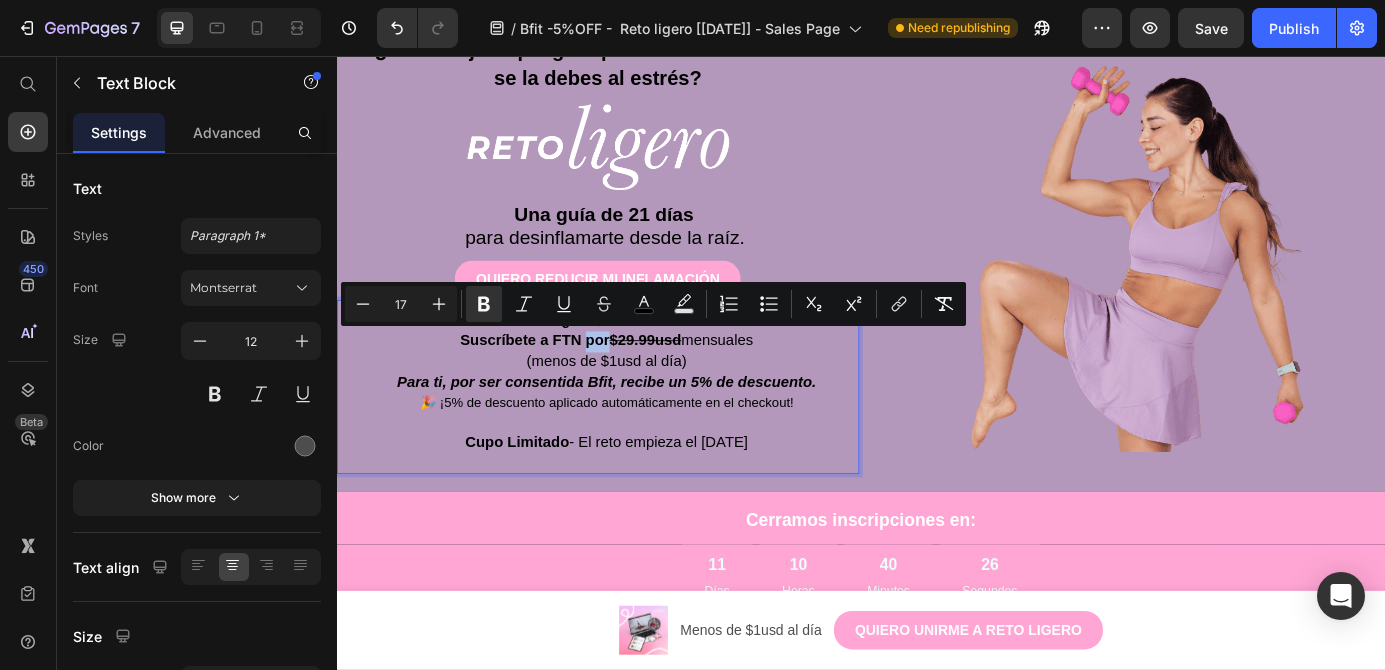 click on "Suscríbete a FTN por" at bounding box center (563, 382) 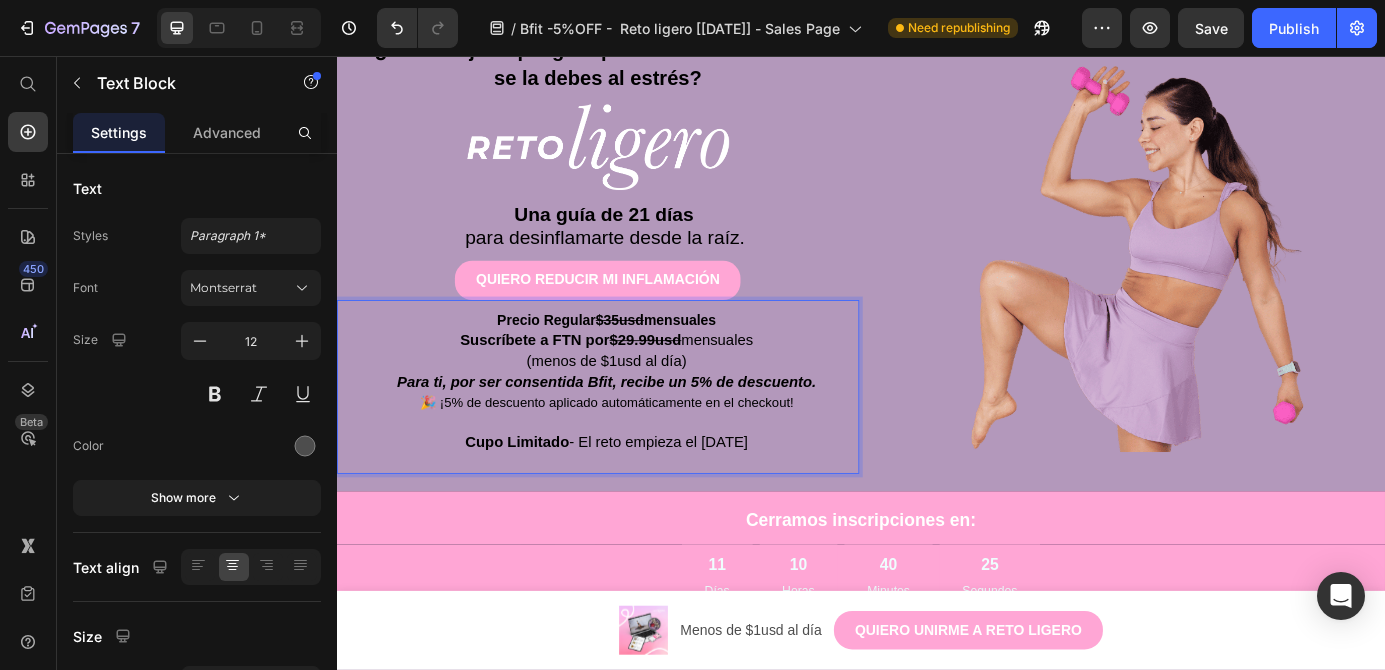 click on "mensuales" at bounding box center [729, 358] 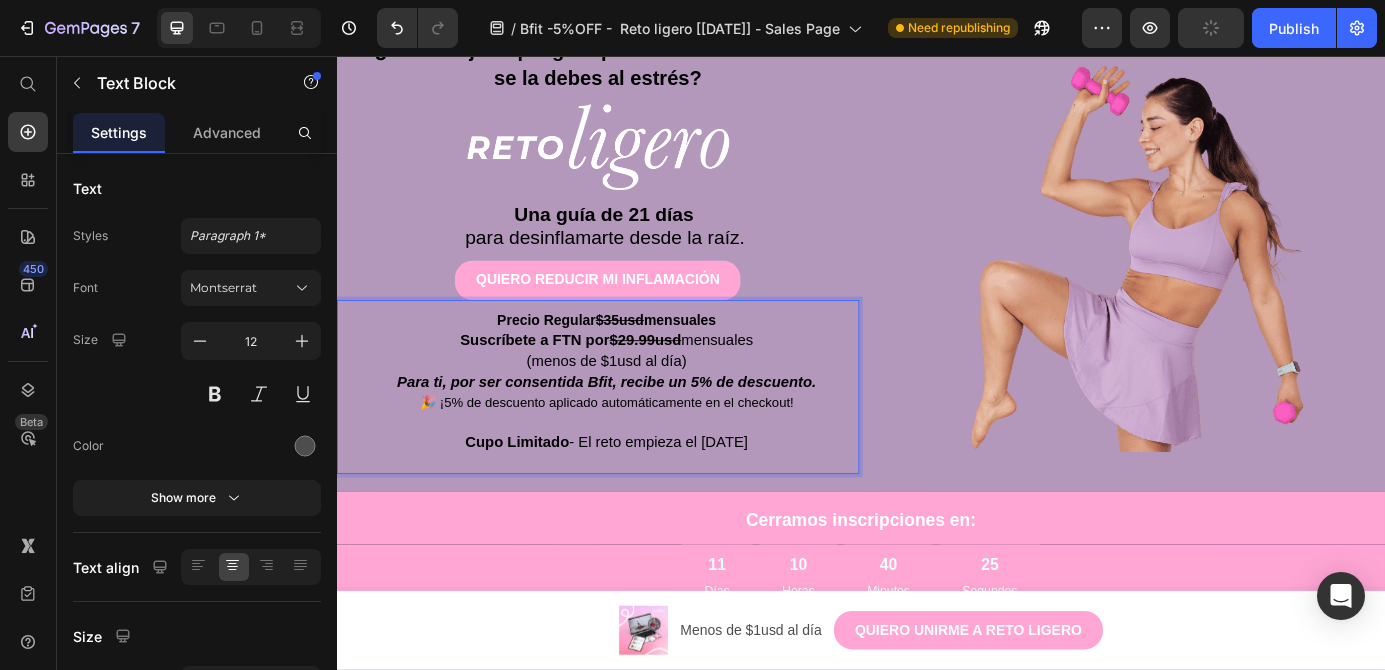 click on "mensuales" at bounding box center (729, 358) 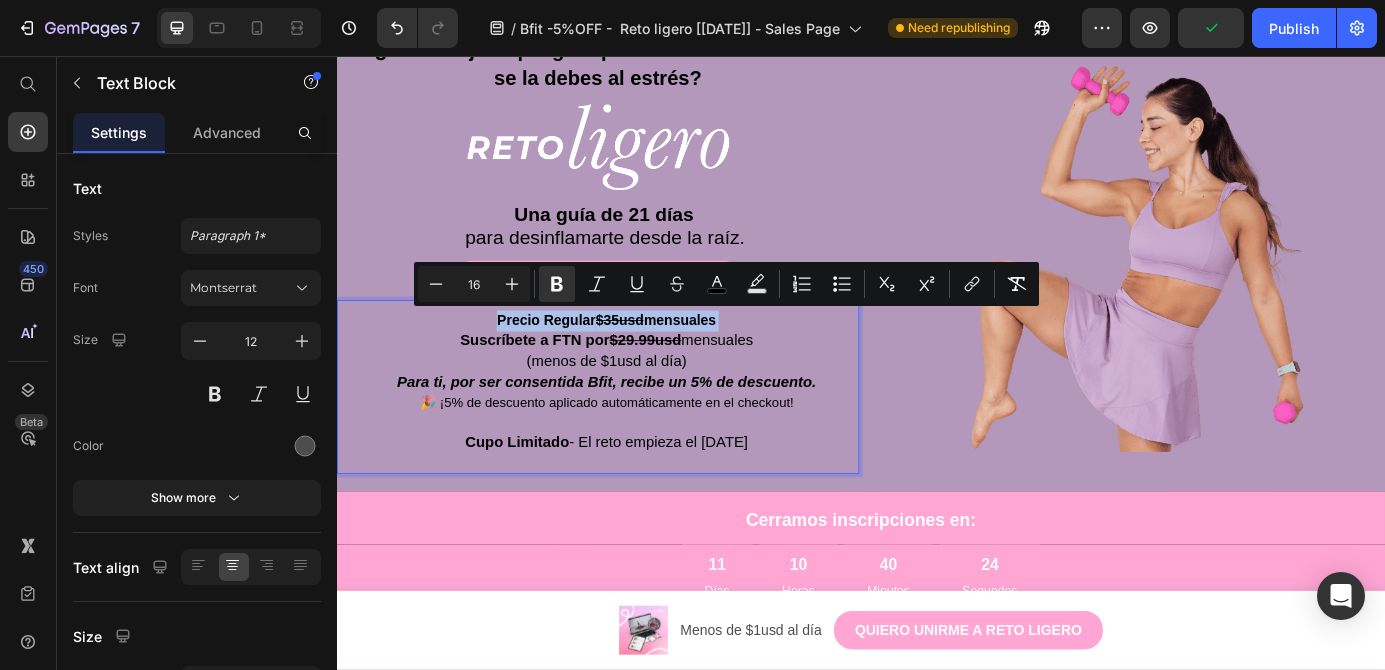 click on "mensuales" at bounding box center [729, 358] 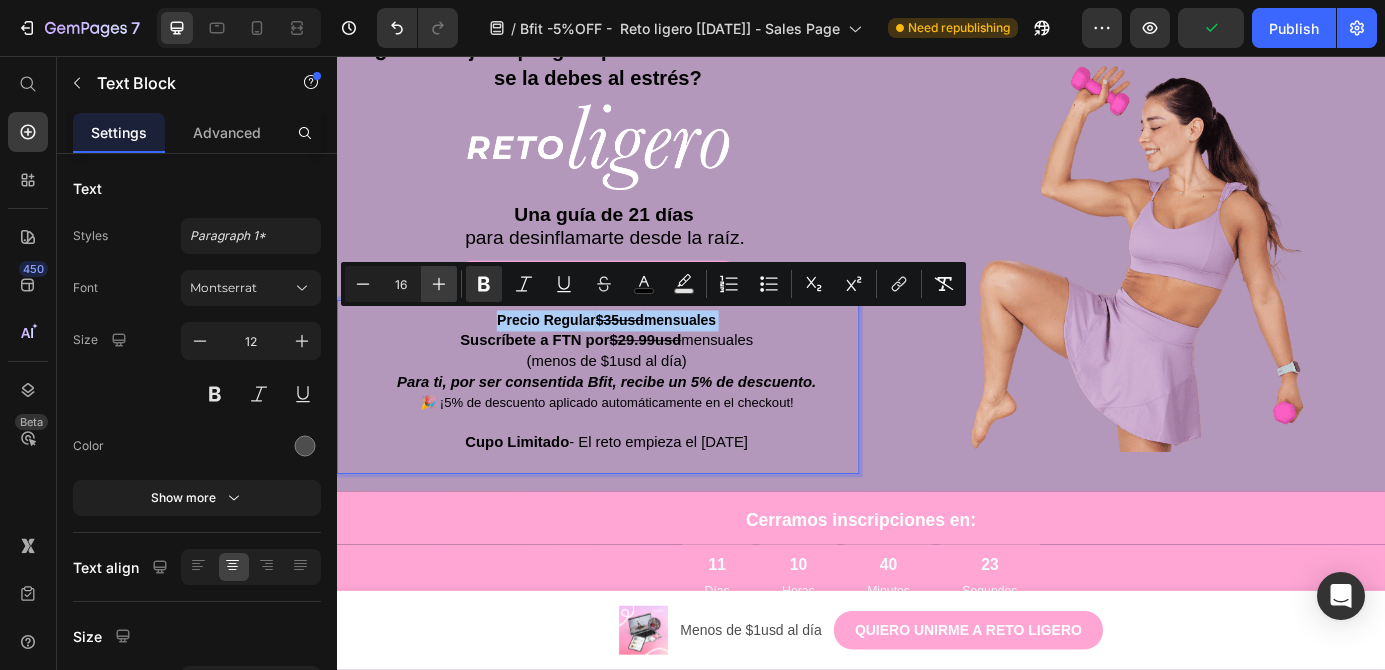 click 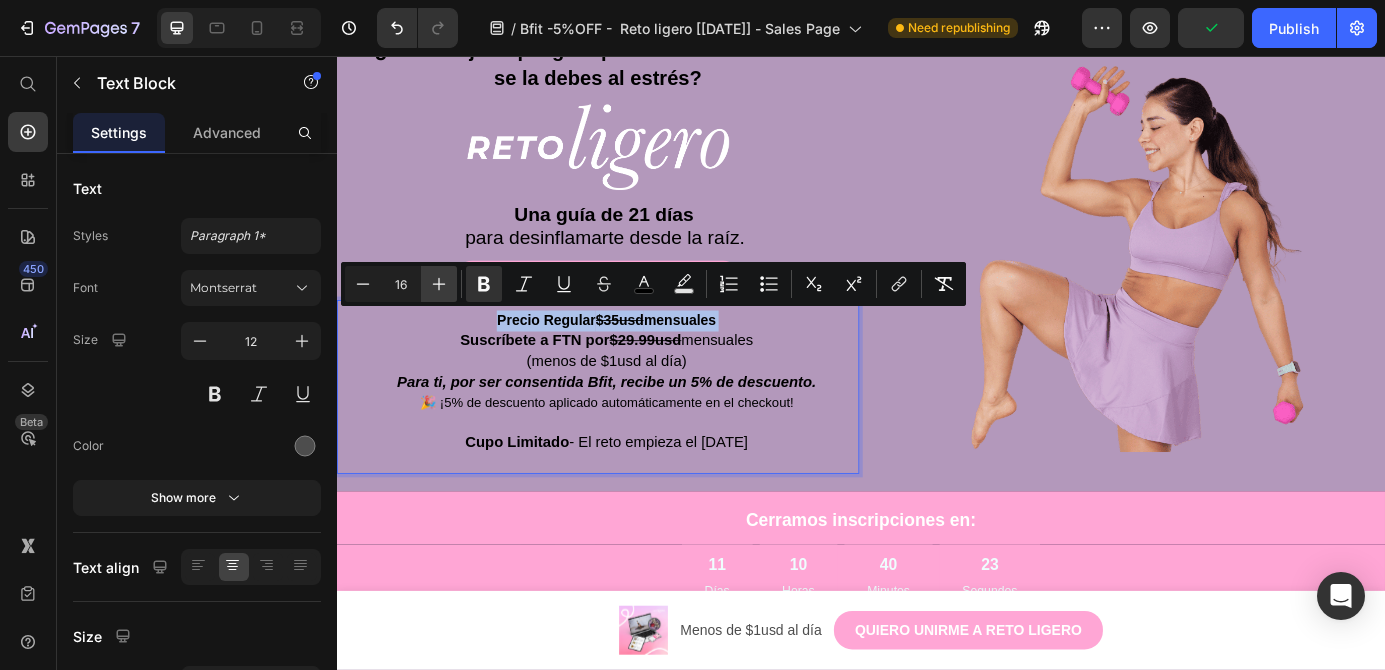 type on "17" 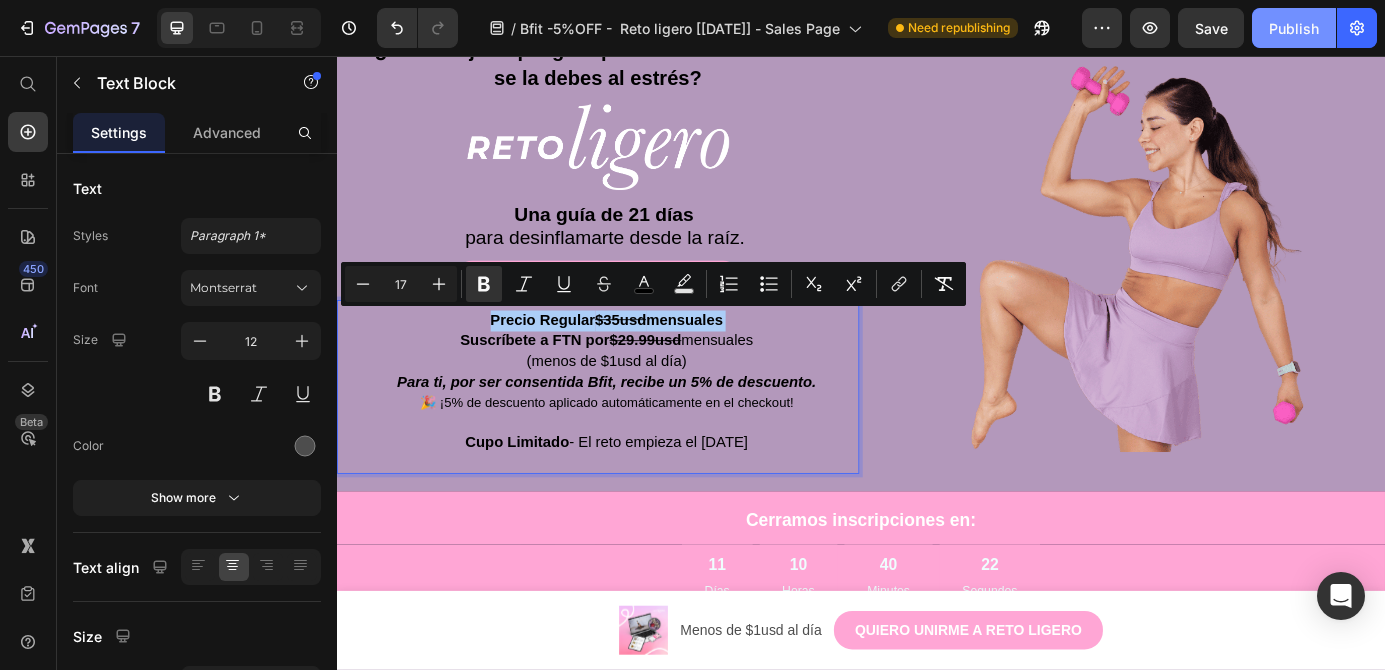 click on "Publish" 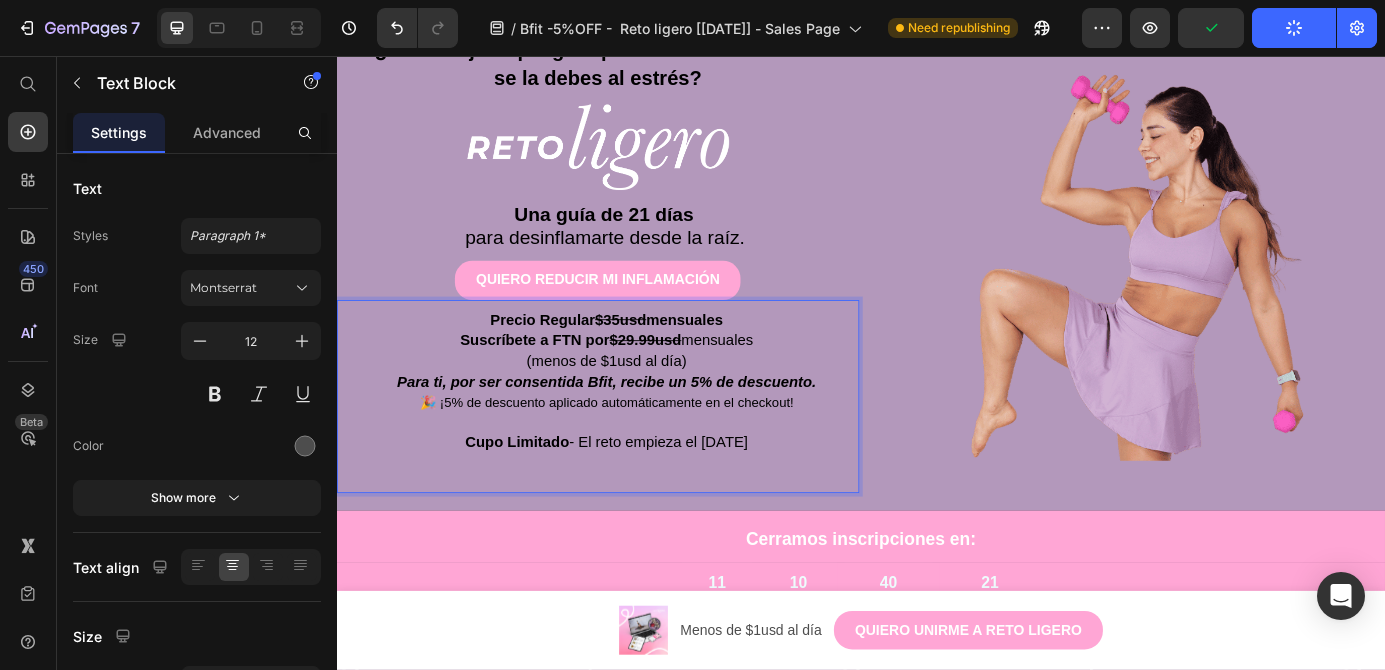 click on "mensuales" at bounding box center [735, 358] 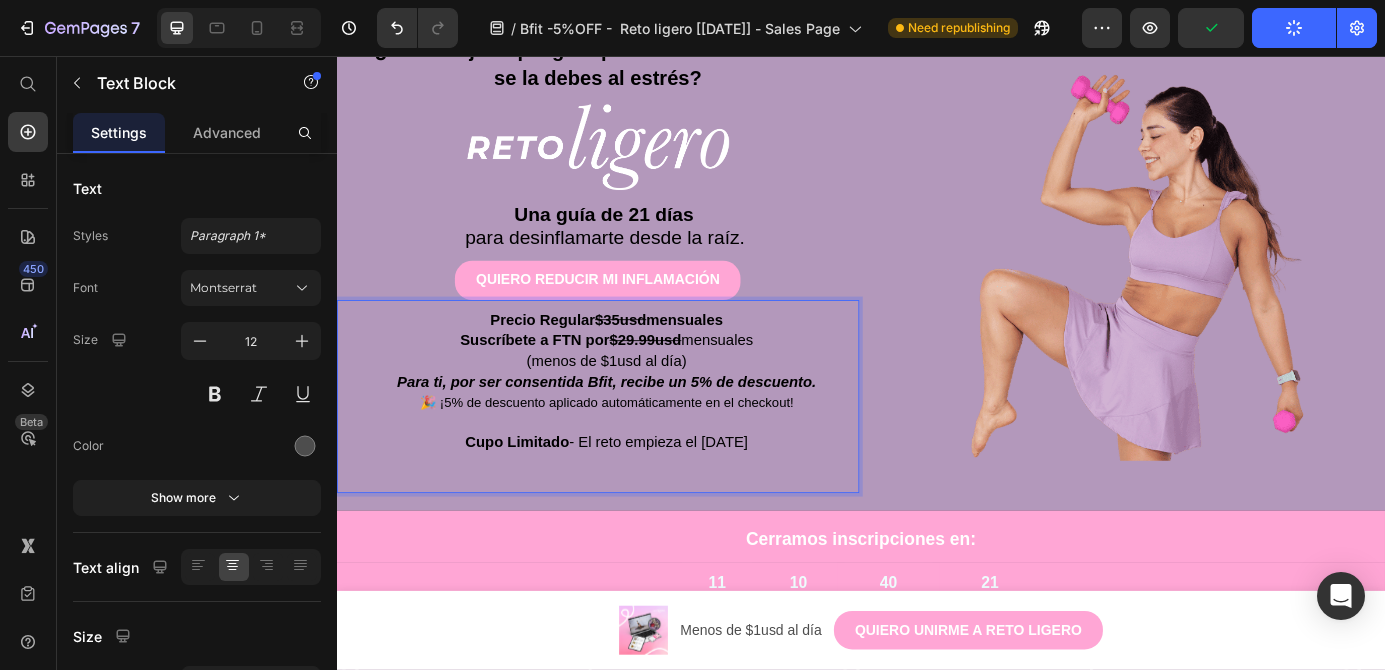 click on "mensuales" at bounding box center [735, 358] 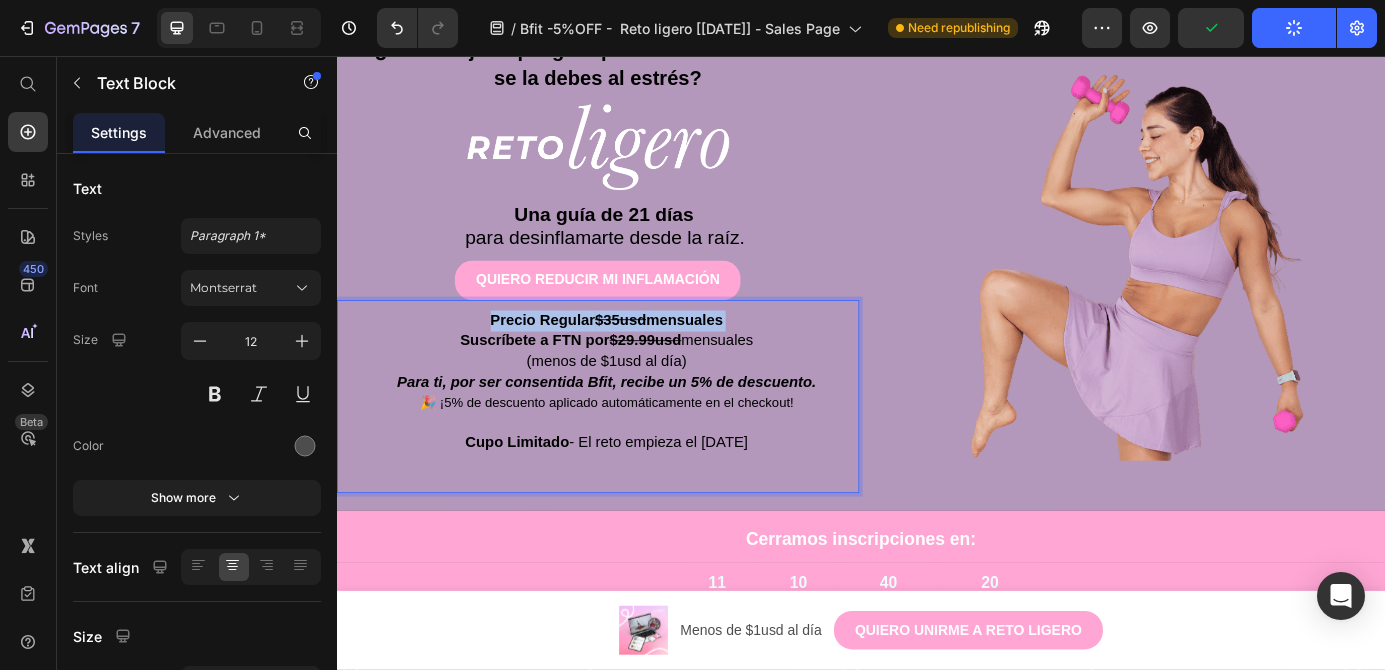 click on "mensuales" at bounding box center (735, 358) 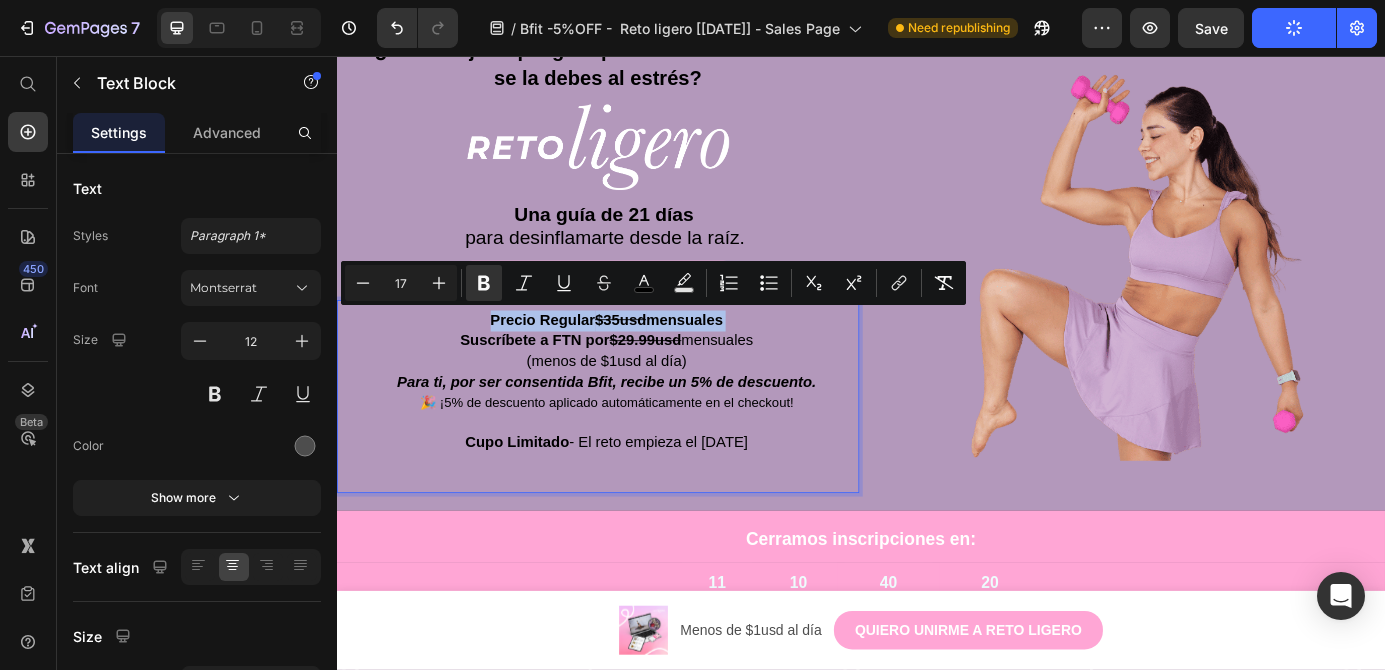 copy on "Precio Regular  $35usd  mensuales" 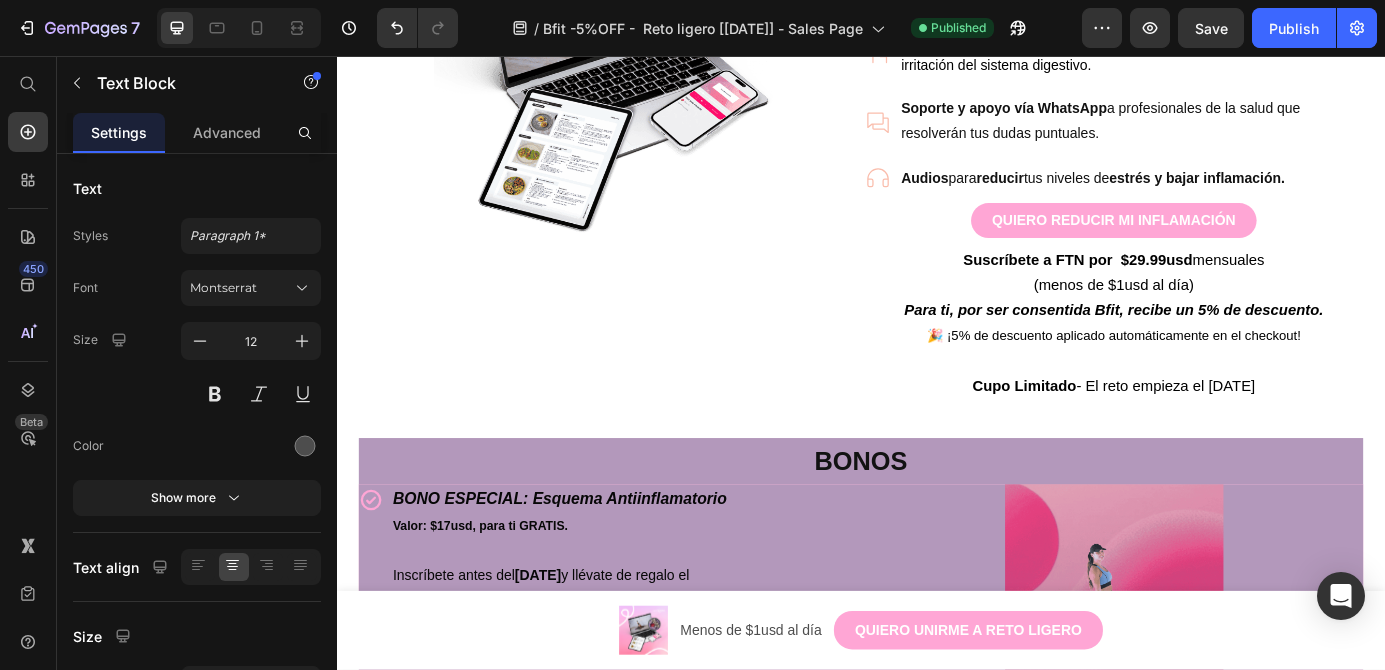 scroll, scrollTop: 2116, scrollLeft: 0, axis: vertical 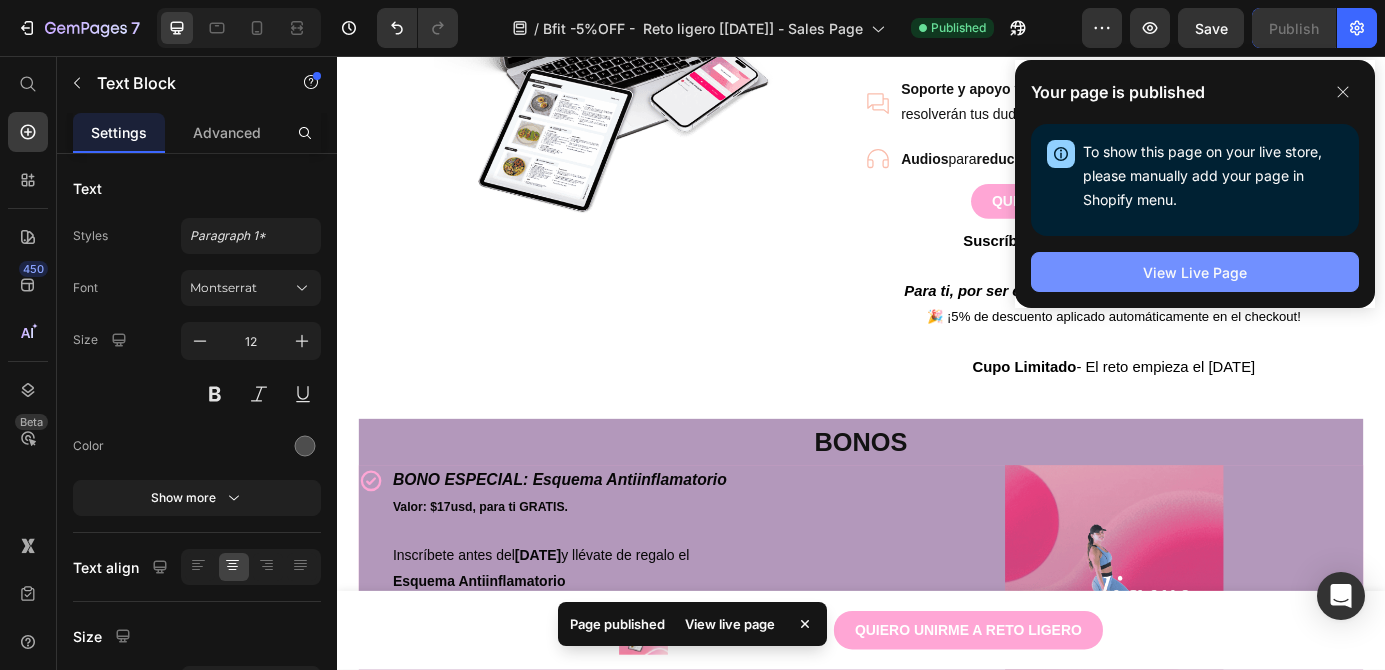 click on "View Live Page" at bounding box center [1195, 272] 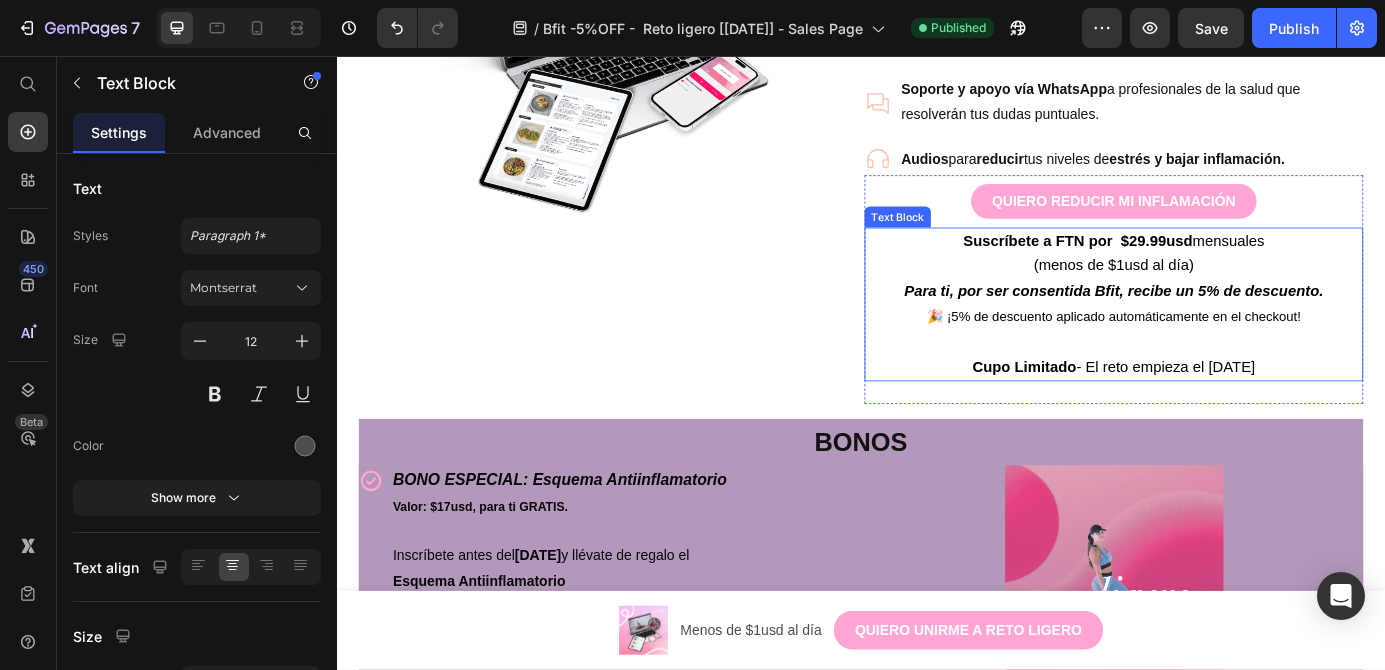 click on "Suscríbete a FTN por  $29.99usd" at bounding box center [1185, 268] 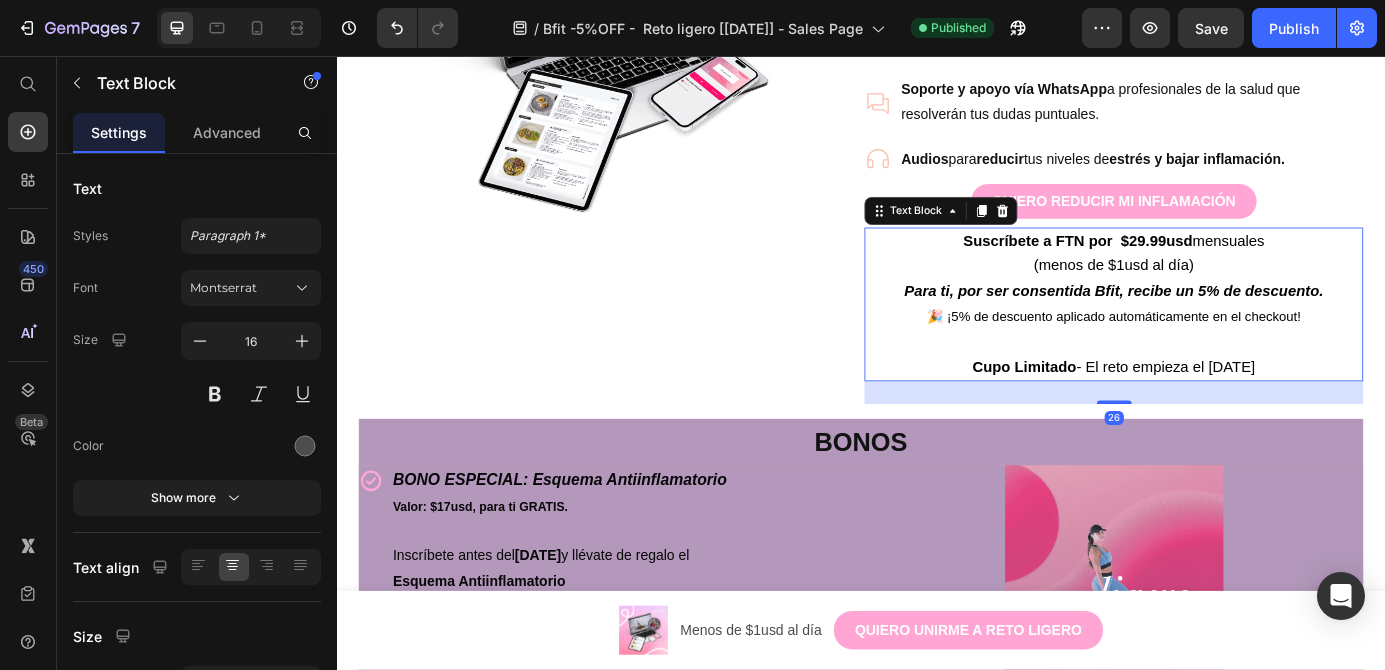 click on "Suscríbete a FTN por  $29.99usd" at bounding box center [1185, 268] 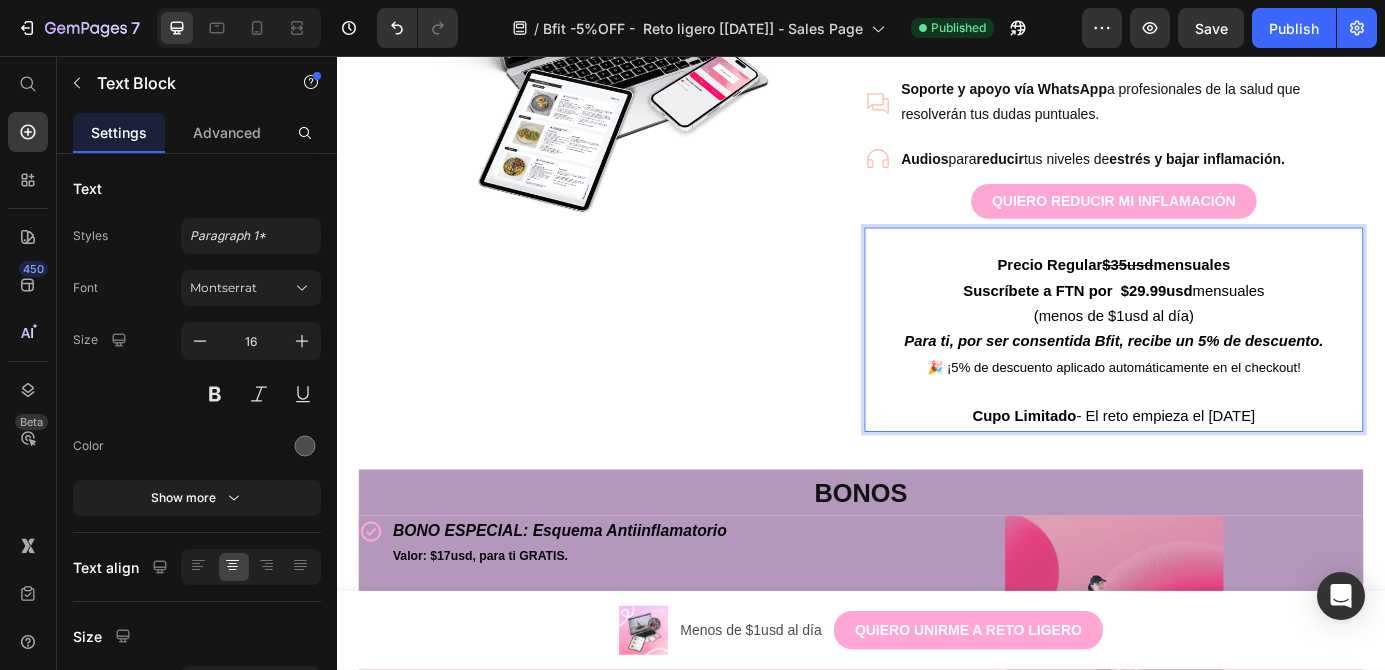click on "Precio Regular" at bounding box center [1153, 296] 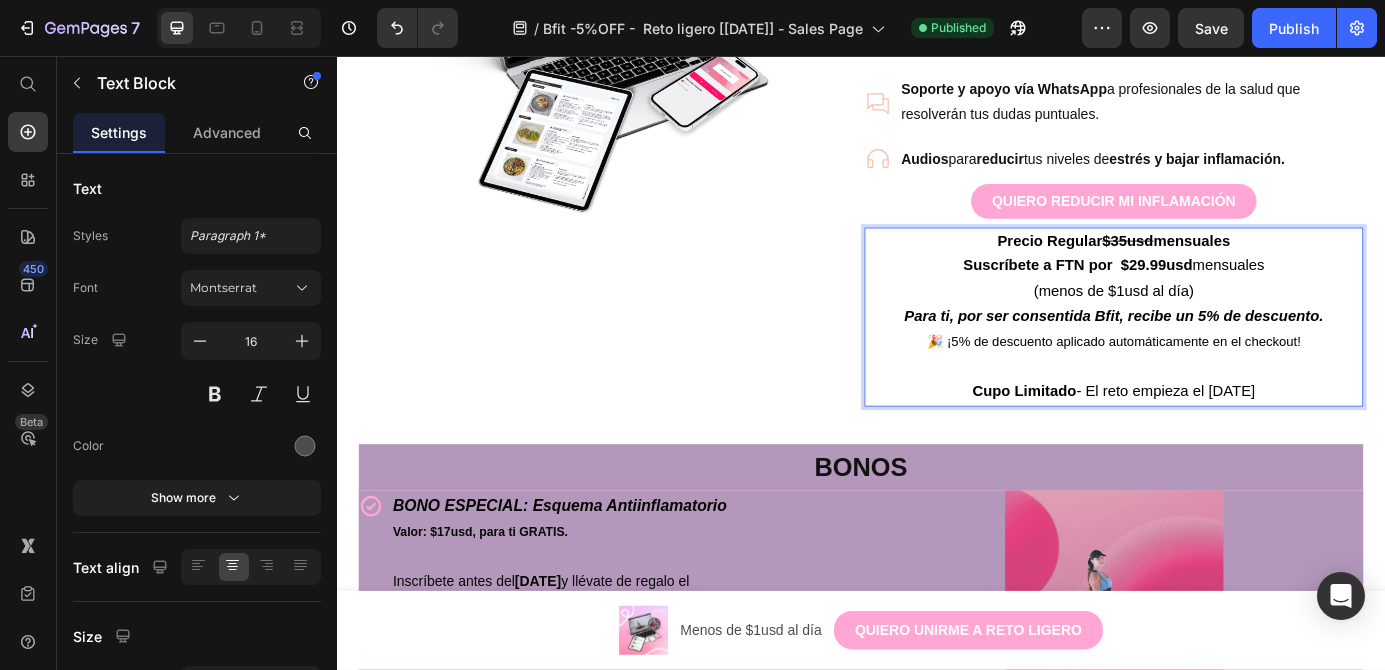 click on "(menos de $1usd al día)  Para ti, por ser consentida Bfit, recibe un 5% de descuento." at bounding box center (1226, 341) 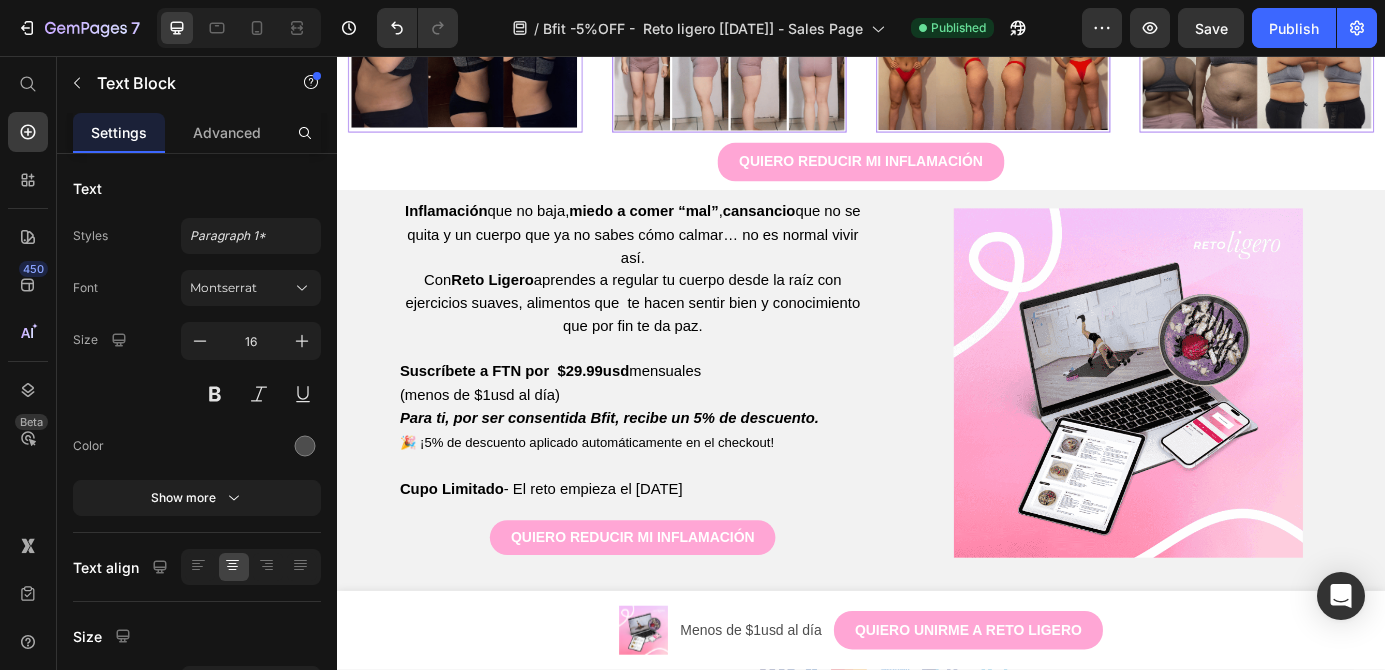 scroll, scrollTop: 3715, scrollLeft: 0, axis: vertical 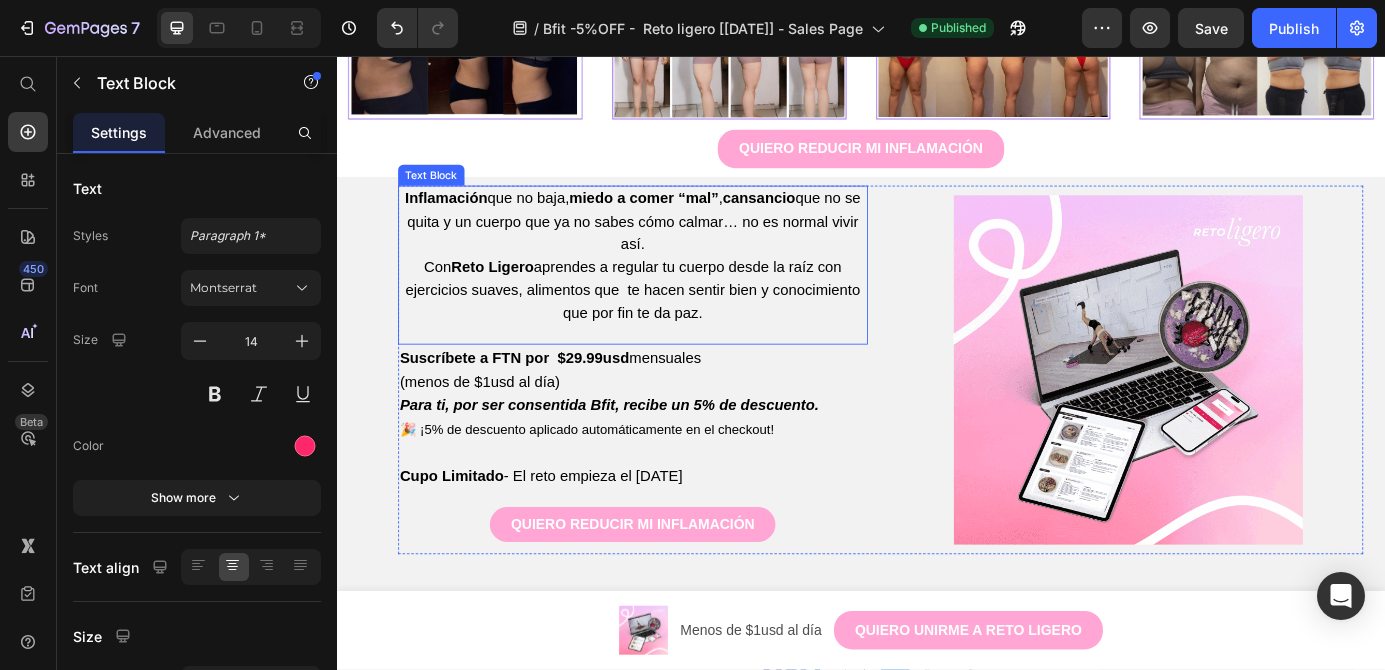 click on "Inflamación  que no baja,  miedo a comer “mal” ,  cansancio  que no se quita y un cuerpo que ya no sabes cómo calmar… no es normal vivir así.  Con  [PERSON_NAME]  aprendes a regular tu cuerpo desde la raíz con ejercicios suaves, alimentos que  te hacen sentir bien y conocimiento que por fin te da paz." at bounding box center (676, 285) 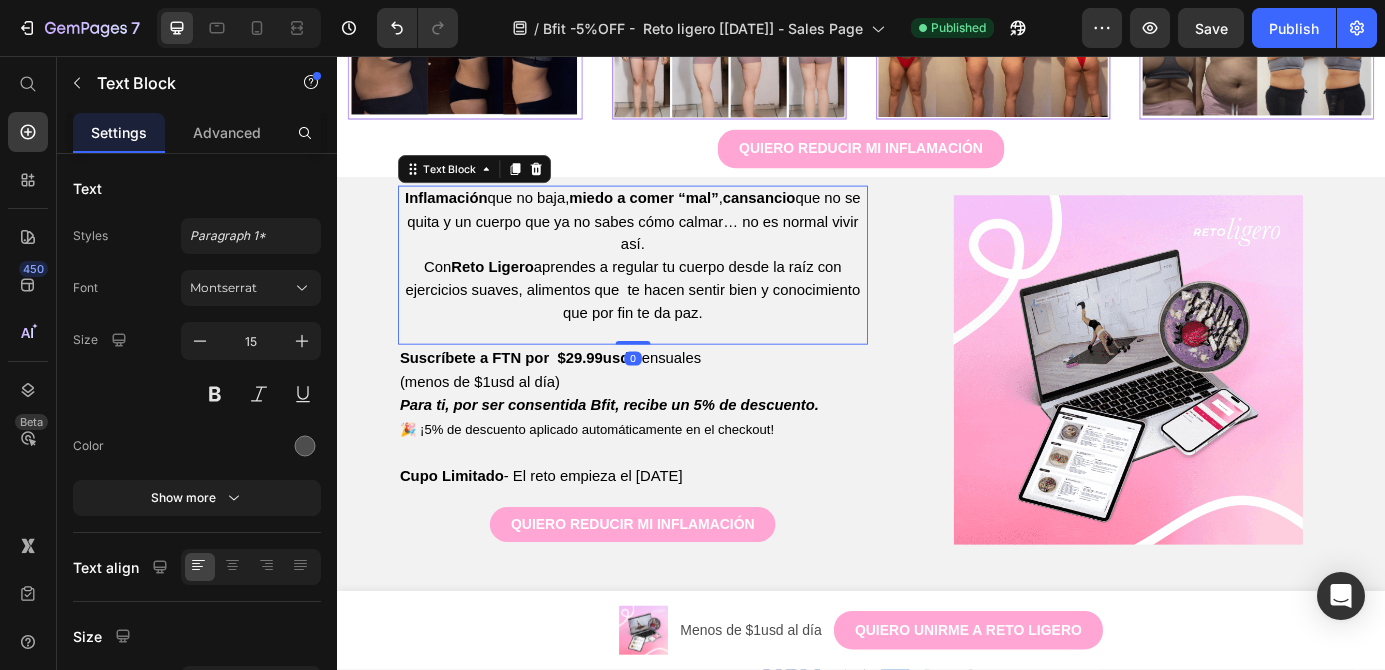 click on "Suscríbete a FTN por  $29.99usd" at bounding box center [540, 402] 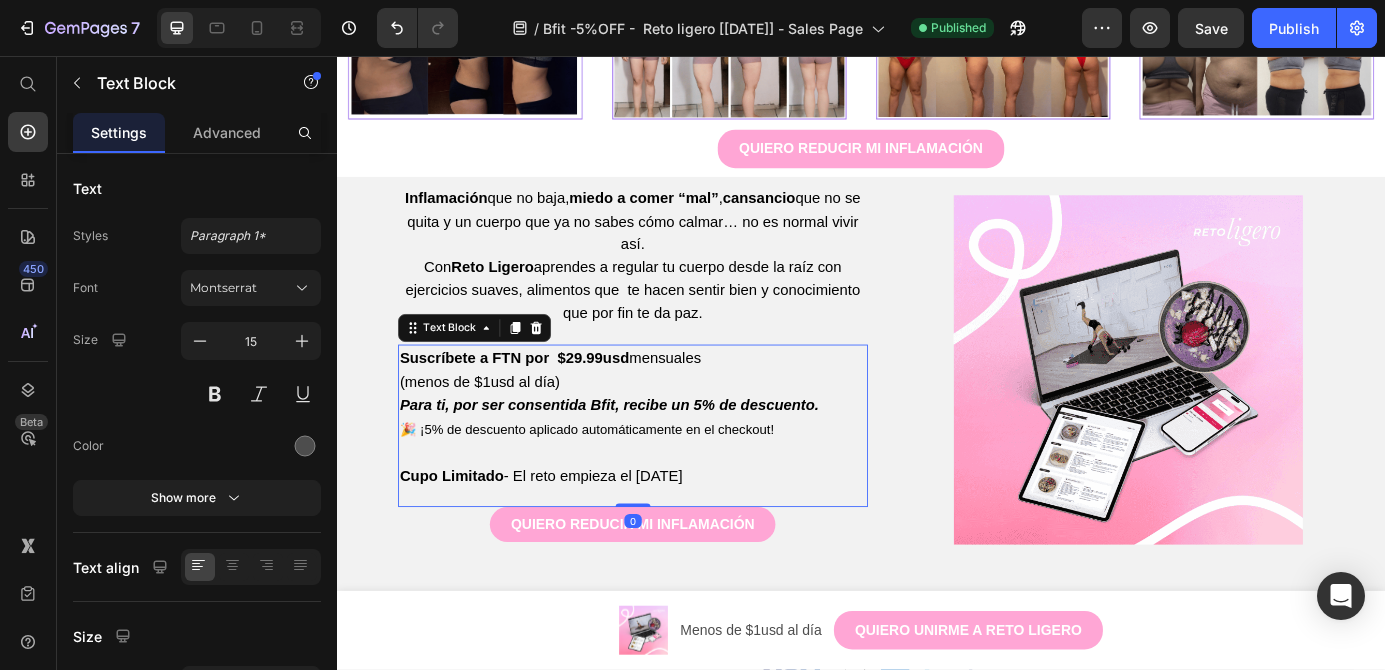 click on "Suscríbete a FTN por  $29.99usd" at bounding box center [540, 402] 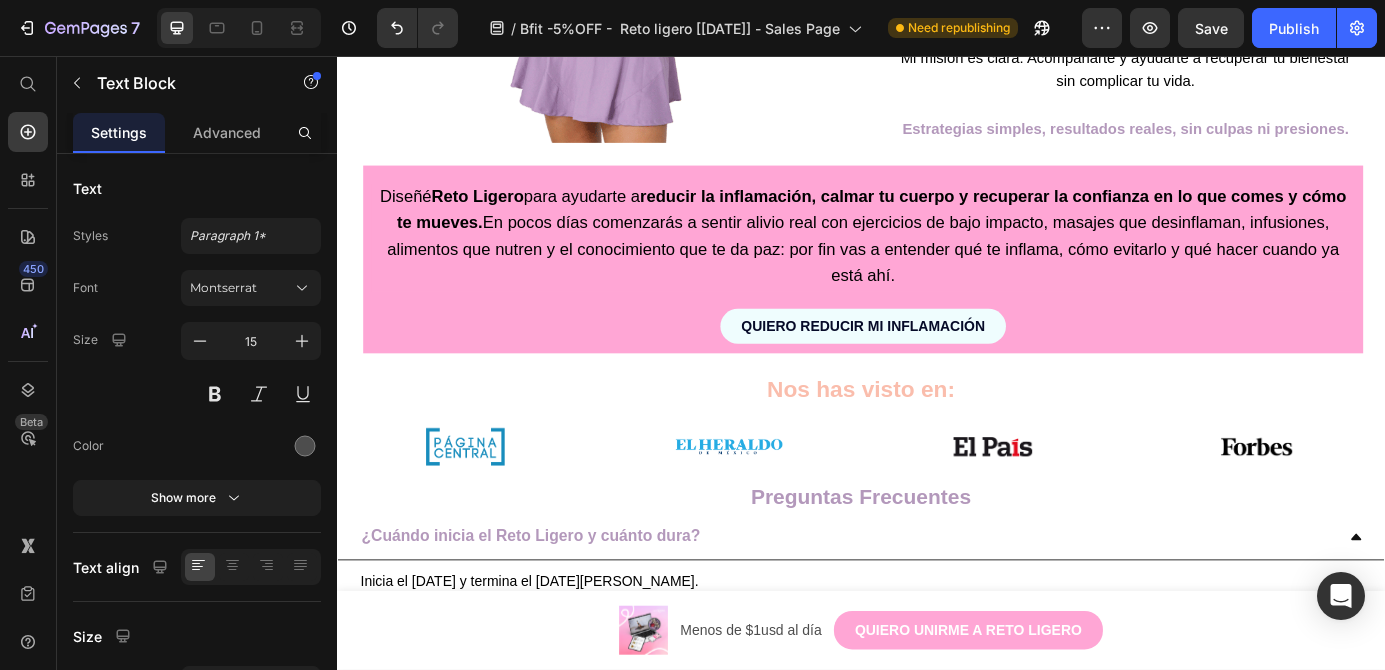 scroll, scrollTop: 5382, scrollLeft: 0, axis: vertical 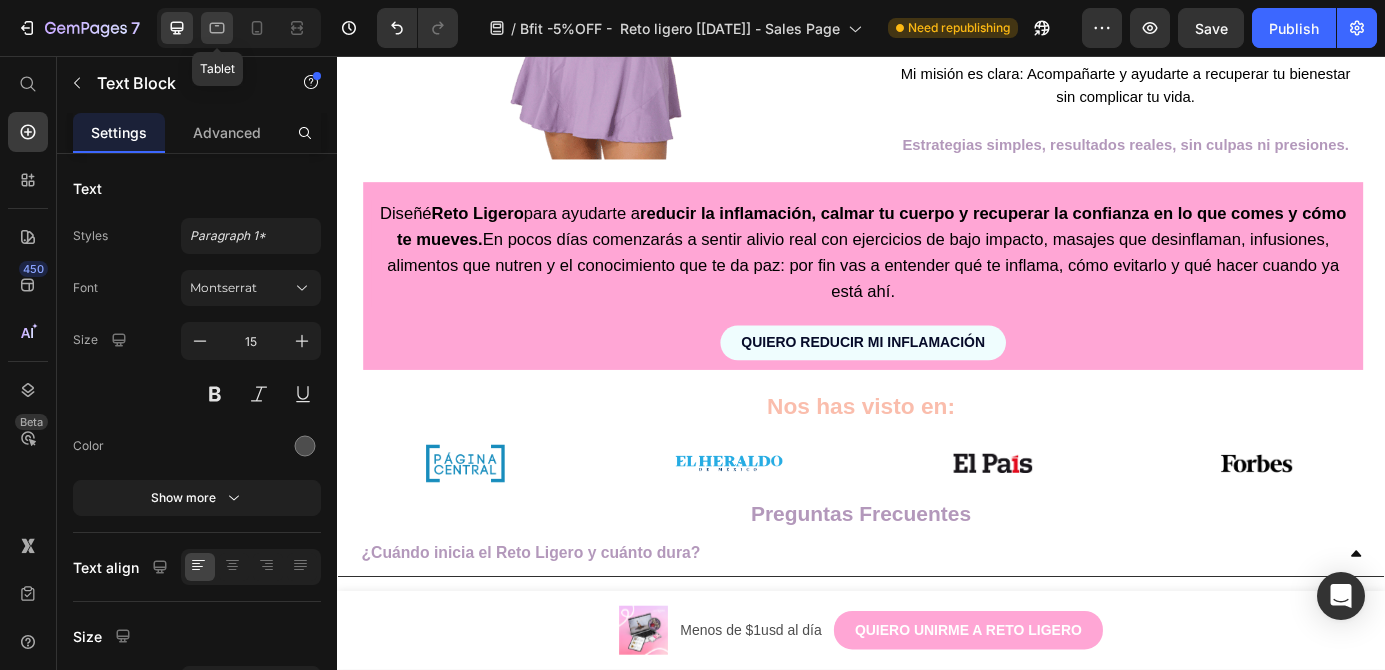click 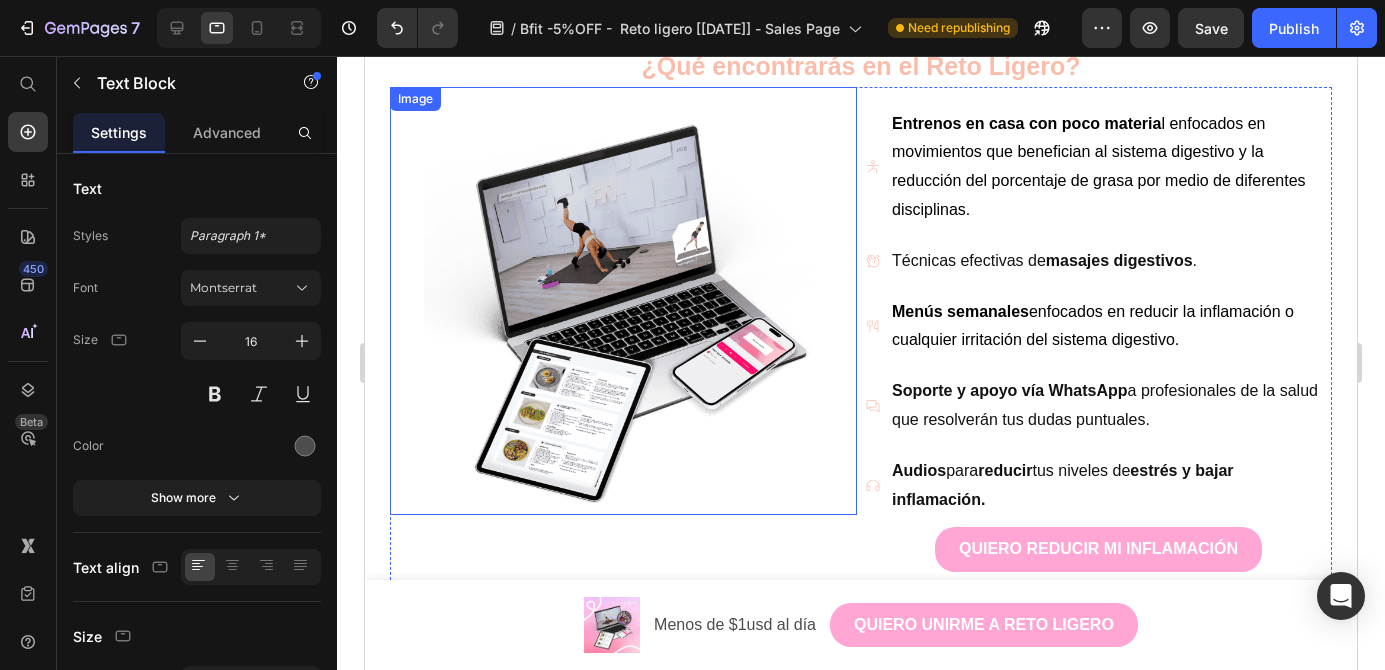 scroll, scrollTop: 0, scrollLeft: 0, axis: both 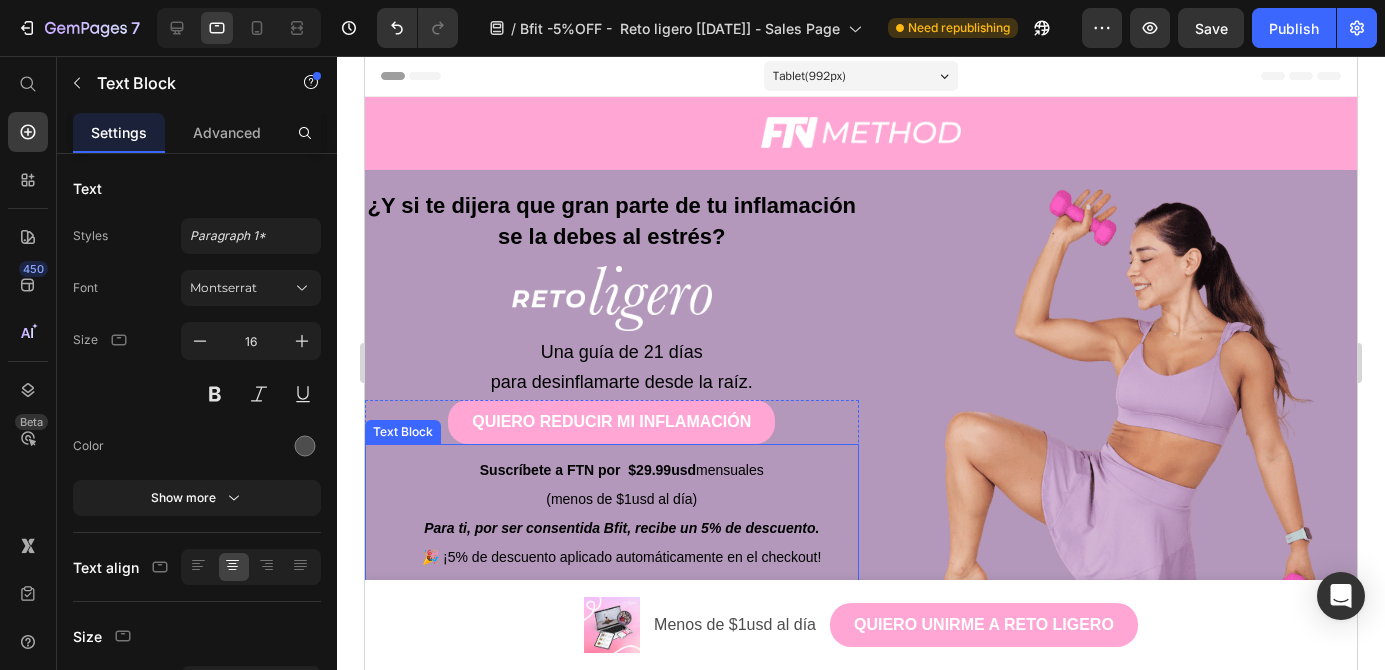 click on "Suscríbete a FTN por  $29.99usd" at bounding box center [588, 470] 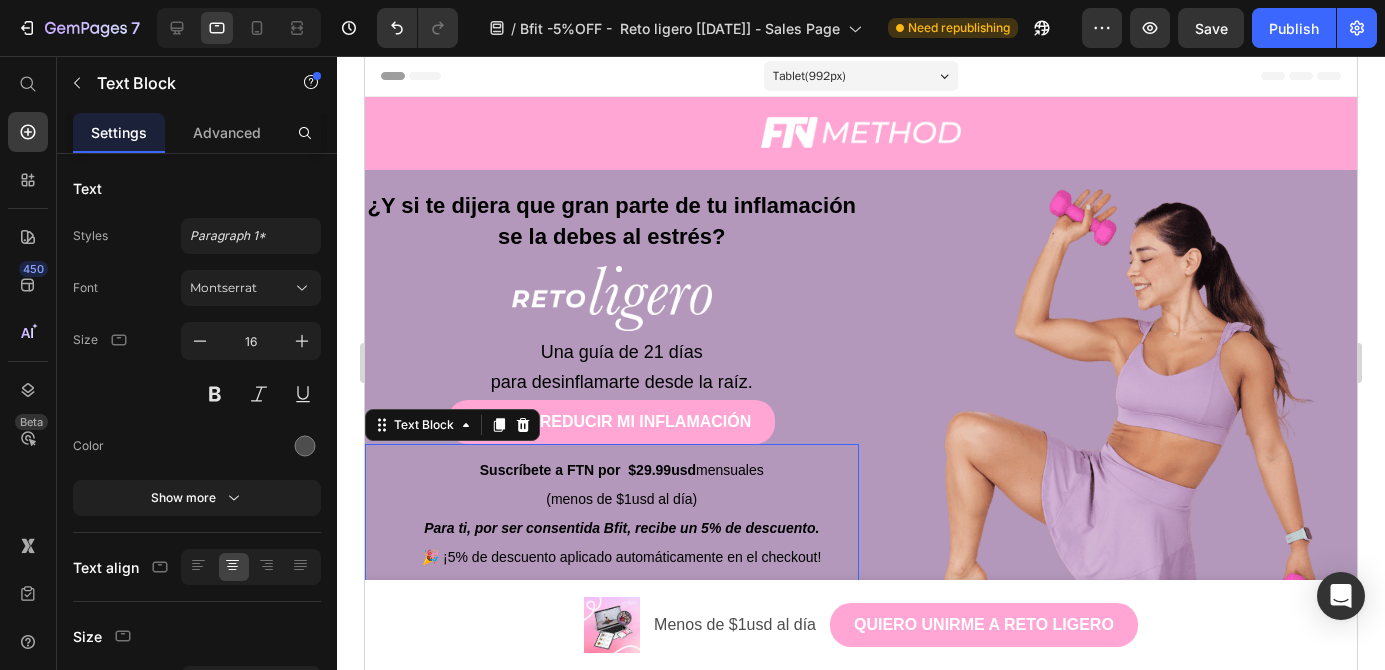 click on "Suscríbete a FTN por  $29.99usd" at bounding box center (588, 470) 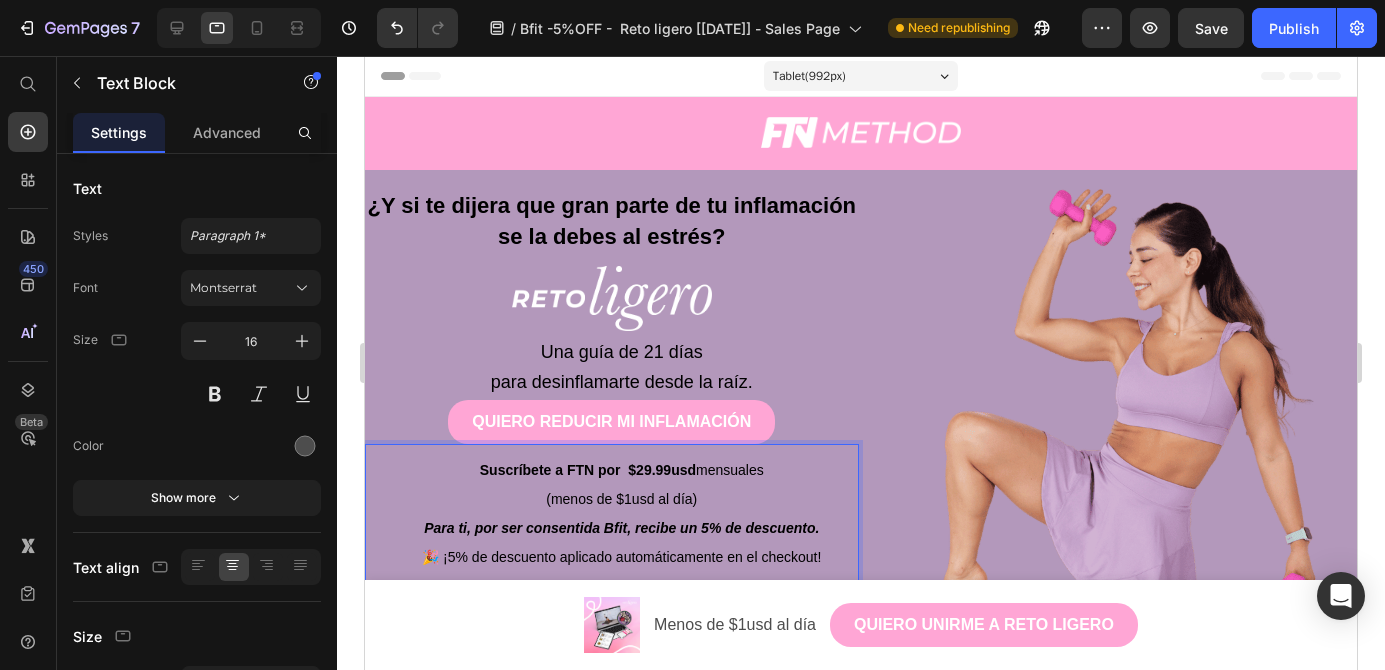 click on "Suscríbete a FTN por  $29.99usd" at bounding box center (588, 470) 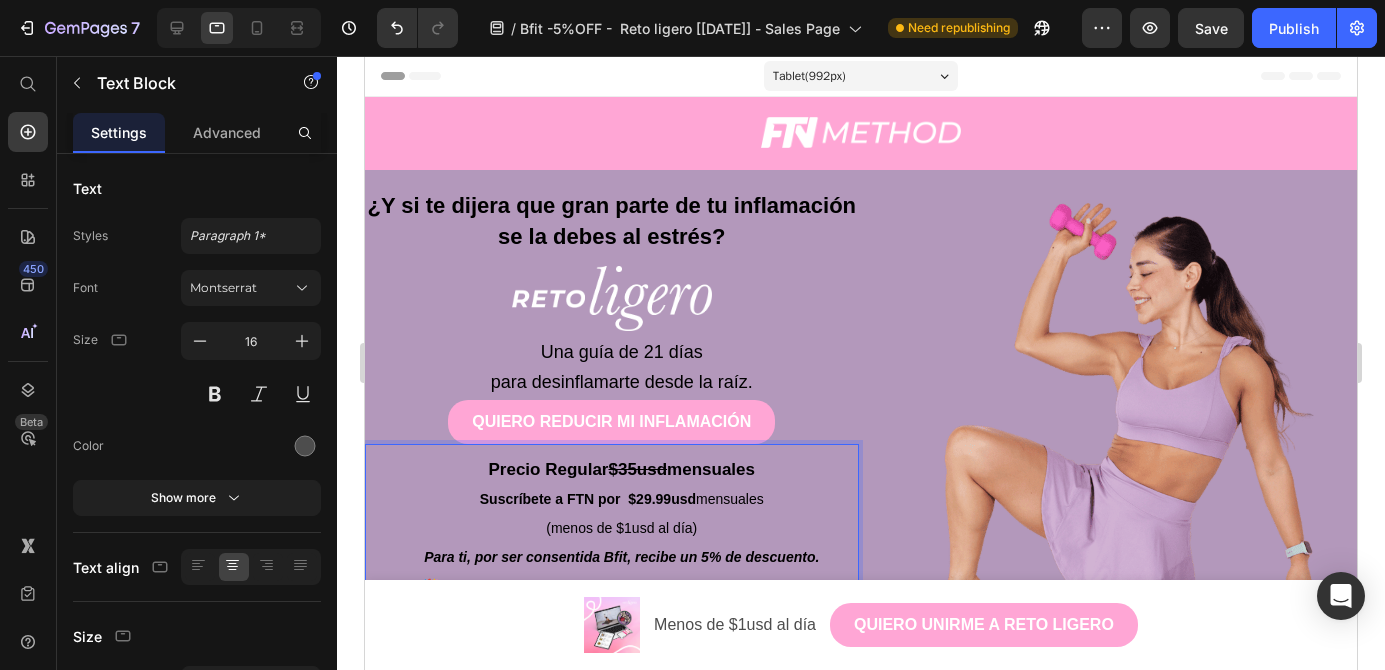 click on "Suscríbete a FTN por  $29.99usd" at bounding box center [588, 499] 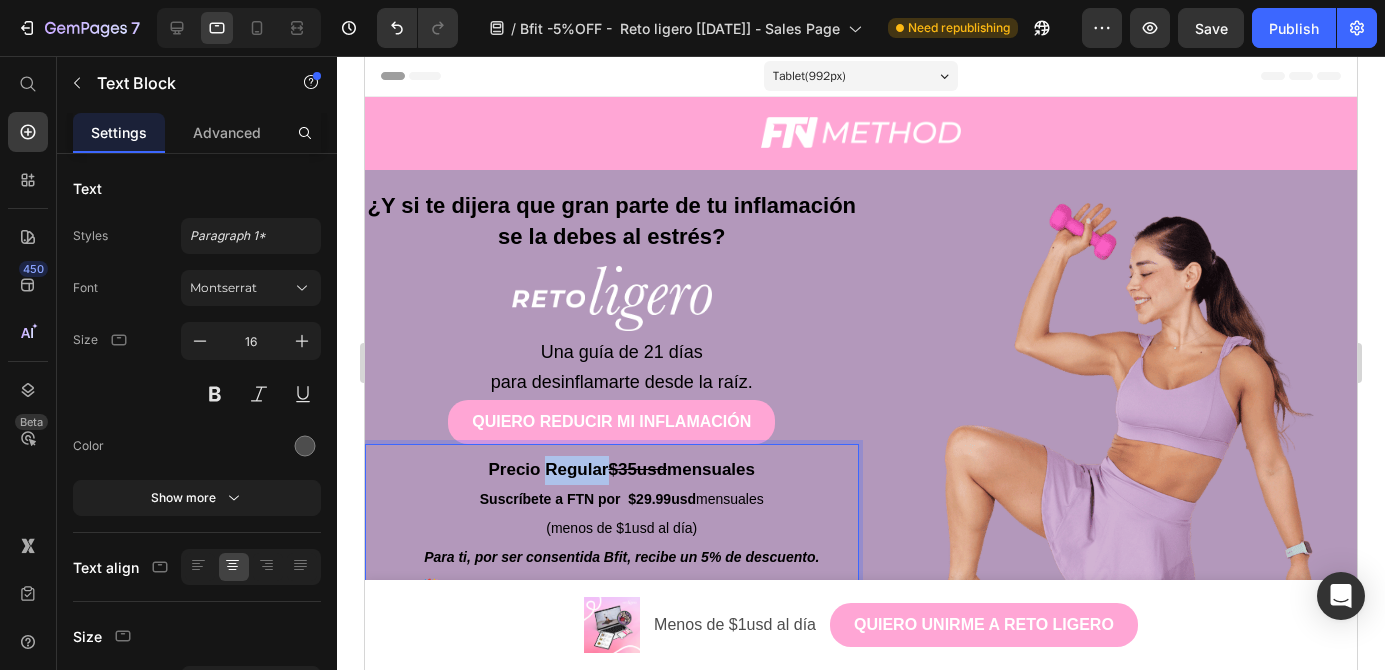 click on "Precio Regular" at bounding box center [549, 469] 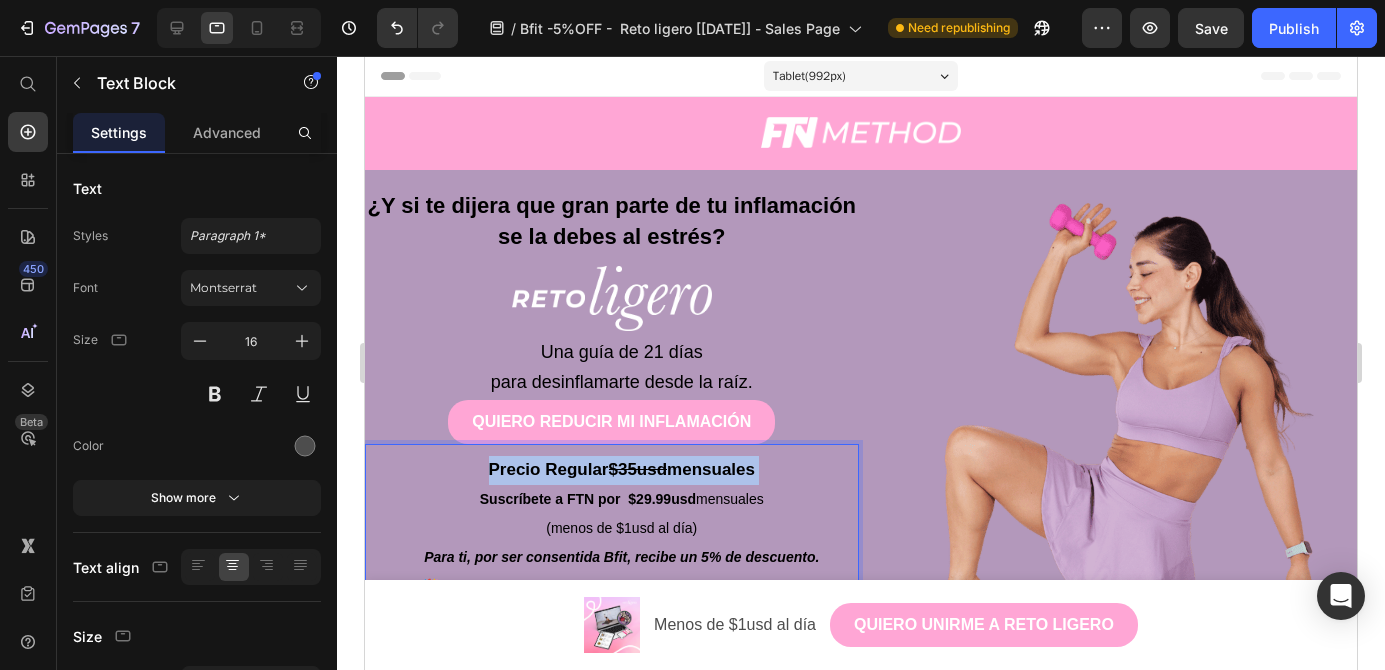 click on "Precio Regular" at bounding box center [549, 469] 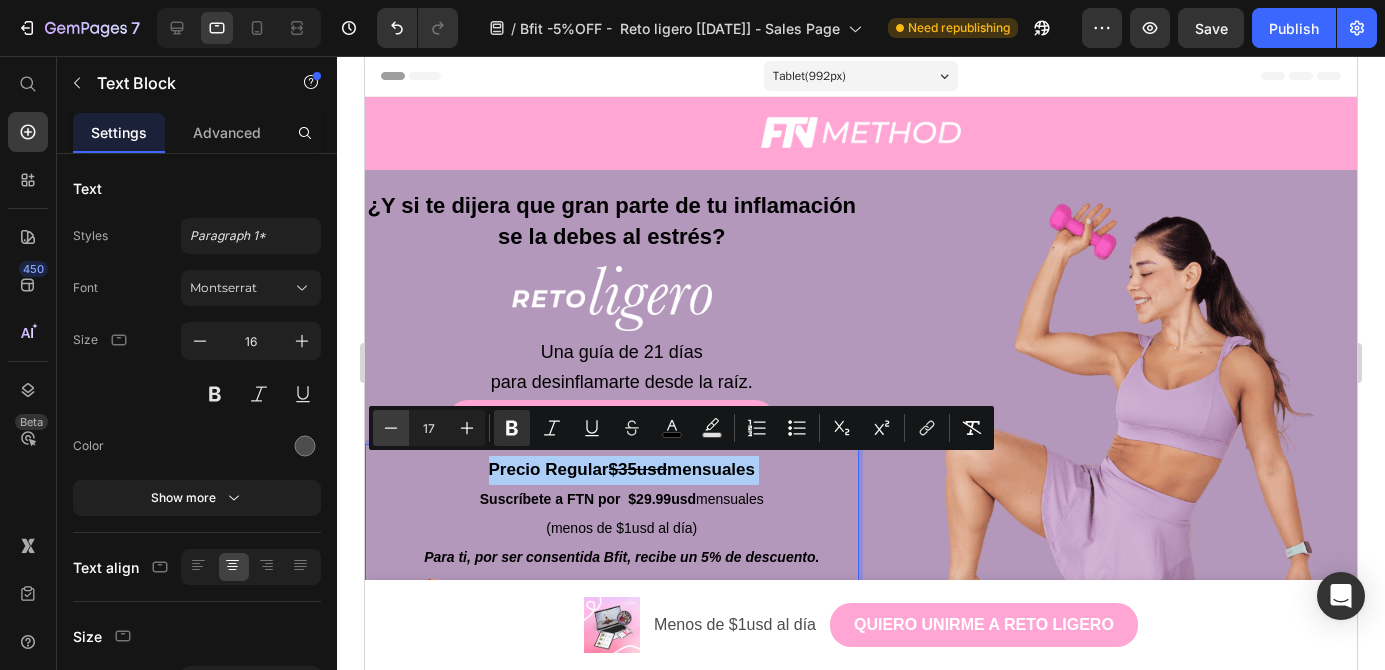 click 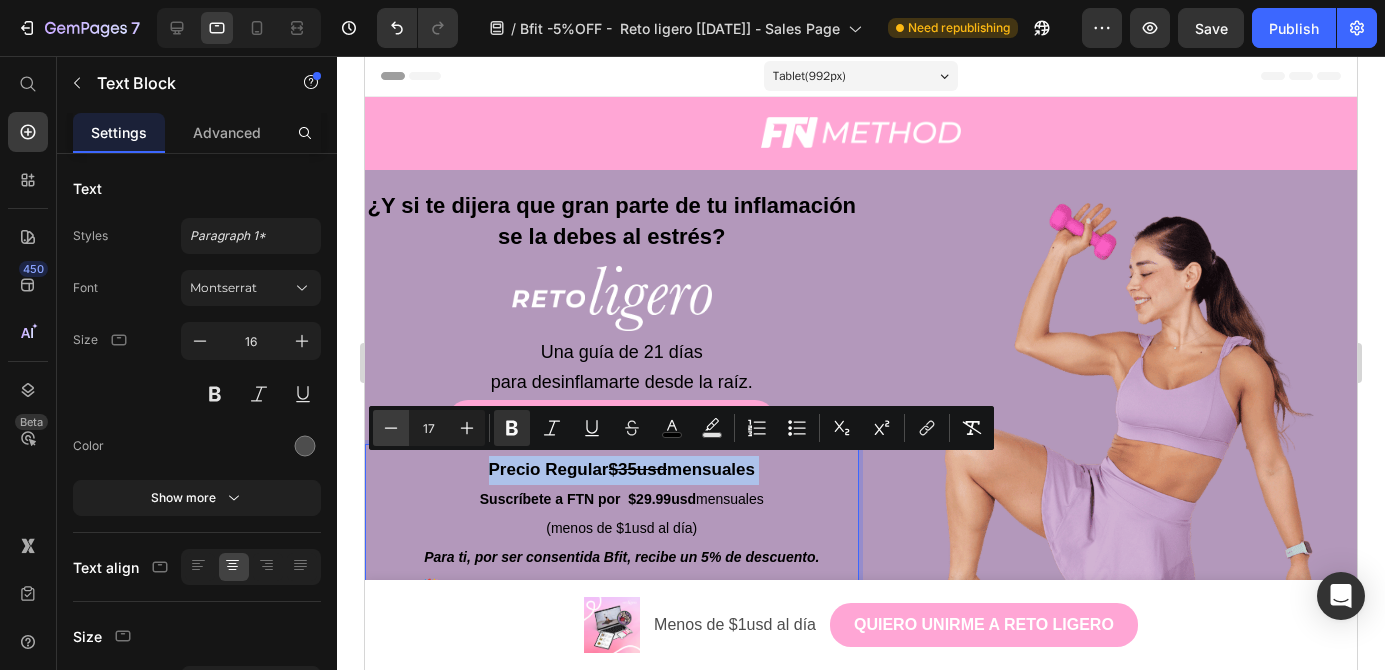 type on "16" 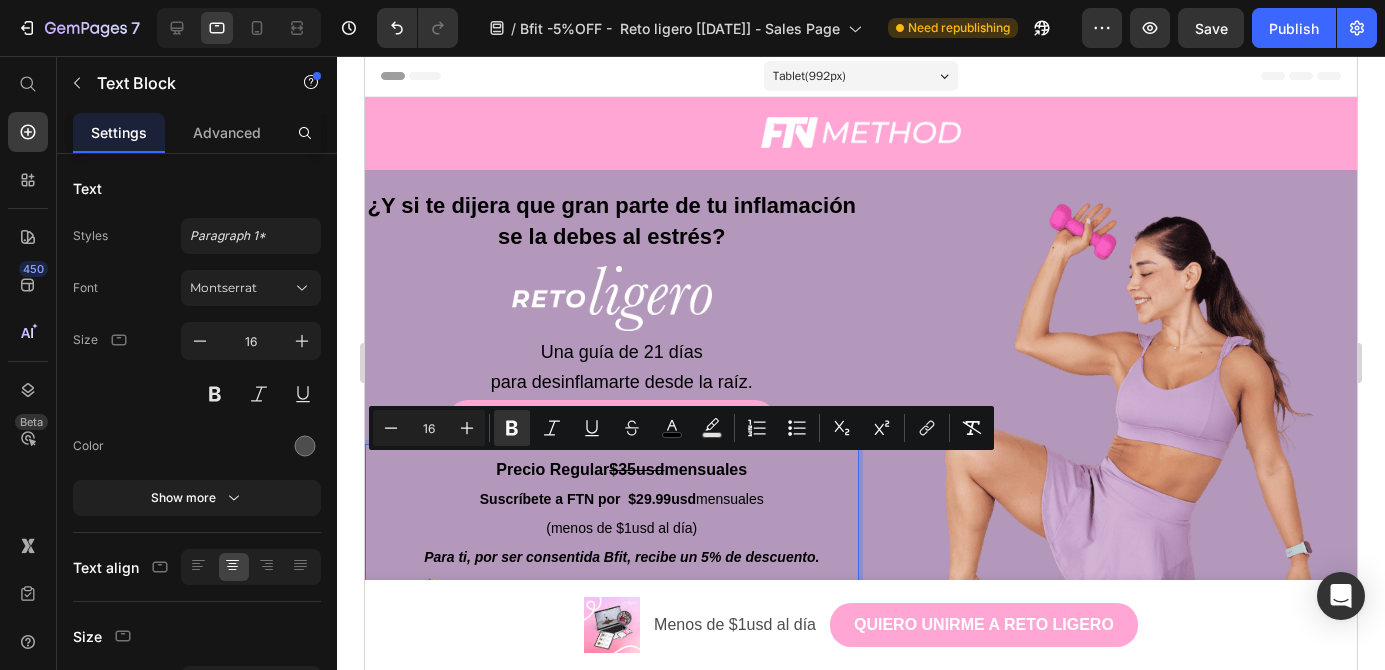 click on "Precio Regular  $35usd  mensuales Suscríbete a FTN por  $29.99usd  mensuales" at bounding box center [622, 485] 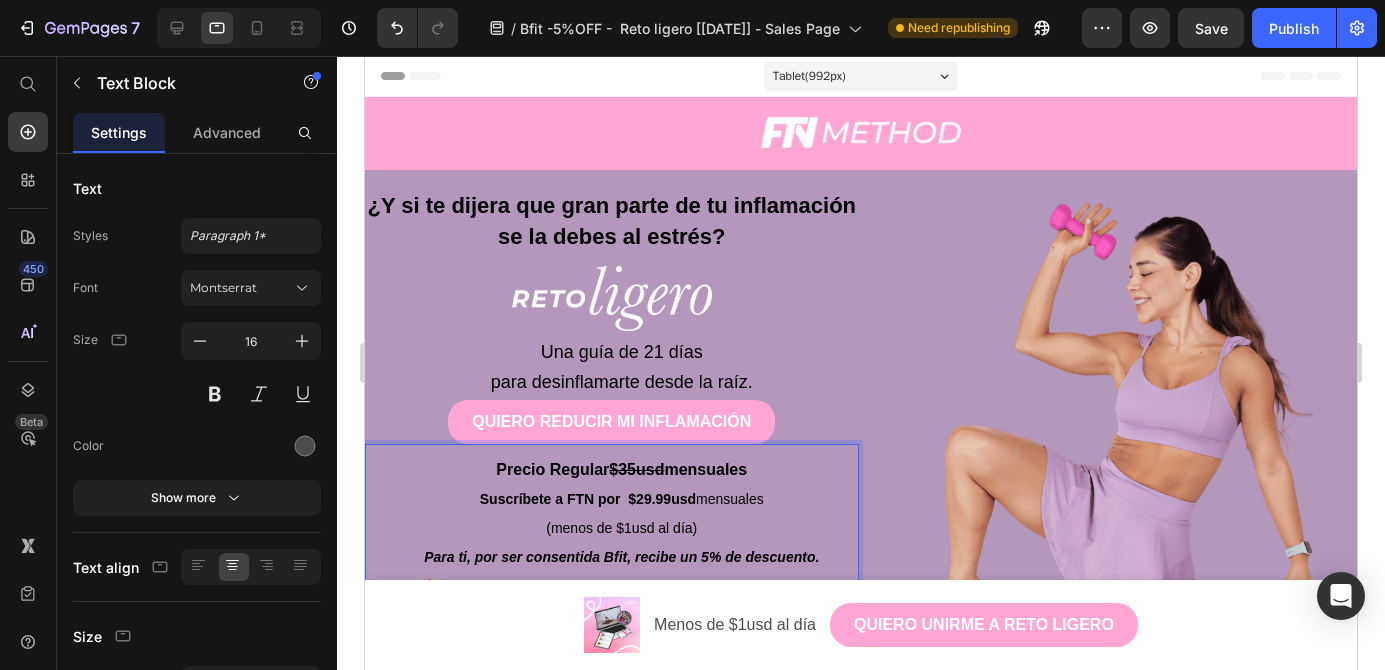 click on "Suscríbete a FTN por  $29.99usd" at bounding box center (588, 499) 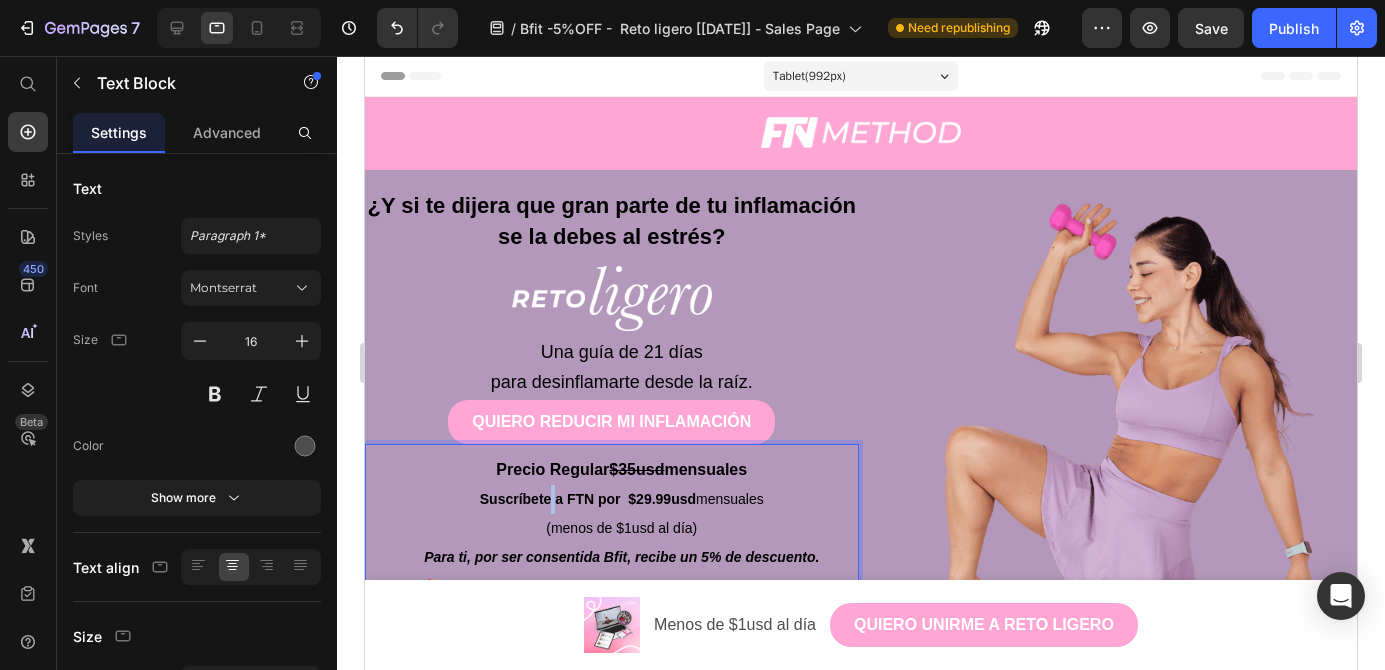 click on "Suscríbete a FTN por  $29.99usd" at bounding box center (588, 499) 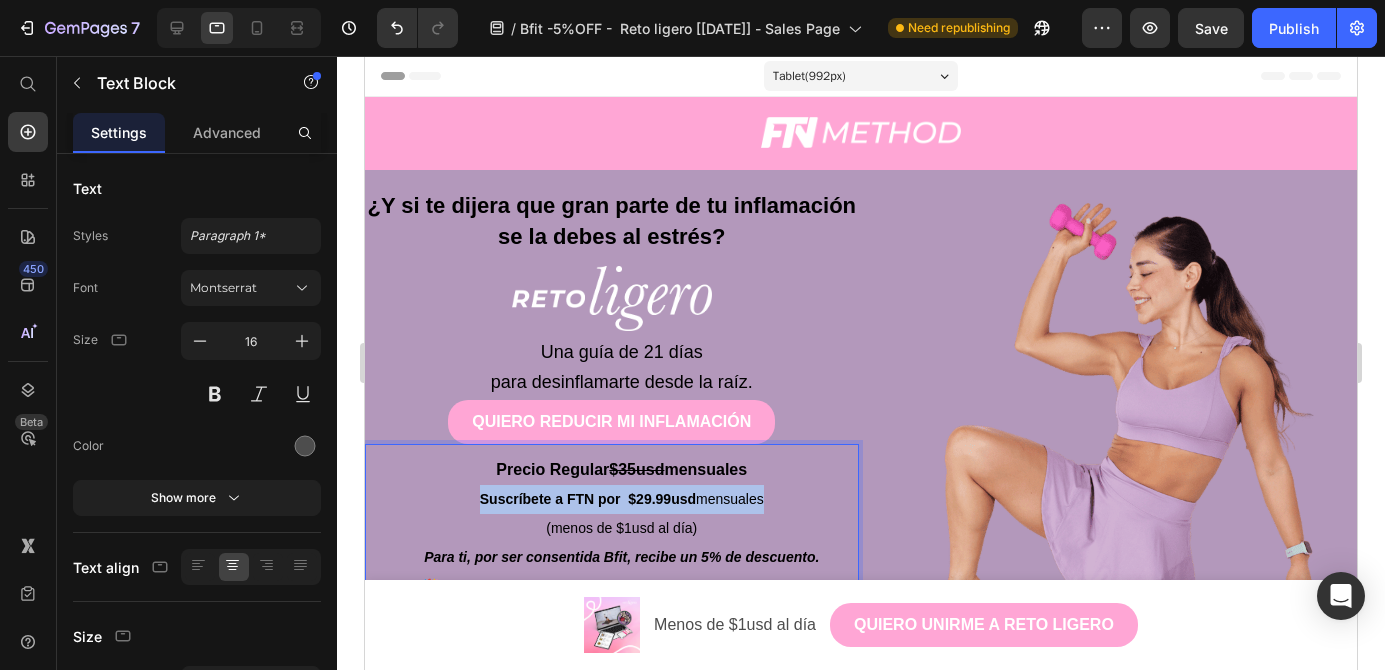 click on "Suscríbete a FTN por  $29.99usd" at bounding box center (588, 499) 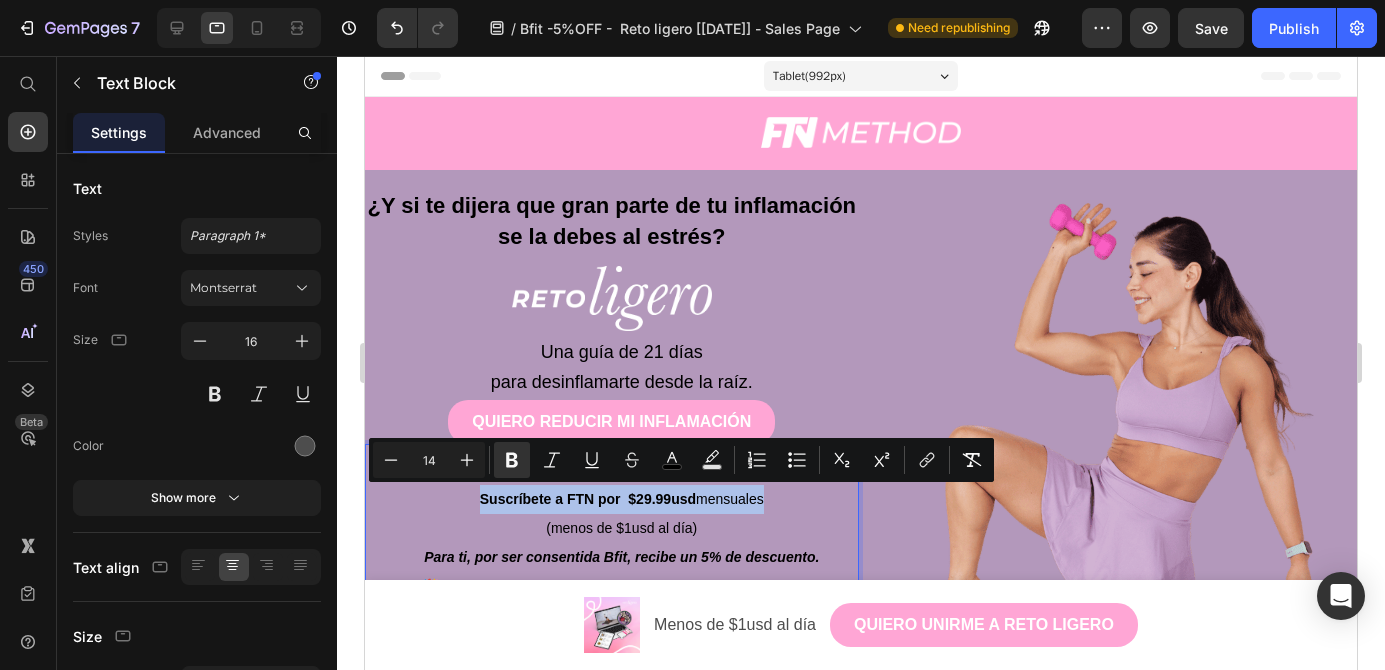 click on "Suscríbete a FTN por  $29.99usd" at bounding box center [588, 499] 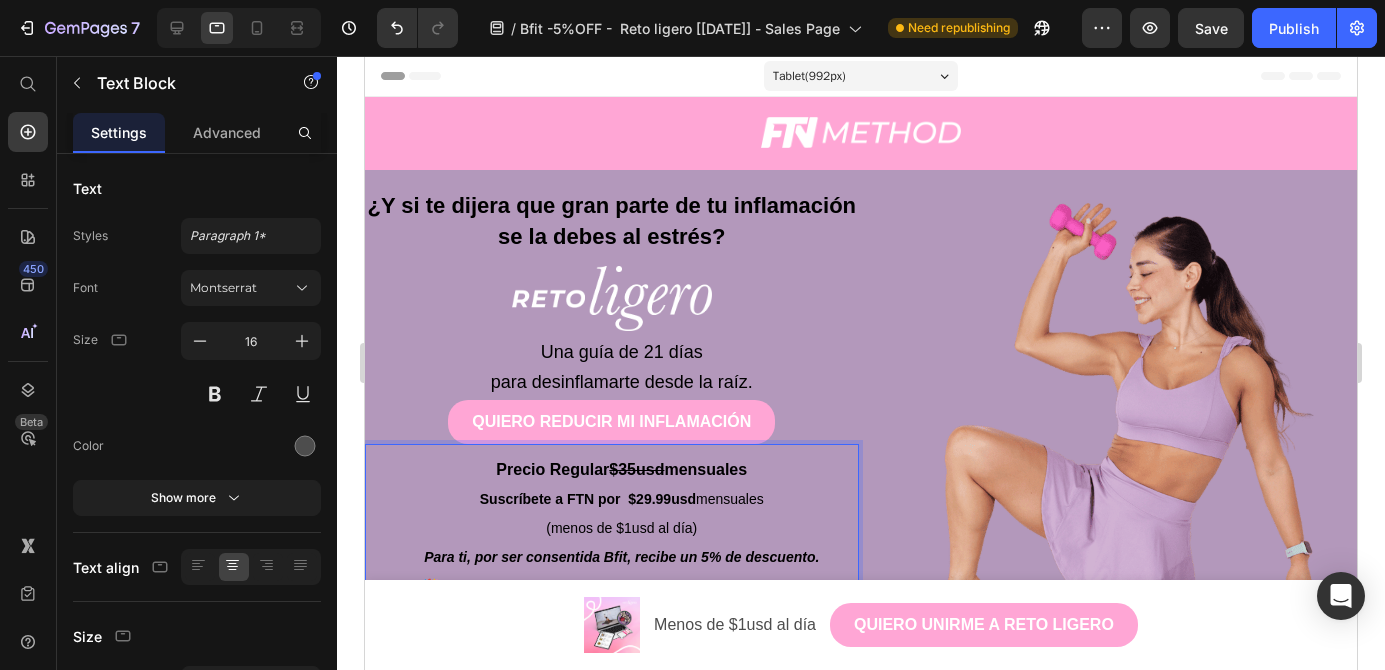 click on "Precio Regular" at bounding box center [552, 469] 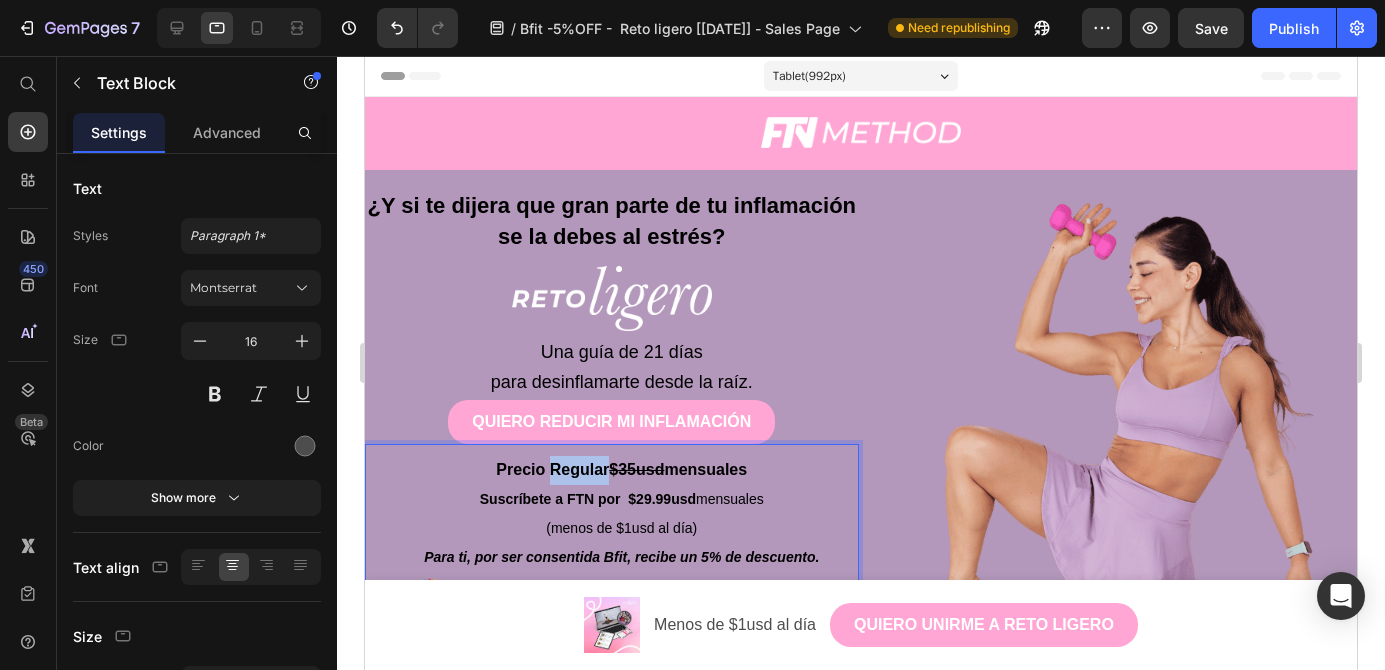 click on "Precio Regular" at bounding box center [552, 469] 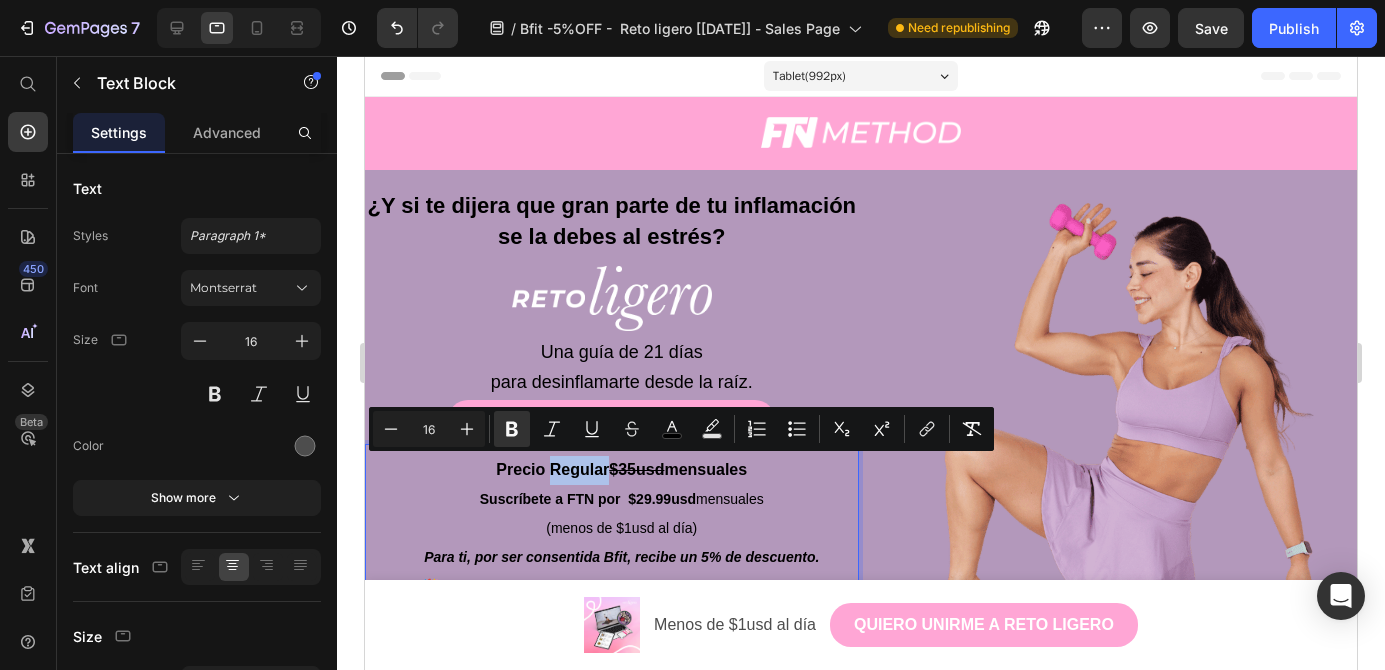 click on "Precio Regular" at bounding box center [552, 469] 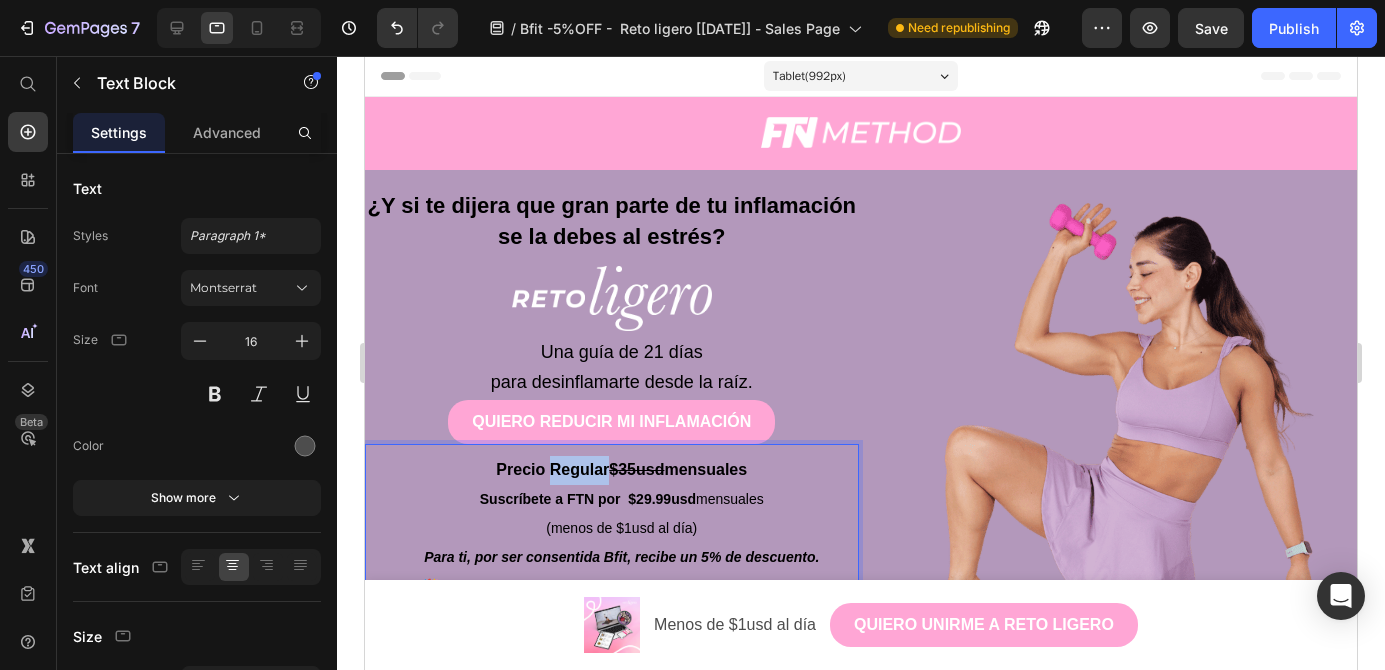 click on "Precio Regular" at bounding box center (552, 469) 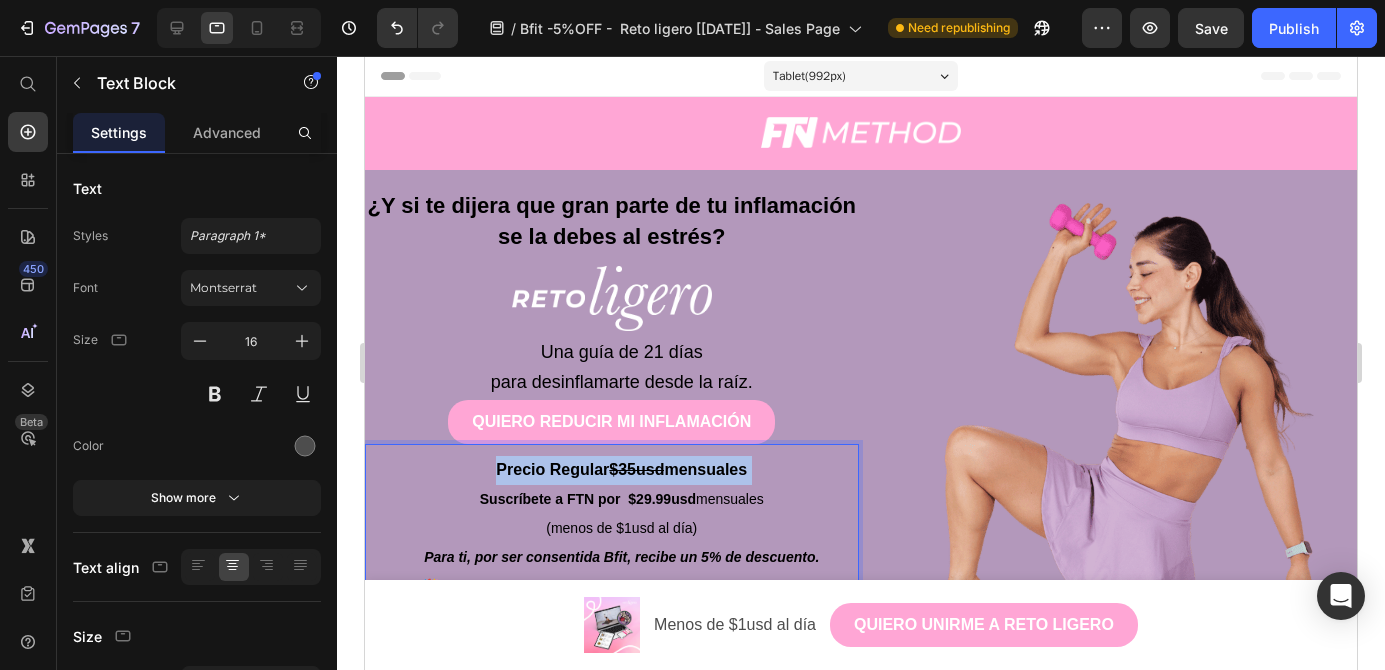 click on "Precio Regular" at bounding box center [552, 469] 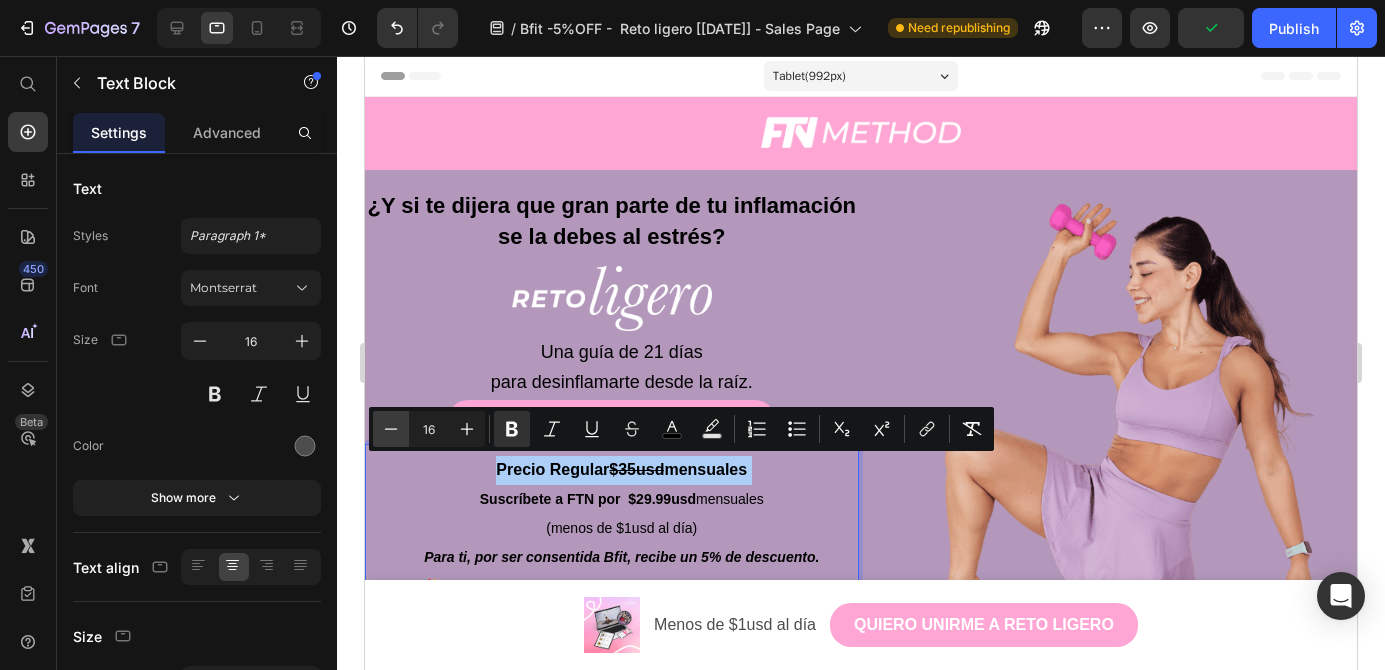 click 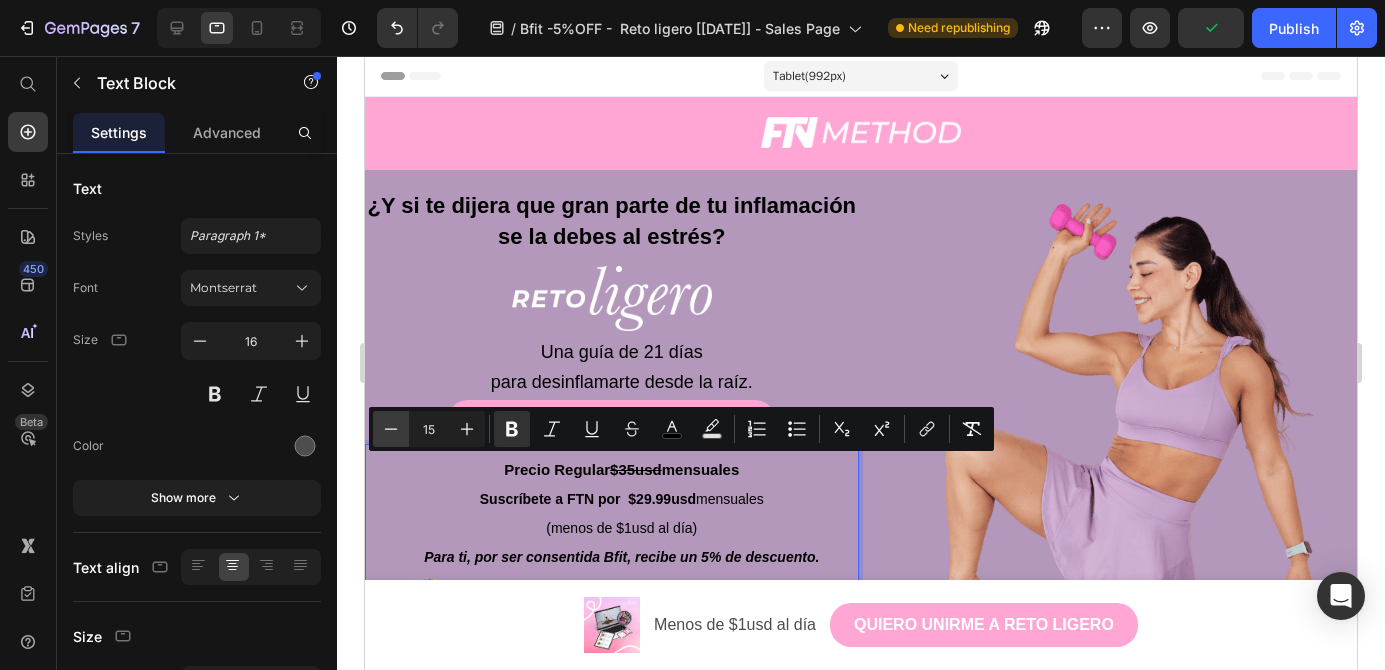 click 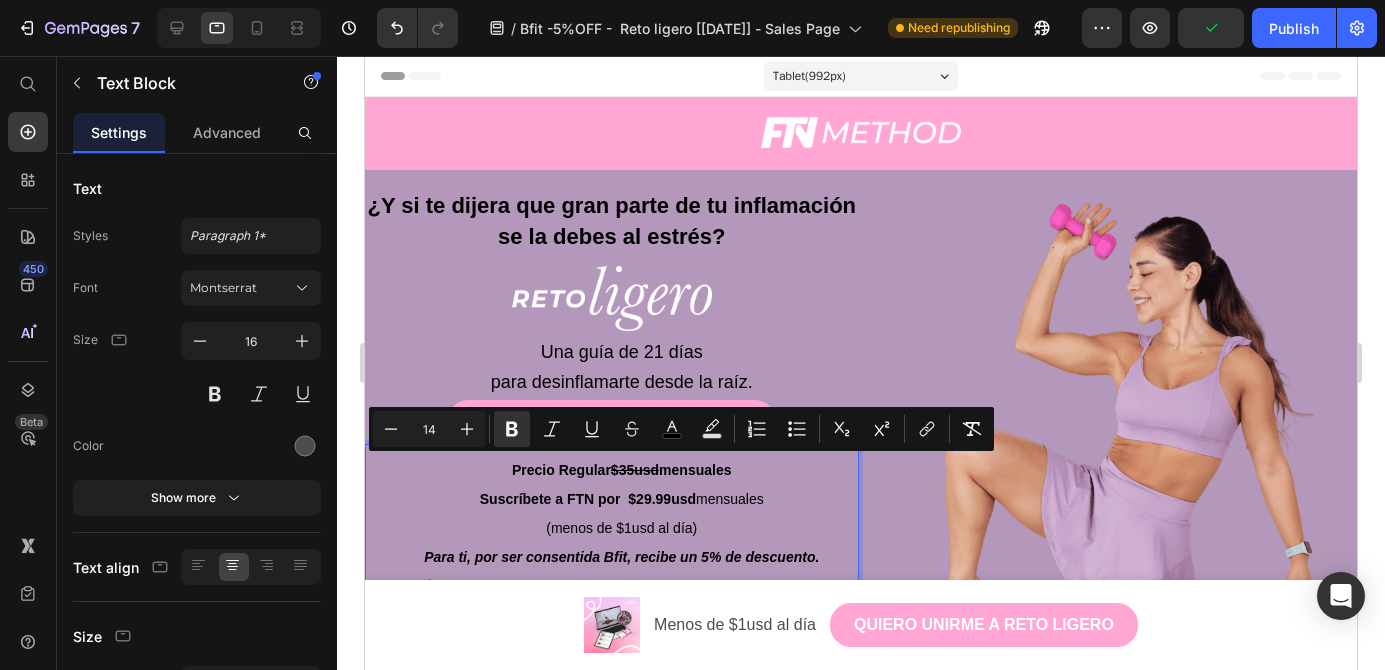 click on "Precio Regular  $35usd  mensuales Suscríbete a FTN por  $29.99usd  mensuales" at bounding box center (622, 485) 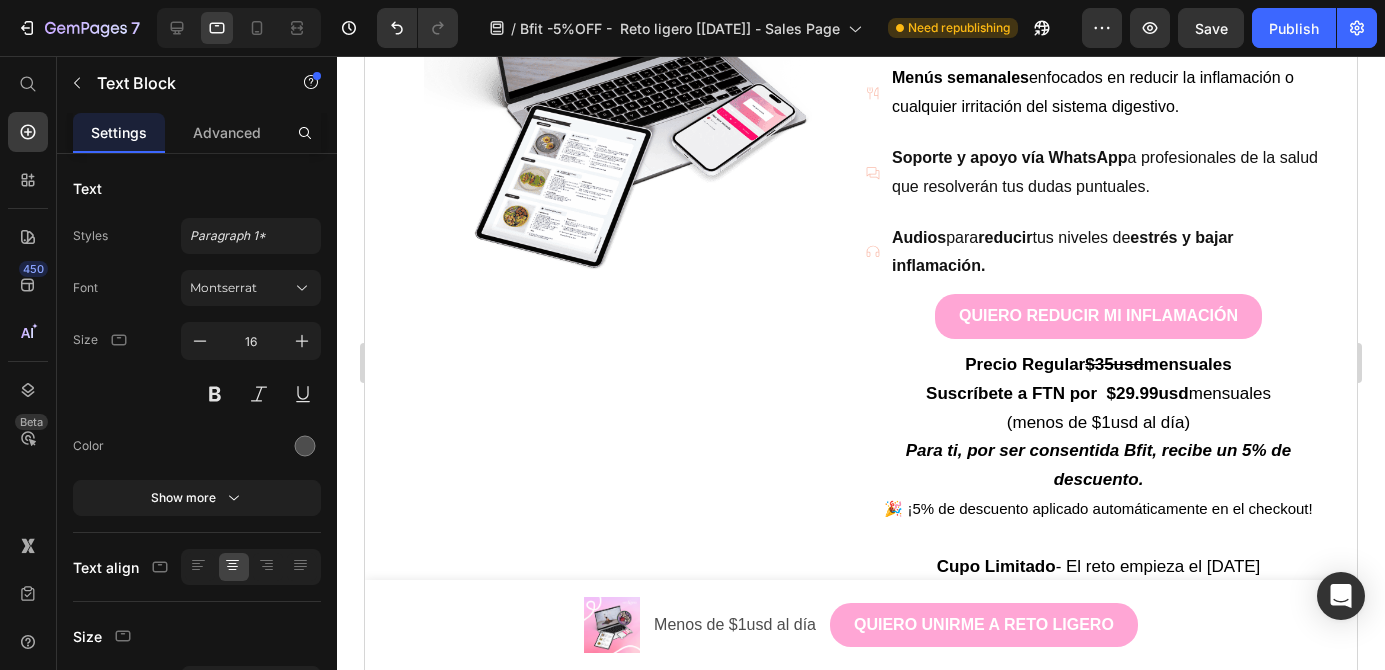 scroll, scrollTop: 2047, scrollLeft: 0, axis: vertical 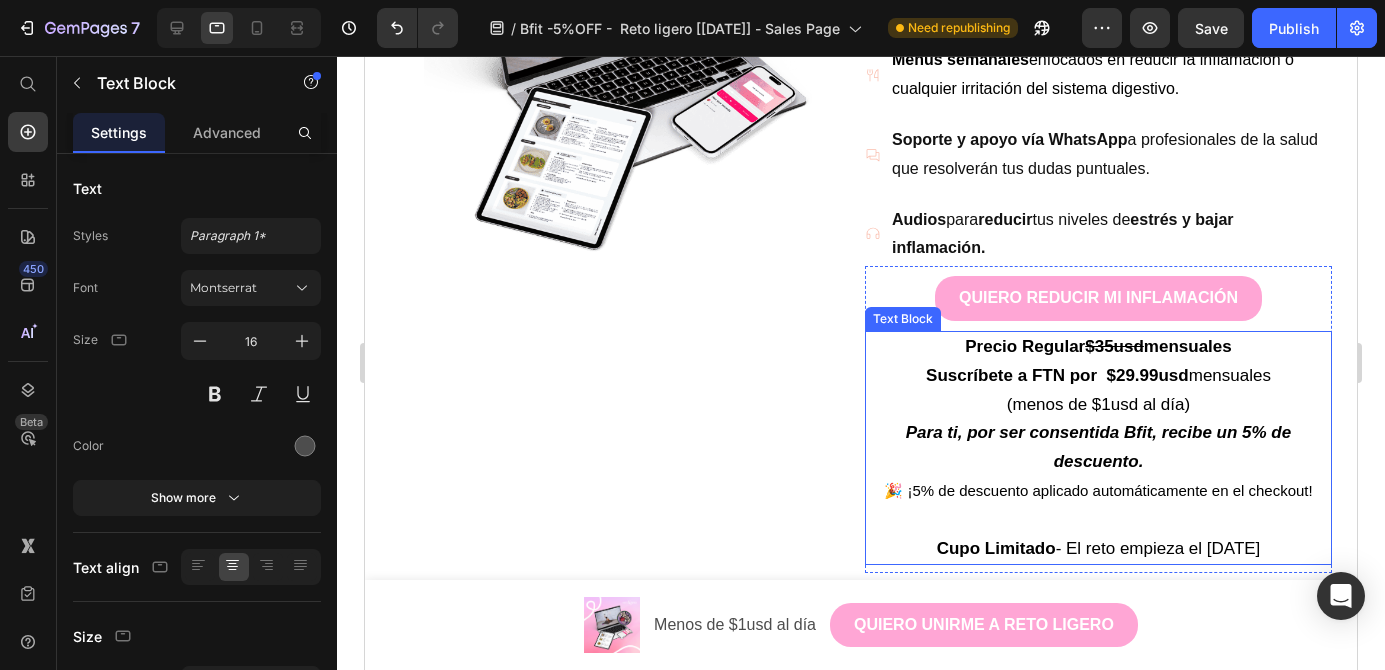 click on "Suscríbete a FTN por  $29.99usd" at bounding box center (1057, 375) 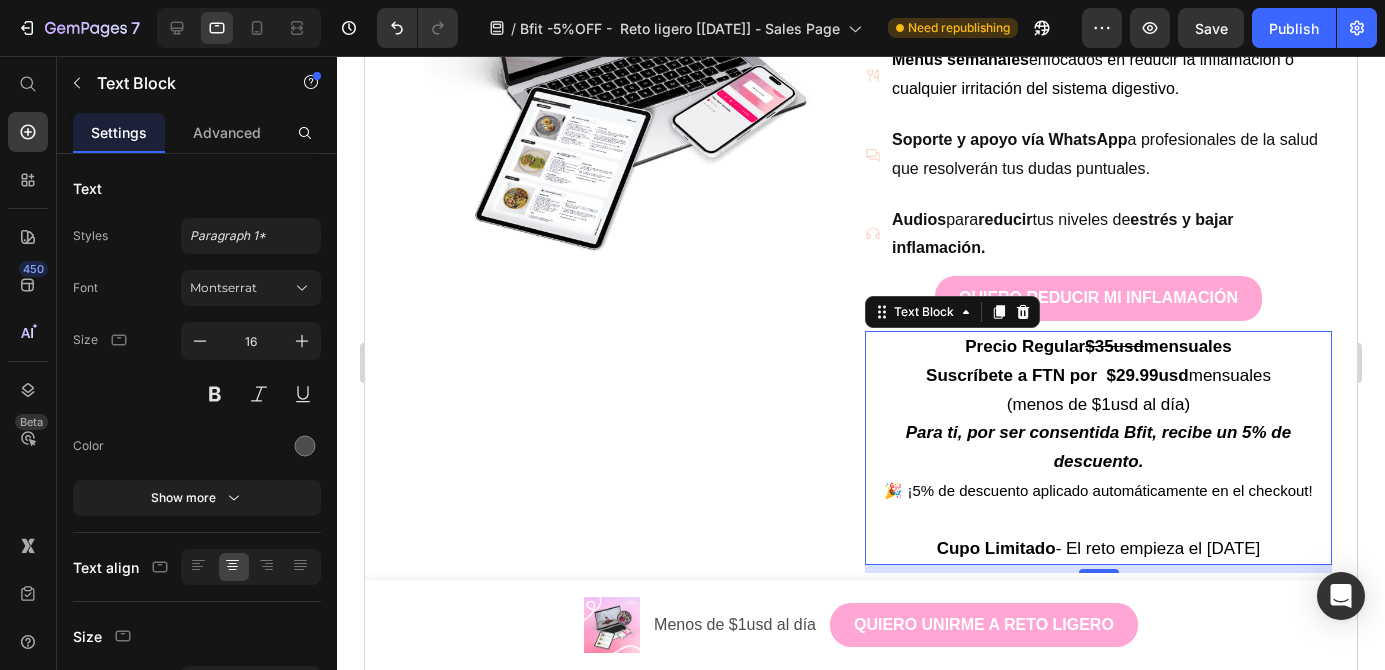 click on "Precio Regular" at bounding box center (1025, 346) 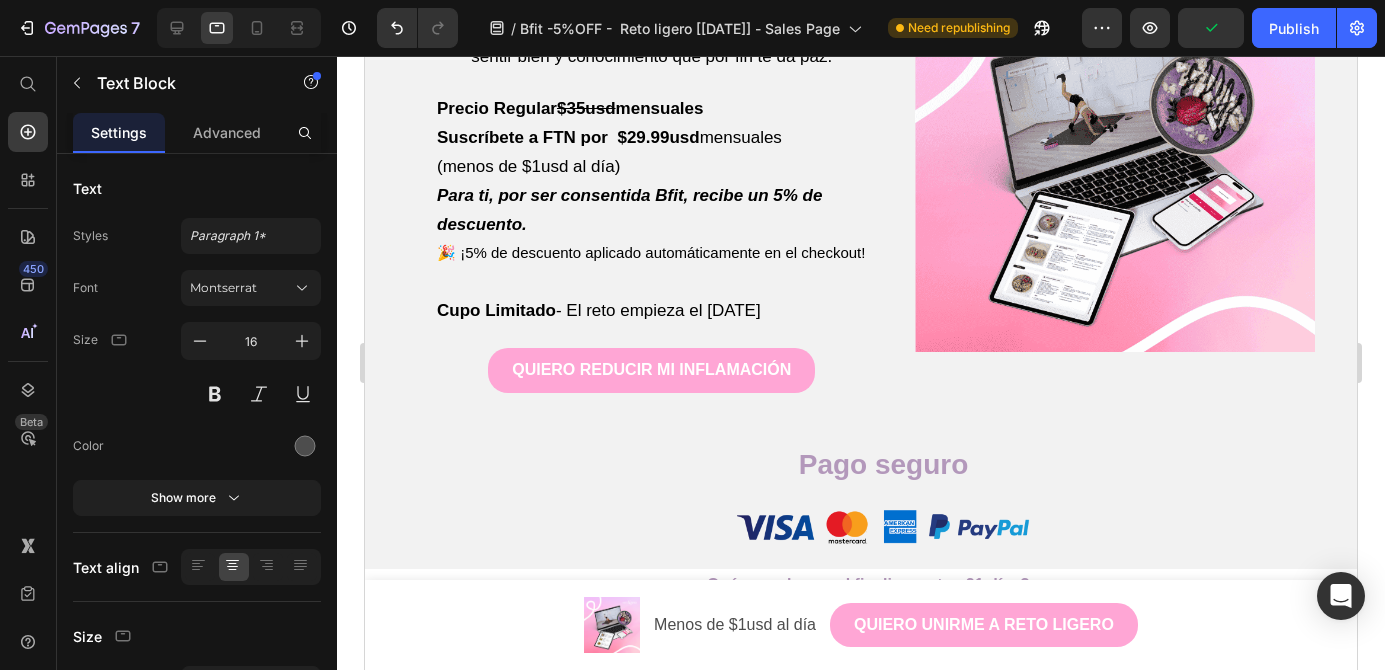scroll, scrollTop: 4090, scrollLeft: 0, axis: vertical 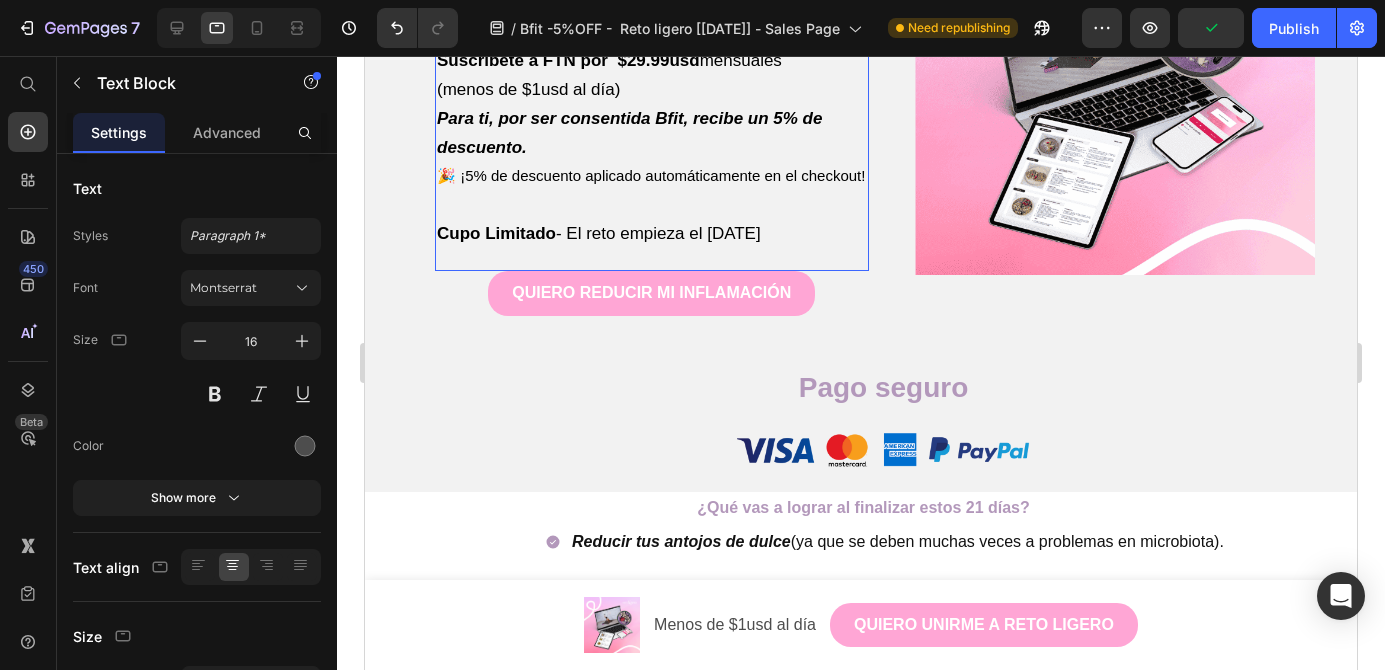 click on "Suscríbete a FTN por  $29.99usd" at bounding box center [568, 60] 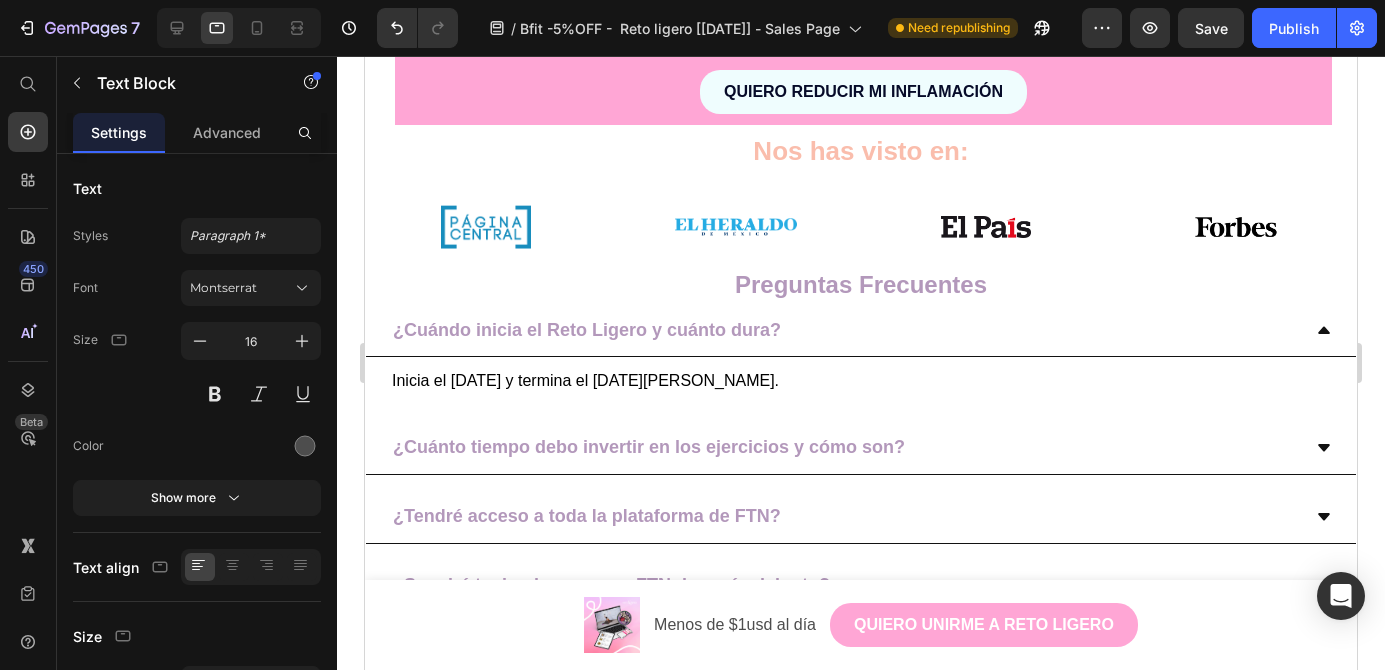 scroll, scrollTop: 6190, scrollLeft: 0, axis: vertical 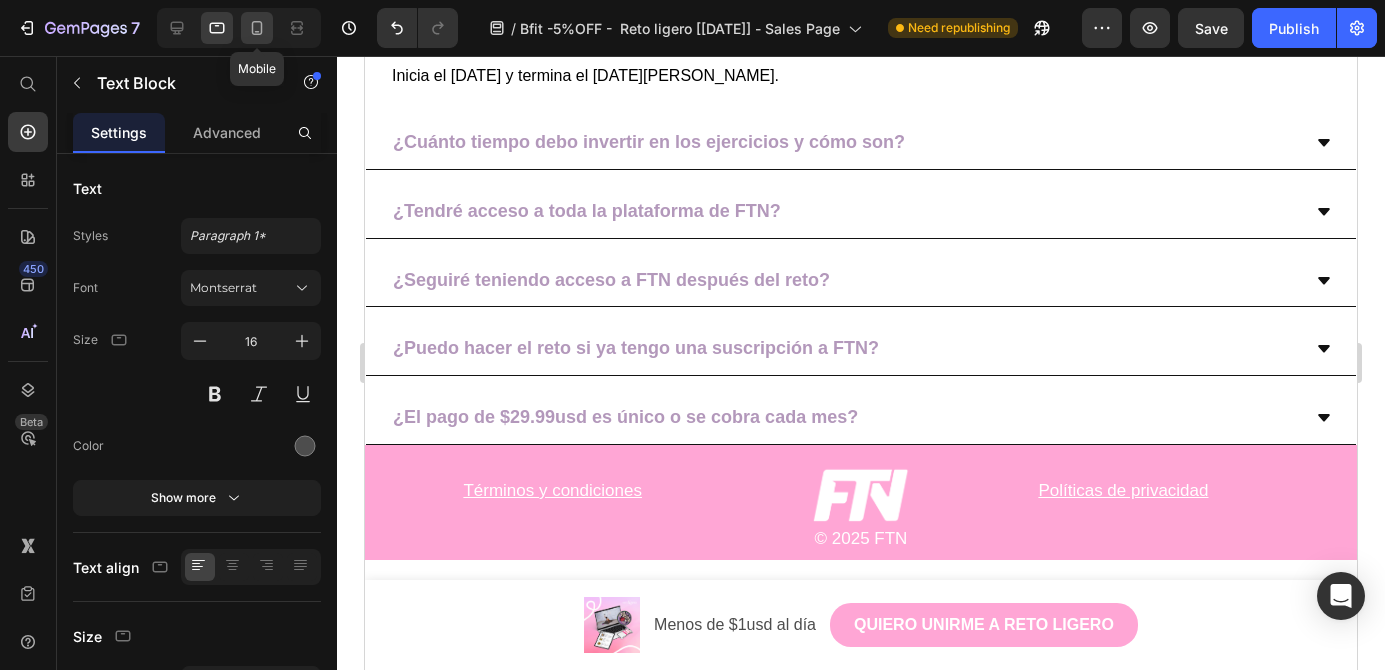 click 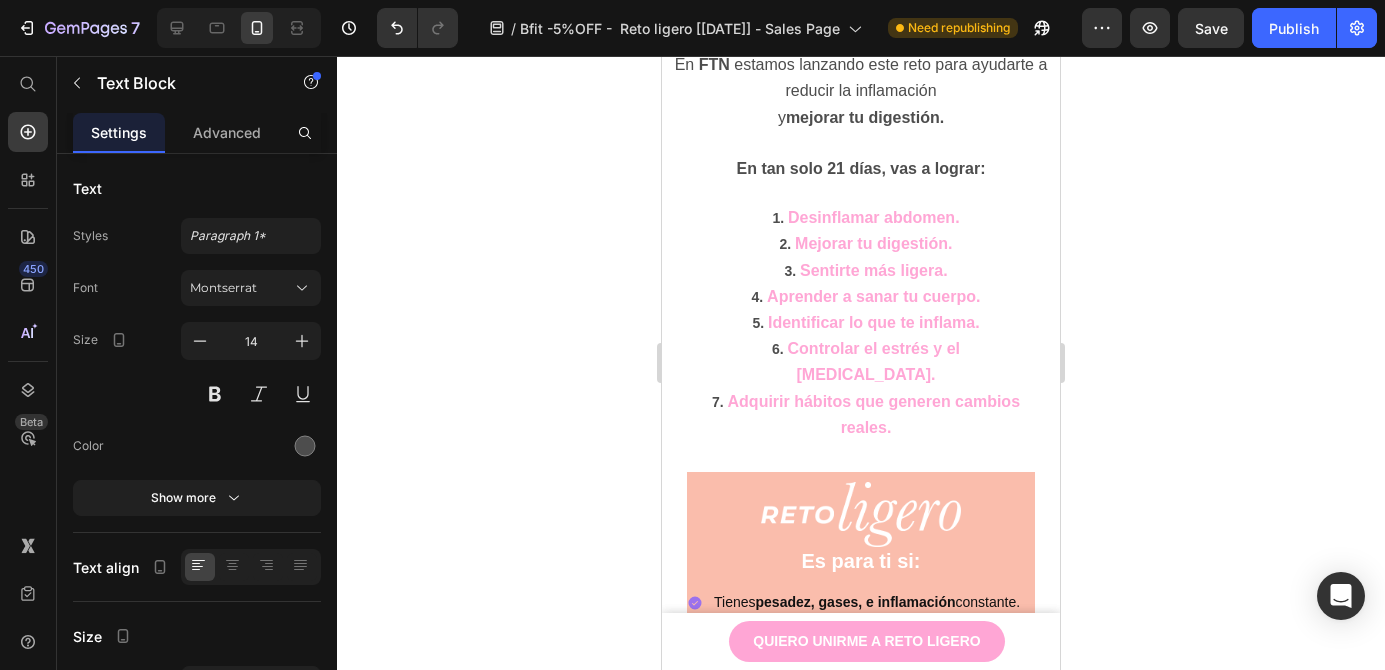 scroll, scrollTop: 0, scrollLeft: 0, axis: both 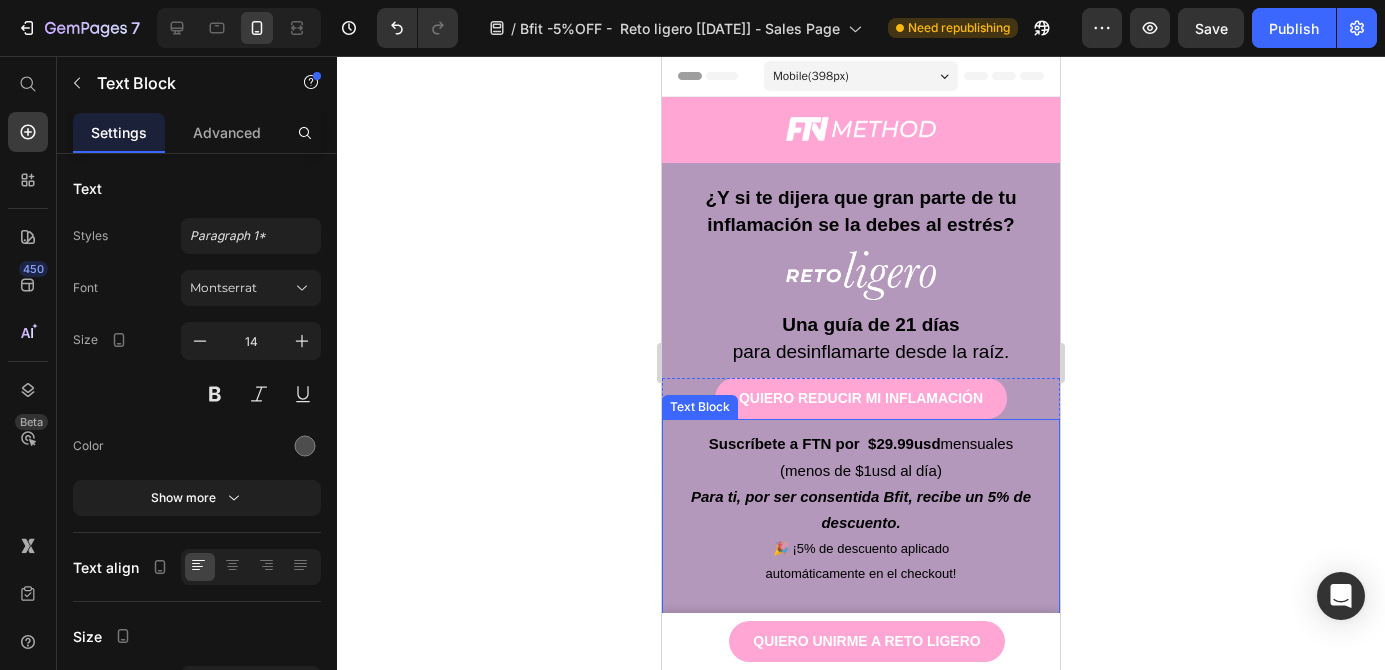 click on "Suscríbete a FTN por  $29.99usd" at bounding box center (825, 443) 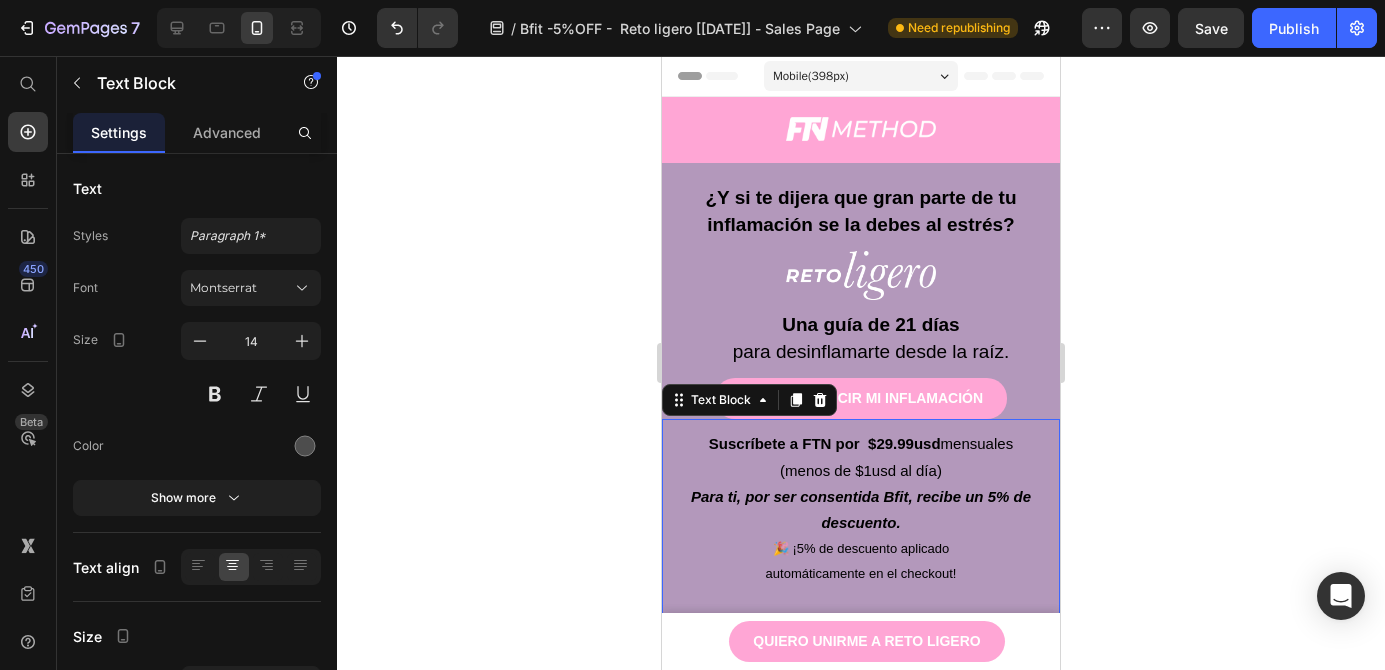 click on "Suscríbete a FTN por  $29.99usd" at bounding box center (825, 443) 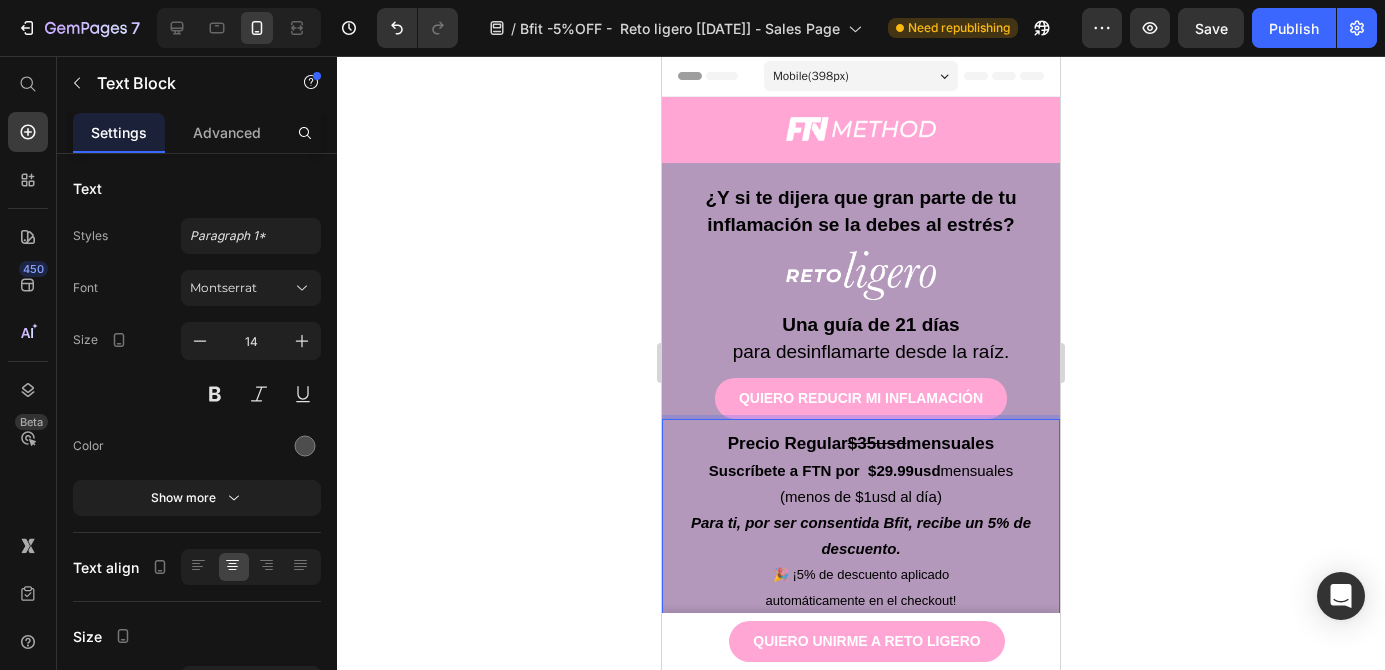 click on "Suscríbete a FTN por  $29.99usd" at bounding box center (825, 470) 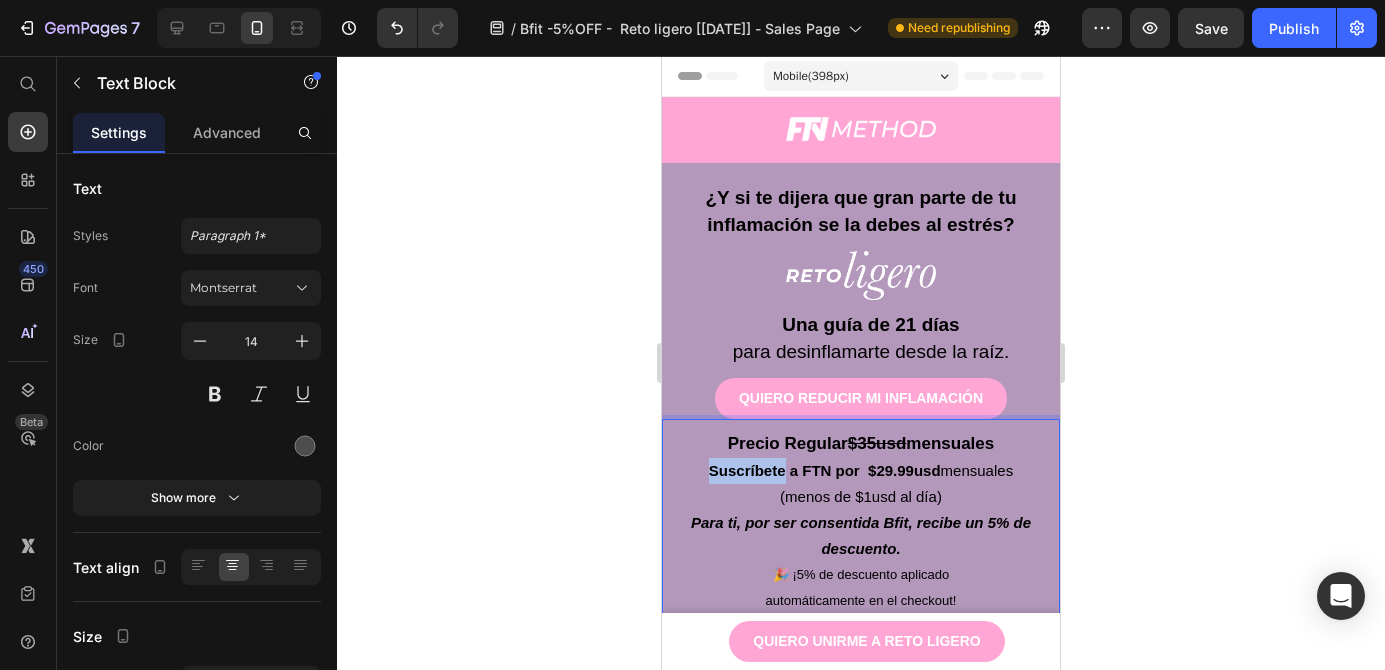 click on "Suscríbete a FTN por  $29.99usd" at bounding box center (825, 470) 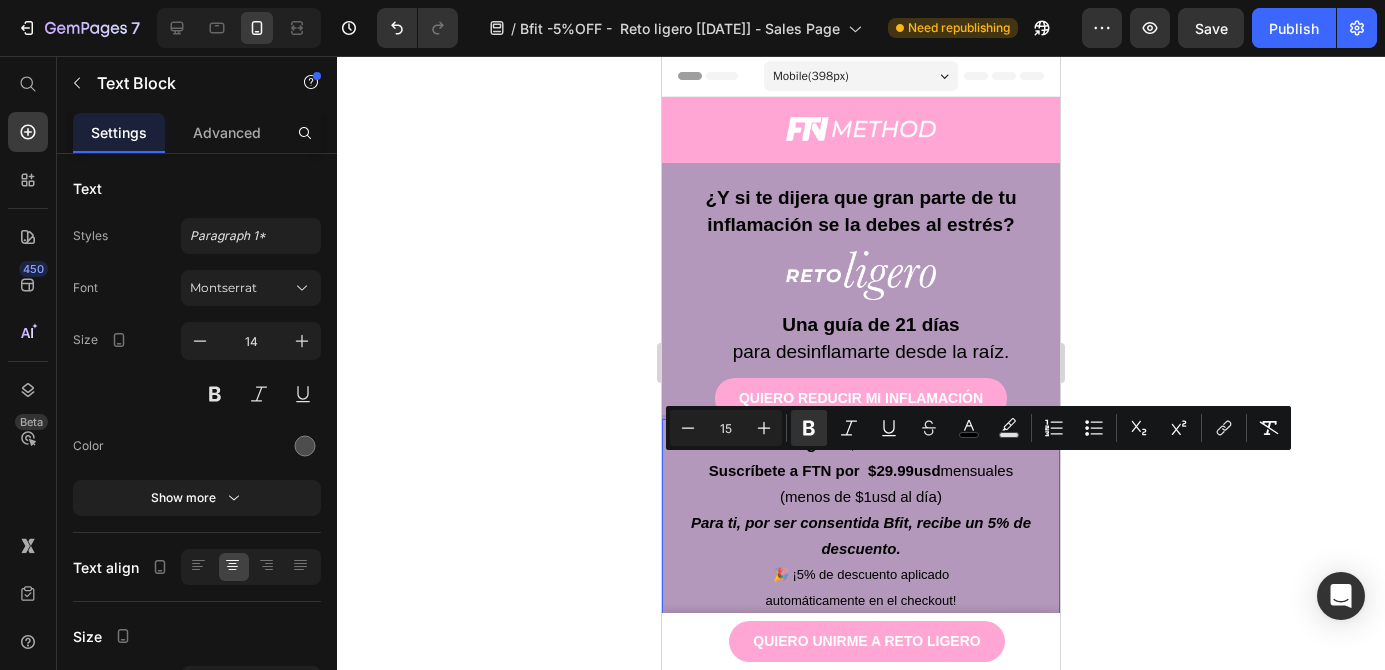click on "Precio Regular  $35usd  mensuales Suscríbete a FTN por  $29.99usd  mensuales" at bounding box center (861, 457) 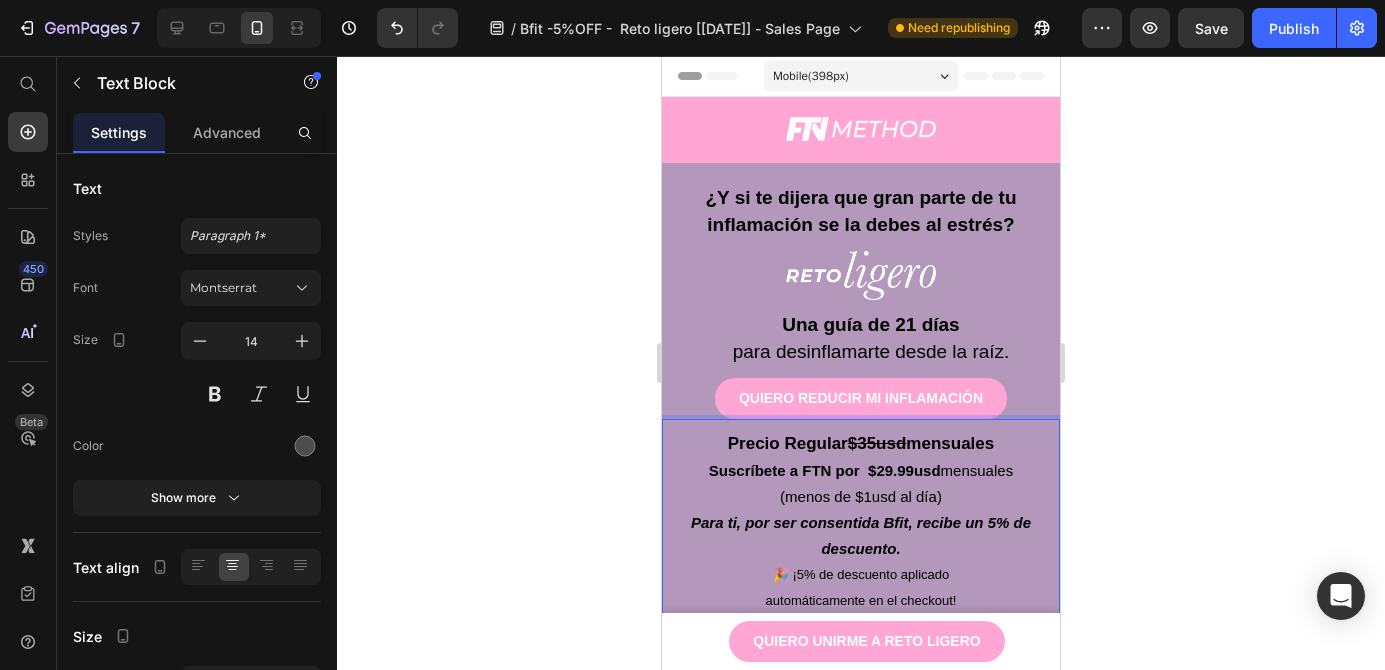 click on "$35usd" at bounding box center [877, 443] 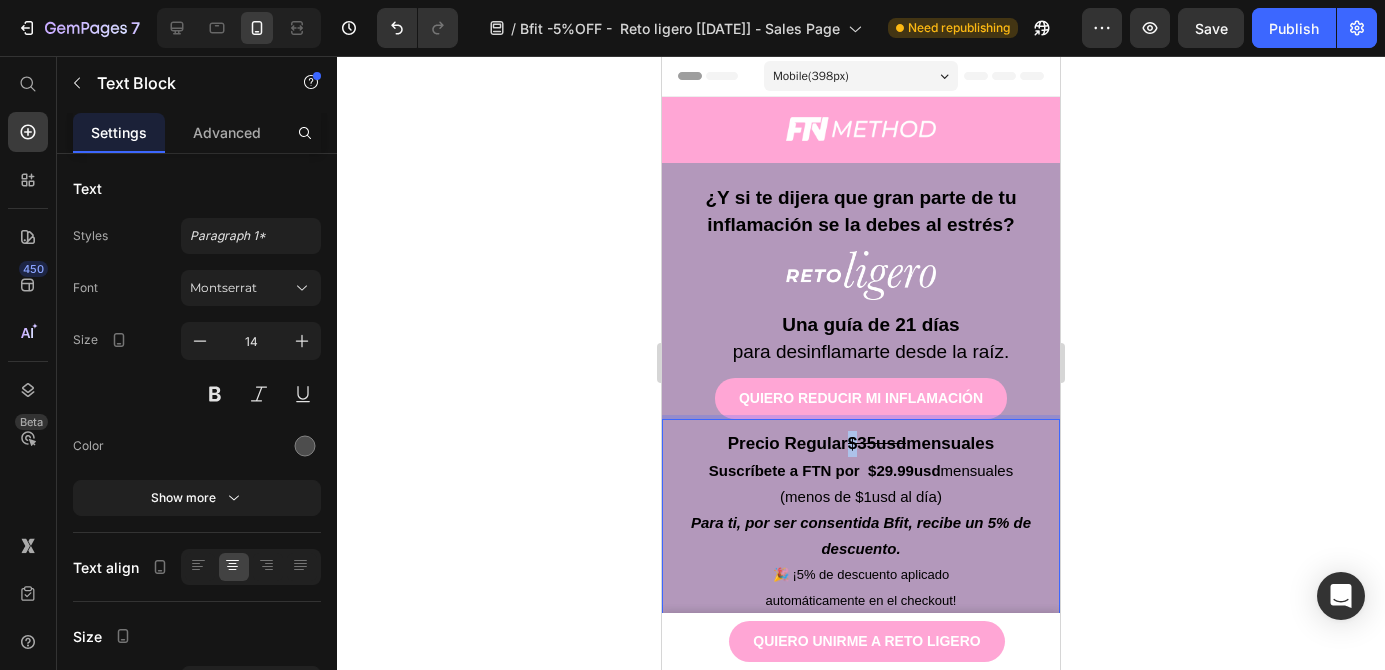 click on "$35usd" at bounding box center [877, 443] 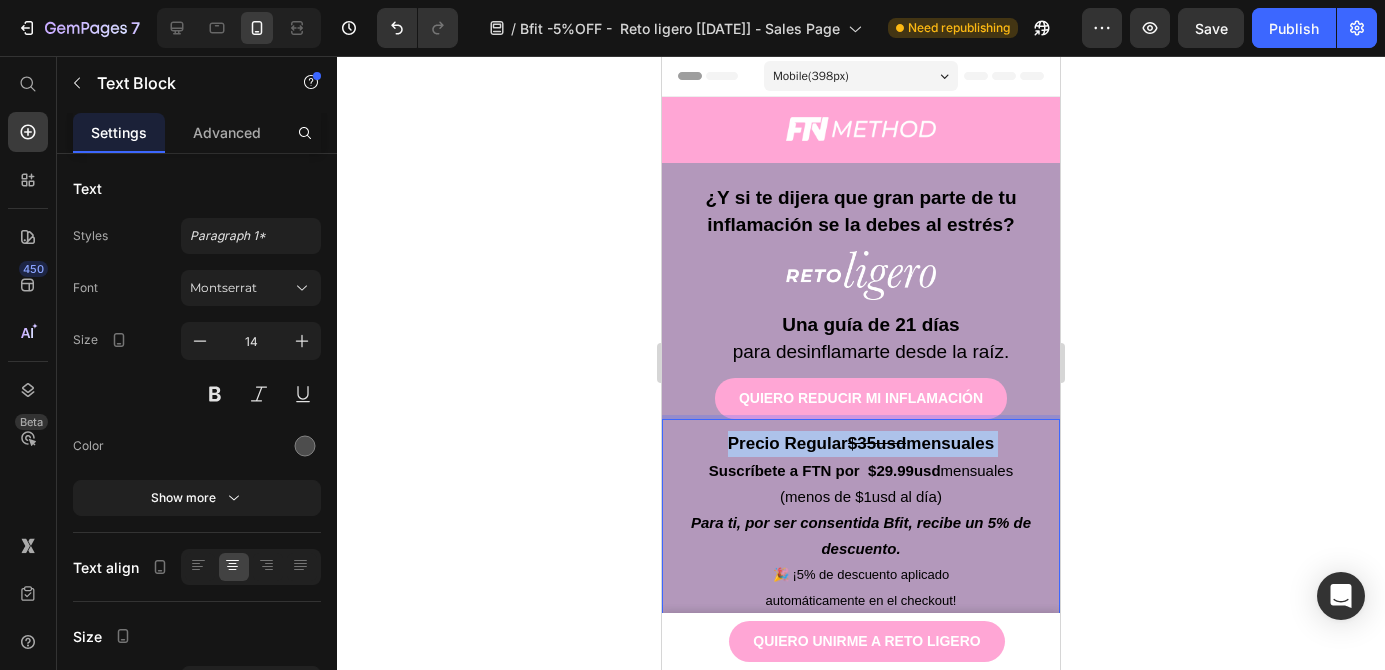 click on "$35usd" at bounding box center [877, 443] 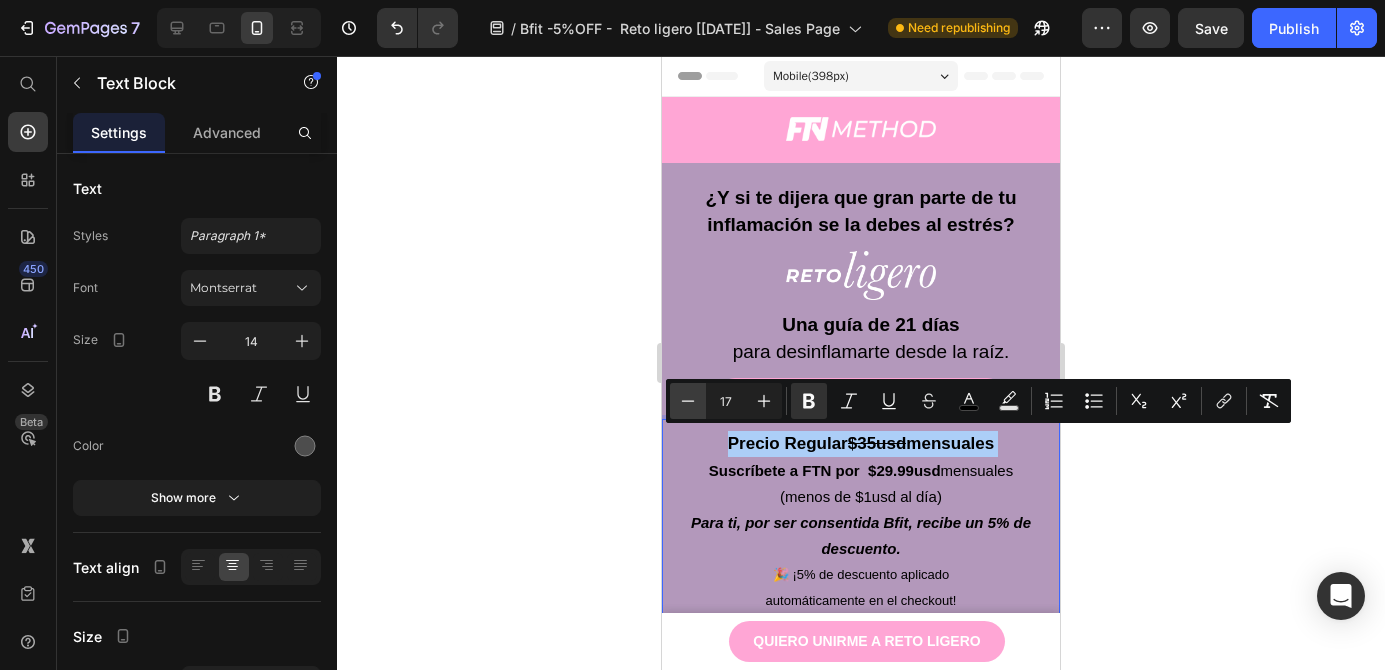 click 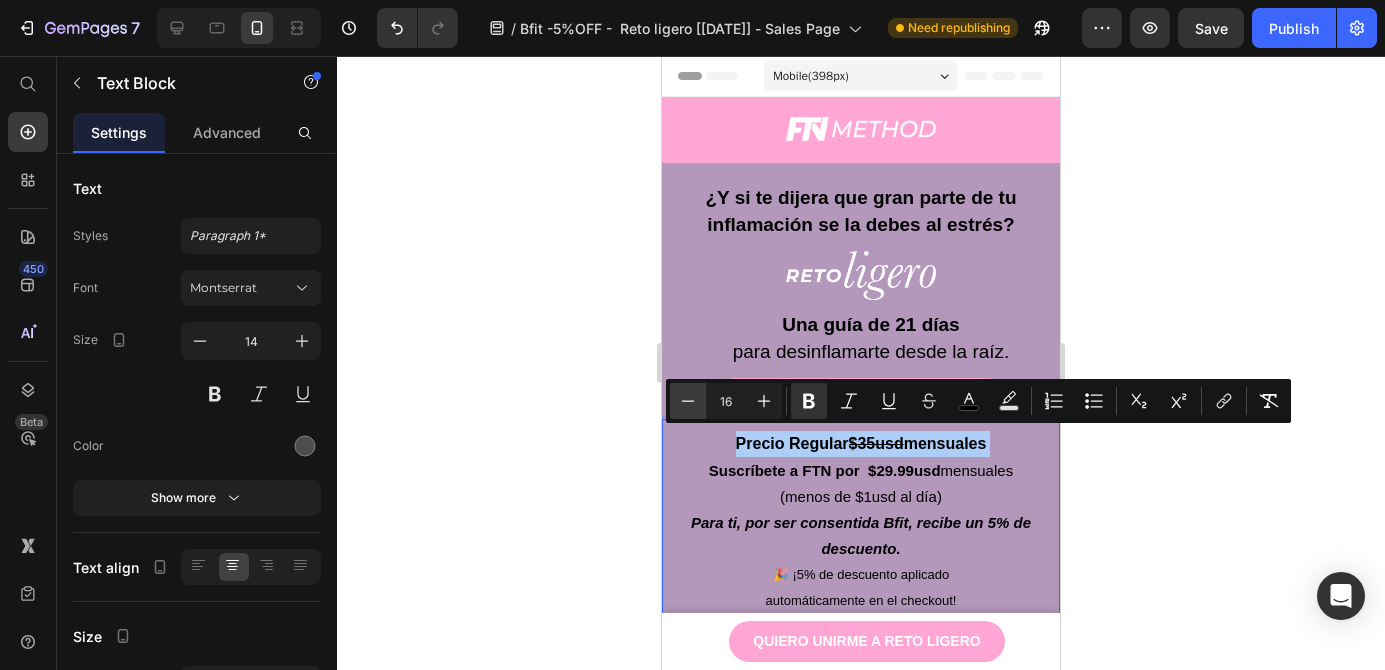 click 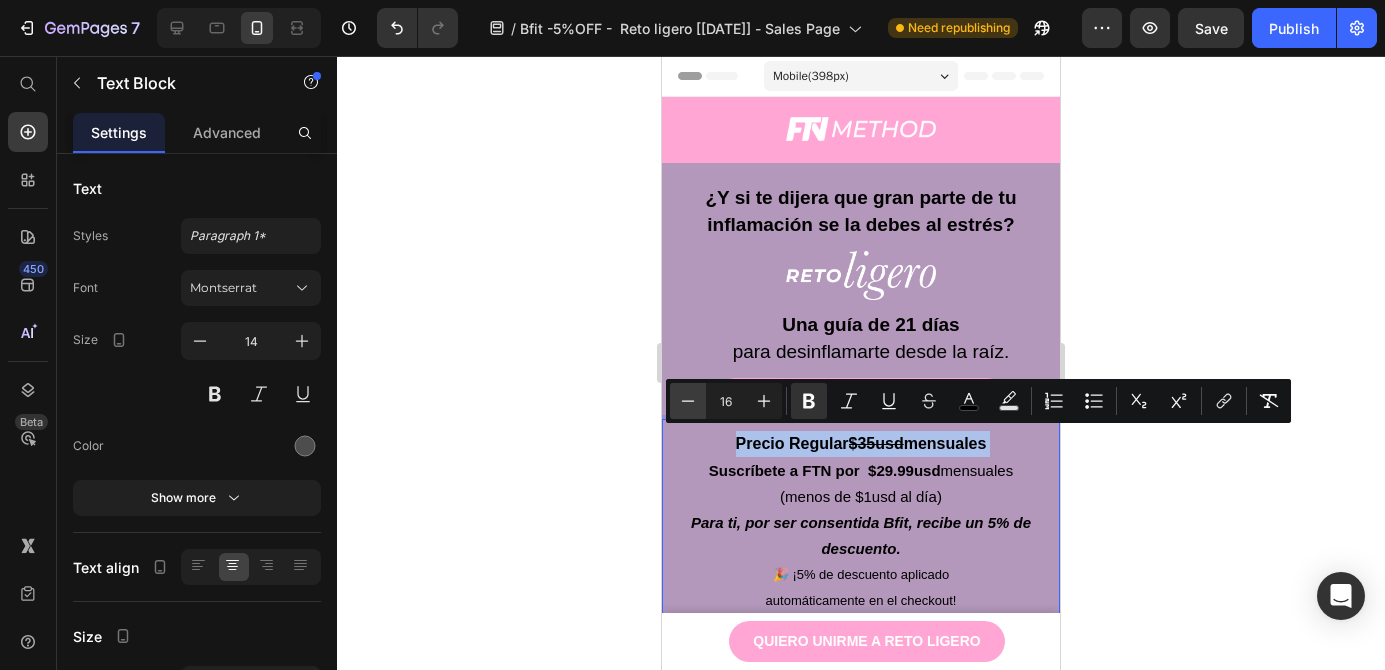 type on "15" 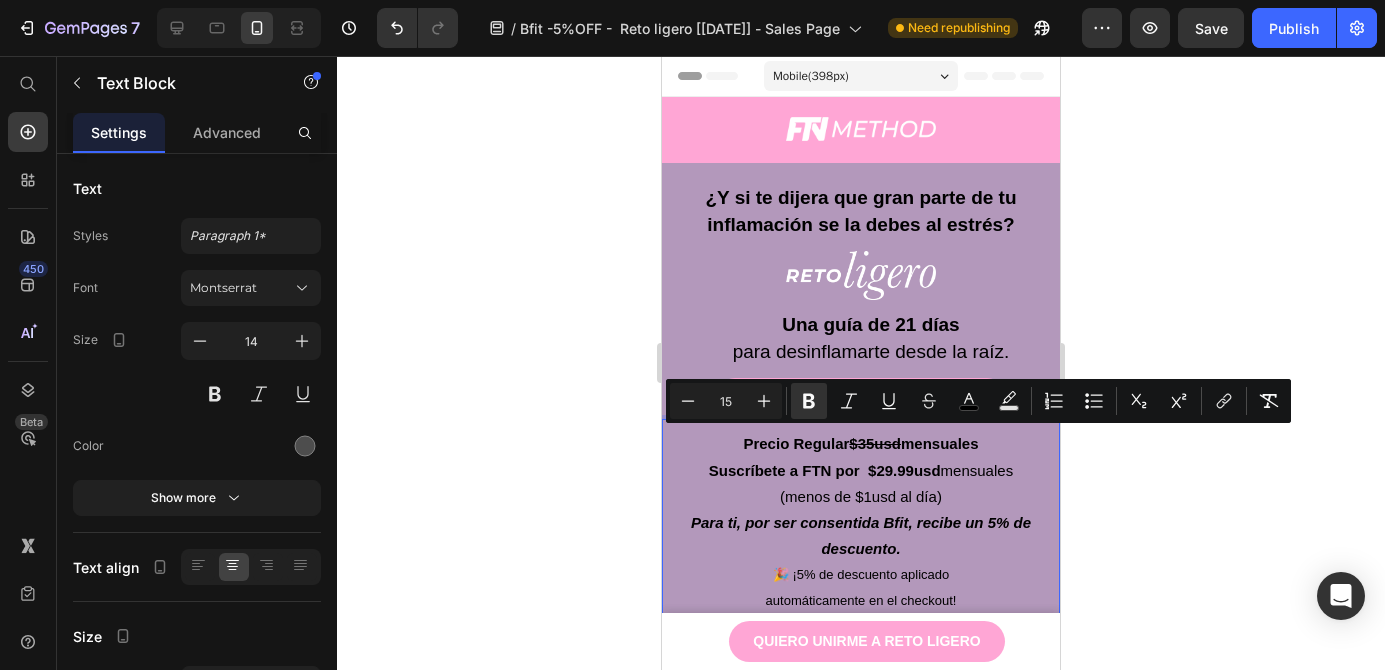 click on "(menos de $1usd al día)" at bounding box center [861, 496] 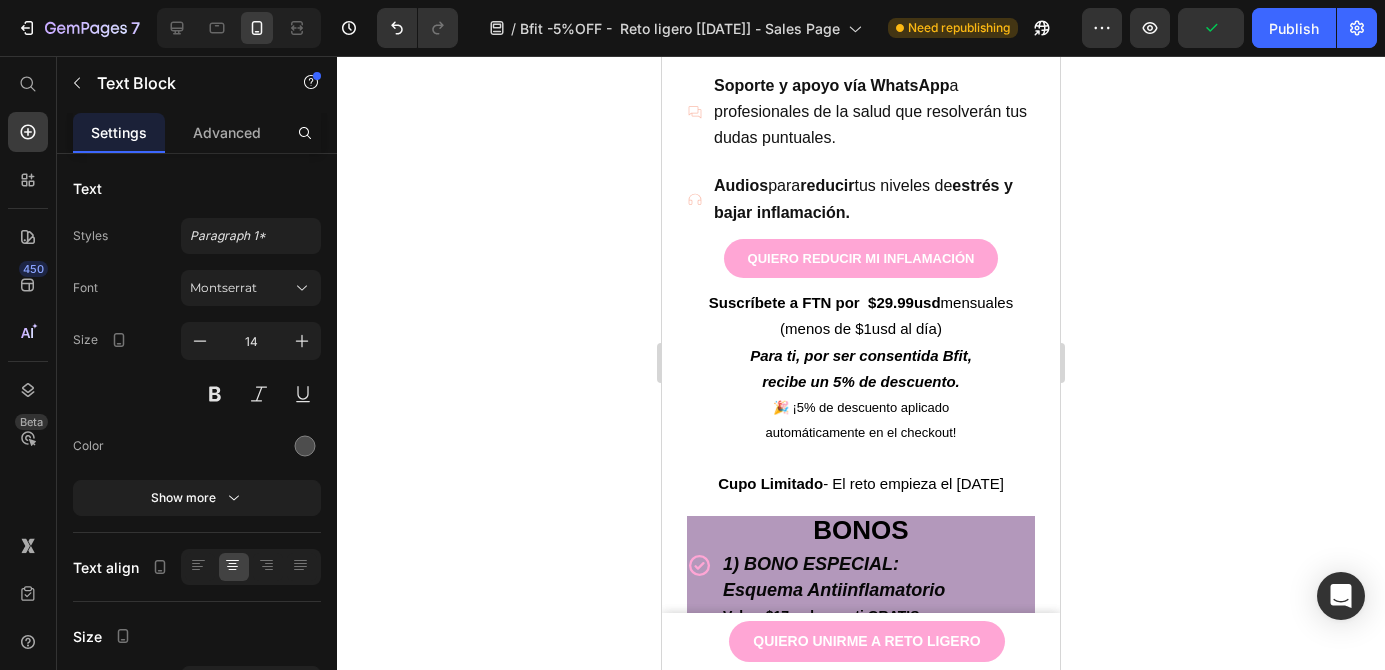 scroll, scrollTop: 2790, scrollLeft: 0, axis: vertical 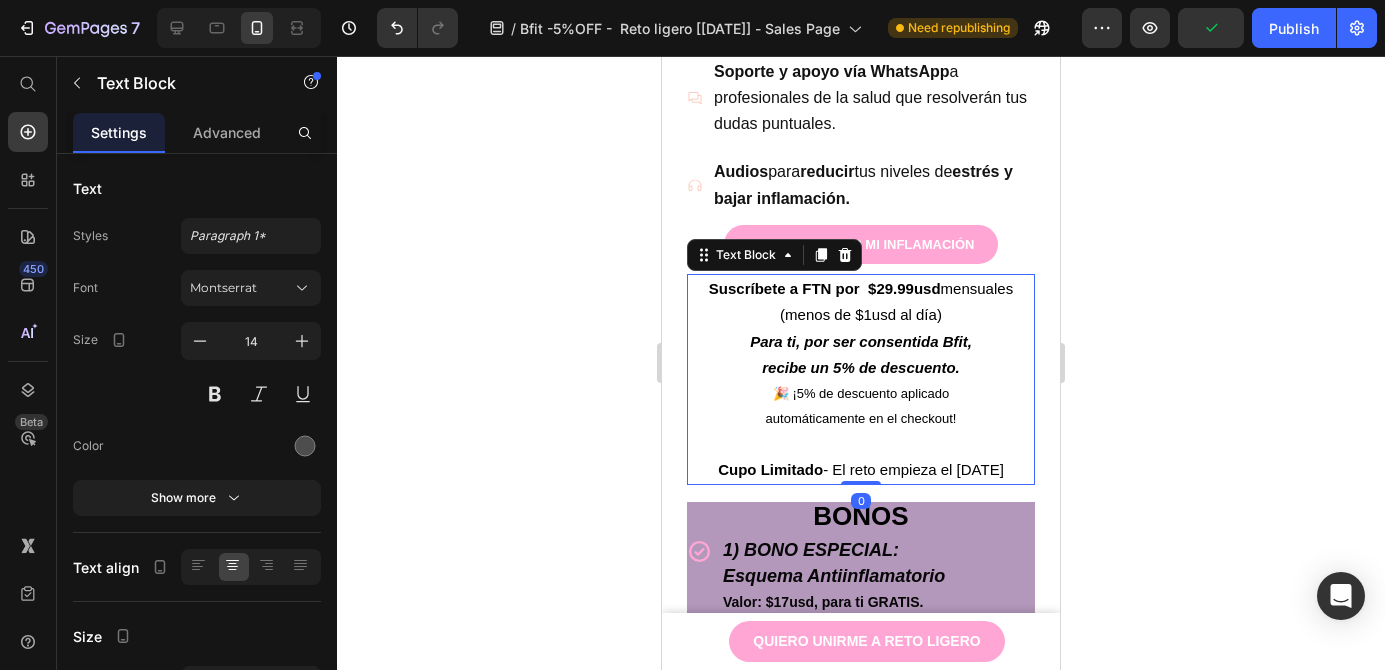 click on "(menos de $1usd al día)  Para ti, por ser consentida Bfit," at bounding box center [861, 328] 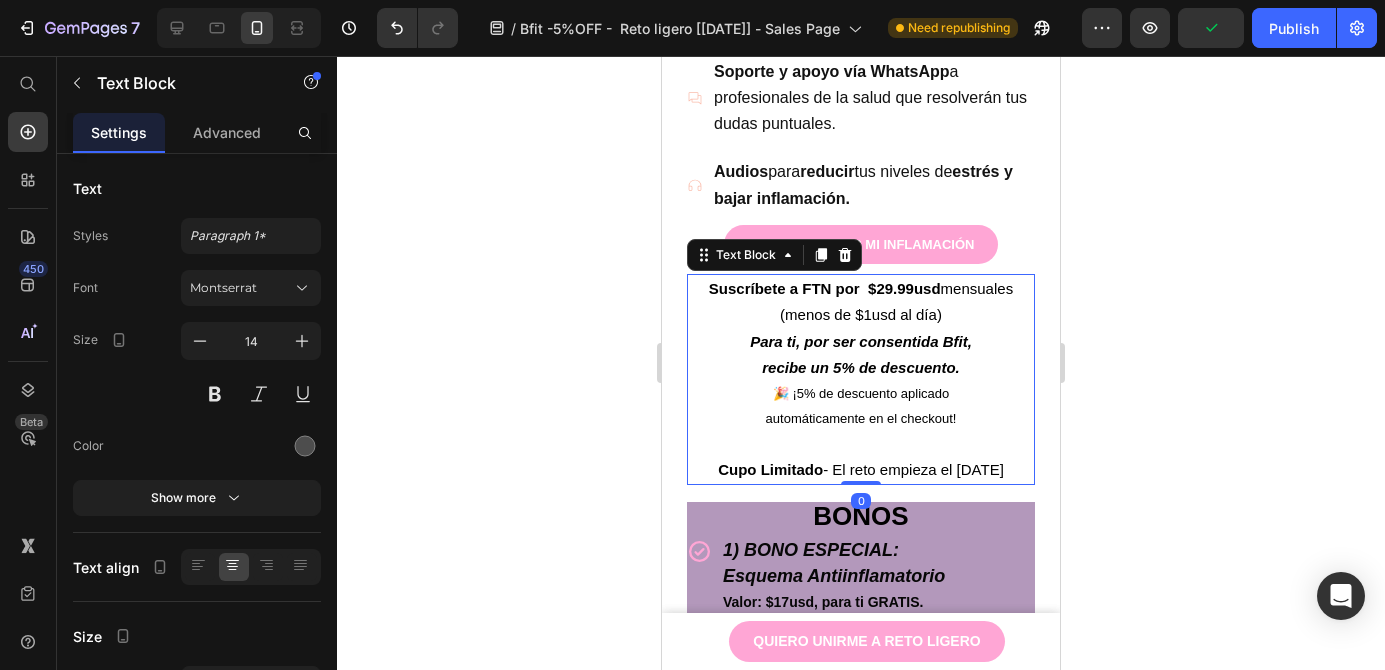 click on "Suscríbete a FTN por  $29.99usd" at bounding box center [825, 288] 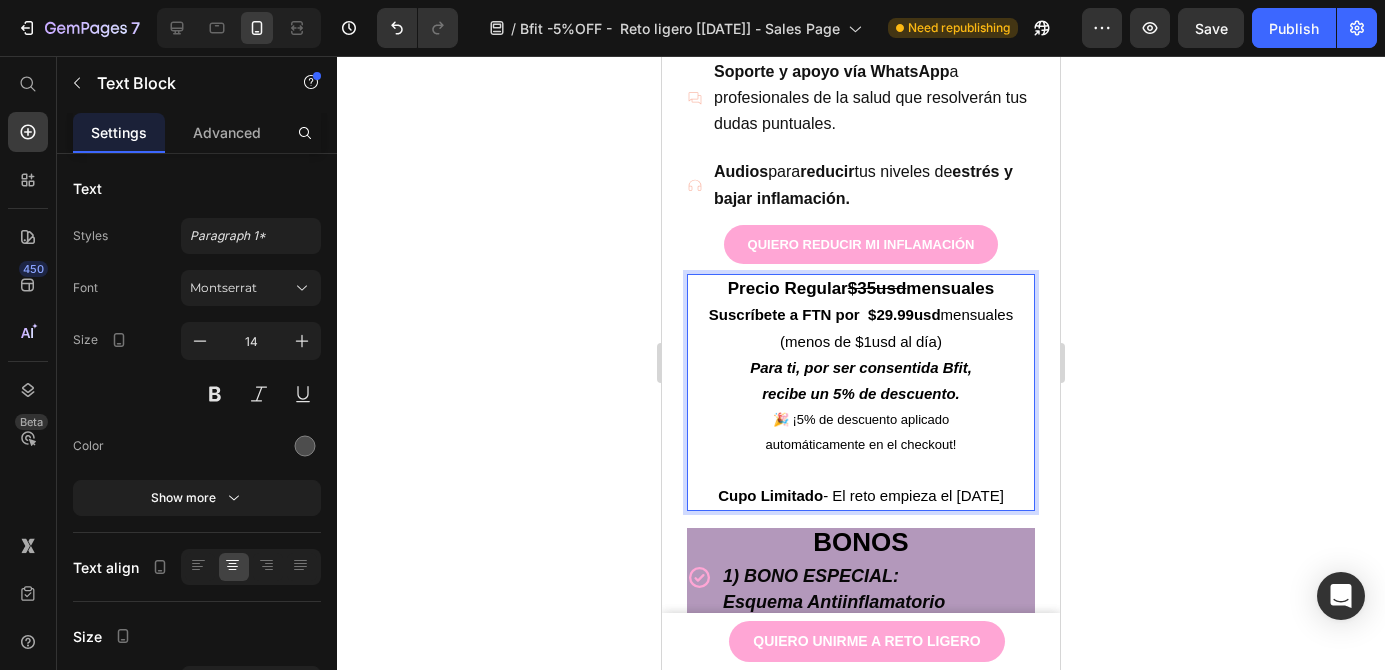click on "Suscríbete a FTN por  $29.99usd" at bounding box center [825, 314] 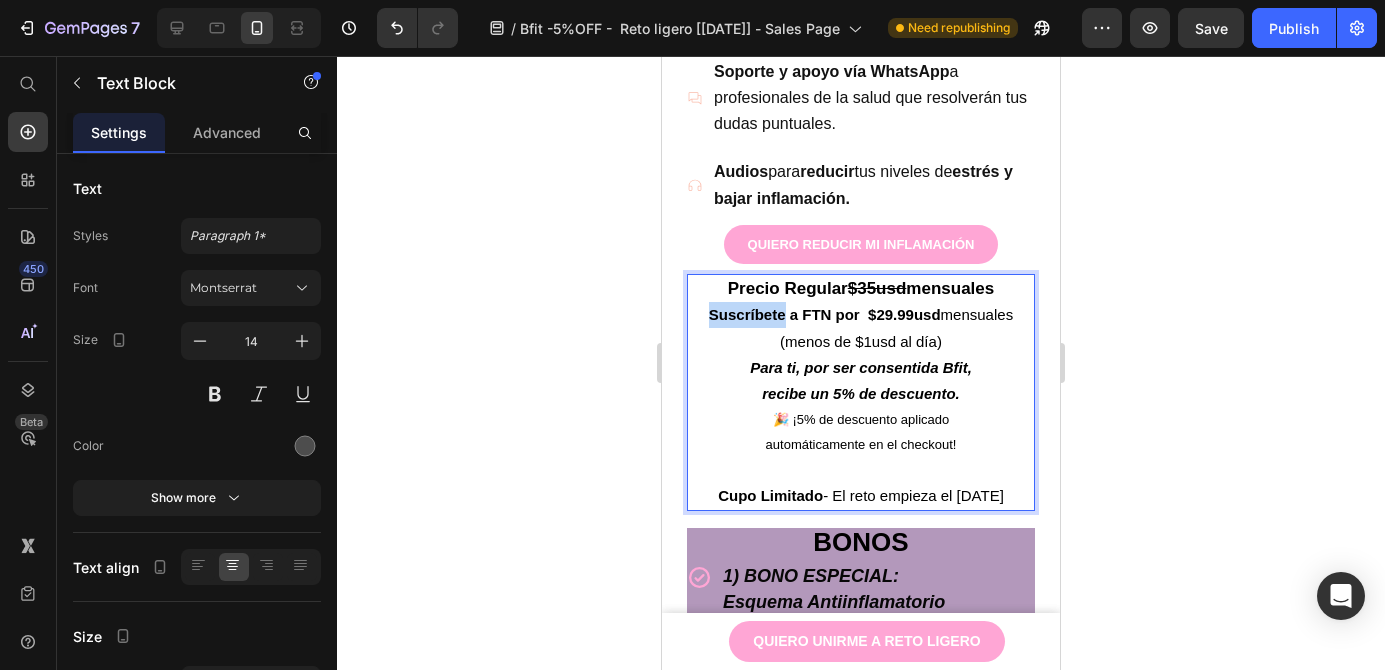 click on "Suscríbete a FTN por  $29.99usd" at bounding box center [825, 314] 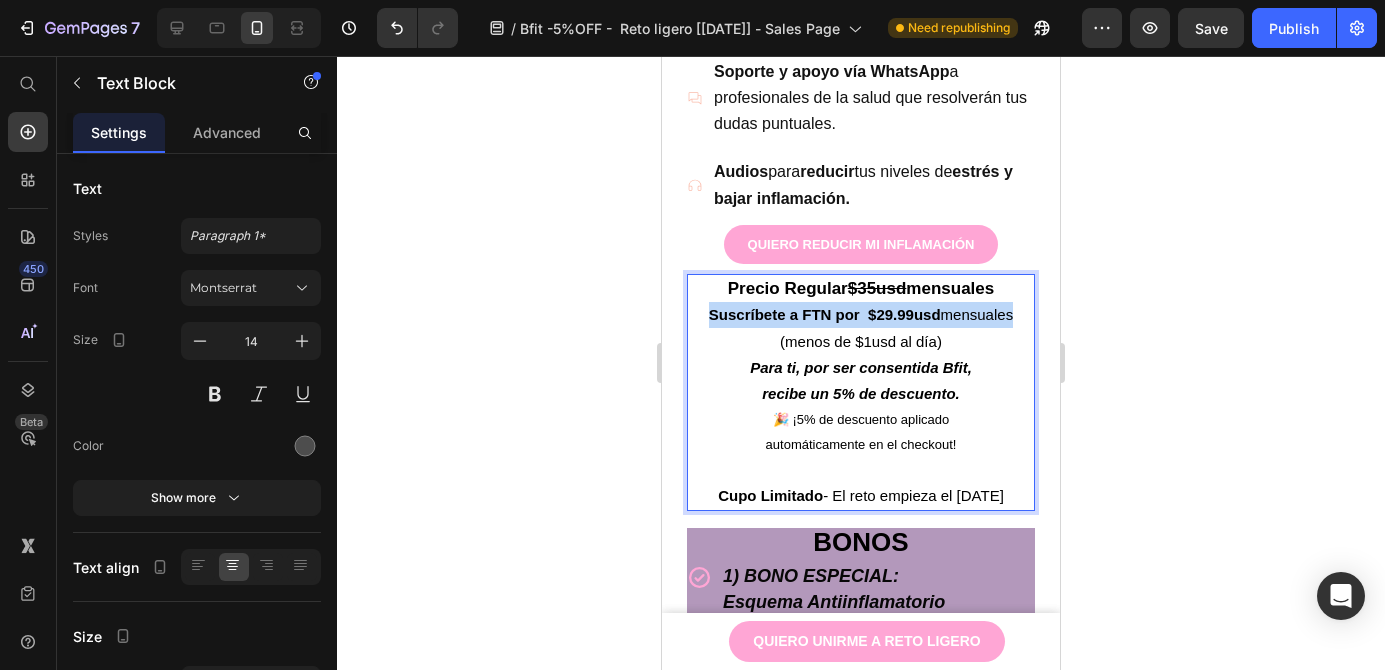 click on "Suscríbete a FTN por  $29.99usd" at bounding box center [825, 314] 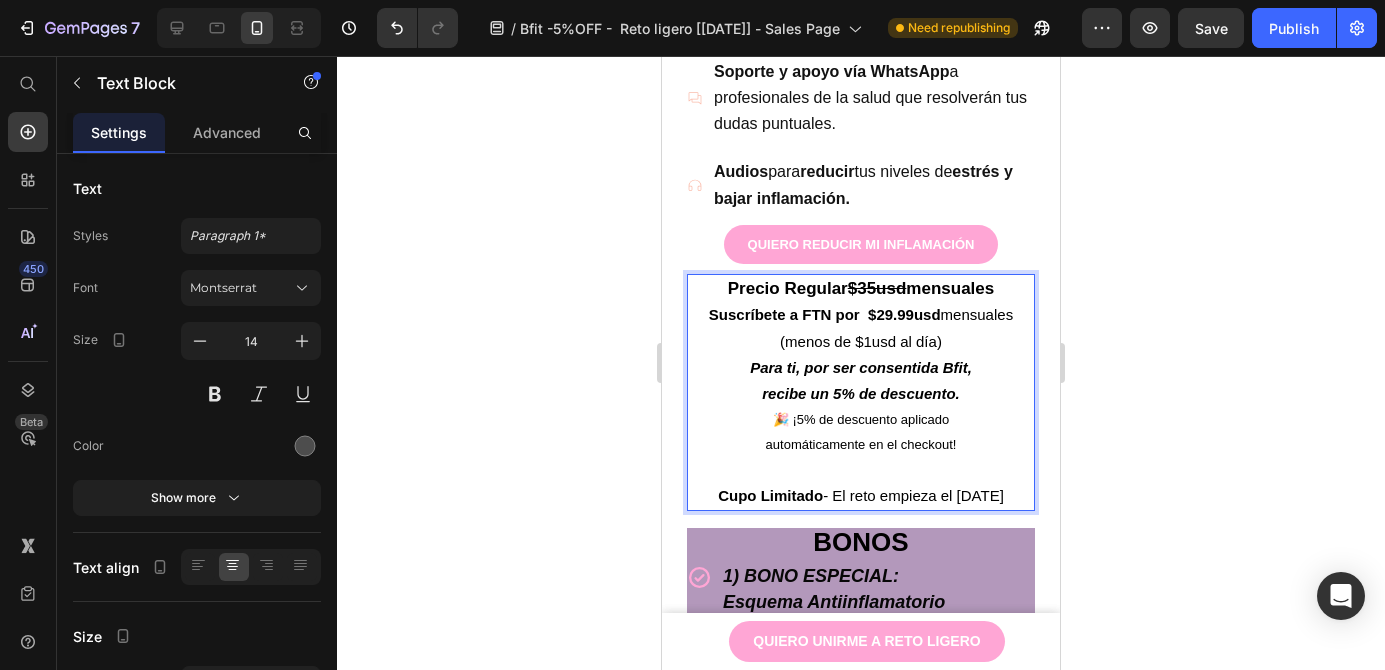 click on "(menos de $1usd al día)" at bounding box center [861, 341] 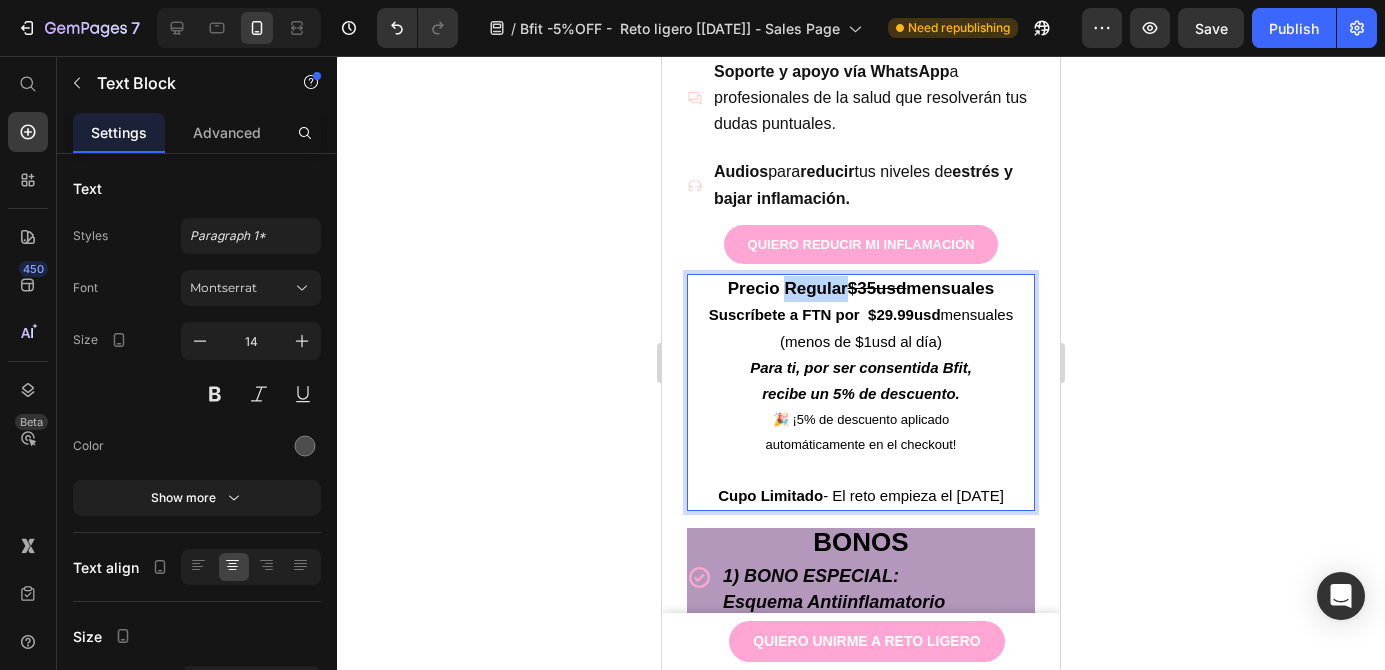 click on "Precio Regular" at bounding box center (788, 288) 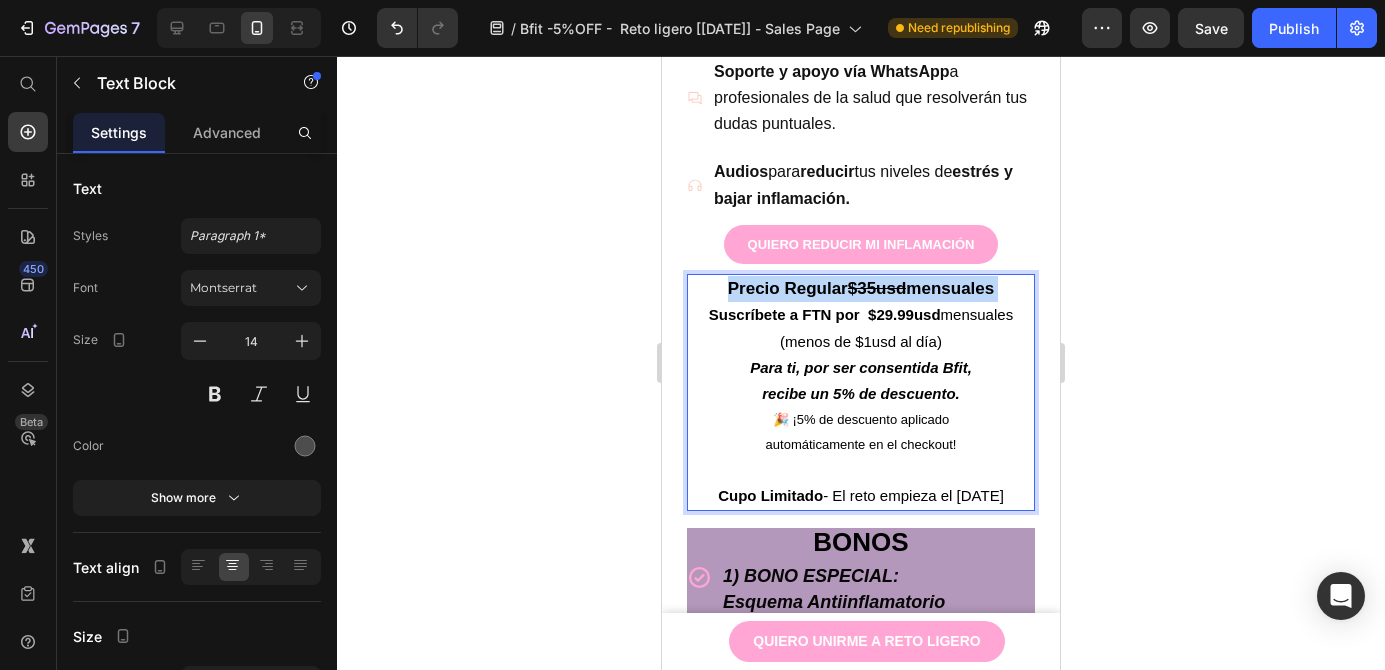 click on "Precio Regular" at bounding box center (788, 288) 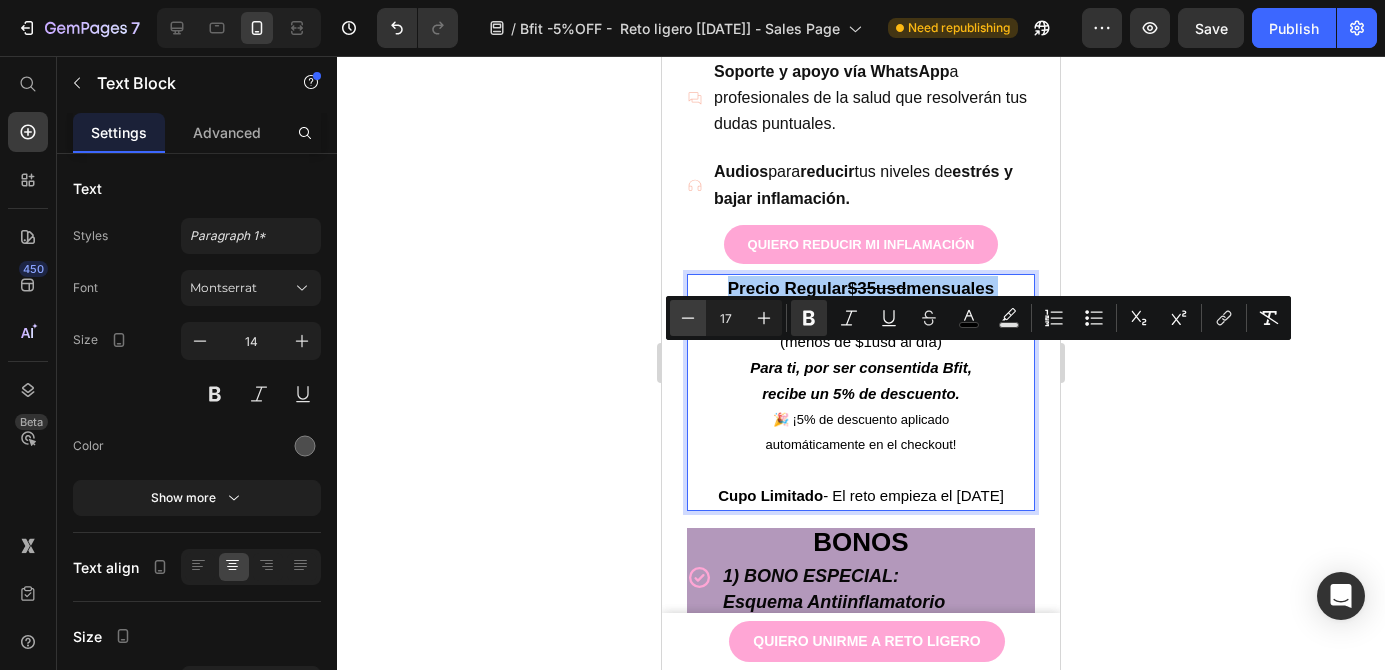 click on "Minus" at bounding box center [688, 318] 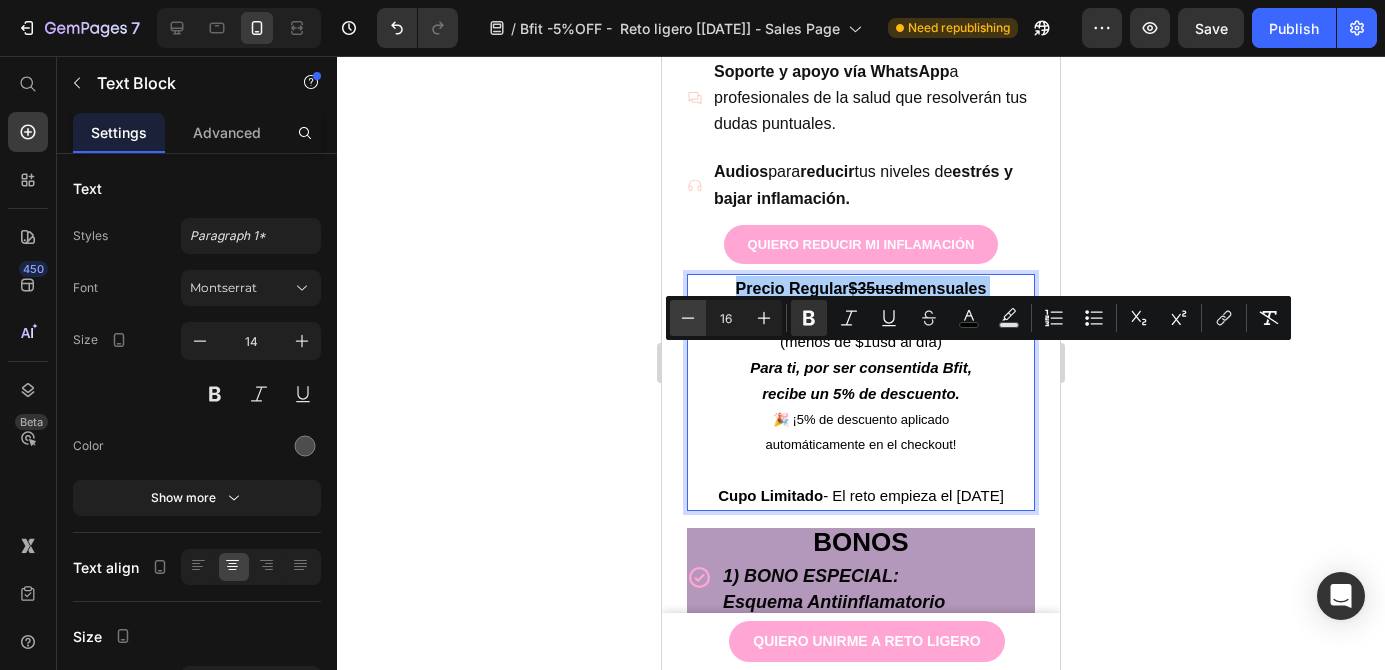 click on "Minus" at bounding box center [688, 318] 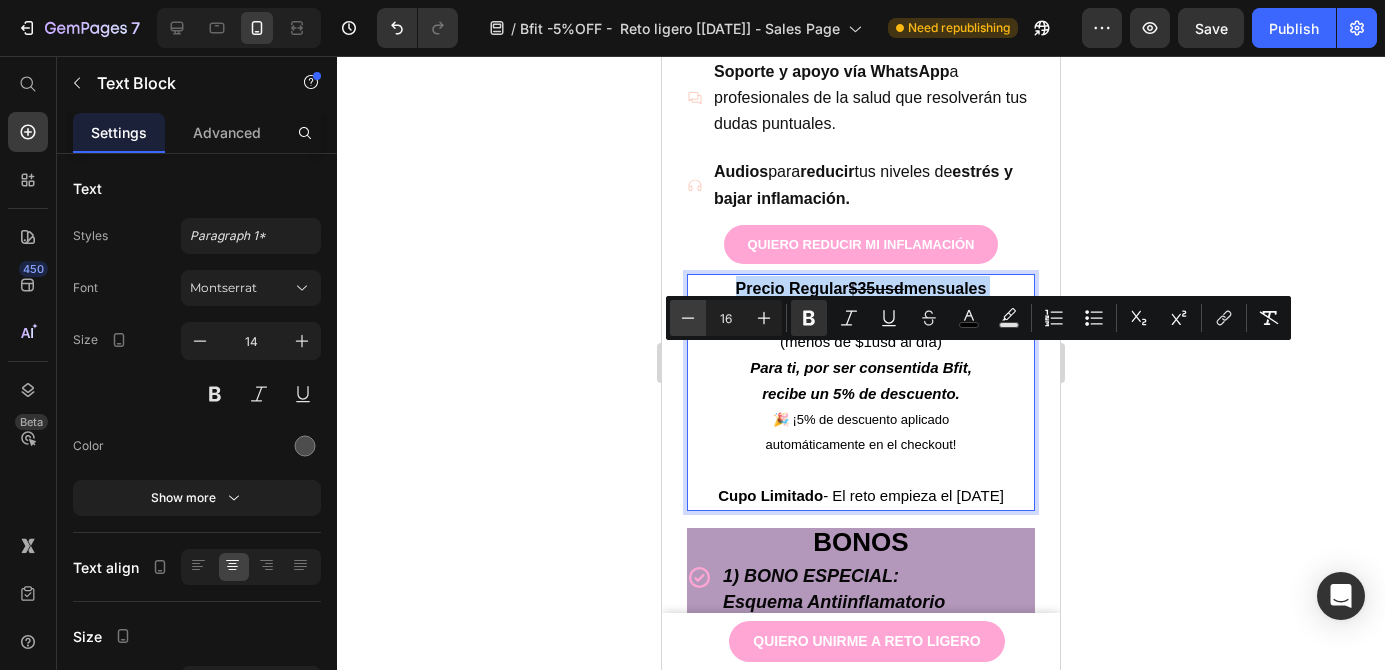 type on "15" 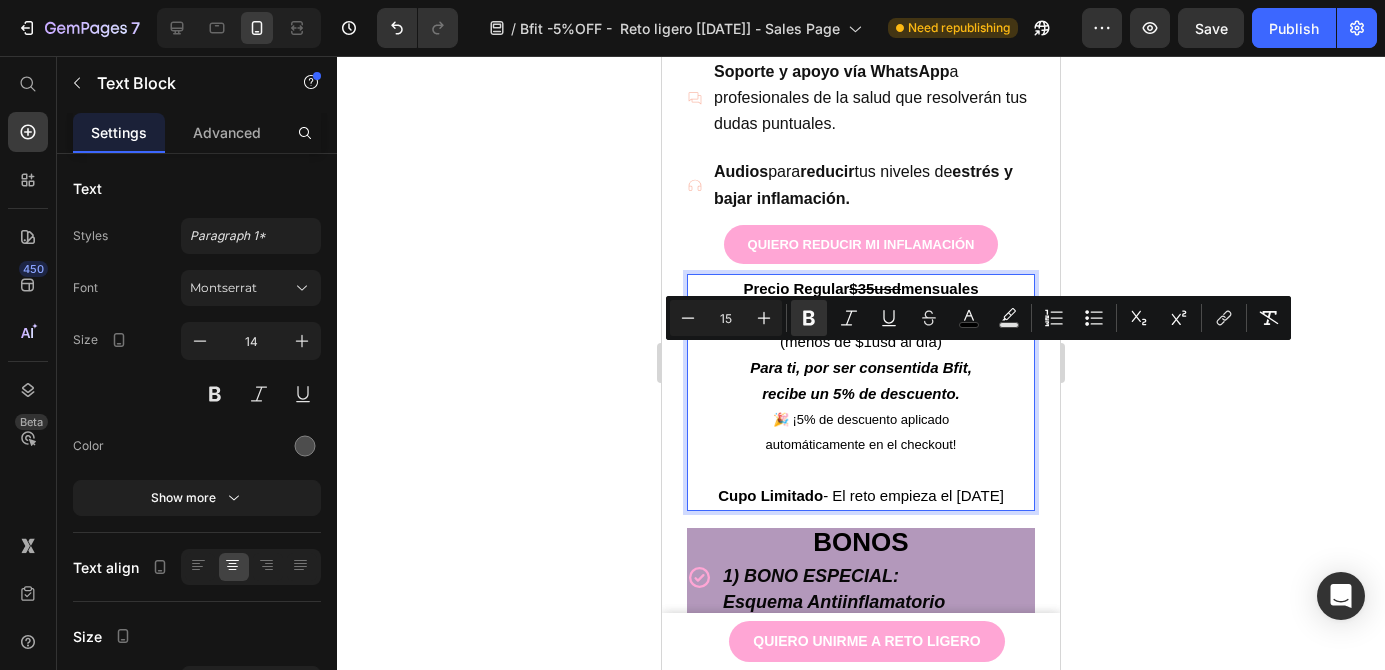 click on "Para ti, por ser consentida Bfit," at bounding box center (861, 367) 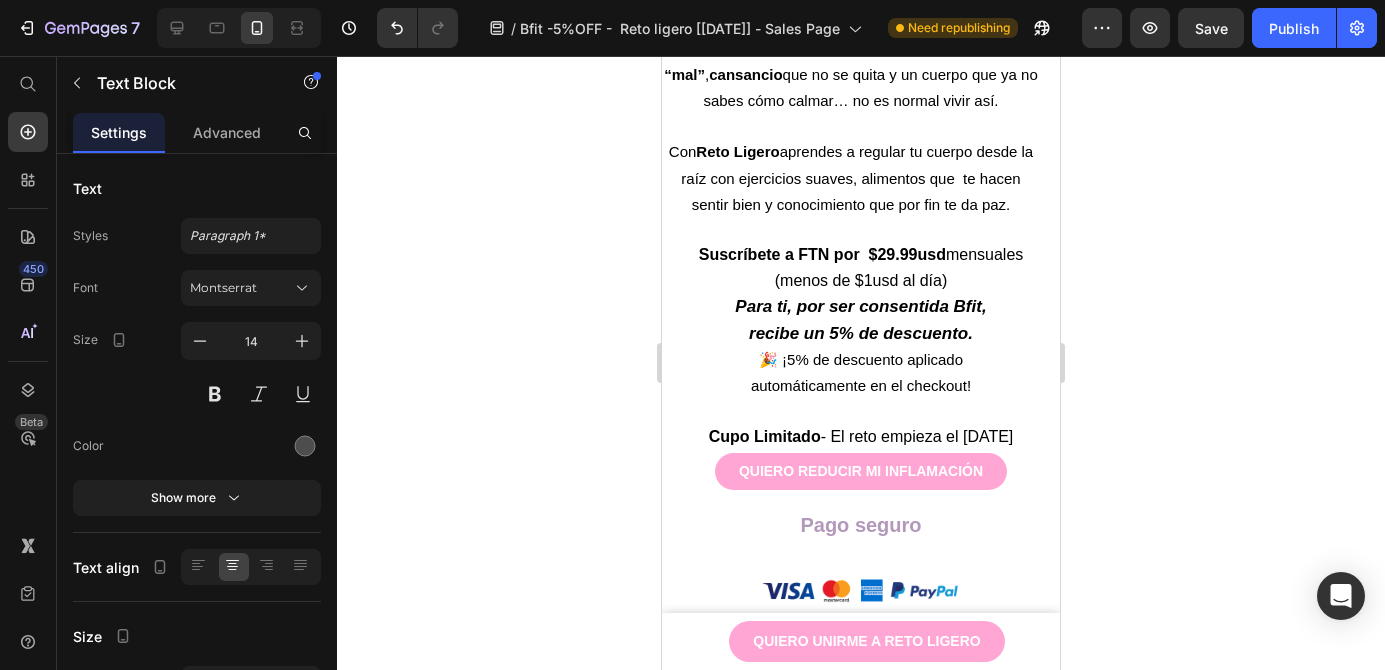 scroll, scrollTop: 6772, scrollLeft: 0, axis: vertical 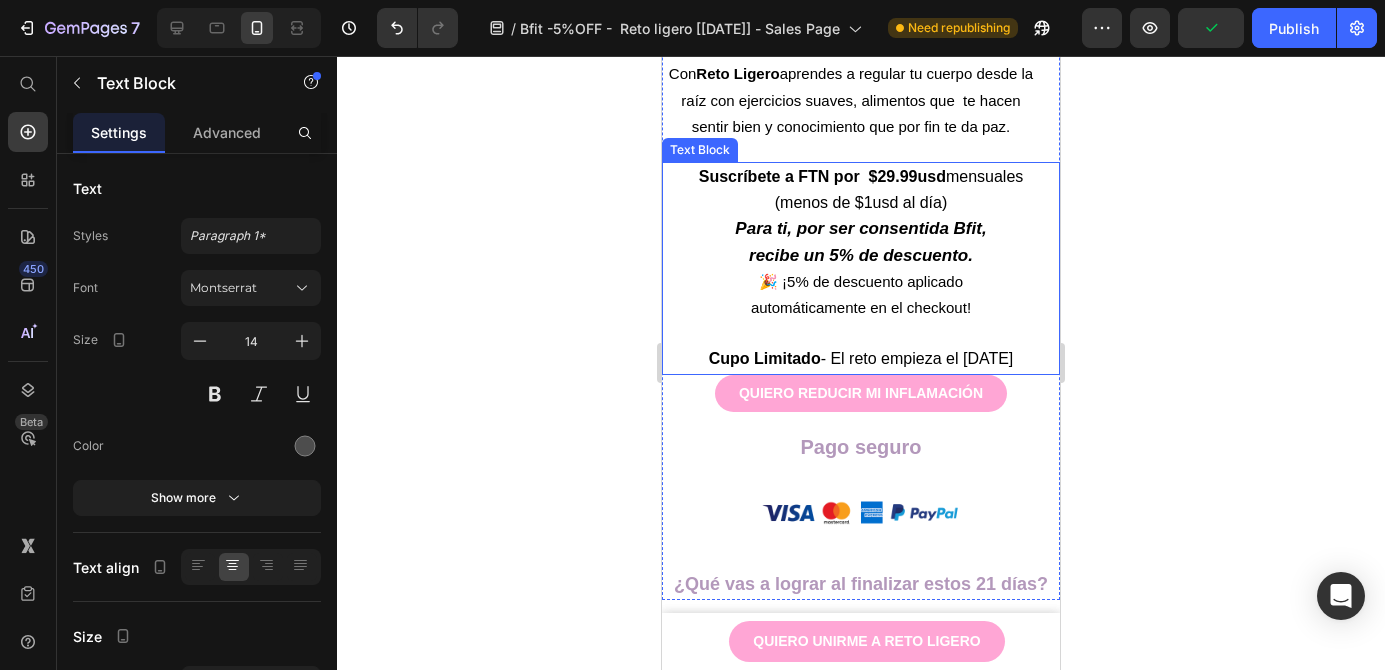 click on "Para ti, por ser consentida Bfit," at bounding box center (860, 228) 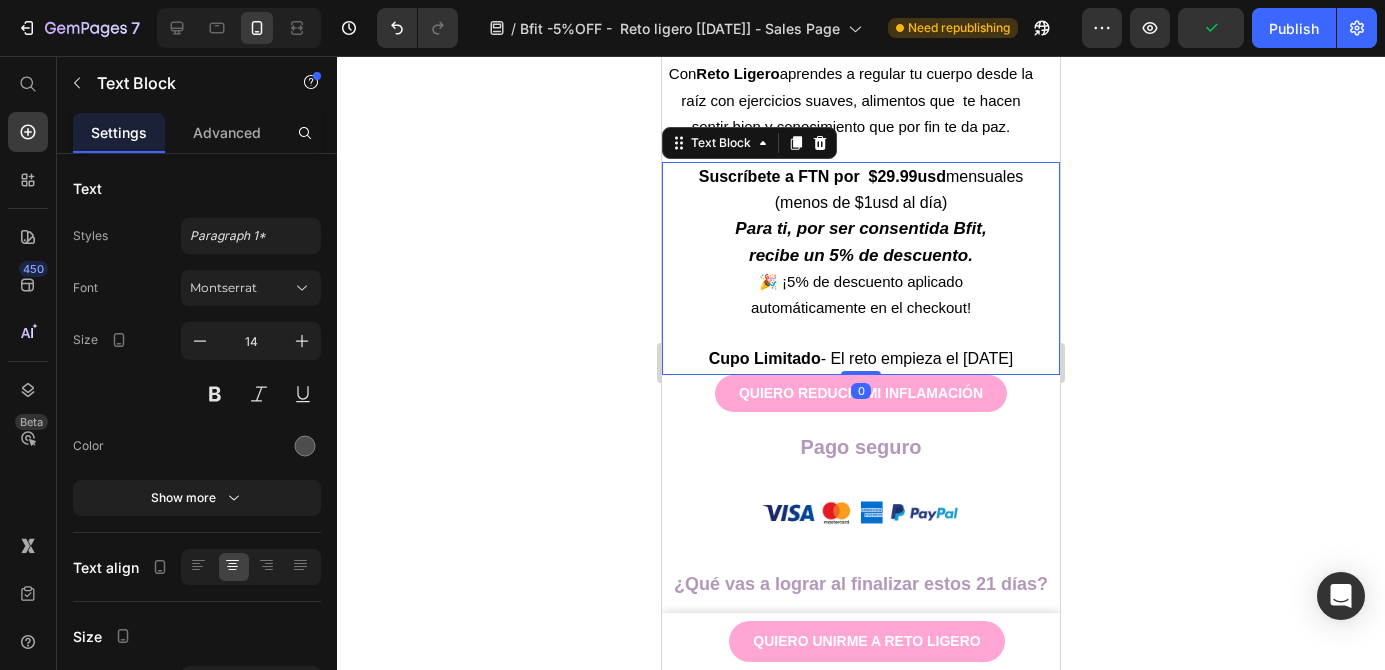 click on "Suscríbete a FTN por  $29.99usd" at bounding box center [822, 176] 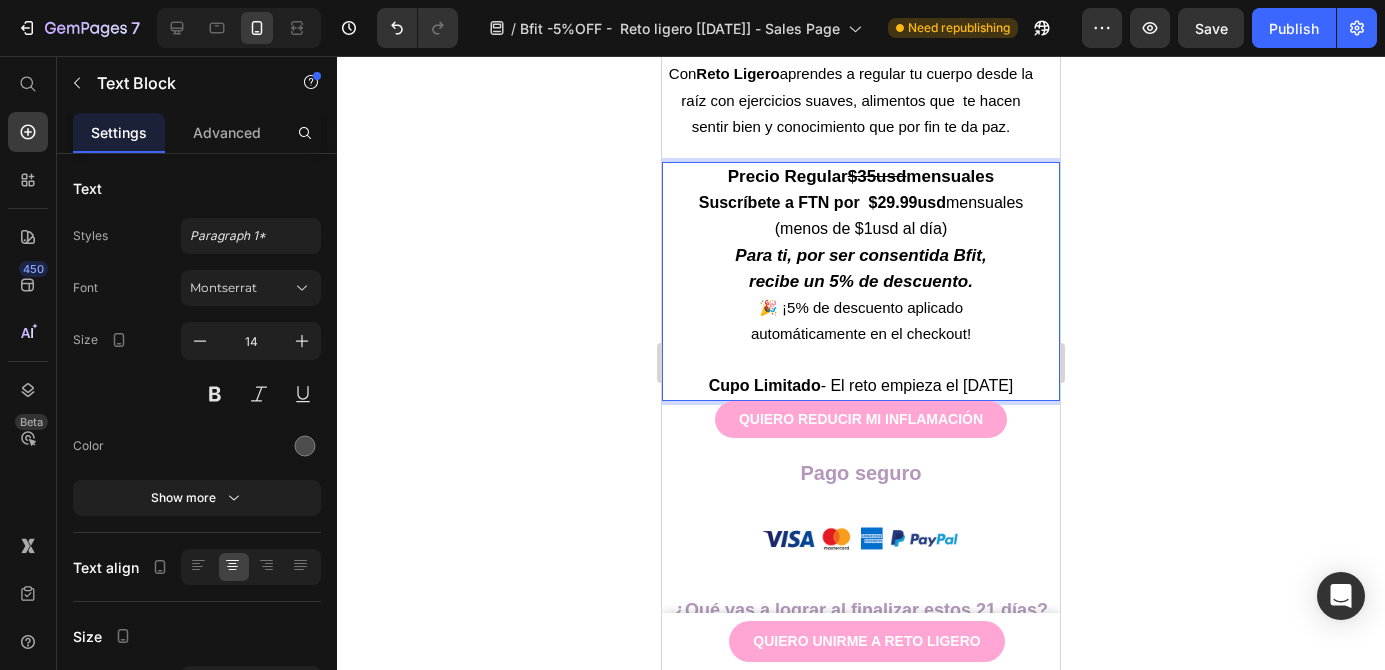 click on "(menos de $1usd al día)" at bounding box center [861, 228] 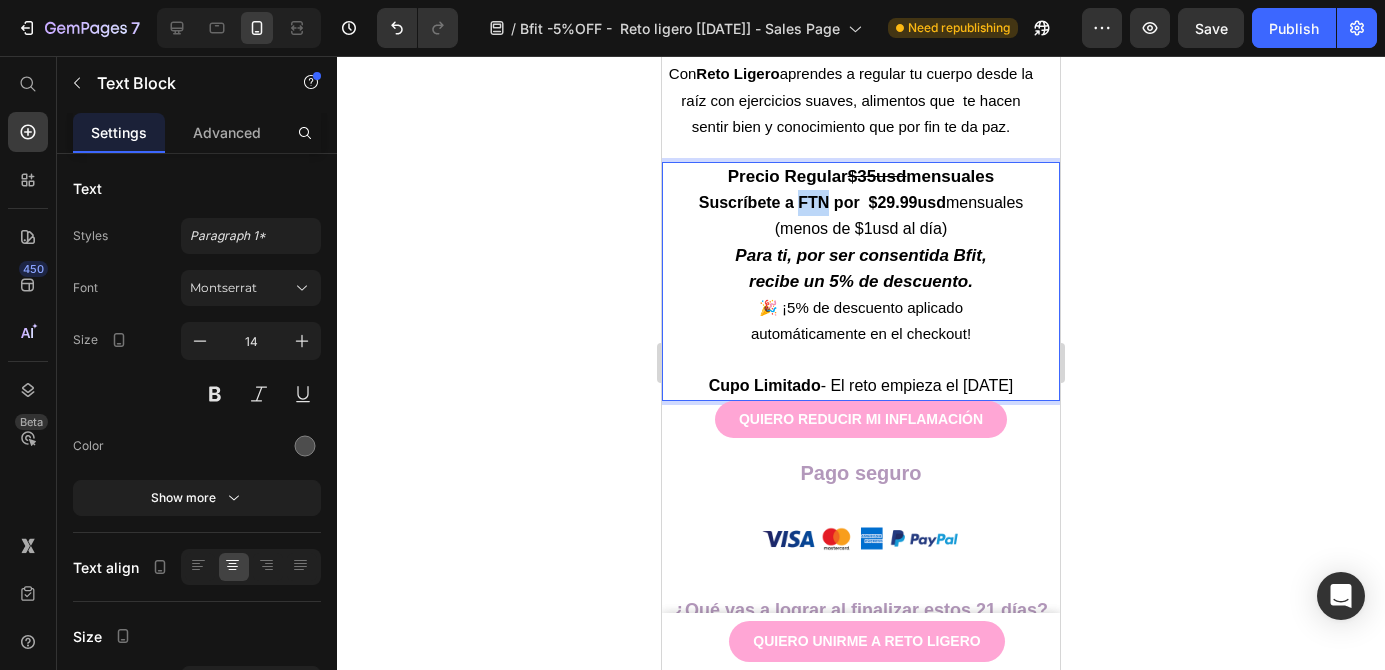 click on "Suscríbete a FTN por  $29.99usd" at bounding box center [822, 202] 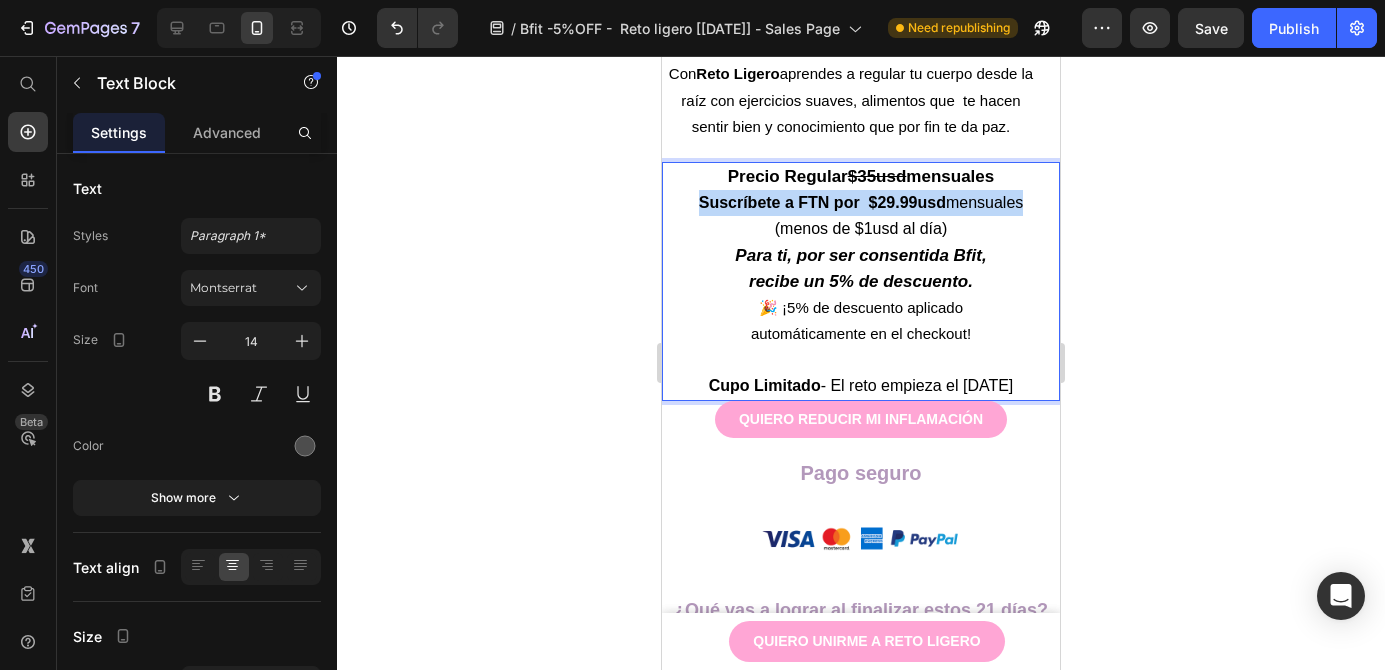 click on "Suscríbete a FTN por  $29.99usd" at bounding box center (822, 202) 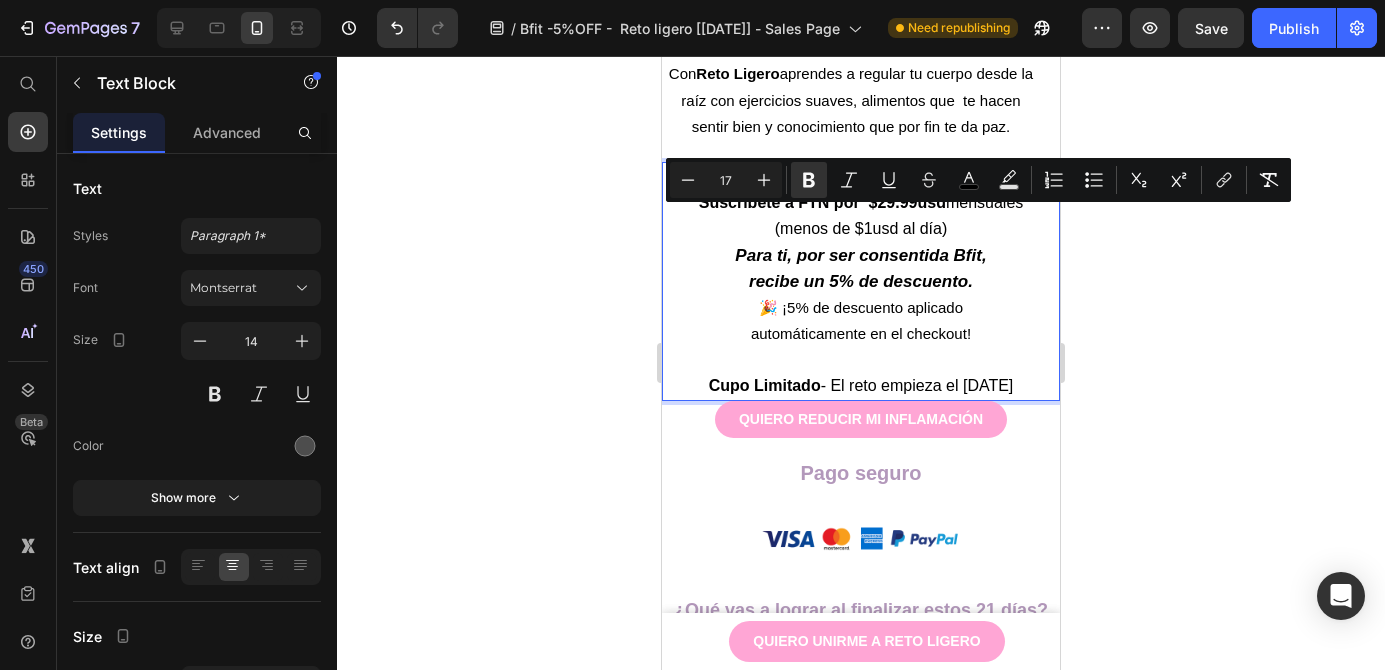 click on "Para ti, por ser consentida Bfit," at bounding box center [860, 255] 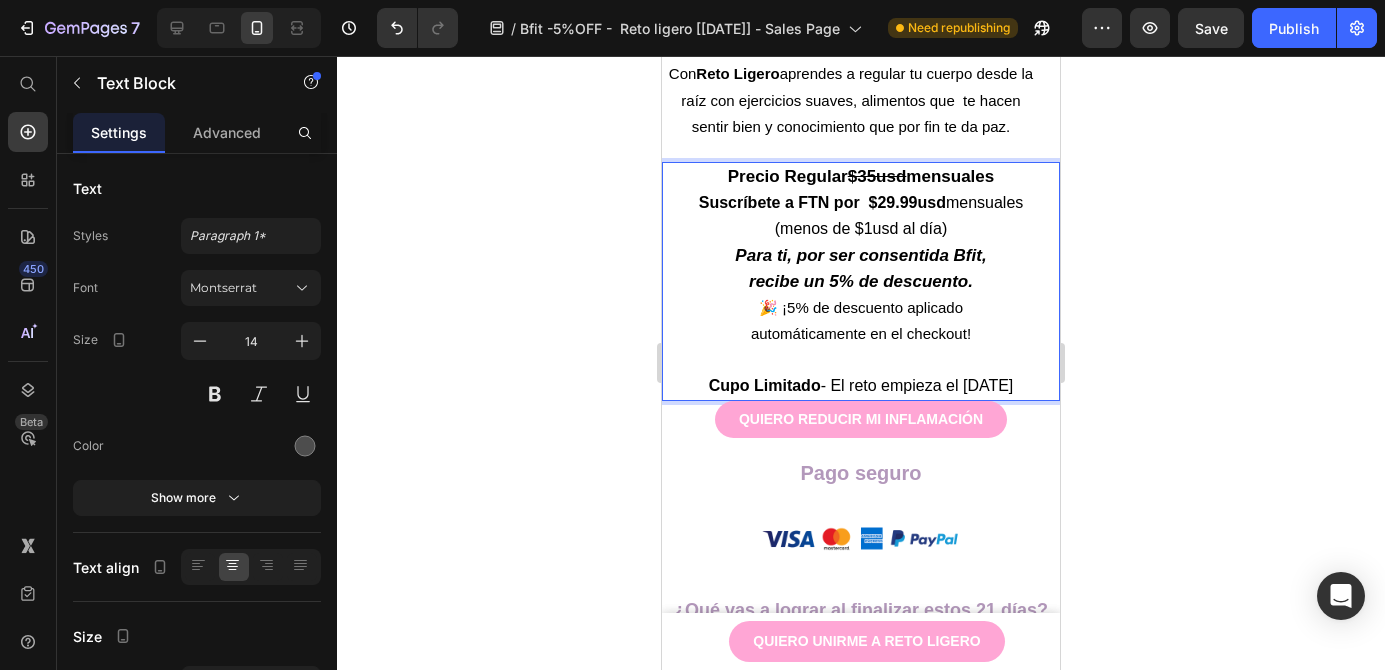 click on "Precio Regular" at bounding box center [788, 176] 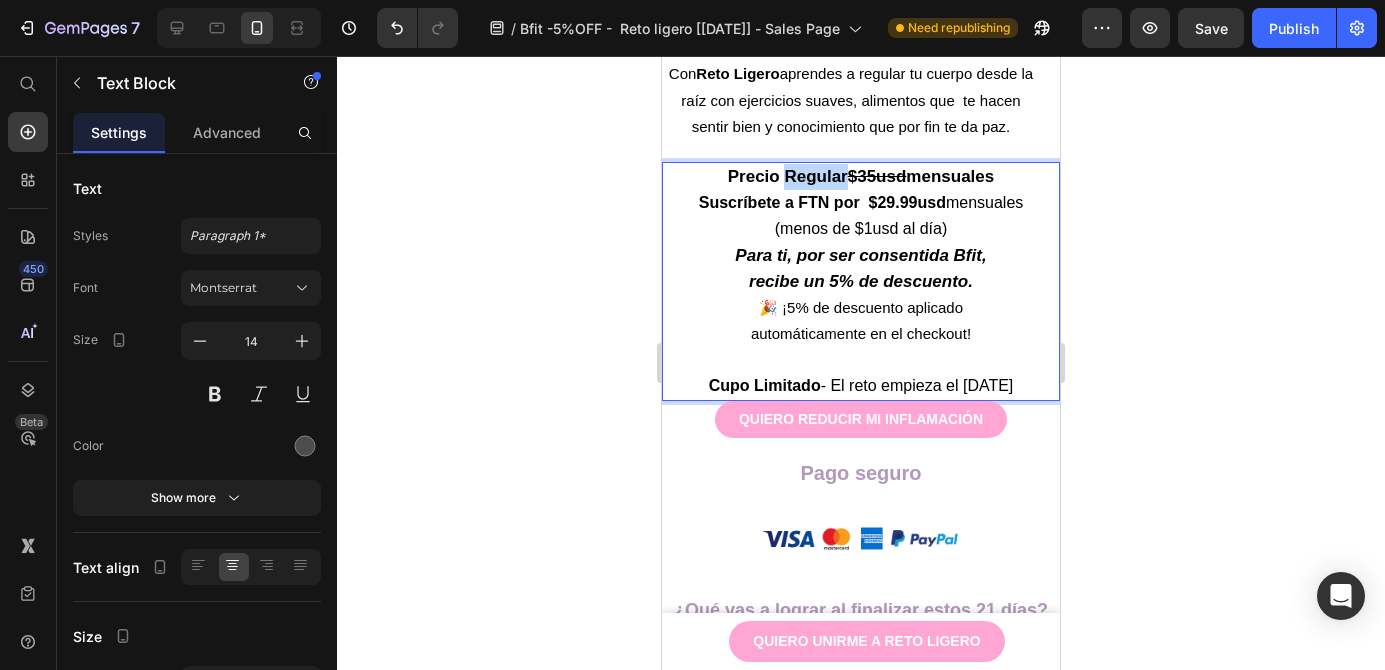 click on "Precio Regular" at bounding box center [788, 176] 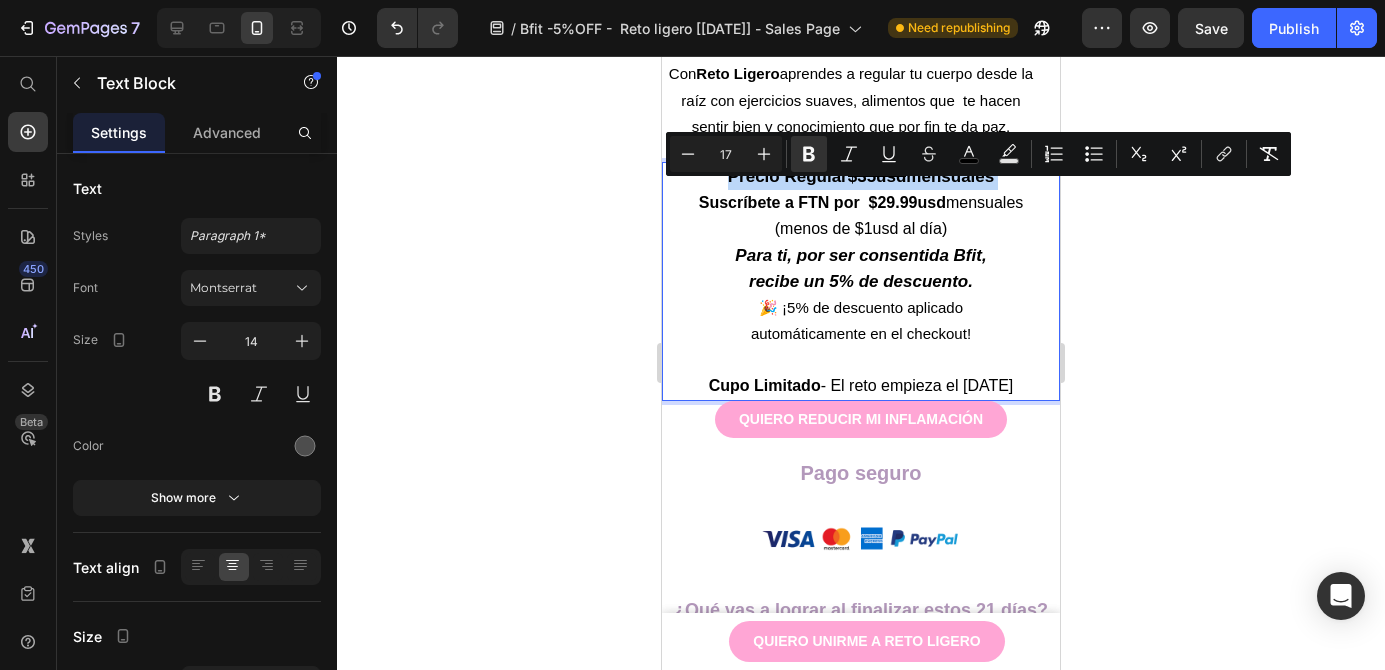 click on "Precio Regular" at bounding box center [788, 176] 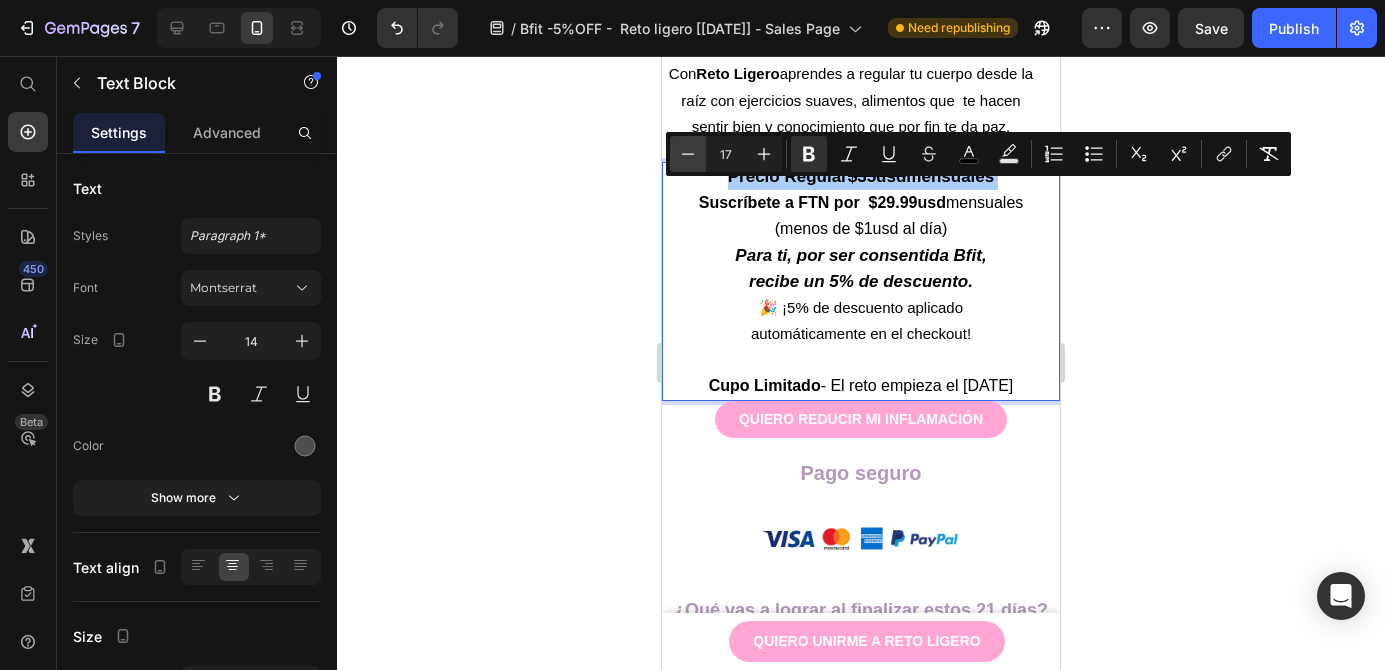 click 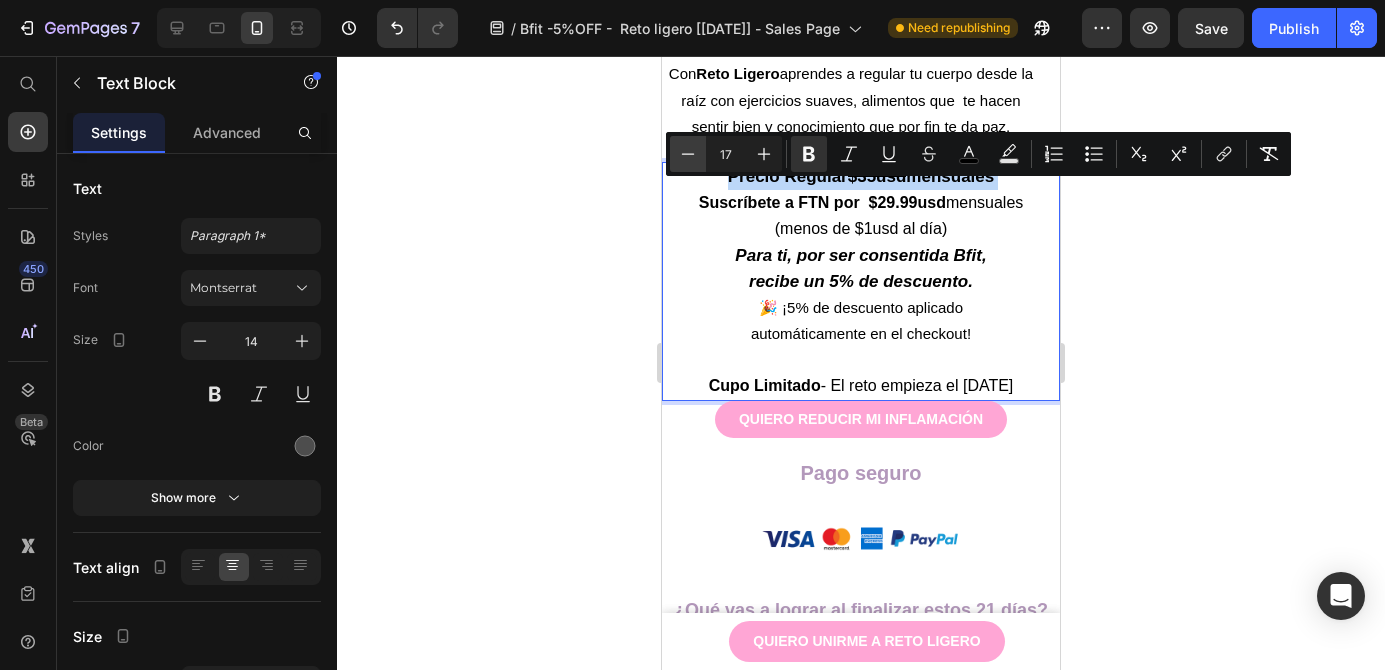 type on "16" 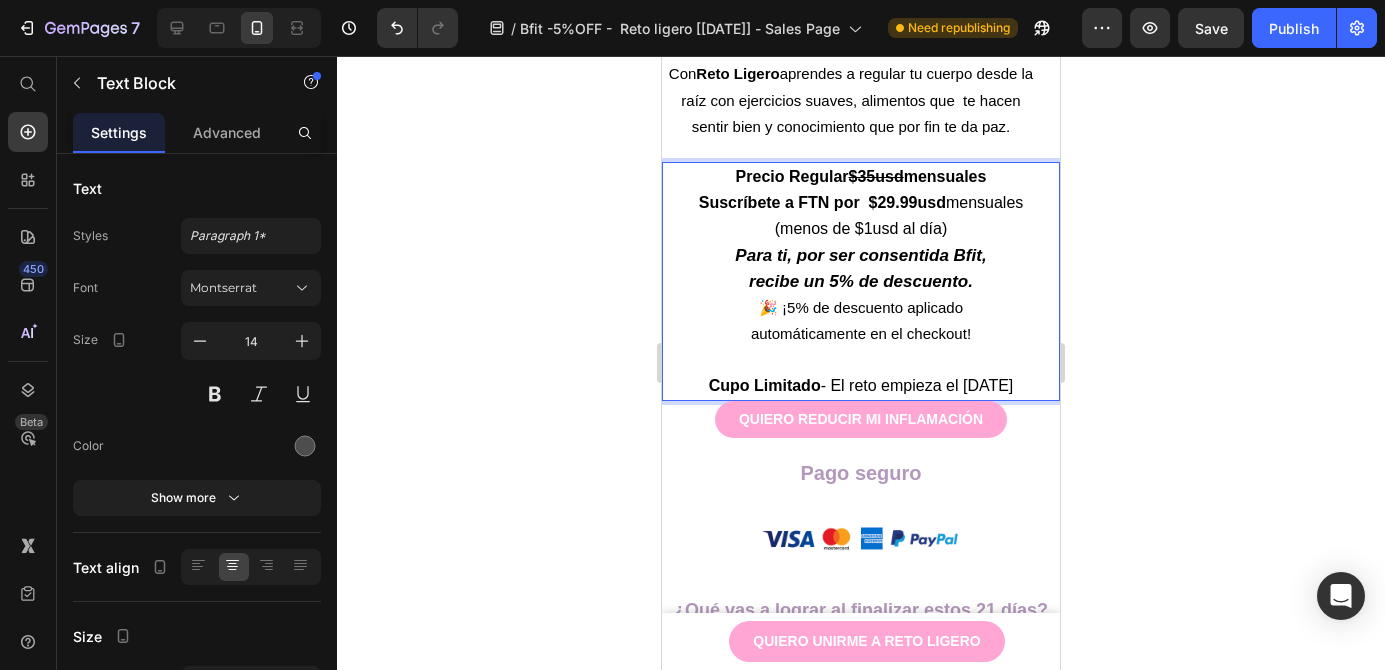 click on "recibe un 5% de descuento." at bounding box center (861, 281) 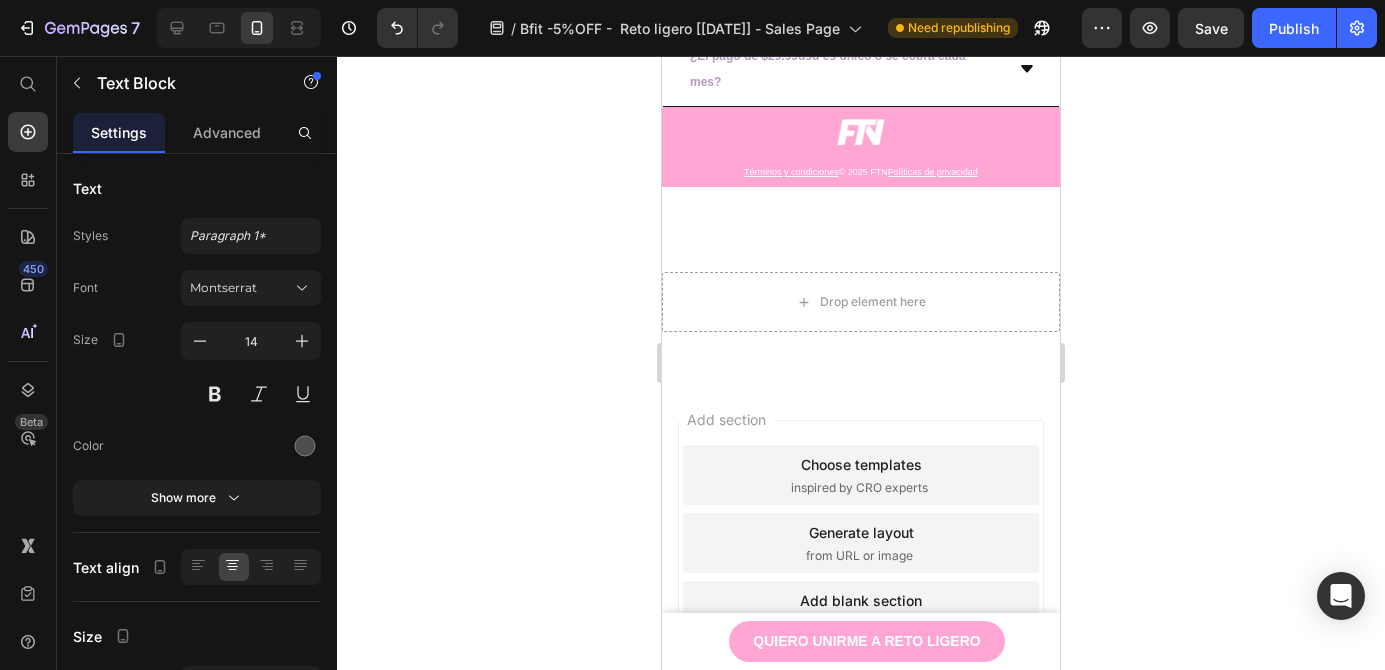 scroll, scrollTop: 9603, scrollLeft: 0, axis: vertical 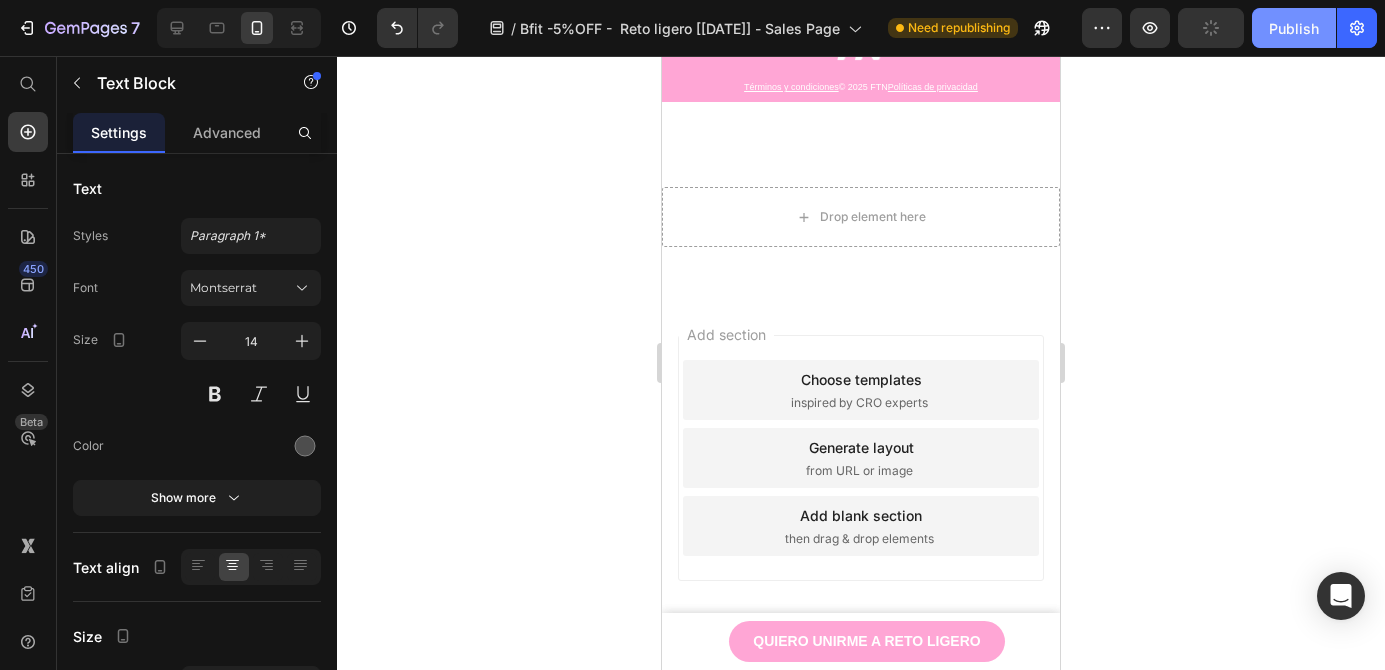 click on "Publish" at bounding box center [1294, 28] 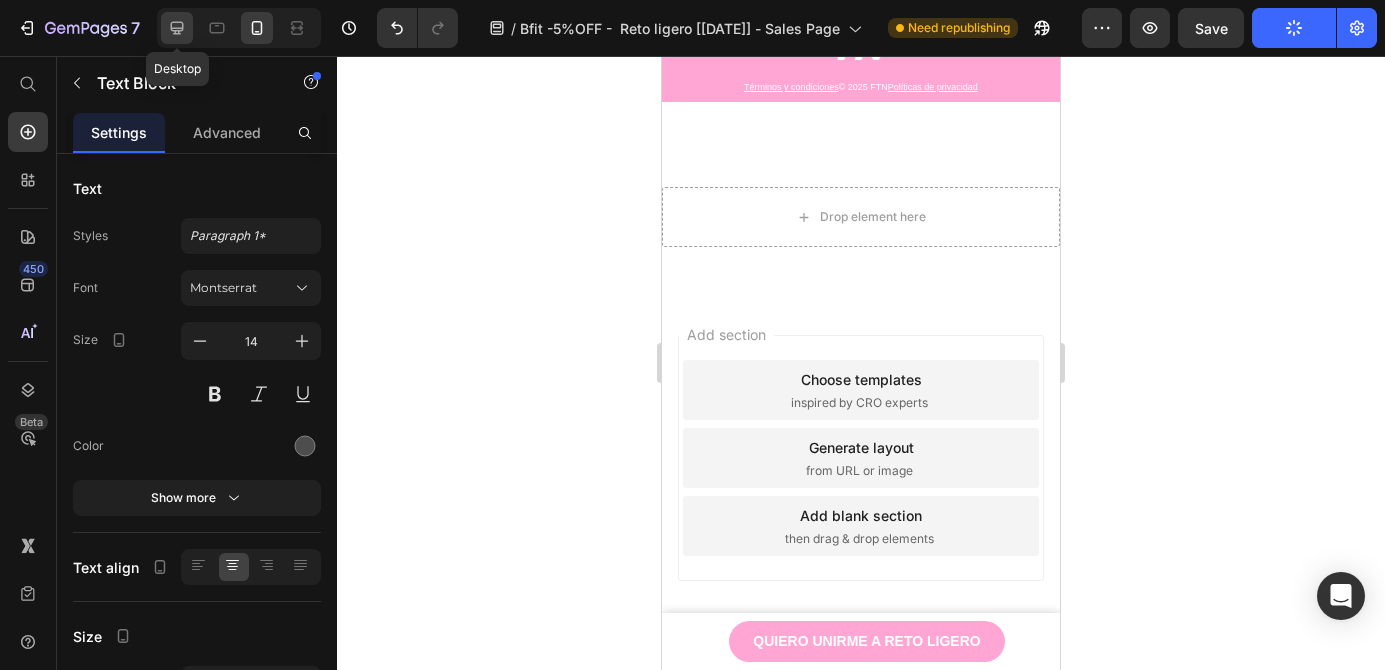 drag, startPoint x: 168, startPoint y: 28, endPoint x: 187, endPoint y: 30, distance: 19.104973 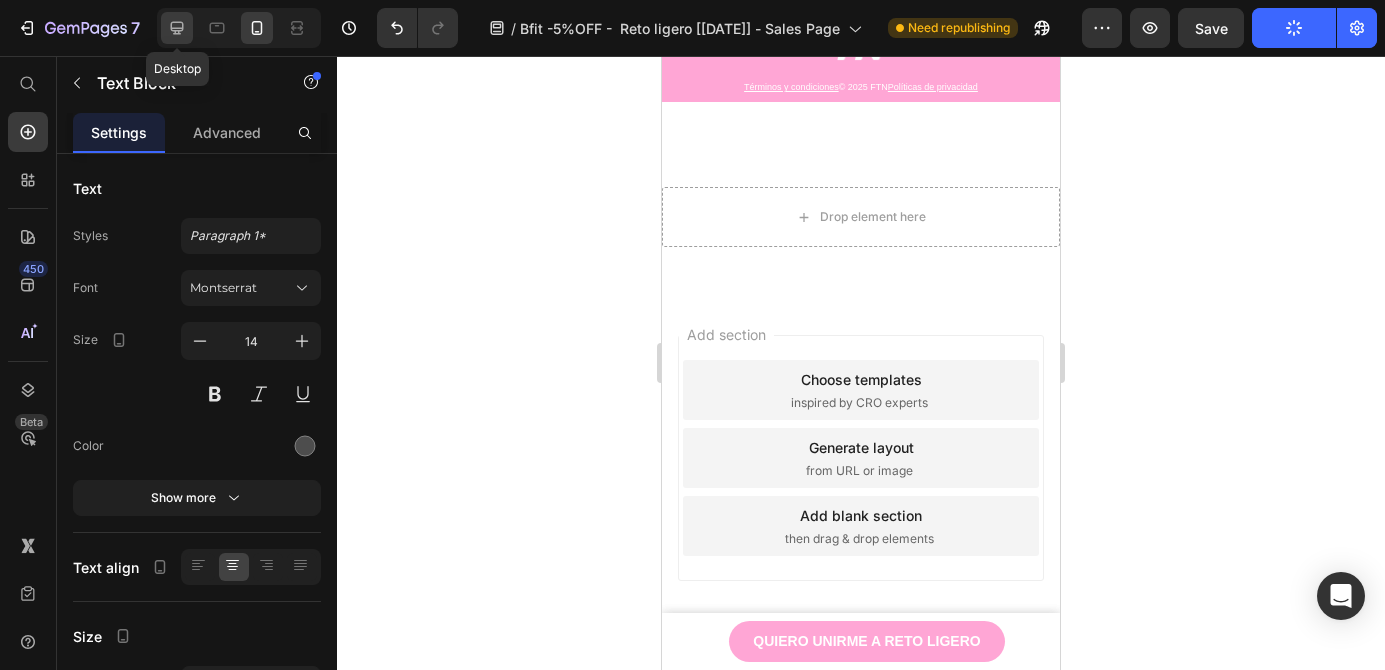 click 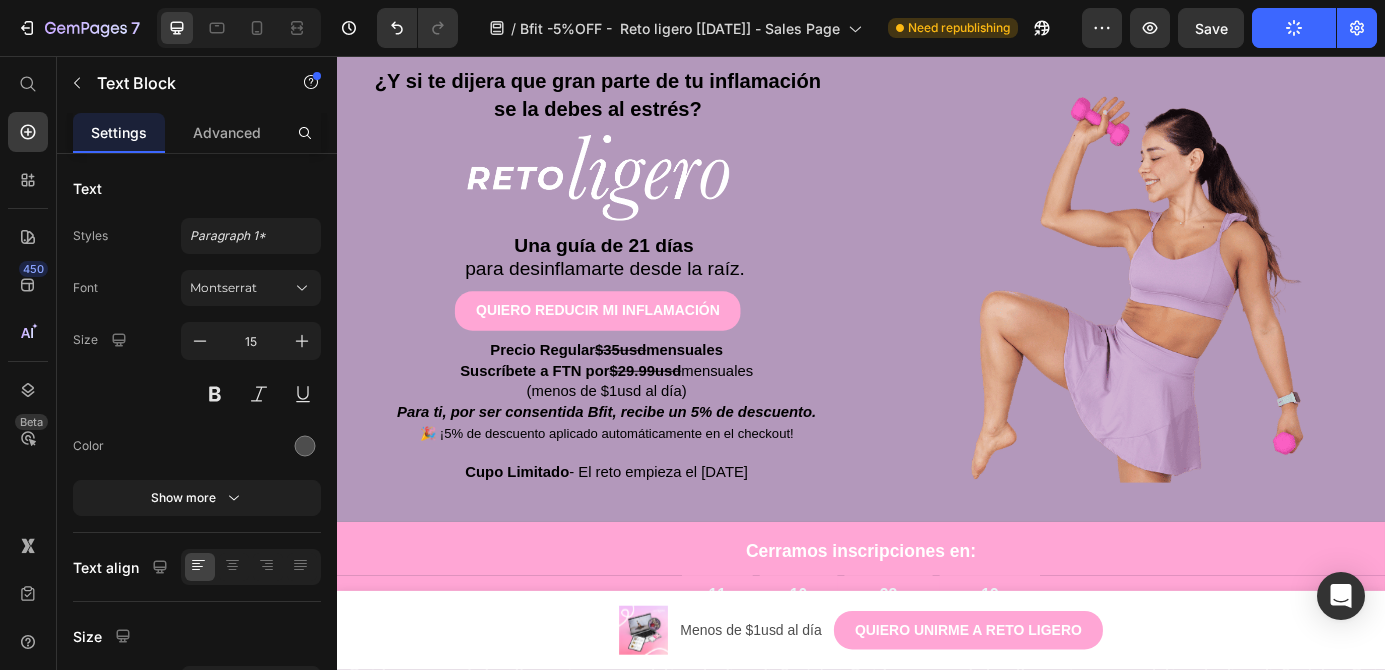 scroll, scrollTop: 109, scrollLeft: 0, axis: vertical 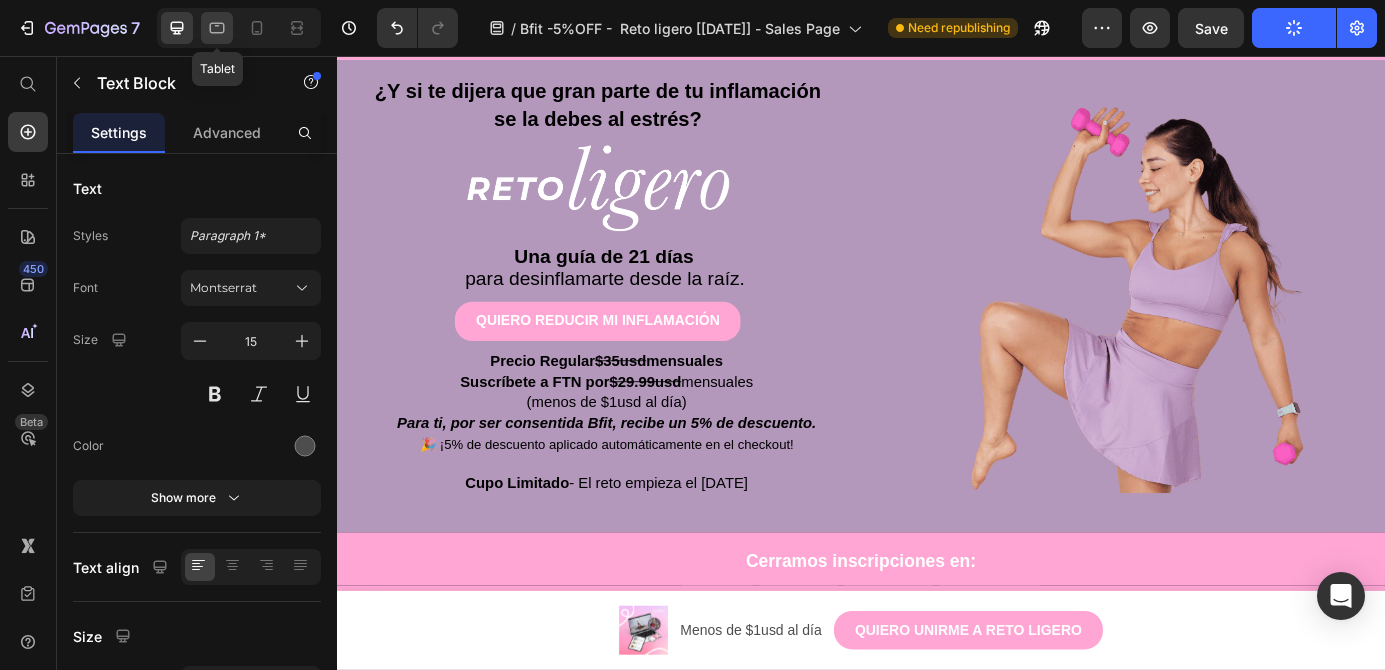 click 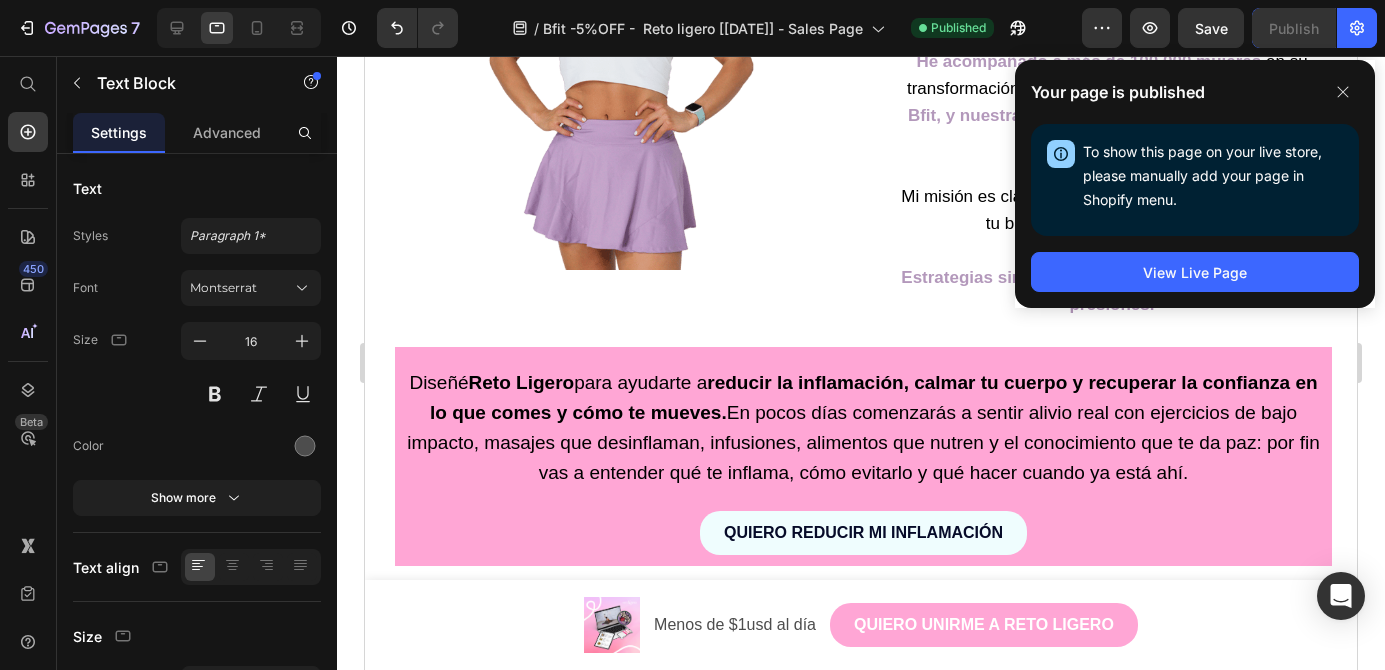 scroll, scrollTop: 6611, scrollLeft: 0, axis: vertical 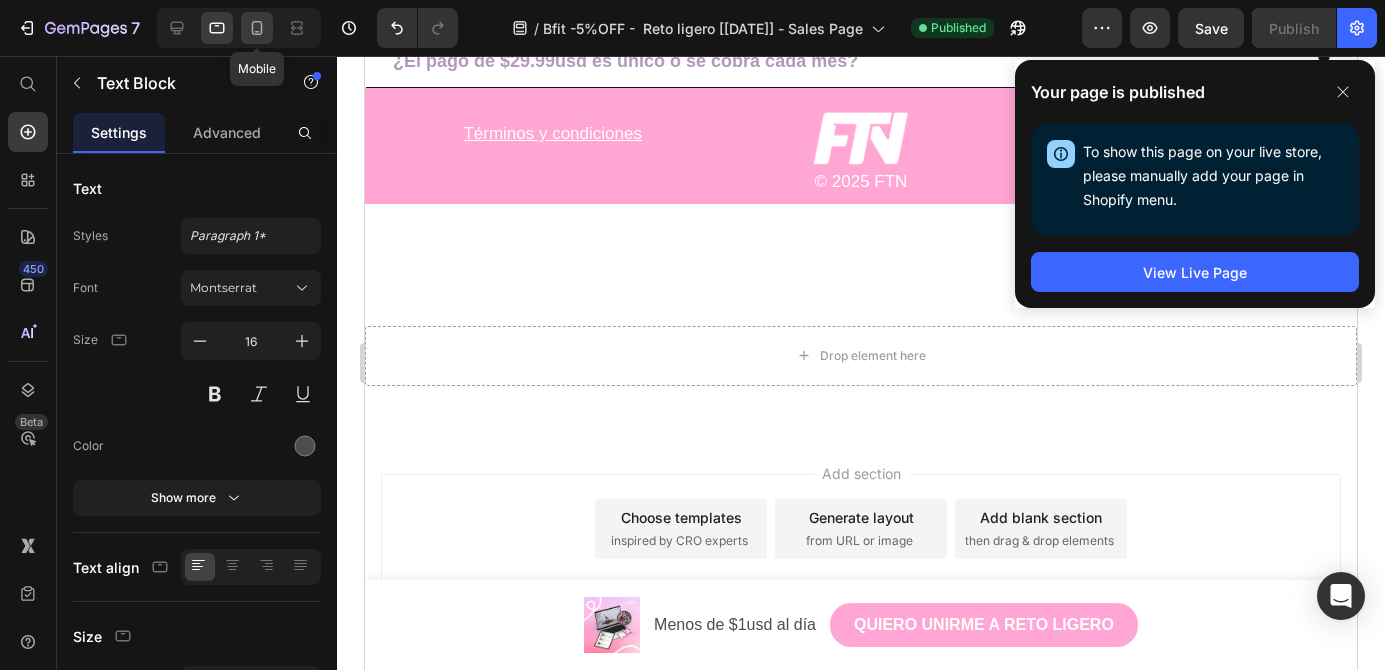 click 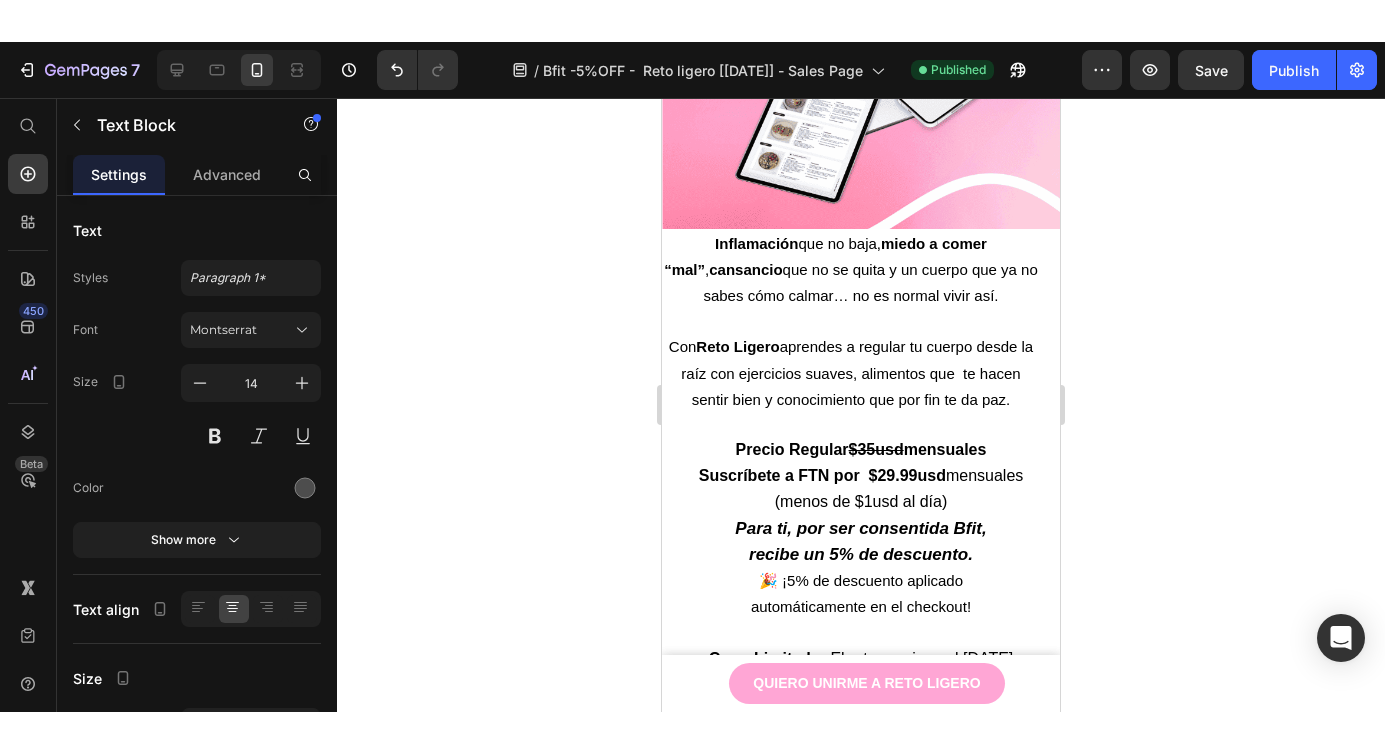 scroll, scrollTop: 6542, scrollLeft: 0, axis: vertical 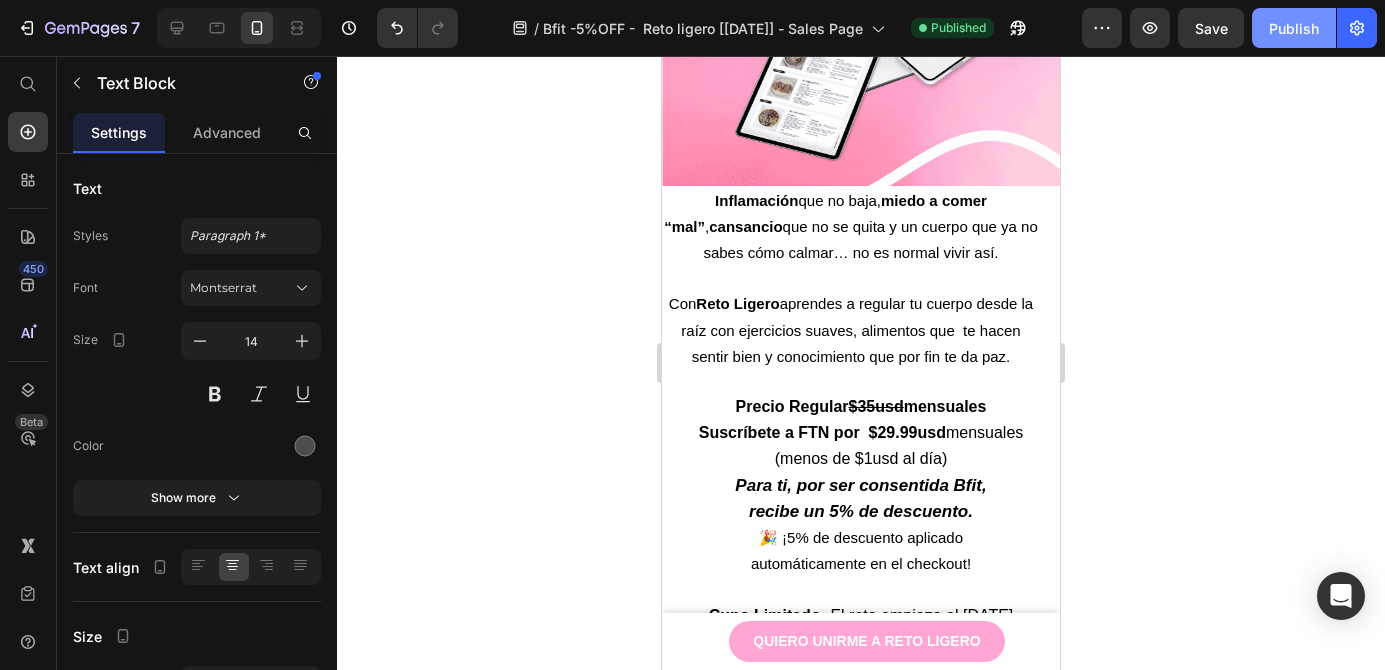 click on "Publish" 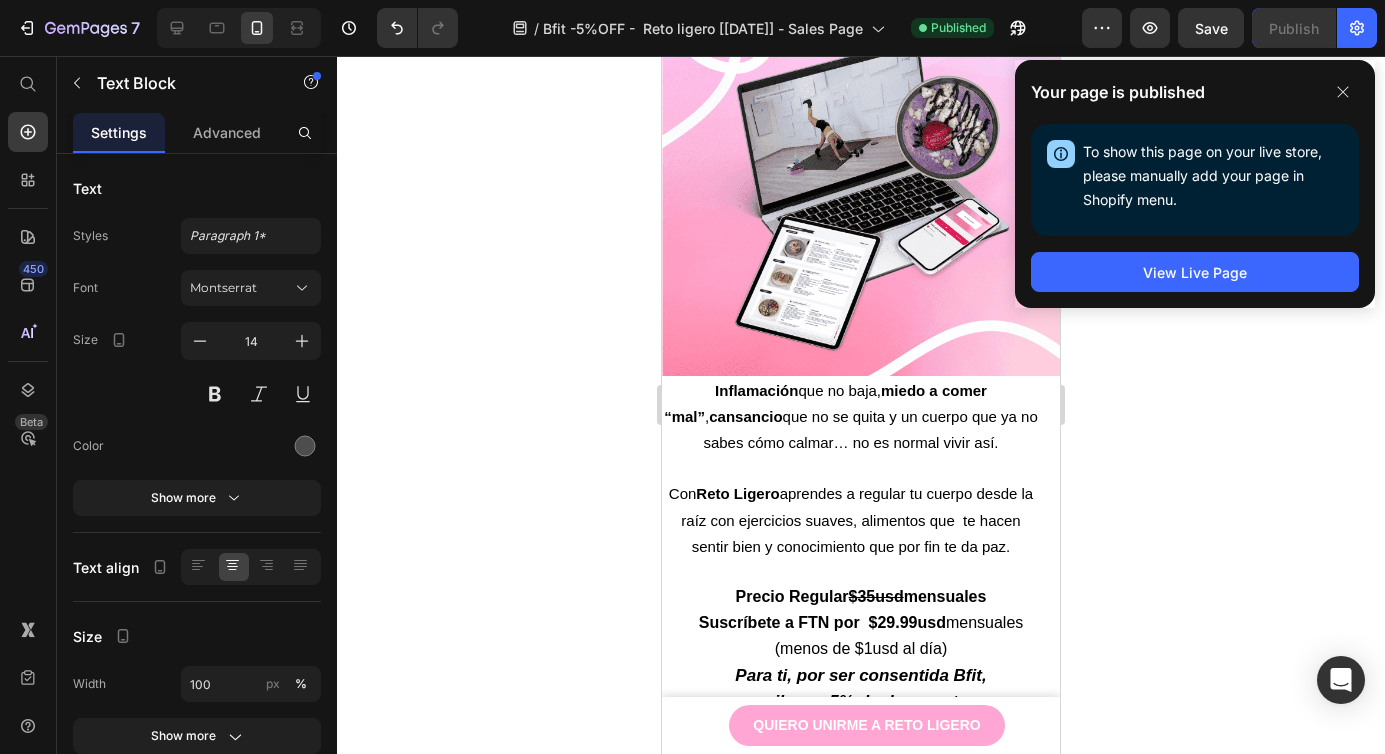 scroll, scrollTop: 6494, scrollLeft: 0, axis: vertical 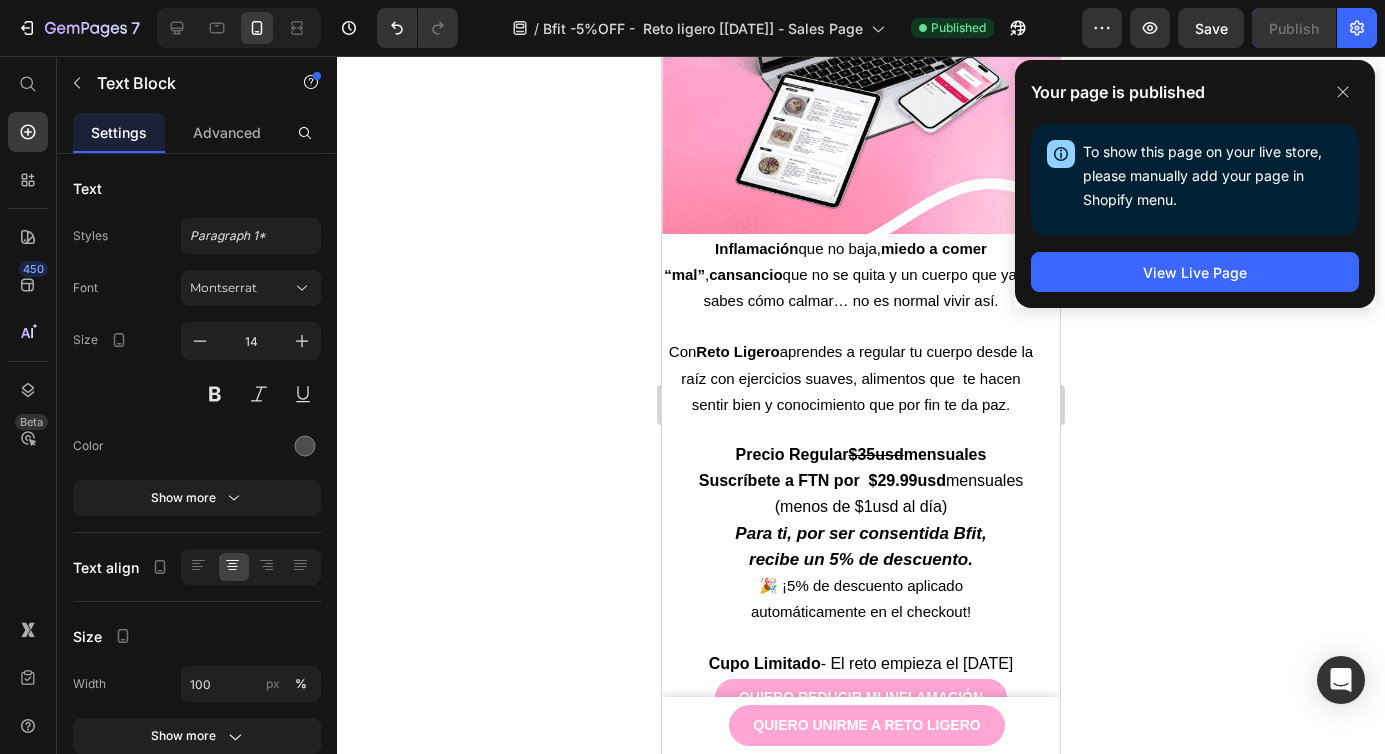 click on "Suscríbete a FTN por  $29.99usd" at bounding box center (822, 480) 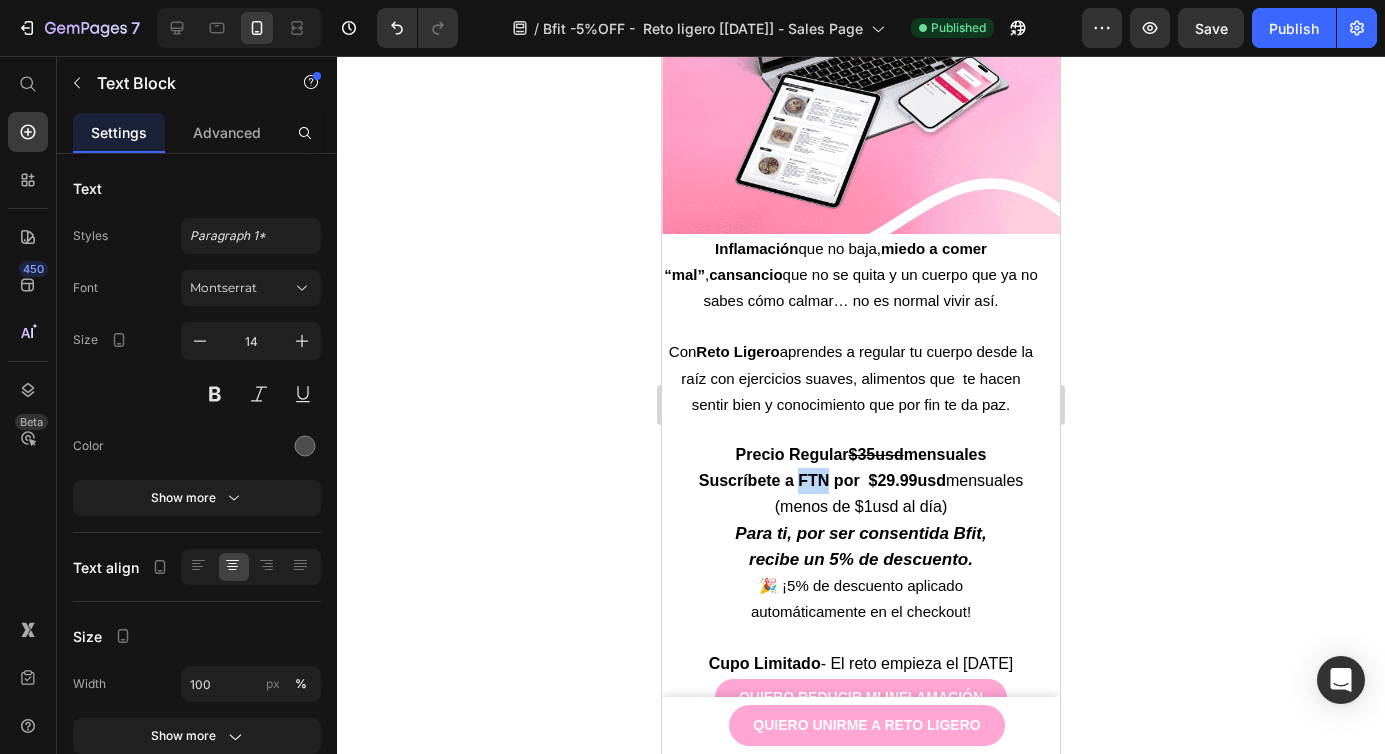 click on "Suscríbete a FTN por  $29.99usd" at bounding box center [822, 480] 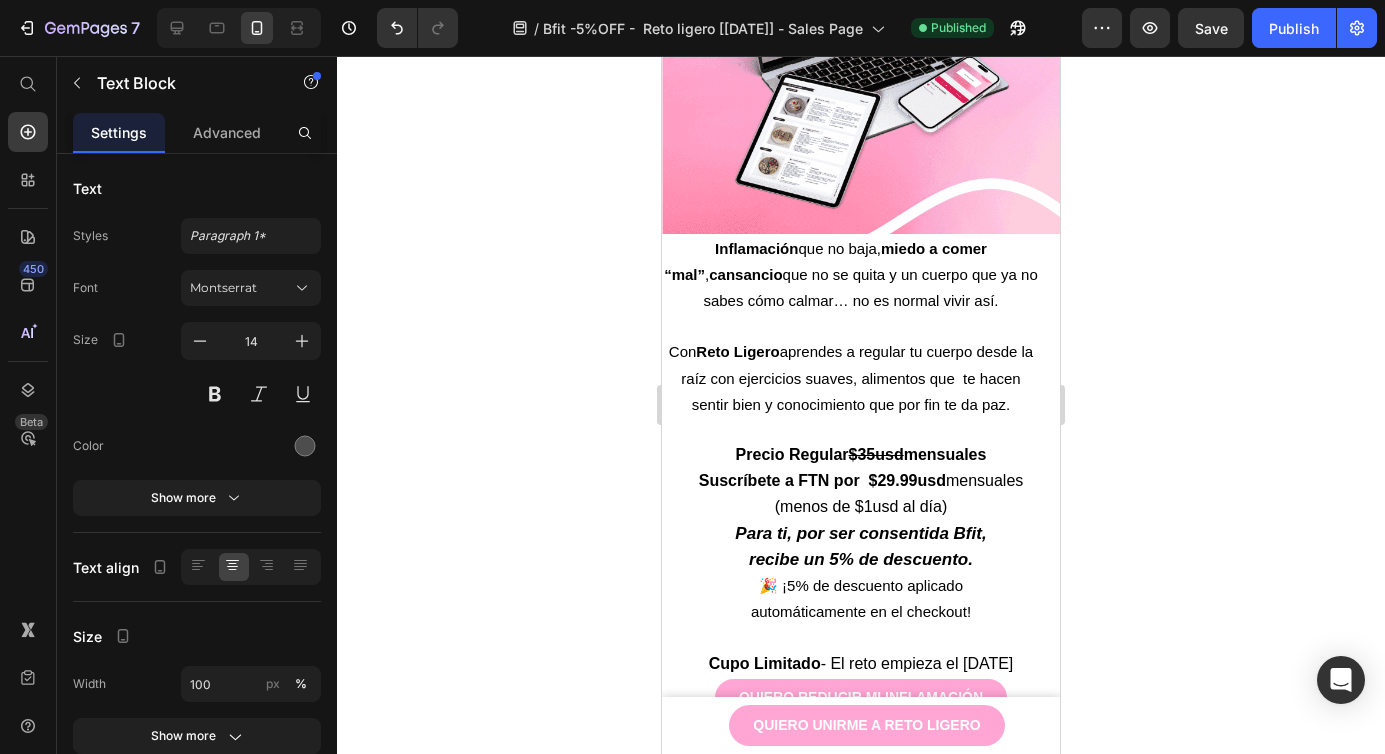 click on "Suscríbete a FTN por  $29.99usd" at bounding box center [822, 480] 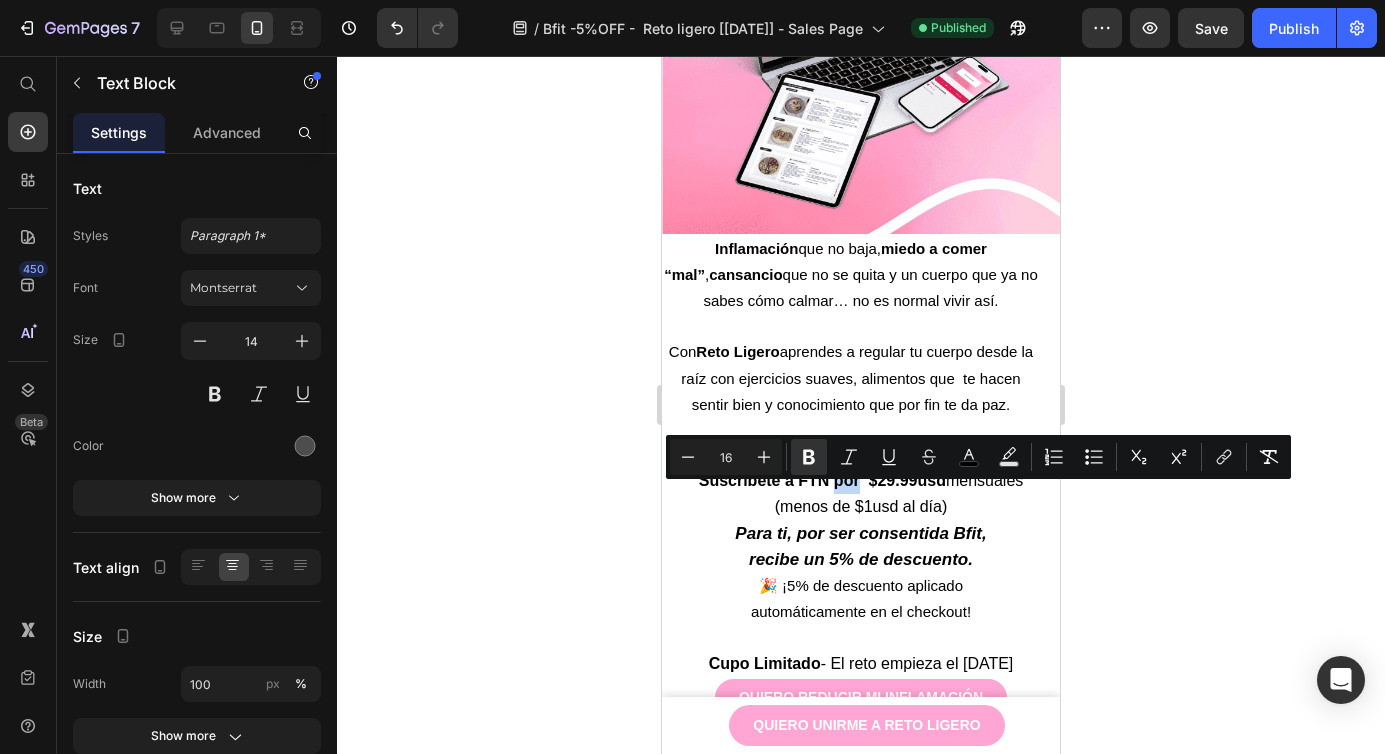 drag, startPoint x: 851, startPoint y: 503, endPoint x: 825, endPoint y: 503, distance: 26 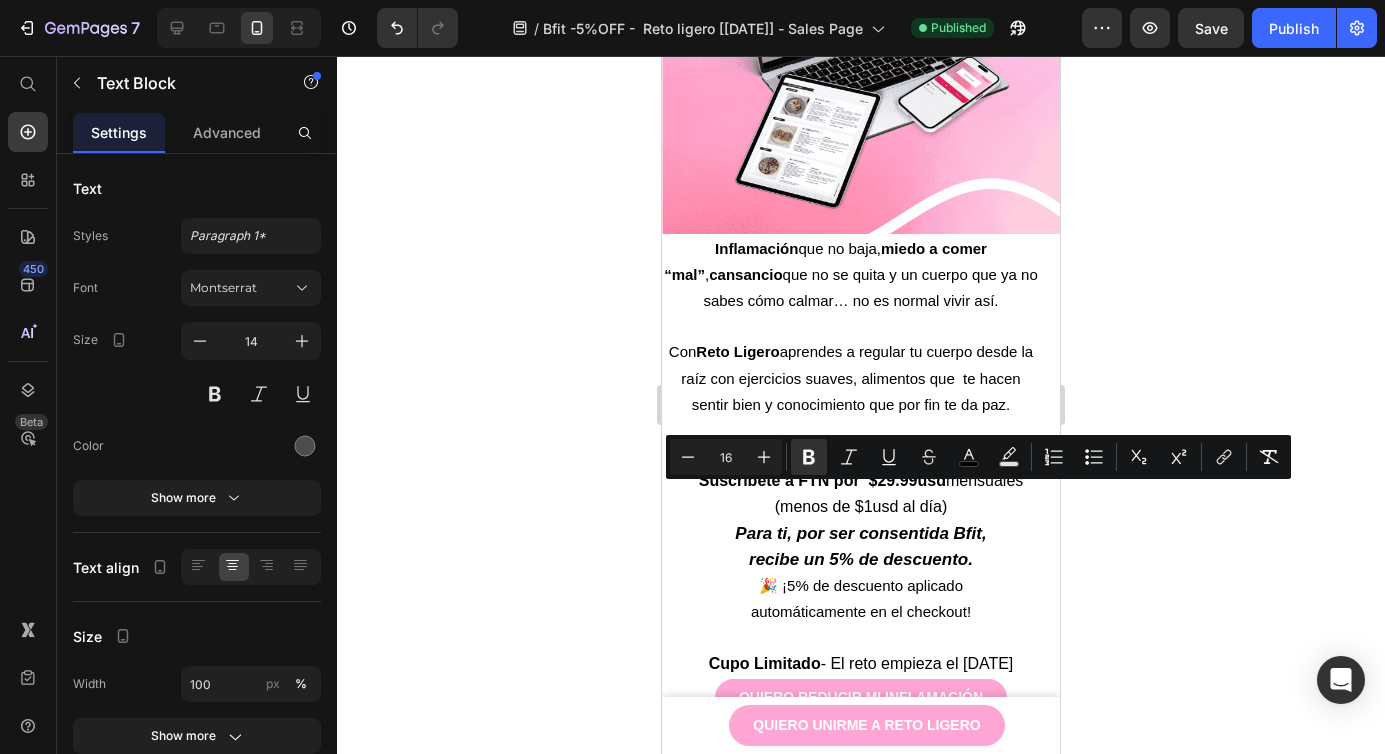 click on "Suscríbete a FTN por  $29.99usd" at bounding box center [822, 480] 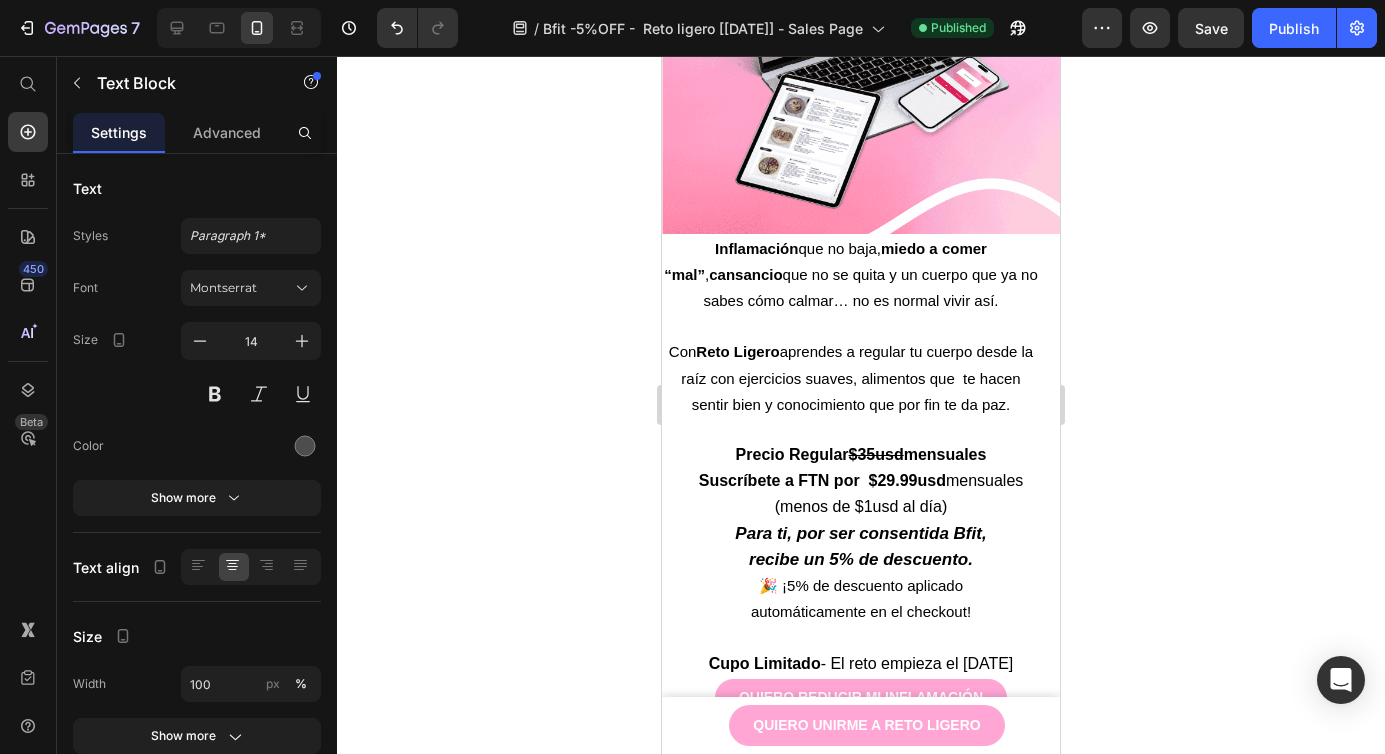 drag, startPoint x: 965, startPoint y: 522, endPoint x: 677, endPoint y: 500, distance: 288.83905 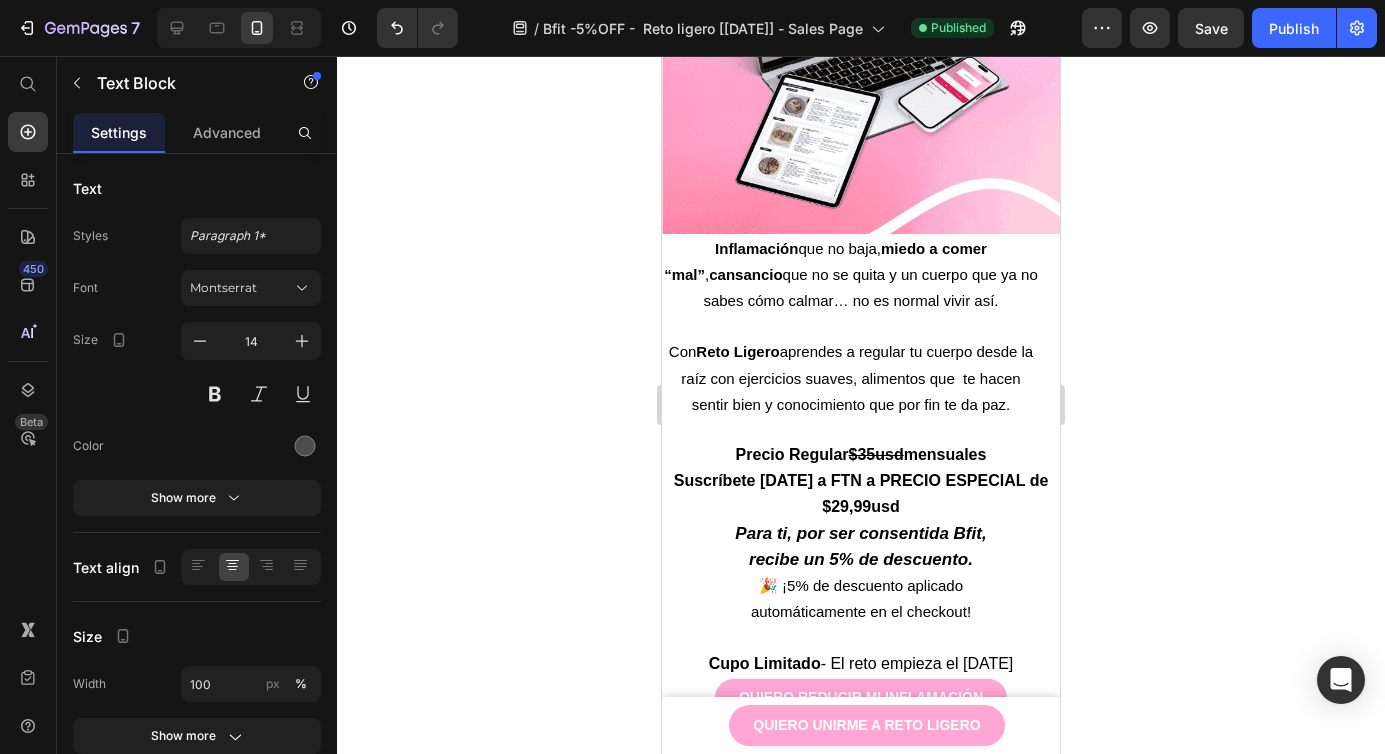 click on "$35usd" at bounding box center (876, 454) 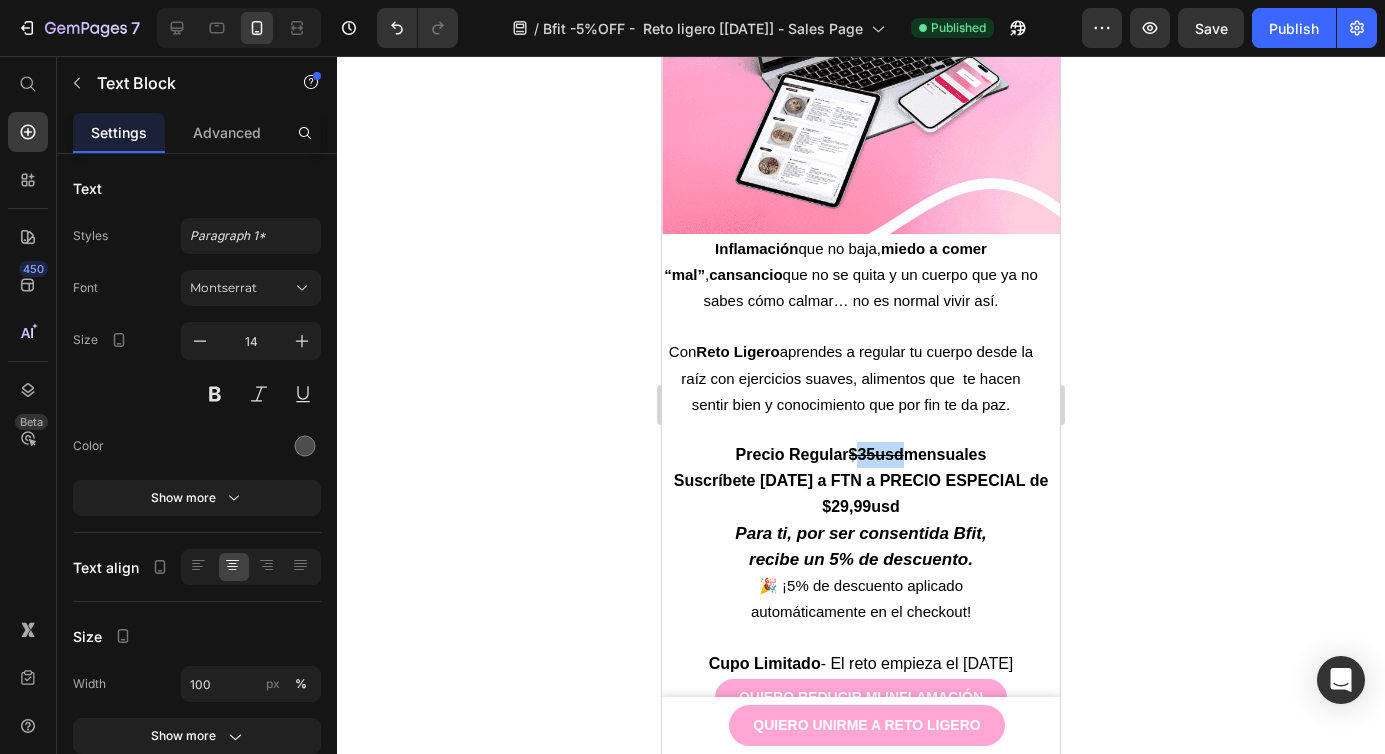 click on "$35usd" at bounding box center (876, 454) 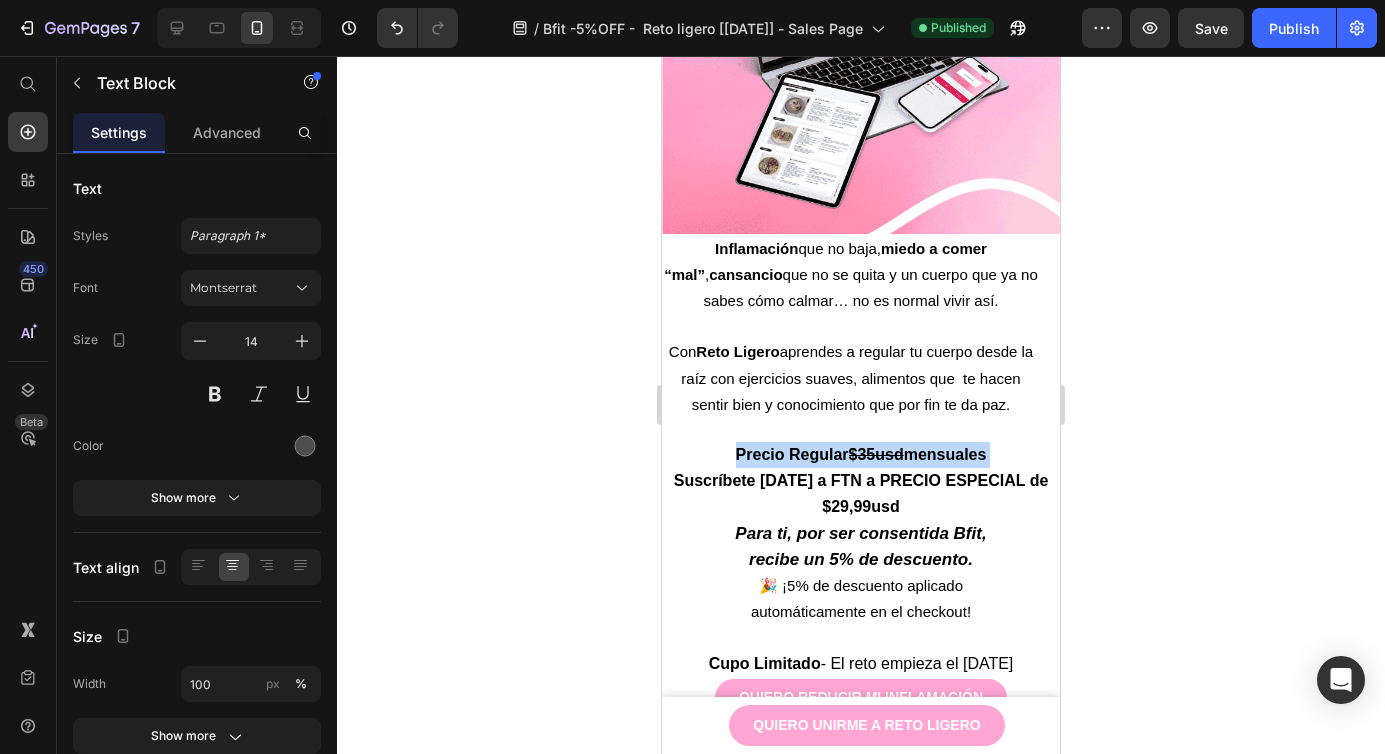 click on "$35usd" at bounding box center (876, 454) 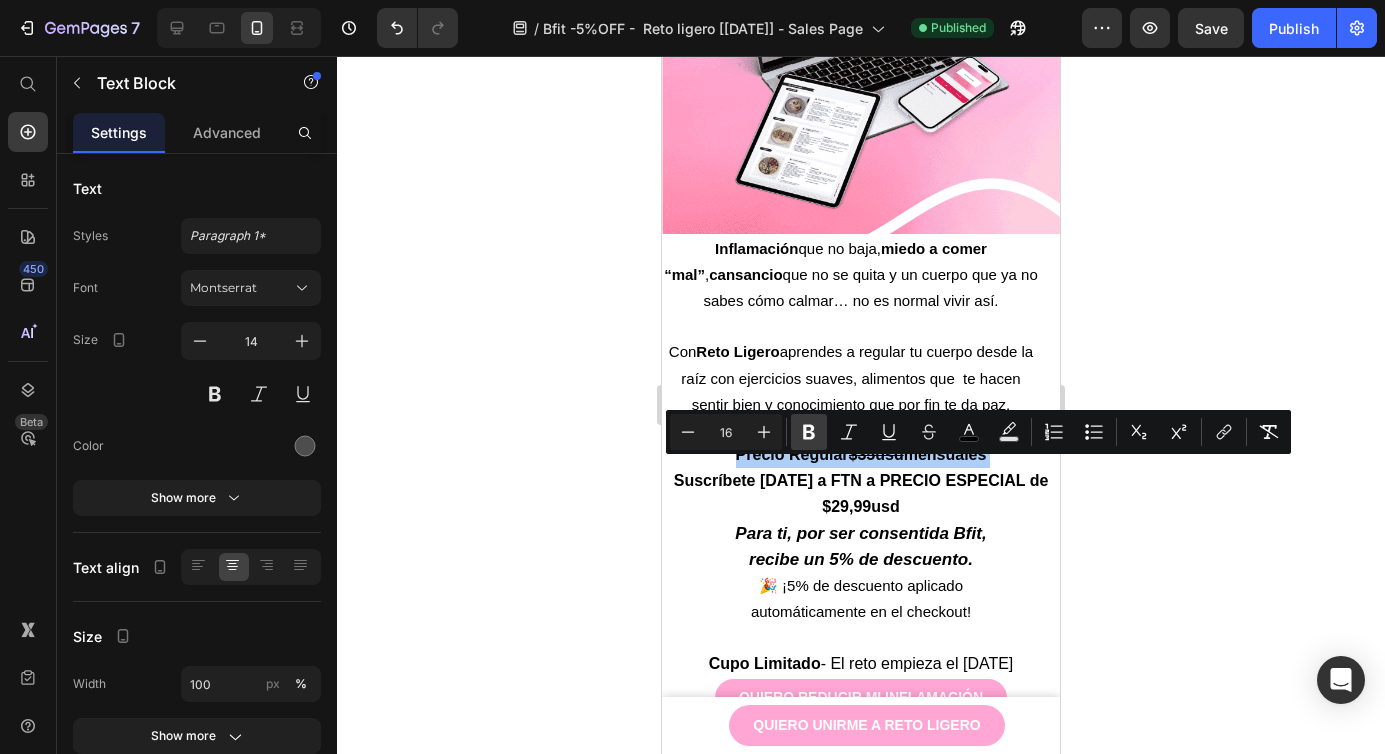 click 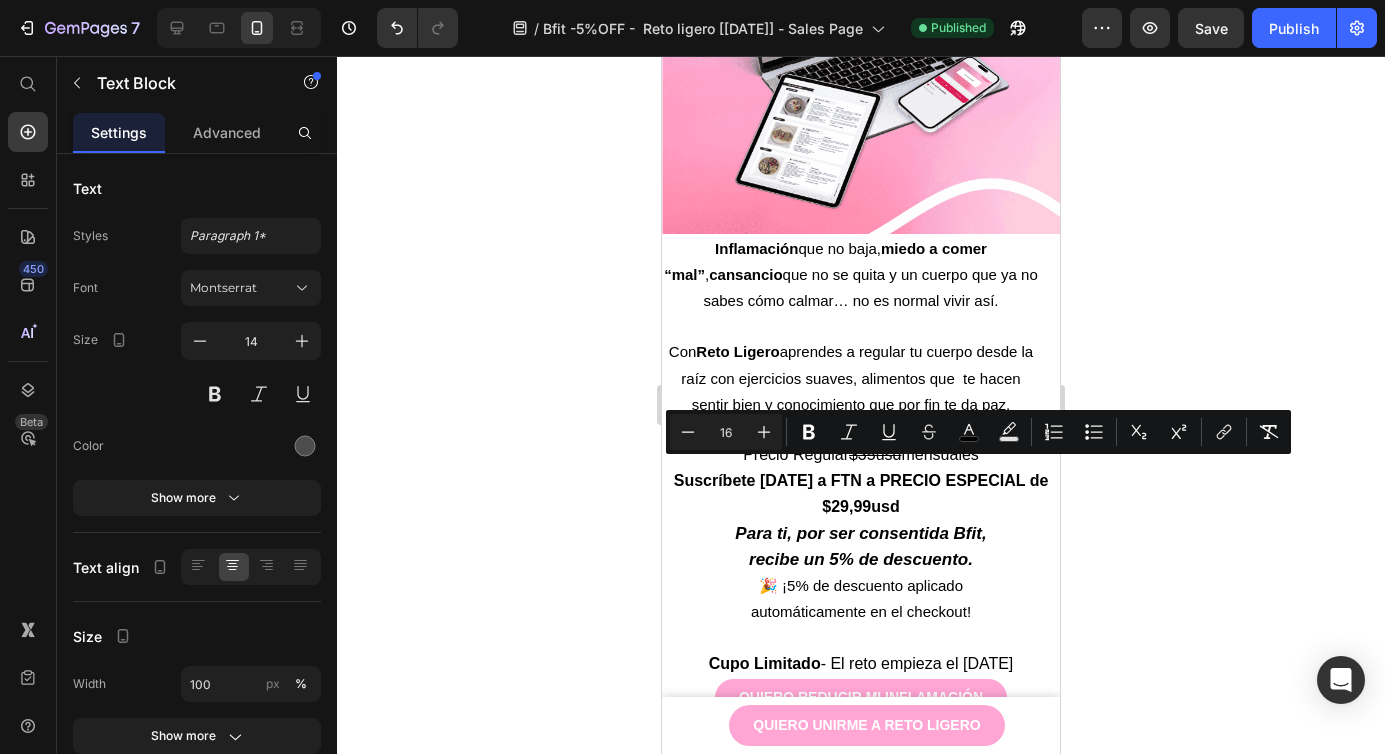 click on "Suscríbete [DATE] a FTN a PRECIO ESPECIAL de $29,99usd" at bounding box center (861, 493) 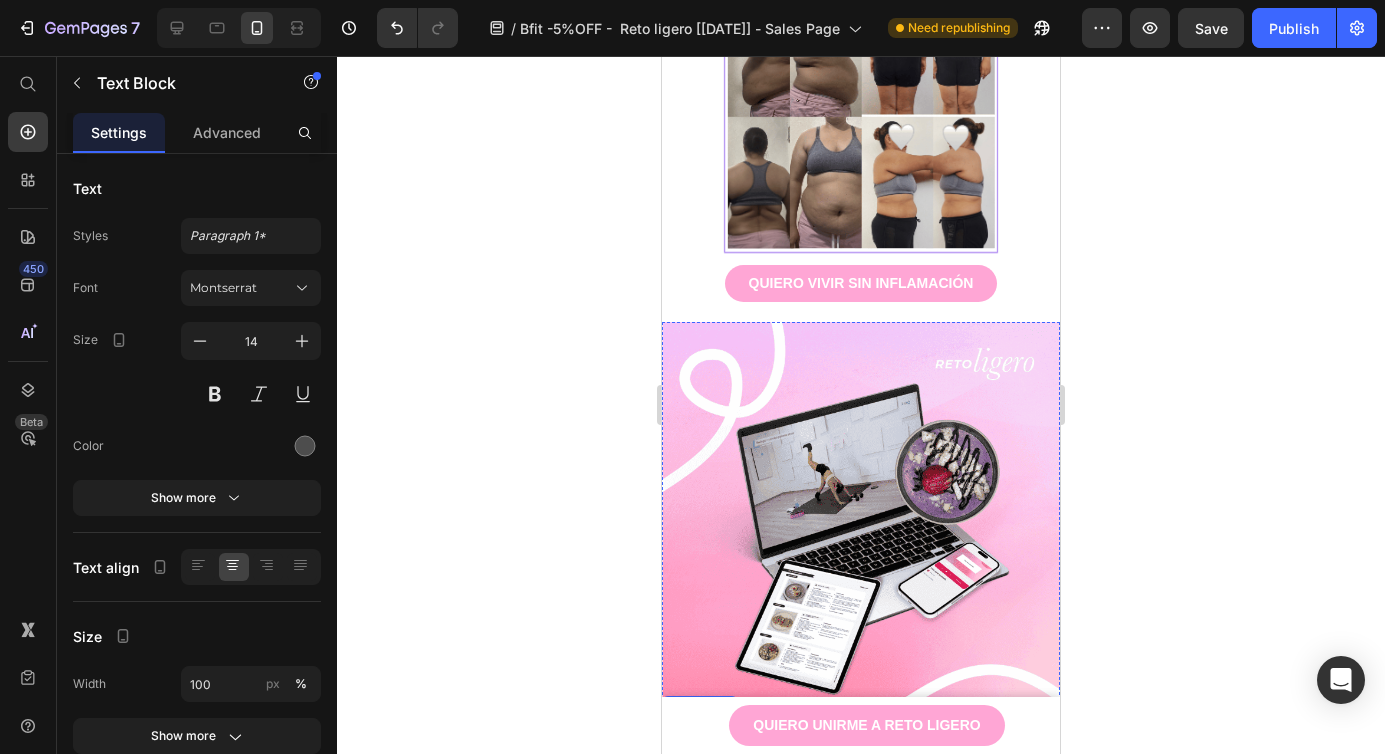 scroll, scrollTop: 3981, scrollLeft: 0, axis: vertical 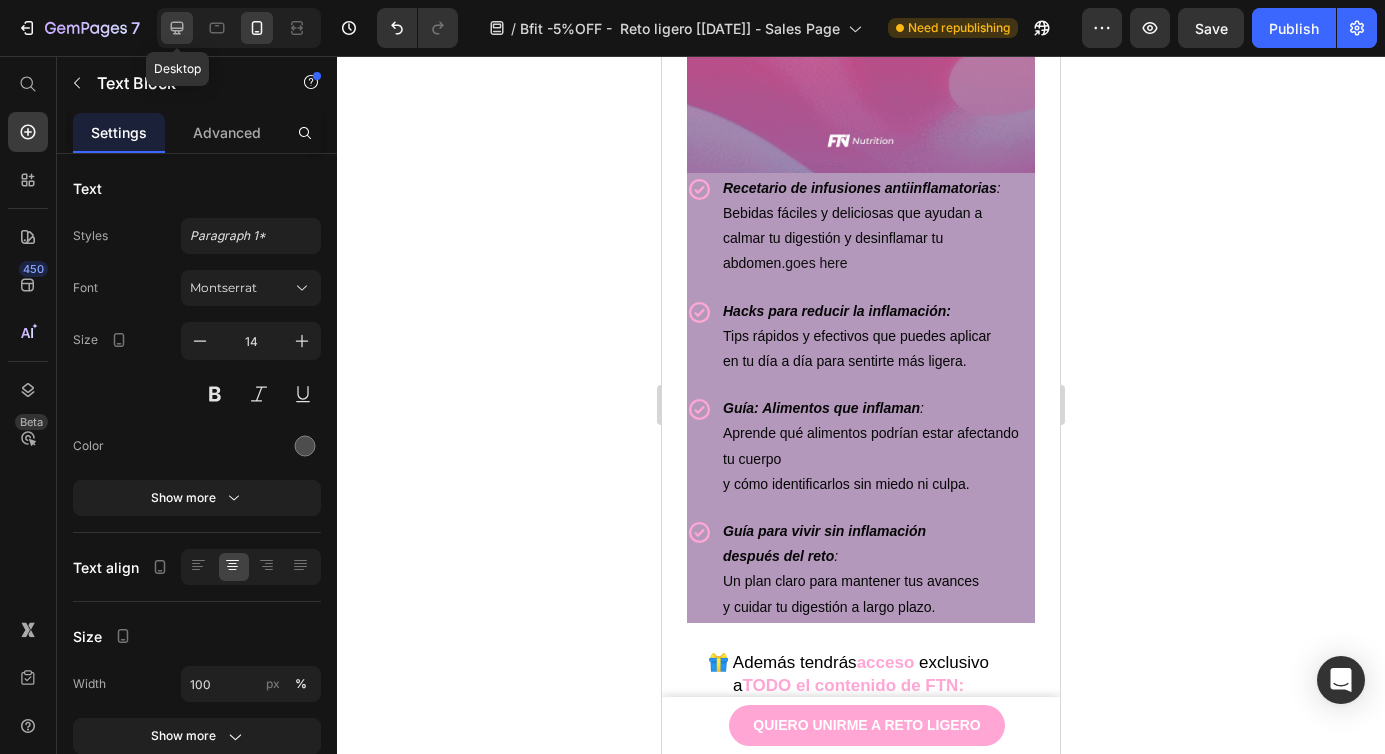 click 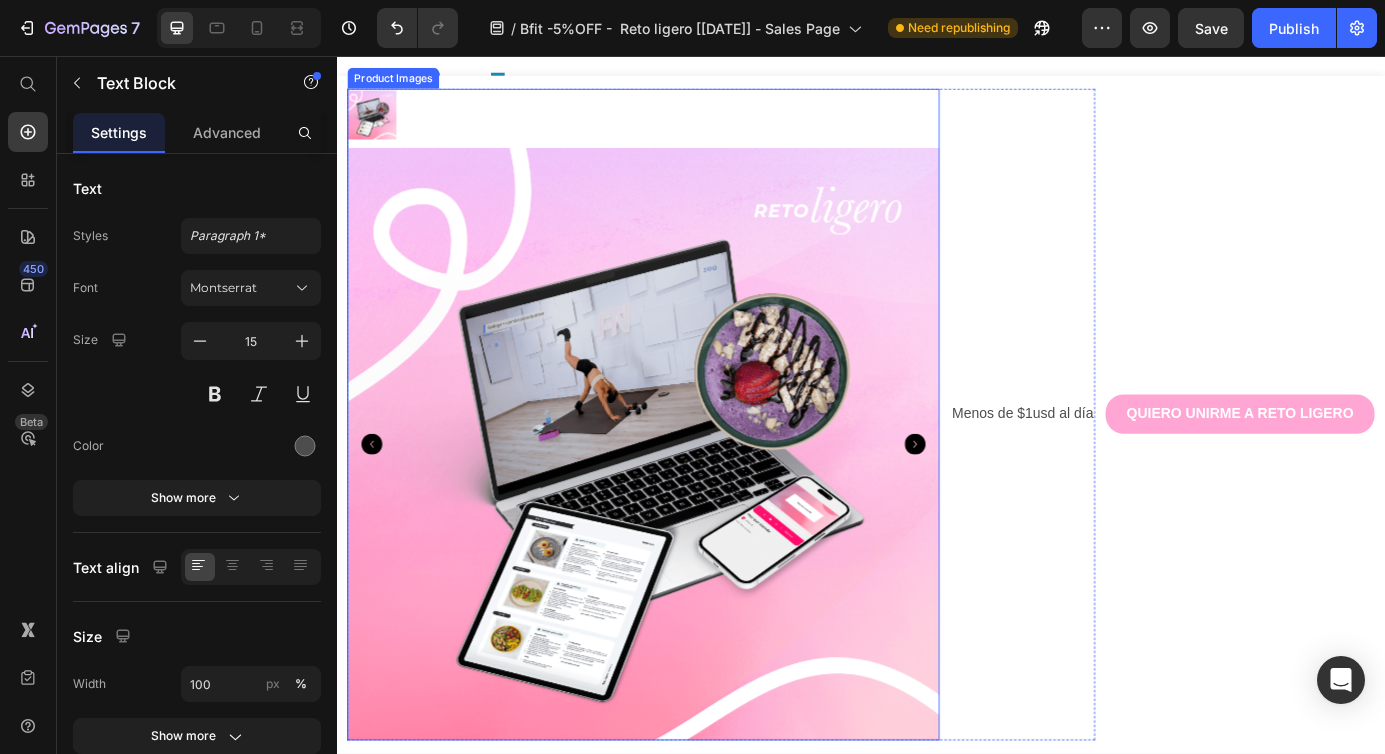 click at bounding box center [688, 501] 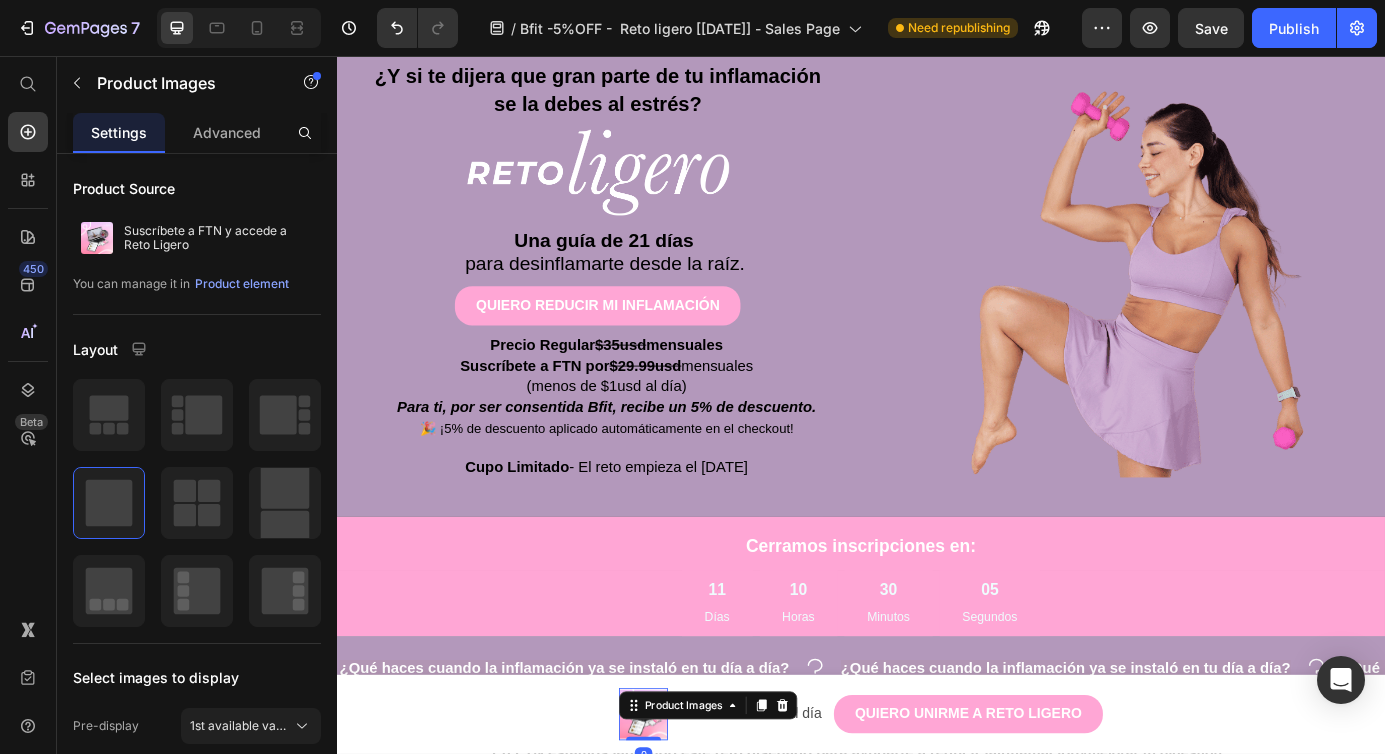 scroll, scrollTop: 209, scrollLeft: 0, axis: vertical 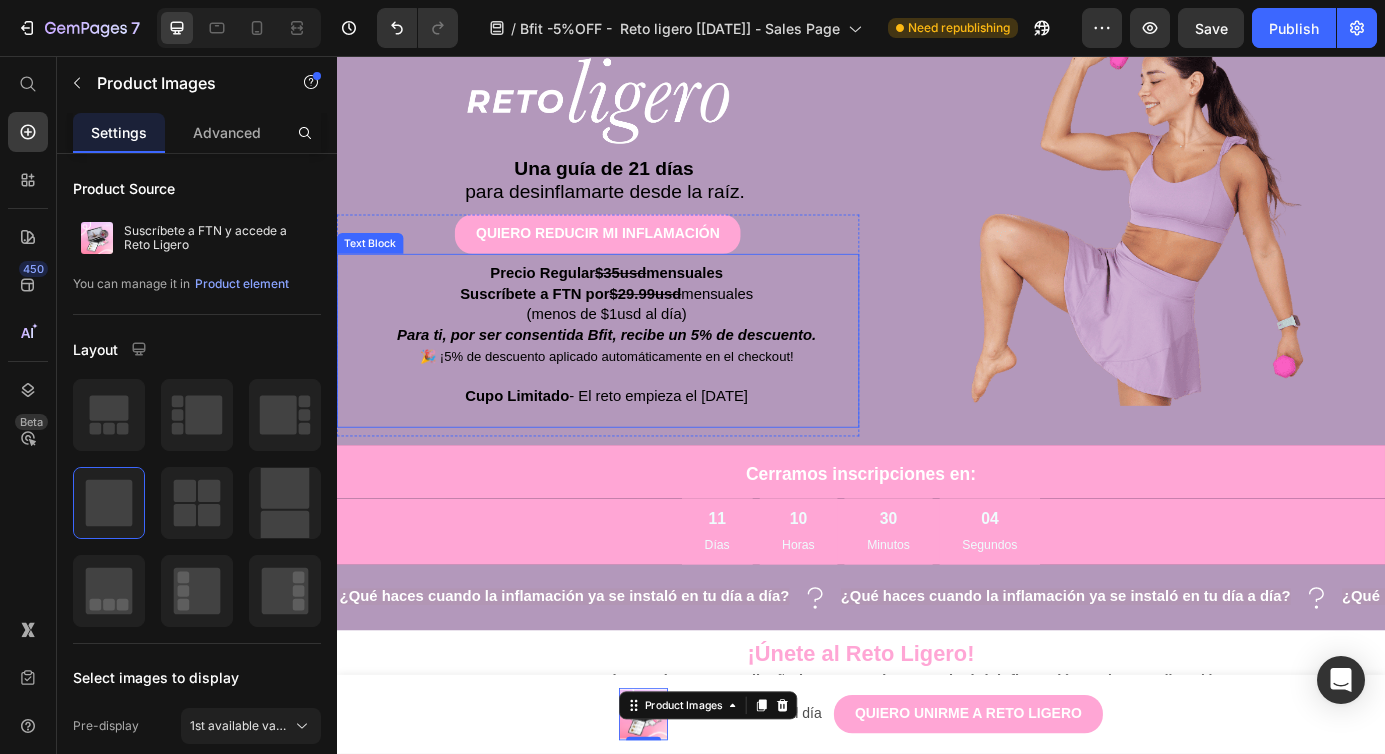 click on "mensuales" at bounding box center (735, 305) 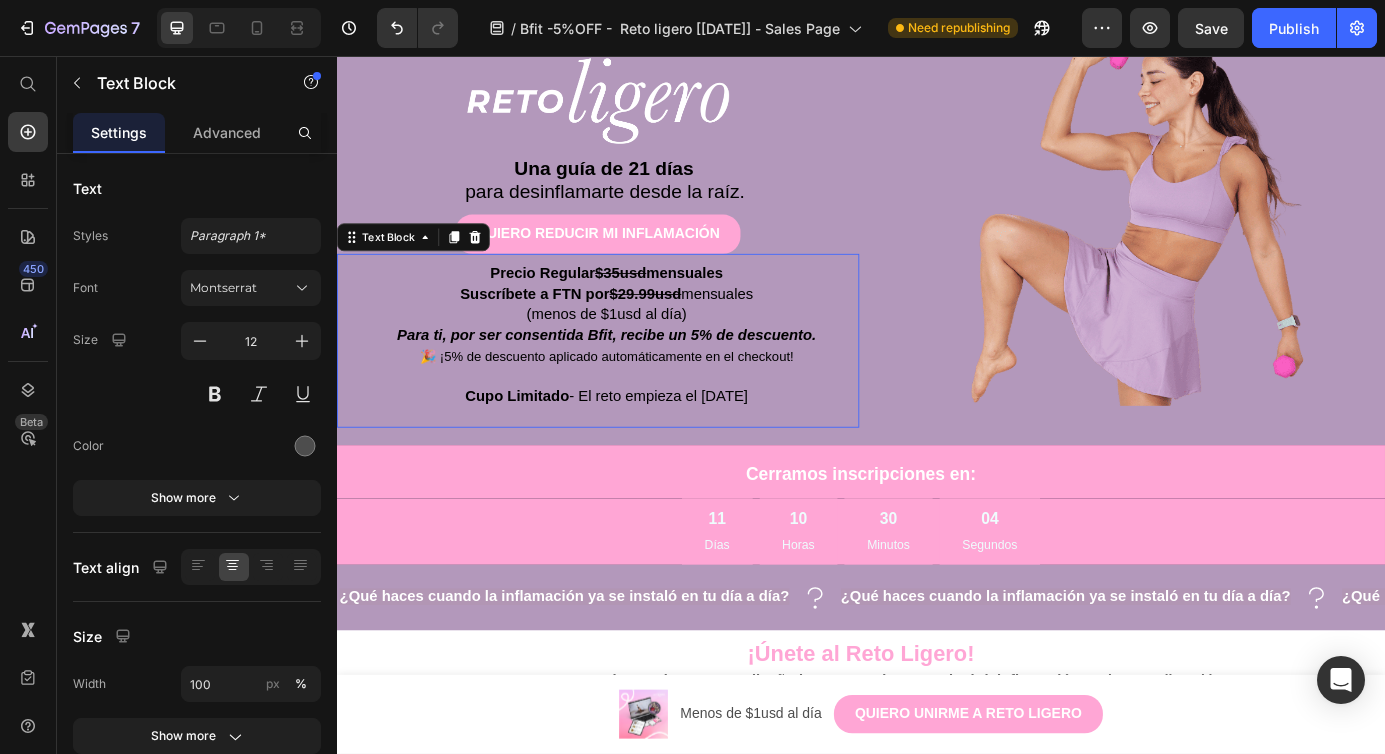 click on "mensuales" at bounding box center (735, 305) 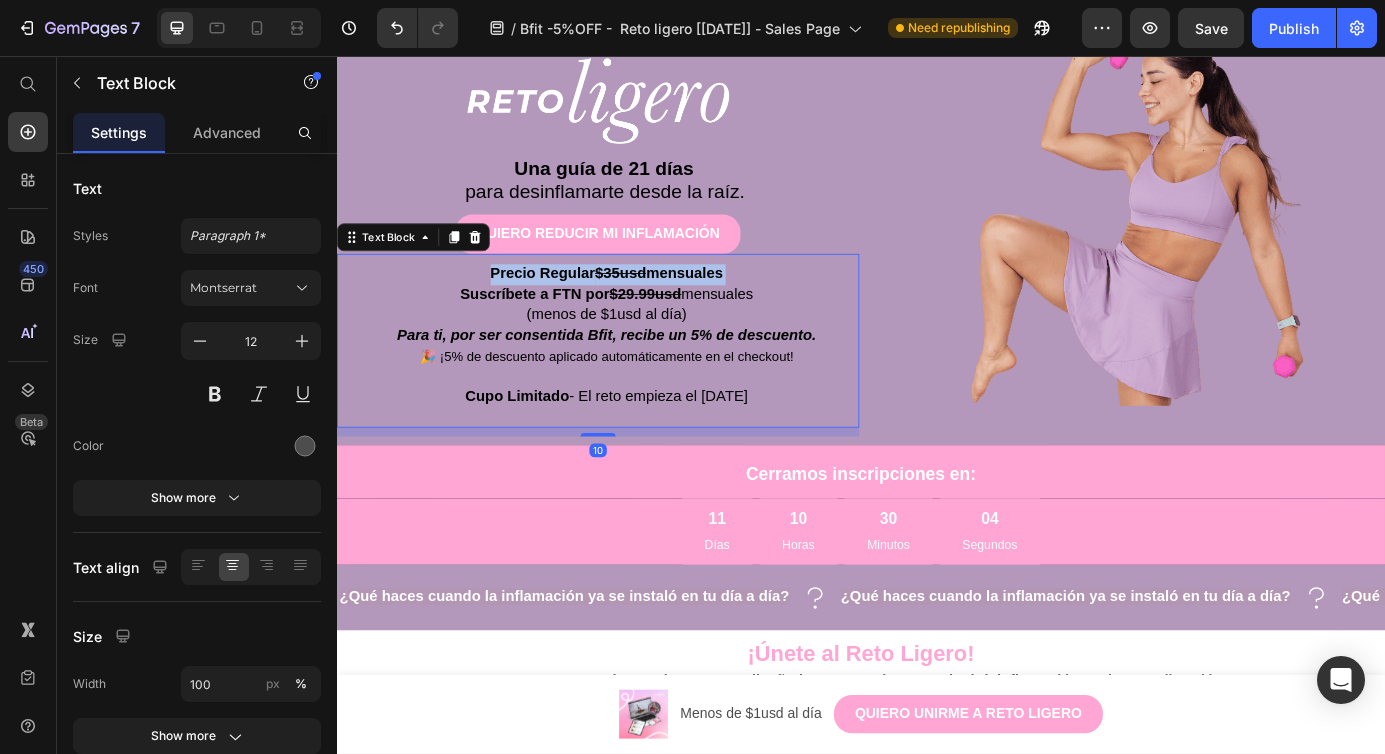 click on "mensuales" at bounding box center (735, 305) 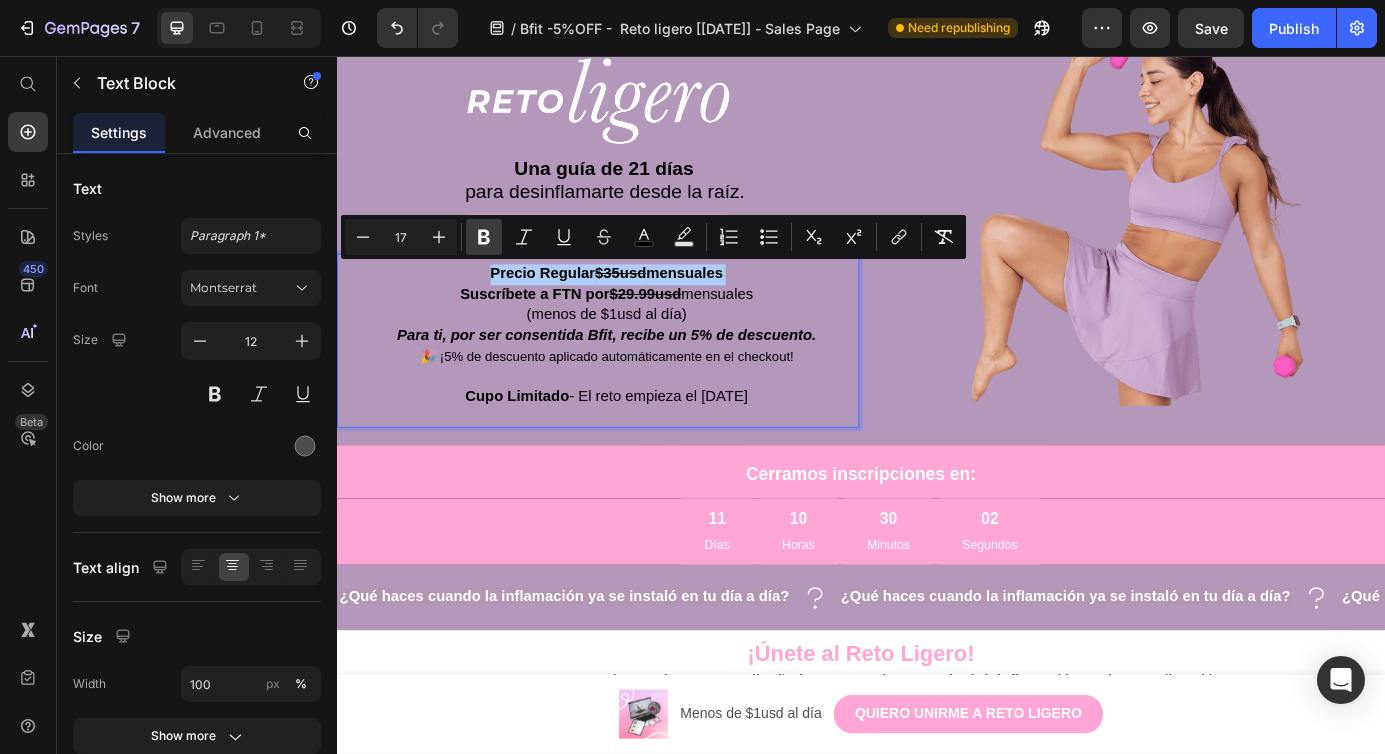 click 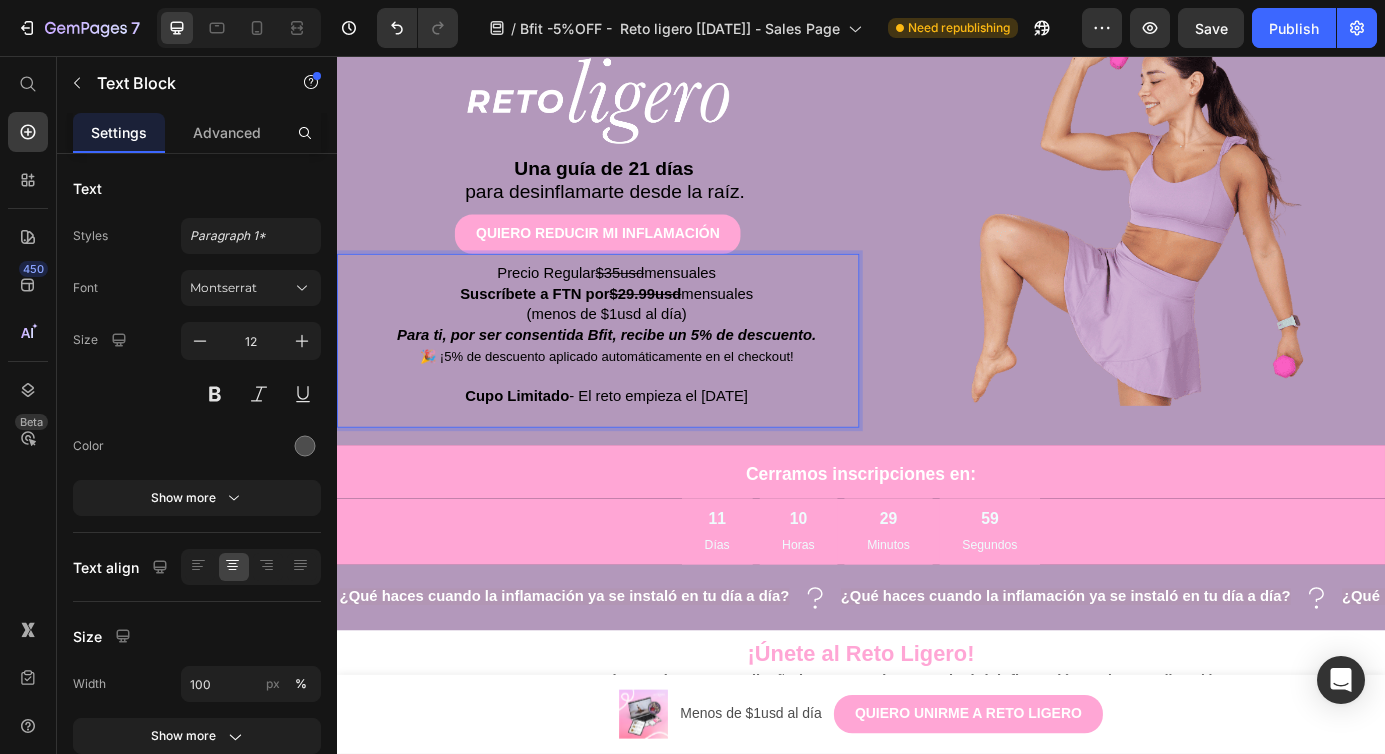 click on "Para ti, por ser consentida Bfit, recibe un 5% de descuento." at bounding box center [646, 376] 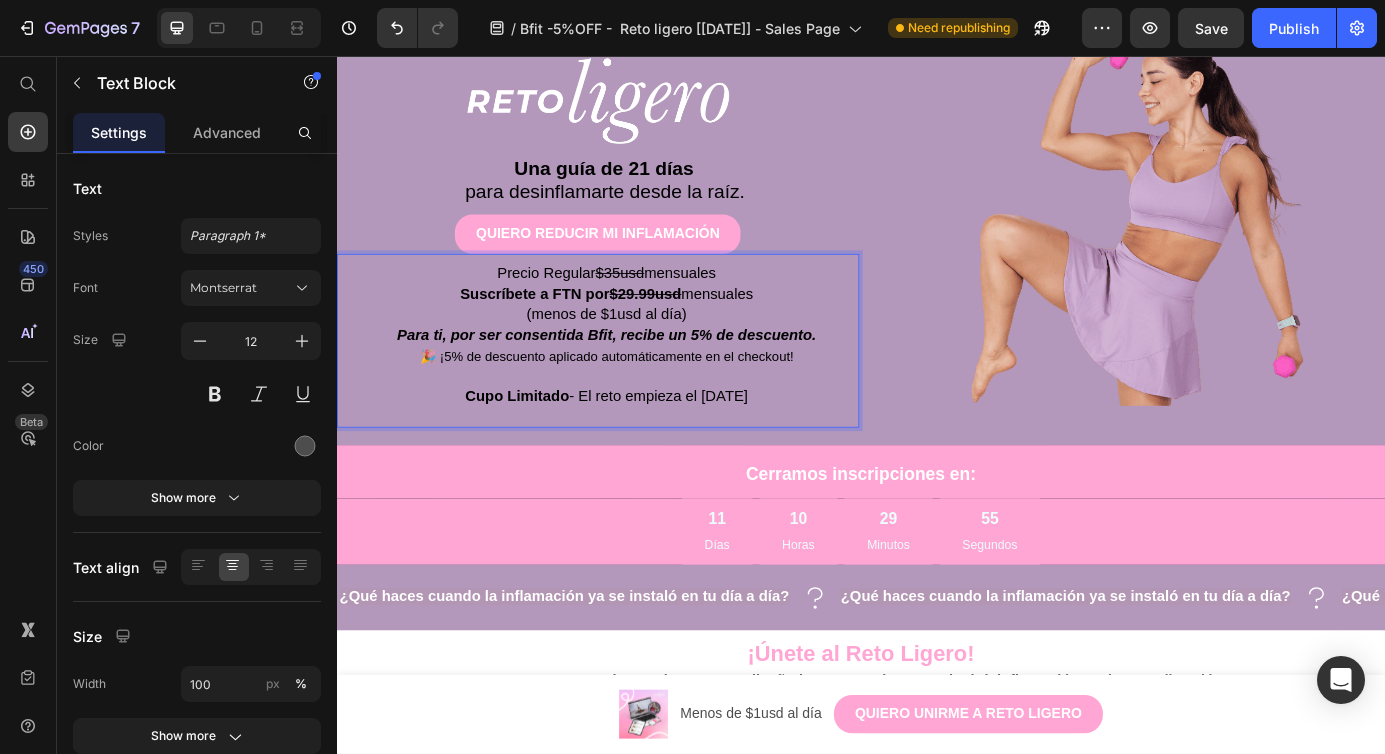 click on "Suscríbete a FTN por" at bounding box center (563, 329) 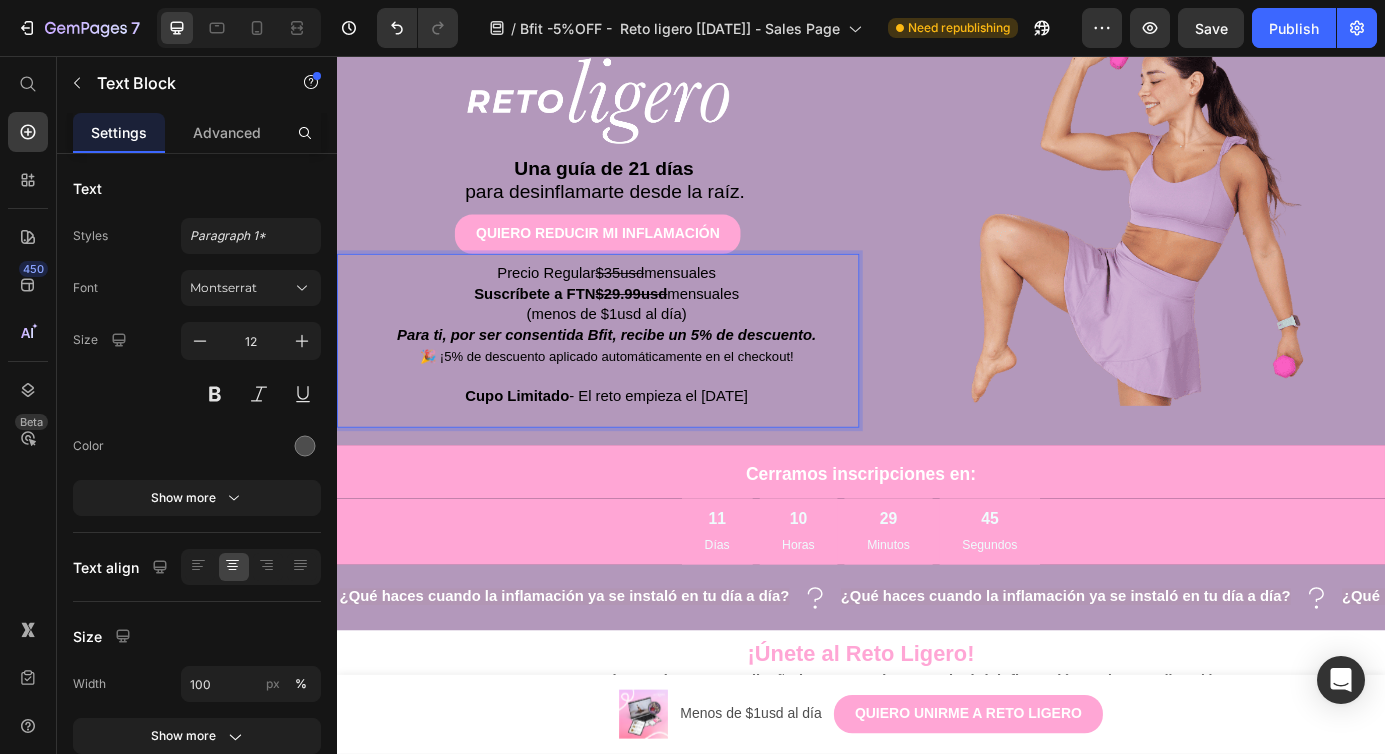 click on "(menos de $1usd al día)" at bounding box center [645, 352] 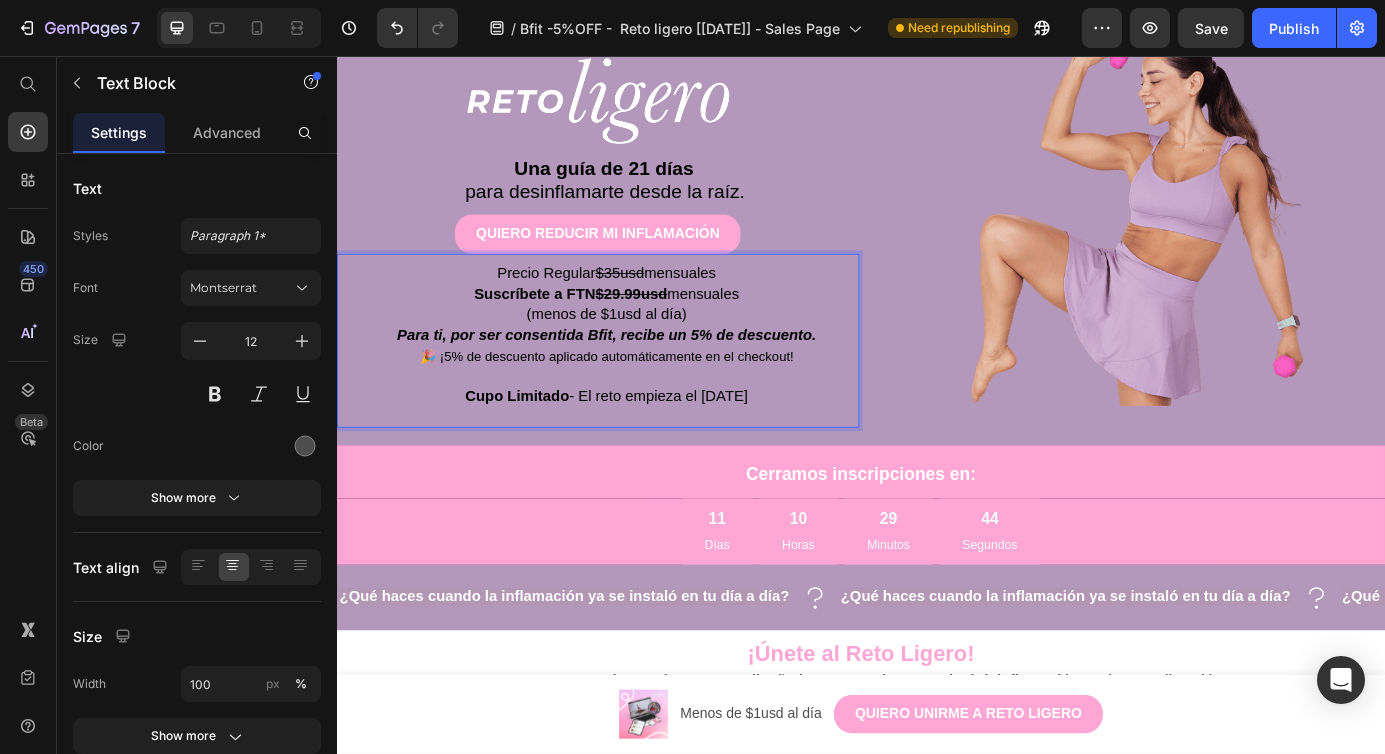 click on "Suscríbete a FTN   $29.99usd  mensuales" at bounding box center [645, 329] 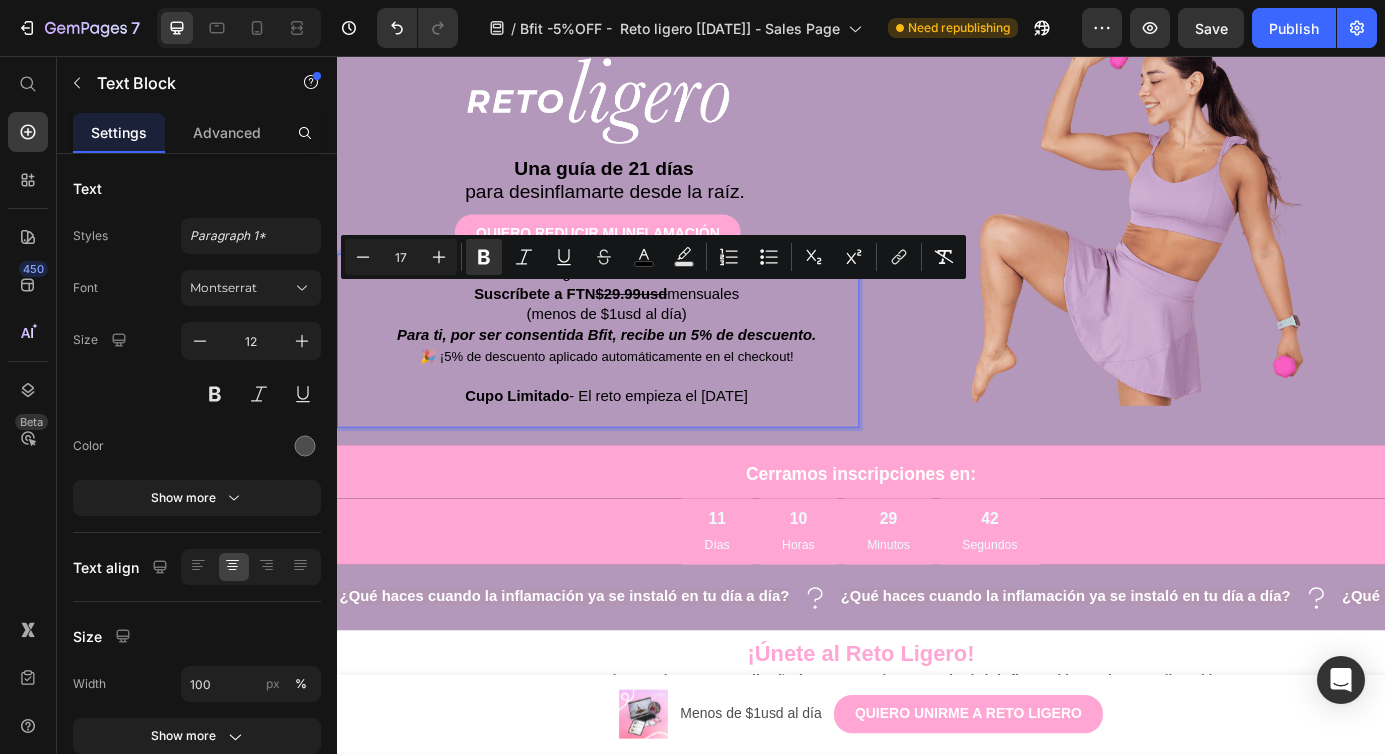 drag, startPoint x: 831, startPoint y: 334, endPoint x: 476, endPoint y: 335, distance: 355.0014 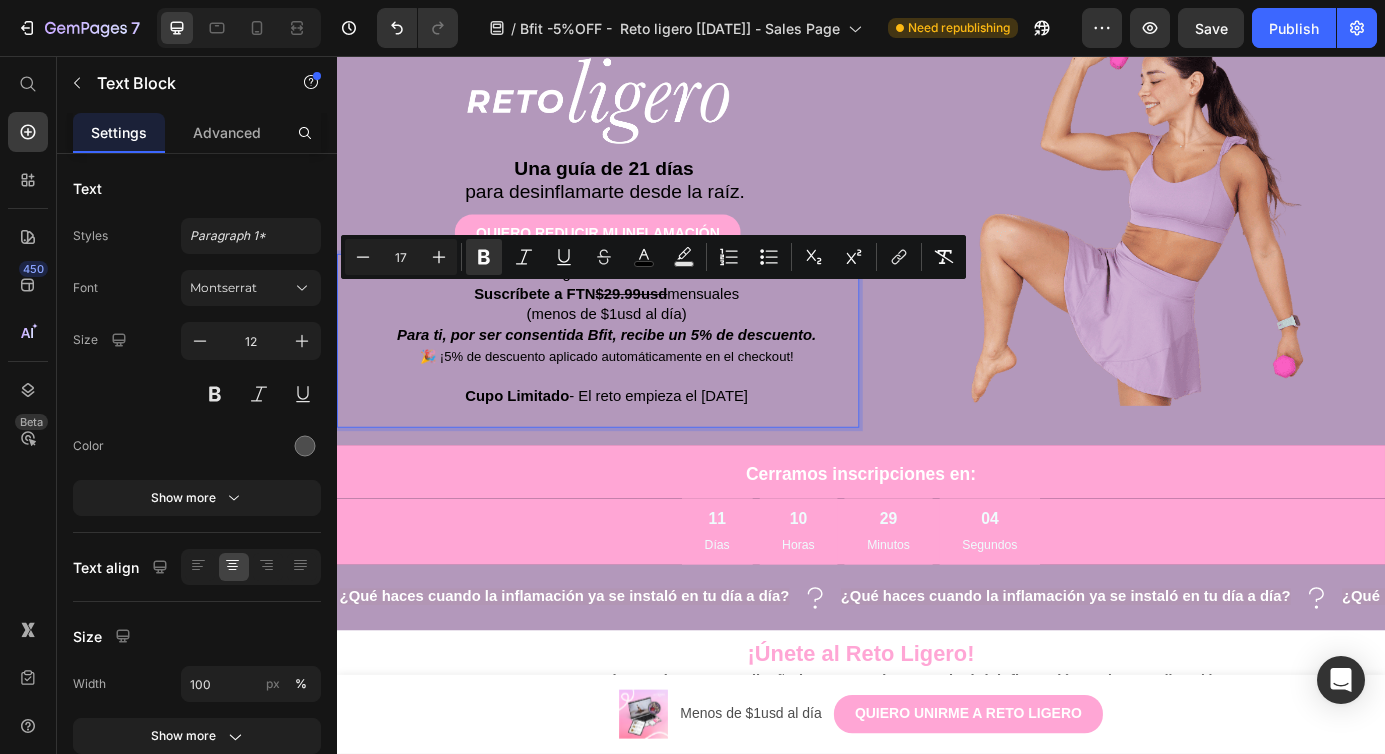 click on "(menos de $1usd al día)" at bounding box center [646, 354] 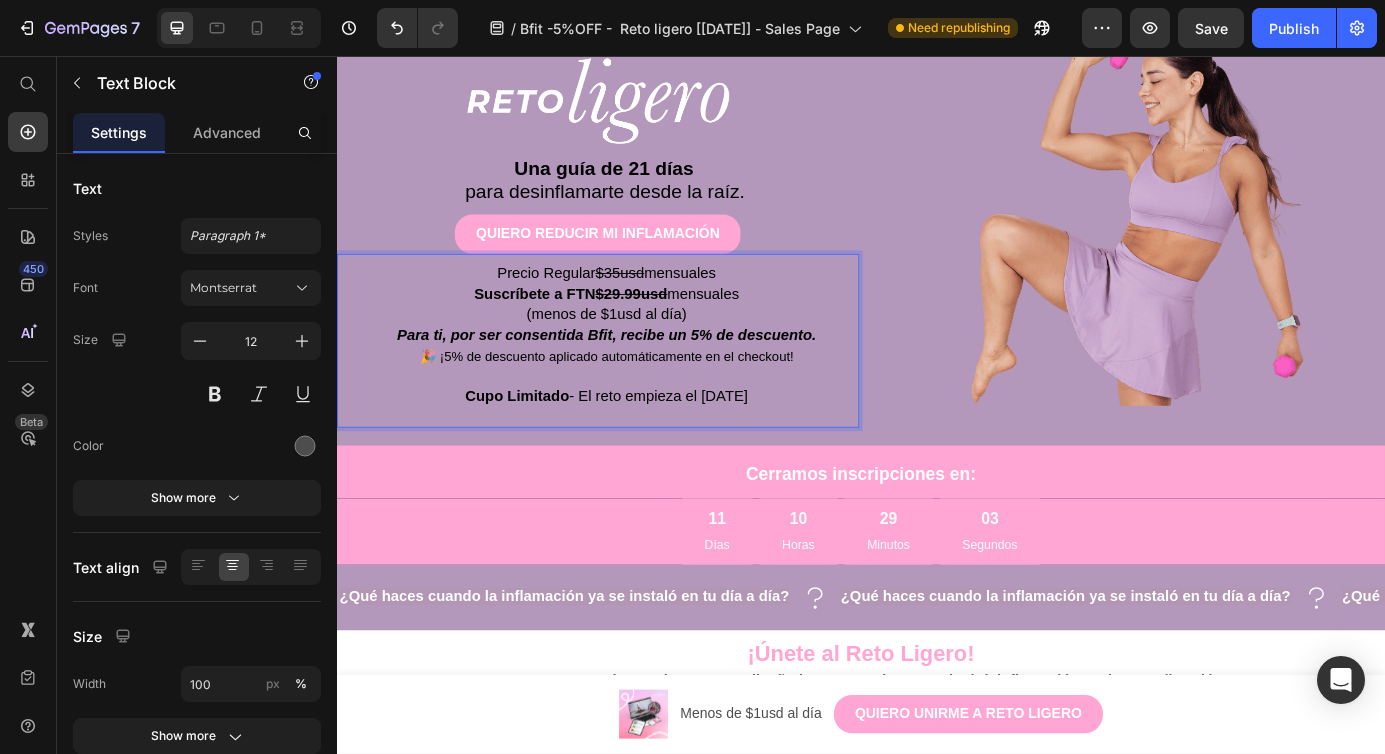 click on "🎉 ¡5% de descuento aplicado automáticamente en el checkout! Cupo Limitado  - El reto empieza el [DATE]" at bounding box center [646, 435] 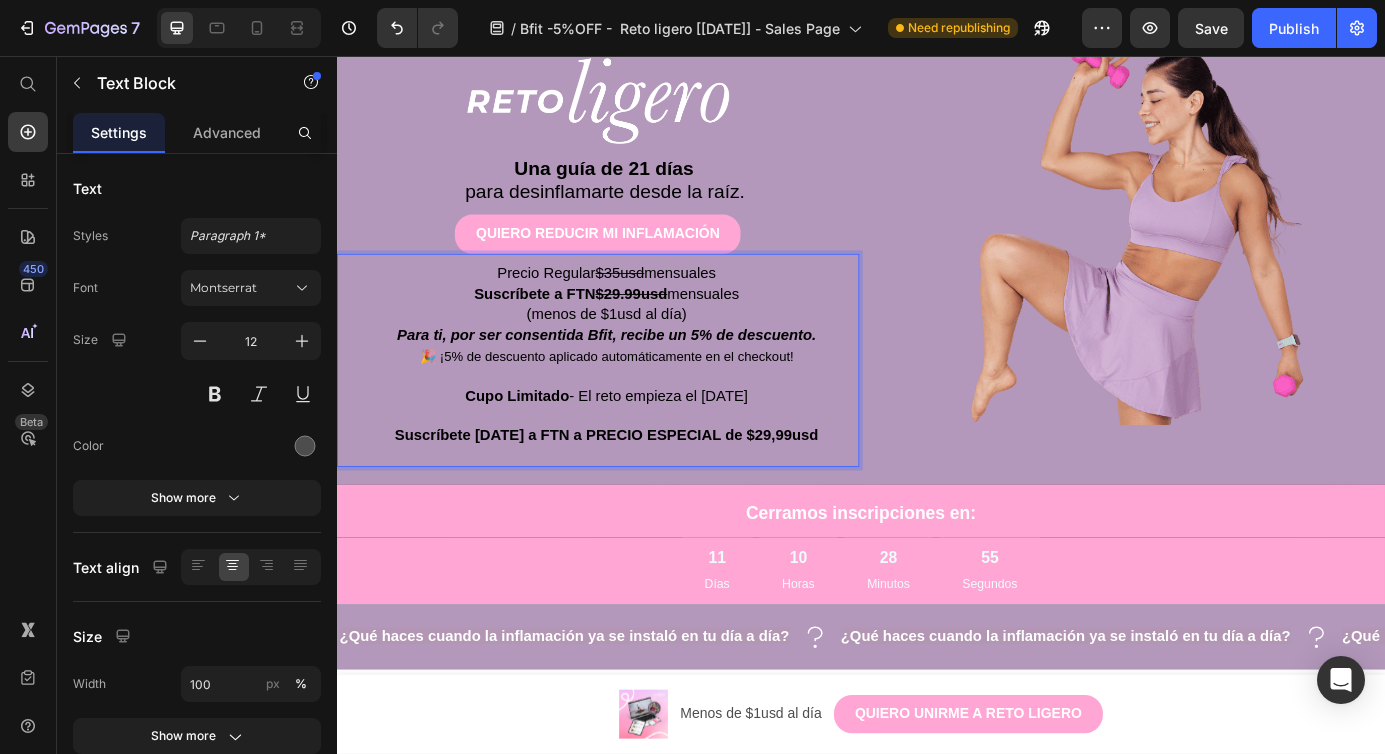 click on "Suscríbete [DATE] a FTN a PRECIO ESPECIAL de $29,99usd" at bounding box center [645, 490] 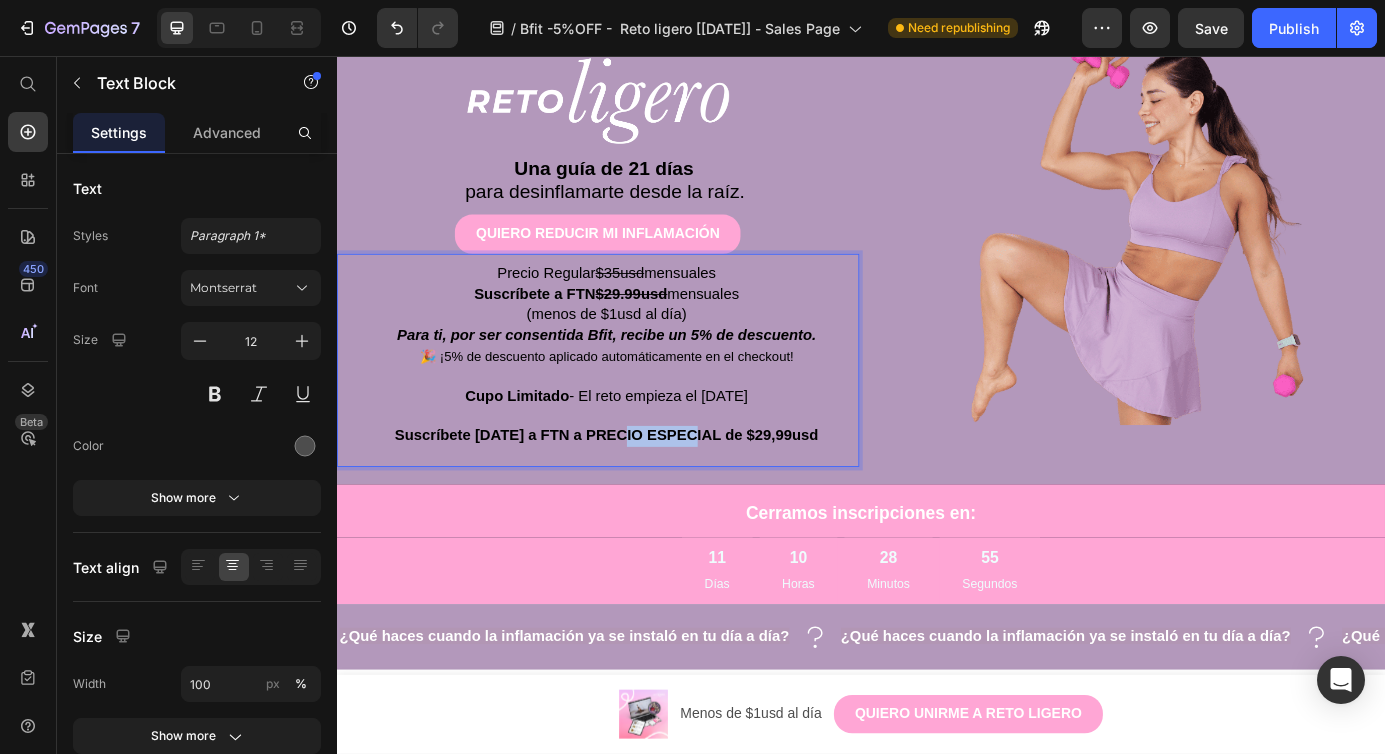 click on "Suscríbete [DATE] a FTN a PRECIO ESPECIAL de $29,99usd" at bounding box center (645, 490) 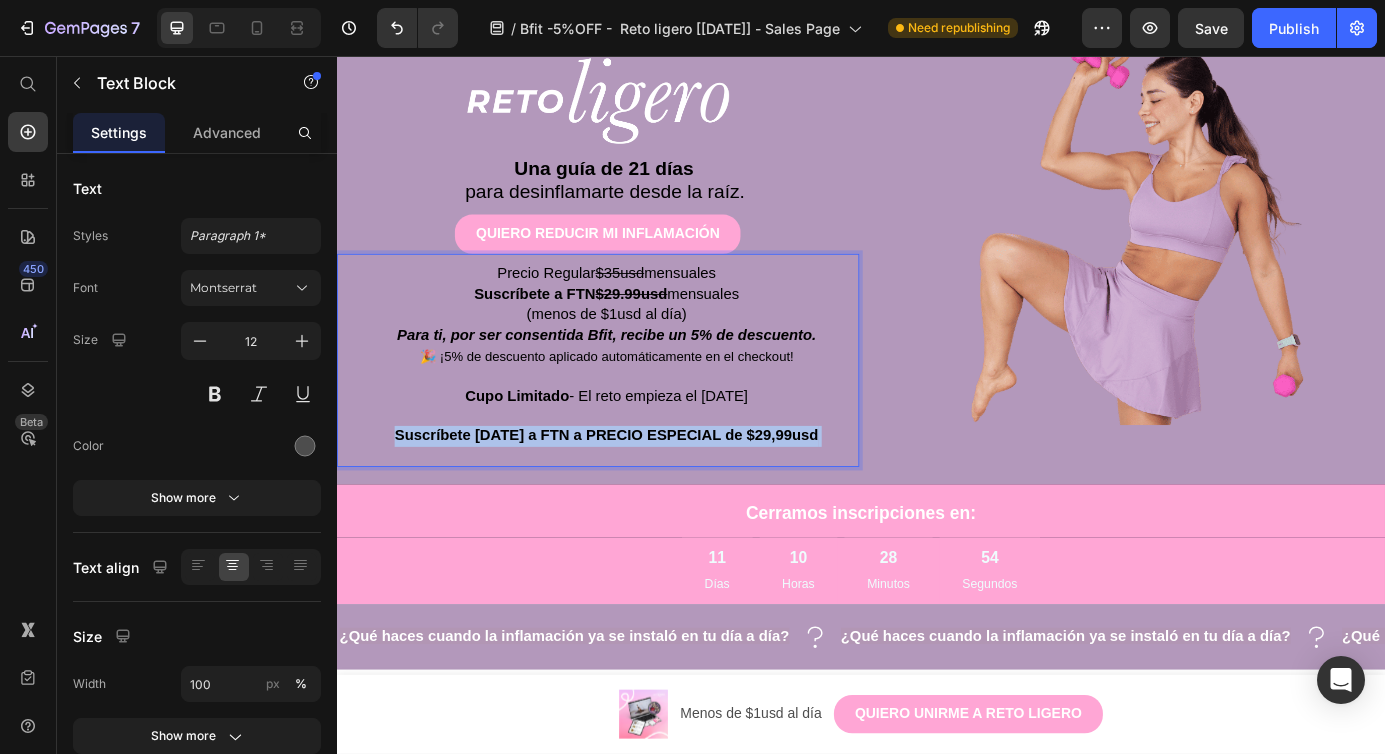 click on "Suscríbete [DATE] a FTN a PRECIO ESPECIAL de $29,99usd" at bounding box center [645, 490] 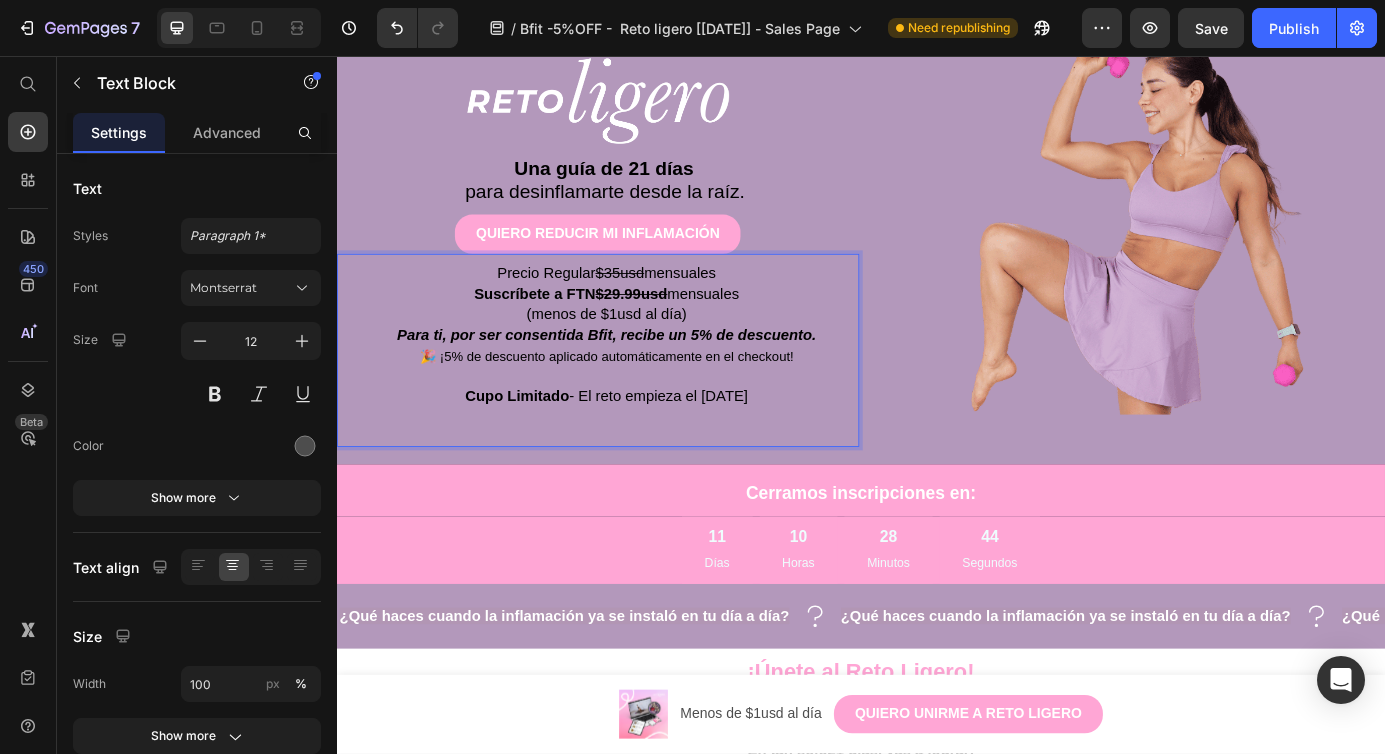 click on "Suscríbete a FTN   $29.99usd  mensuales" at bounding box center (645, 329) 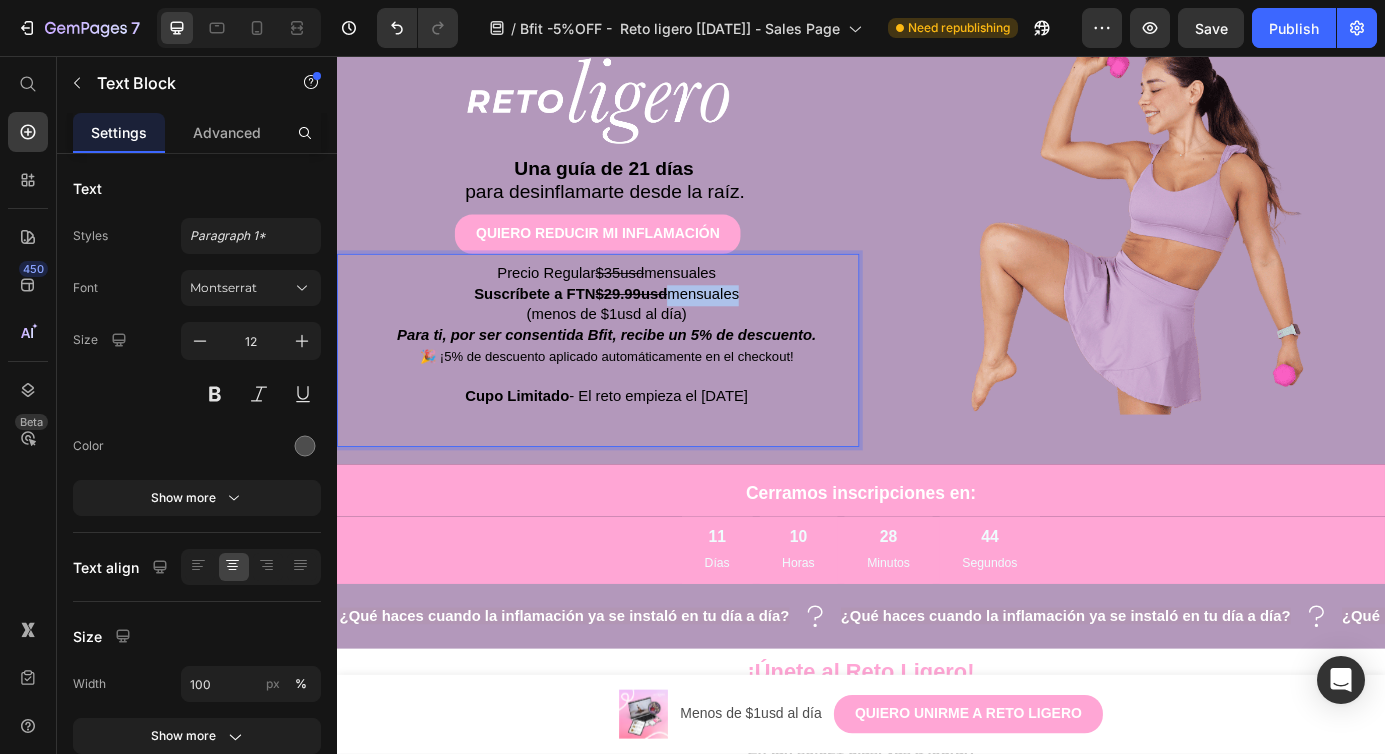 click on "Suscríbete a FTN   $29.99usd  mensuales" at bounding box center [645, 329] 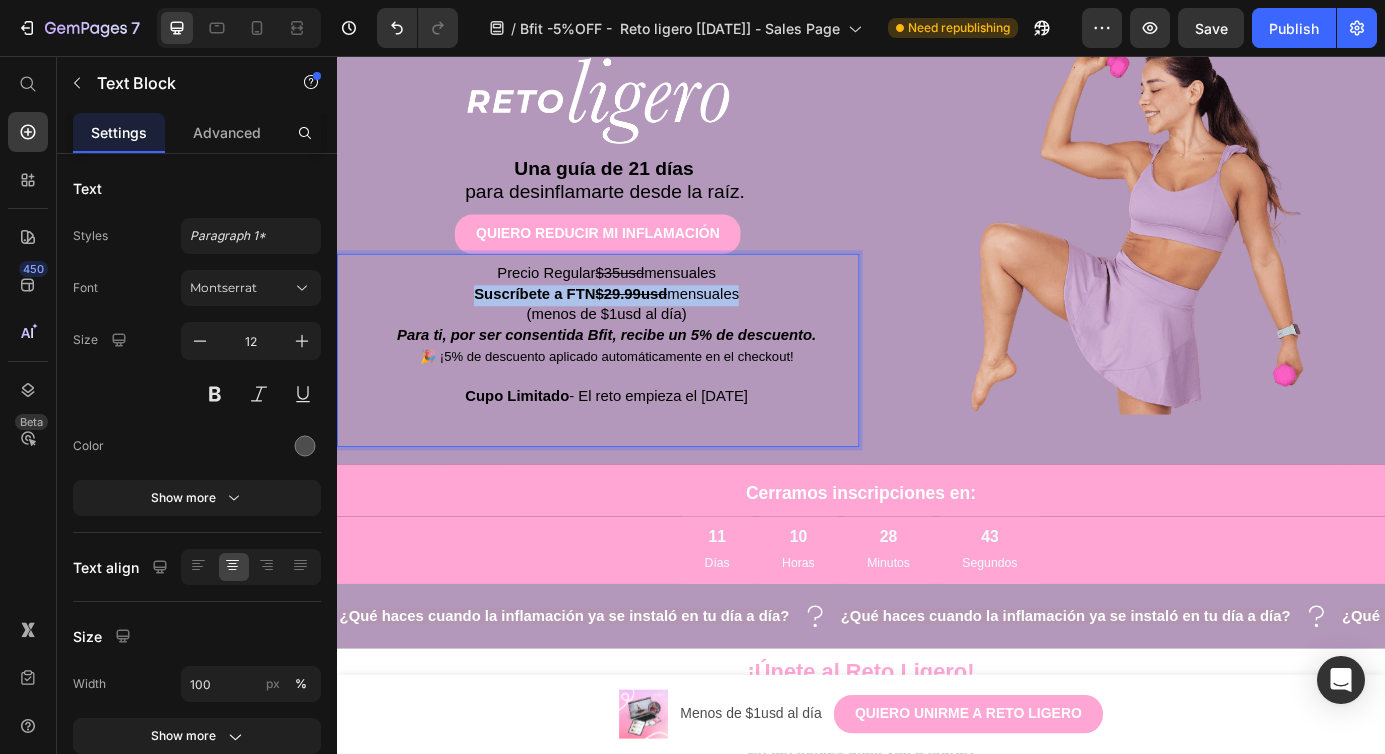 click on "Suscríbete a FTN   $29.99usd  mensuales" at bounding box center (645, 329) 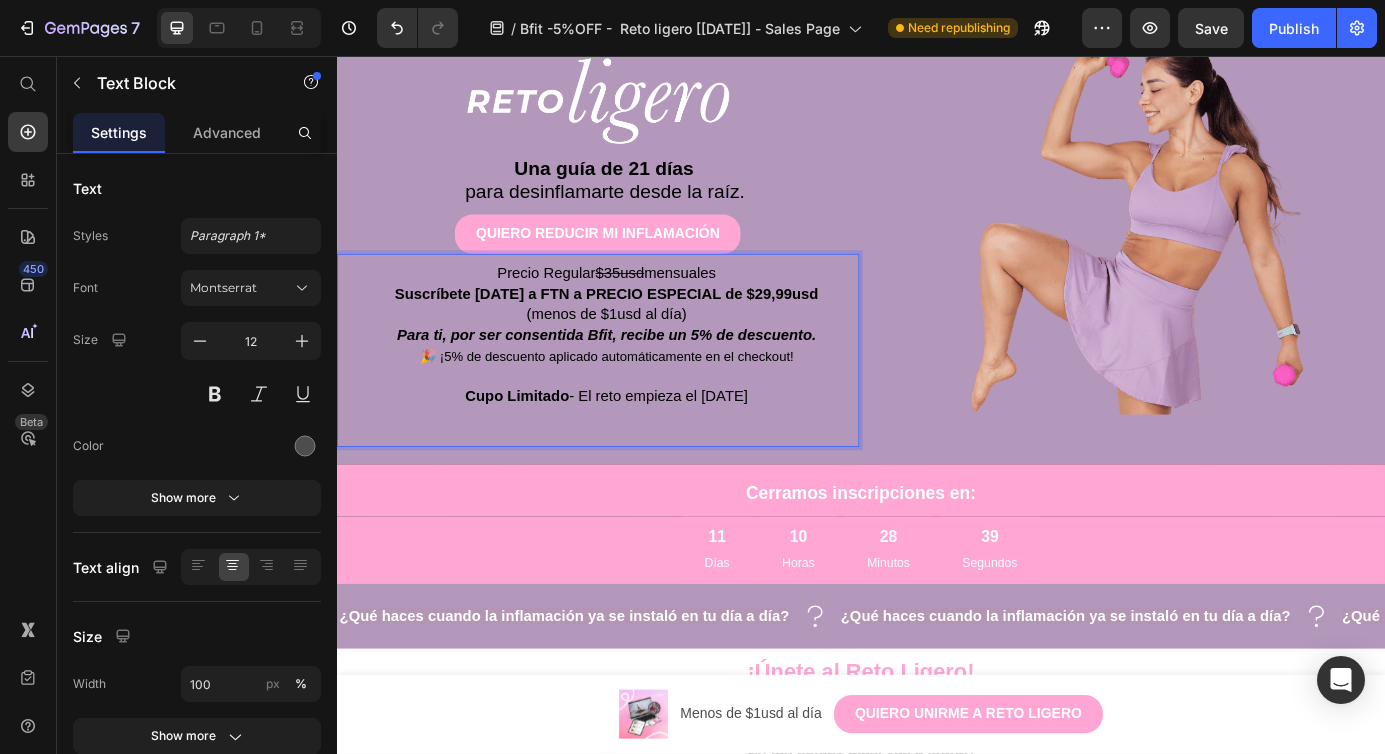 click on "Para ti, por ser consentida Bfit, recibe un 5% de descuento." at bounding box center [646, 376] 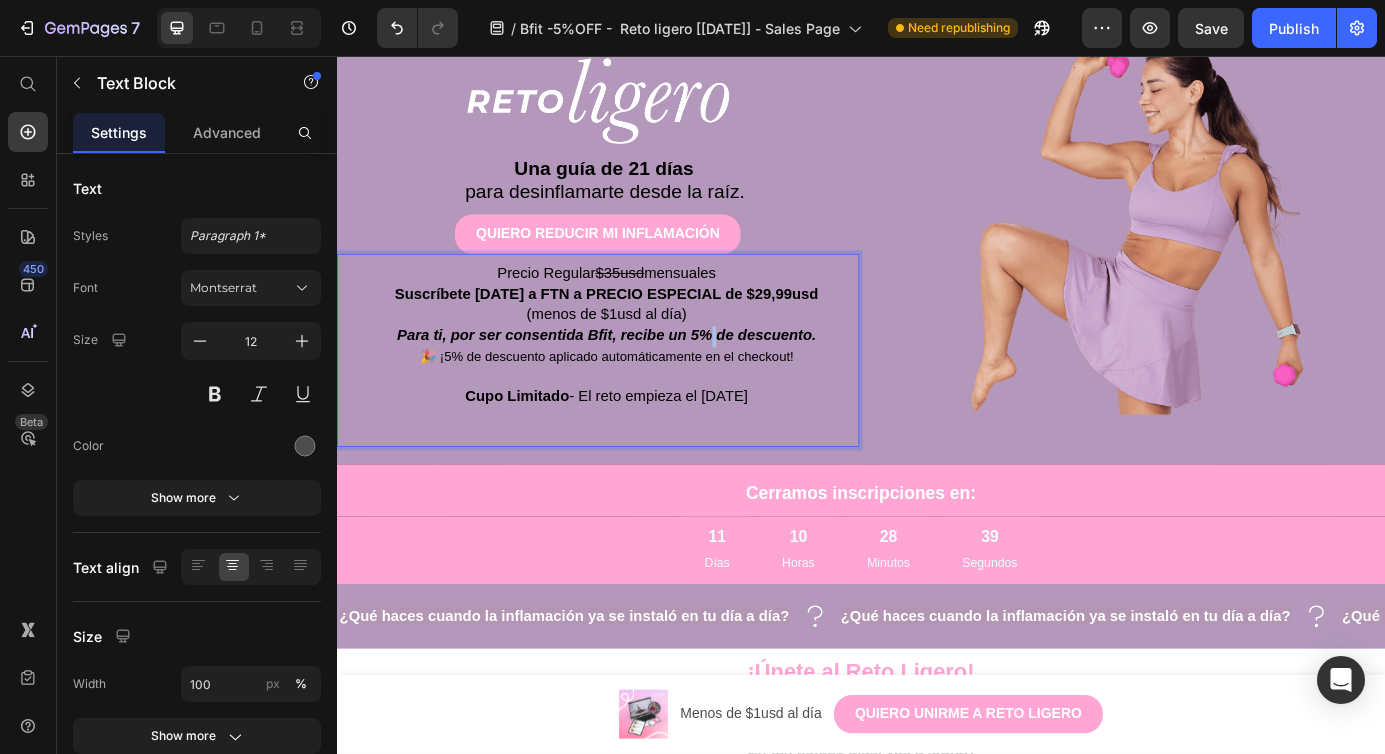click on "Para ti, por ser consentida Bfit, recibe un 5% de descuento." at bounding box center (646, 376) 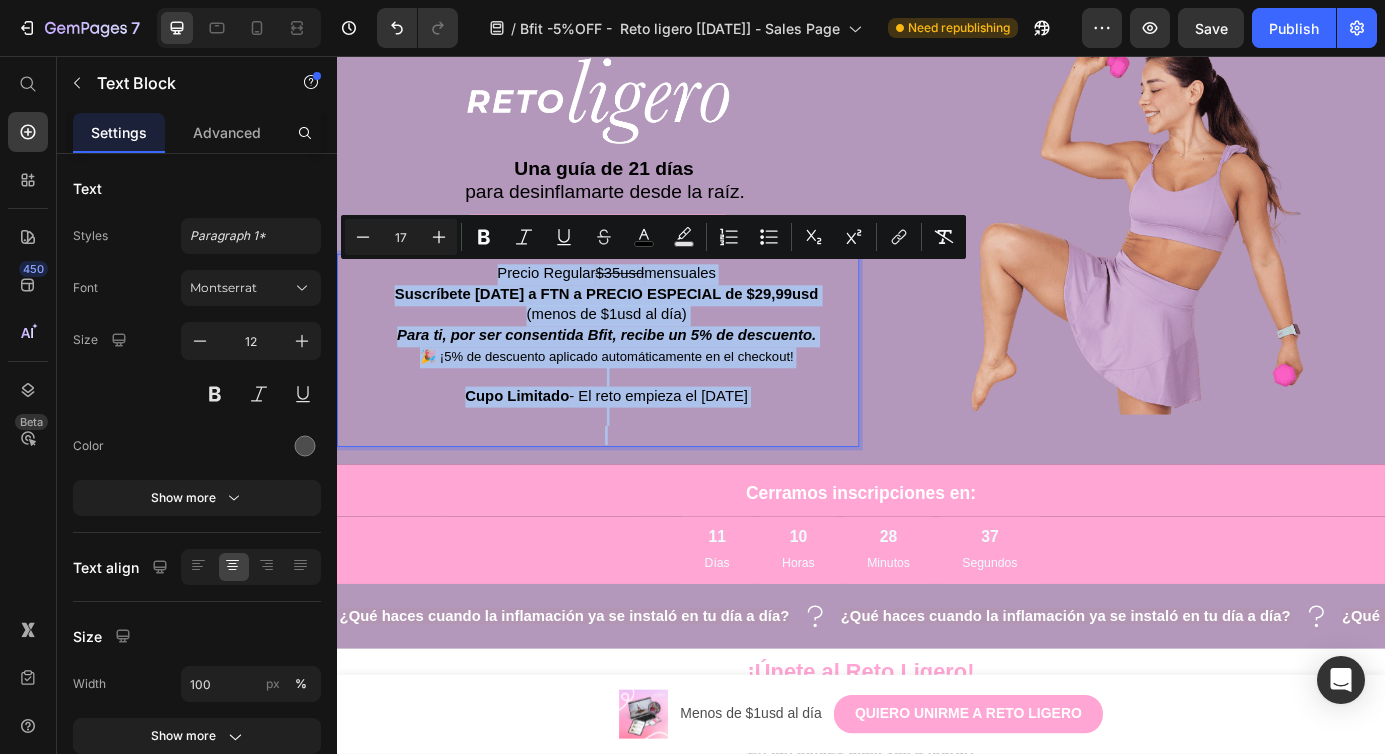 copy on "Precio Regular  $35usd  mensuales Suscríbete [DATE] a FTN a PRECIO ESPECIAL de $29,99usd (menos de $1usd al día) Para ti, por ser consentida Bfit, recibe un 5% de descuento. 🎉 ¡5% de descuento aplicado automáticamente en el checkout! Cupo Limitado  - El reto empieza el [DATE]" 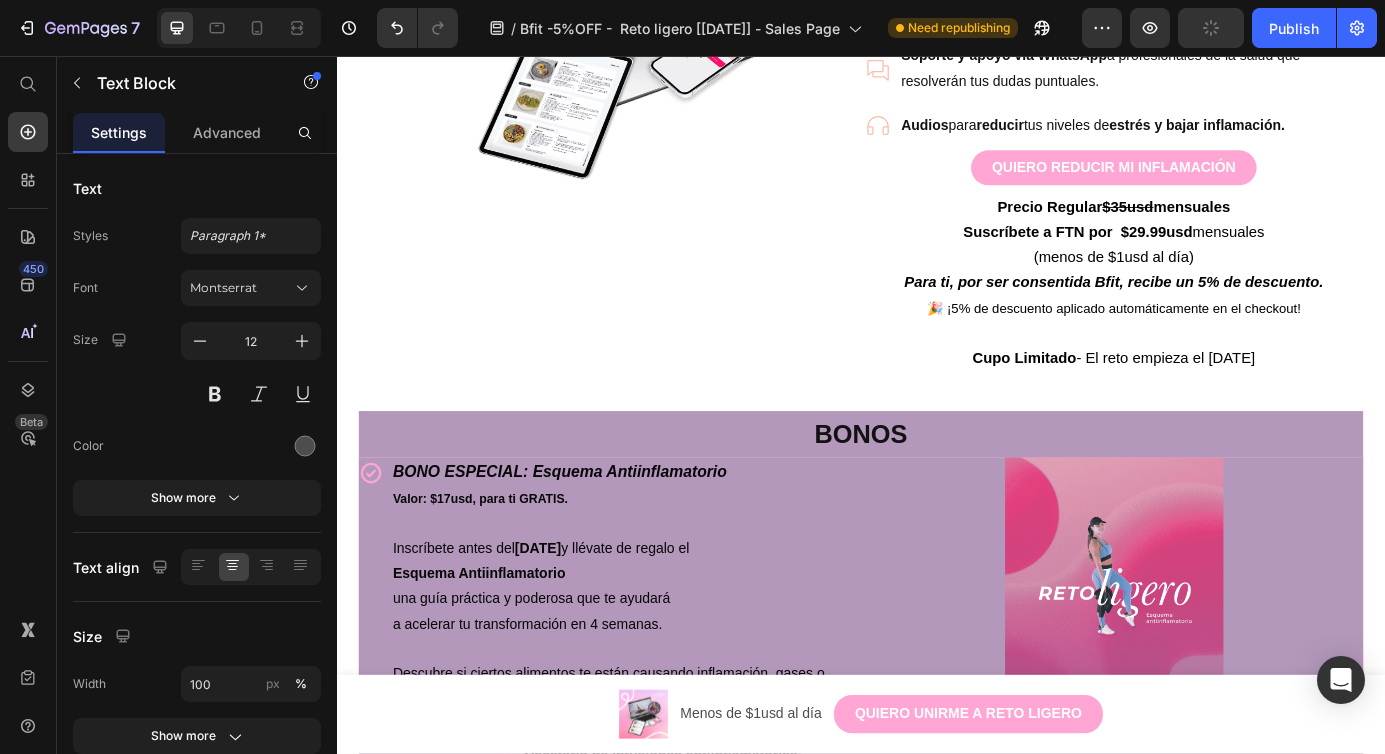 scroll, scrollTop: 2010, scrollLeft: 0, axis: vertical 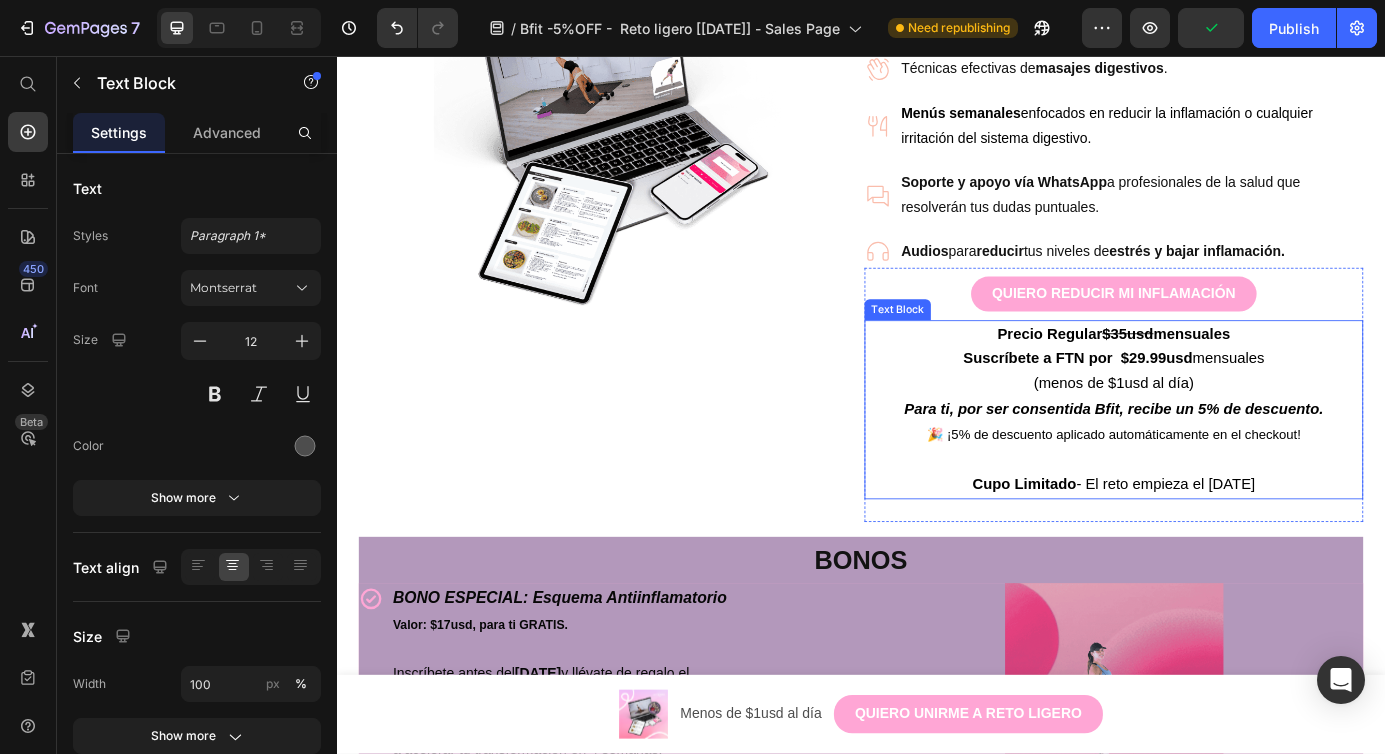 click on "(menos de $1usd al día)" at bounding box center [1226, 431] 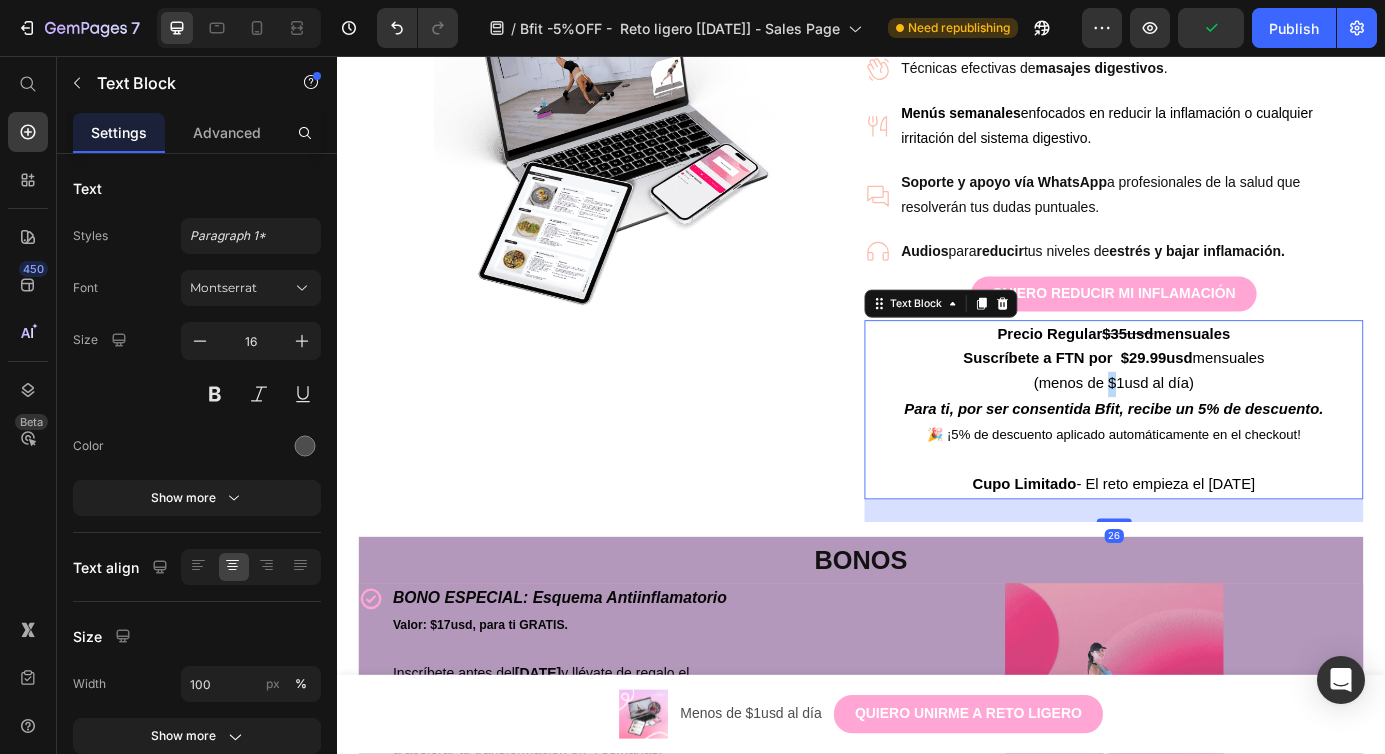 click on "(menos de $1usd al día)" at bounding box center (1226, 431) 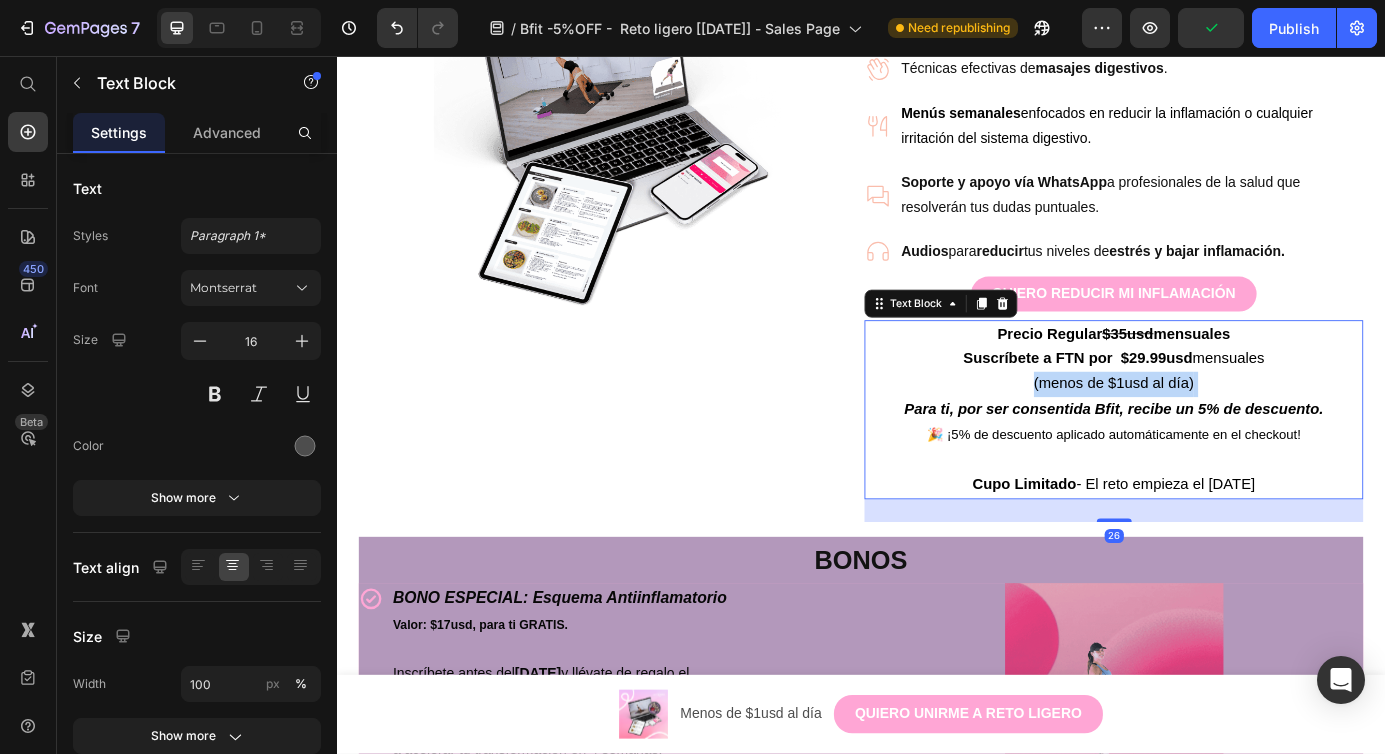 click on "(menos de $1usd al día)" at bounding box center (1226, 431) 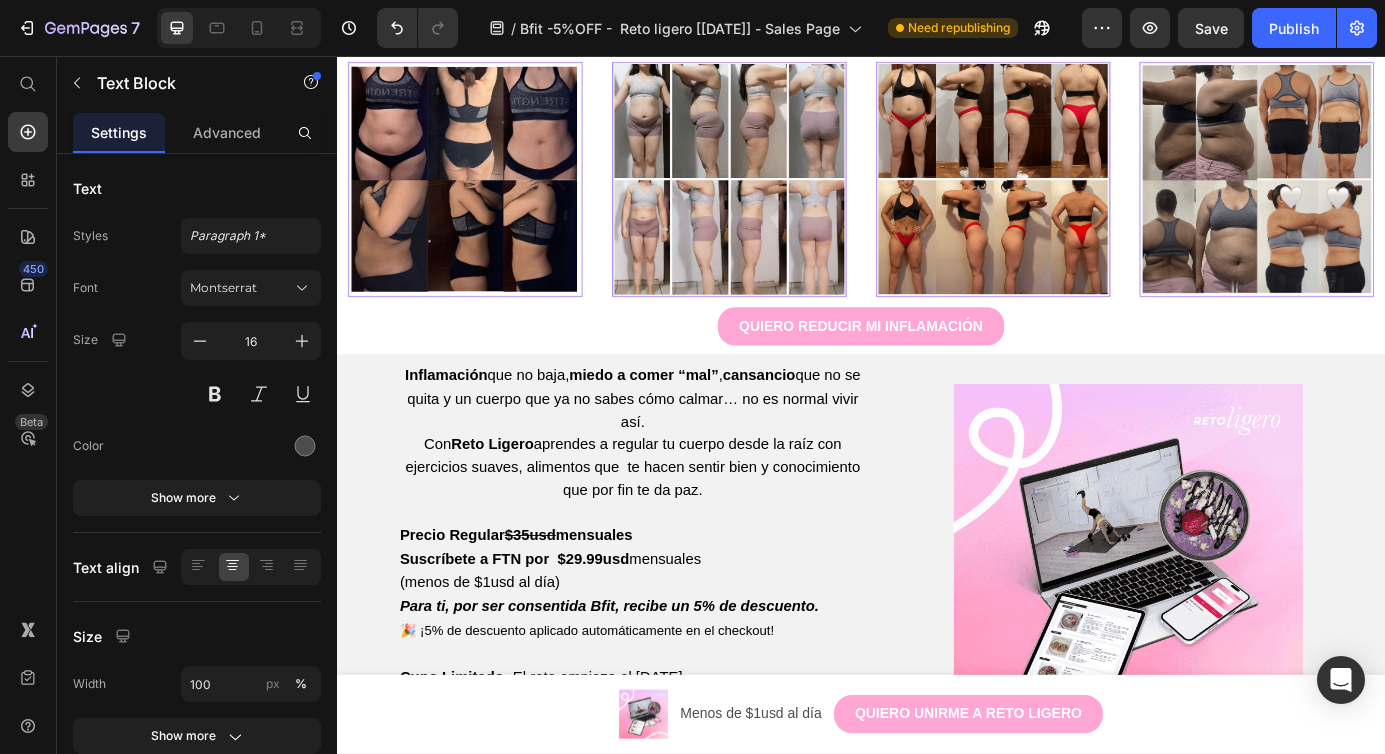 scroll, scrollTop: 3715, scrollLeft: 0, axis: vertical 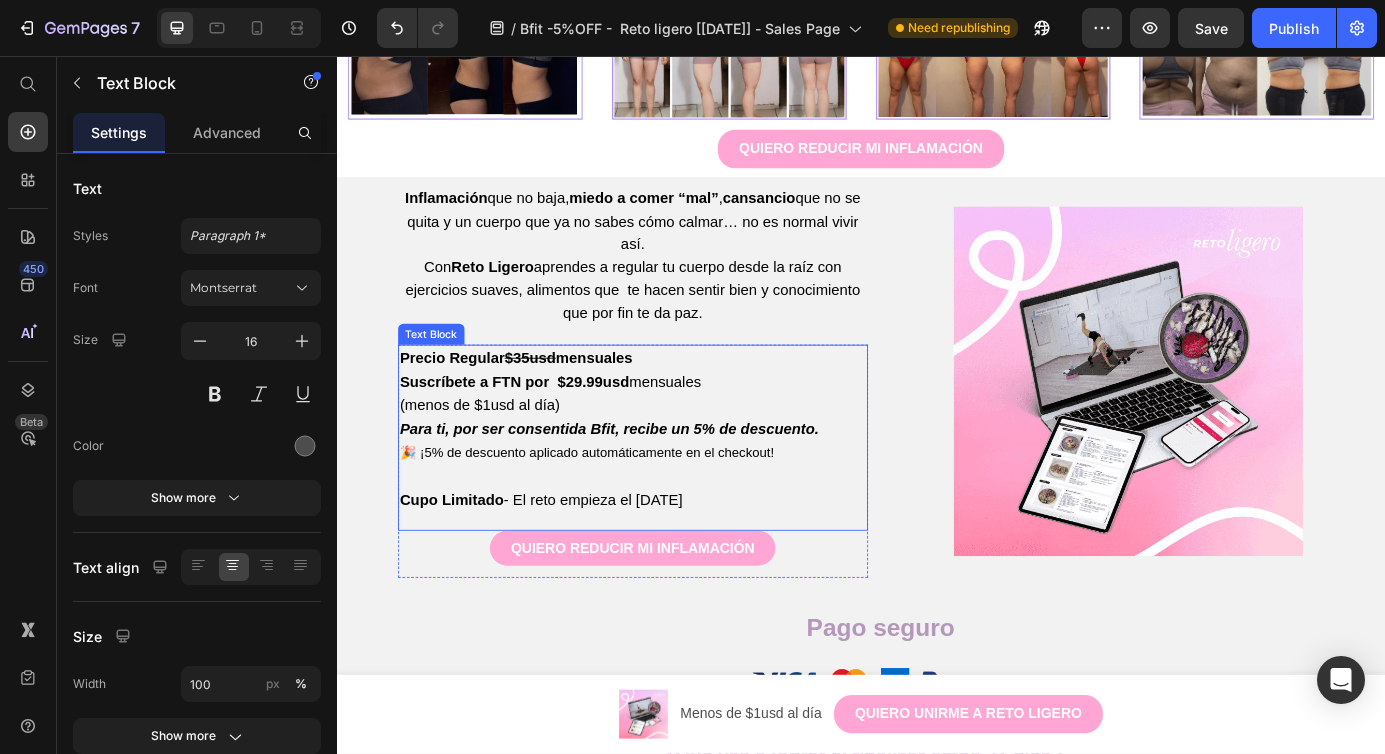 click on "Para ti, por ser consentida Bfit, recibe un 5% de descuento." at bounding box center (649, 483) 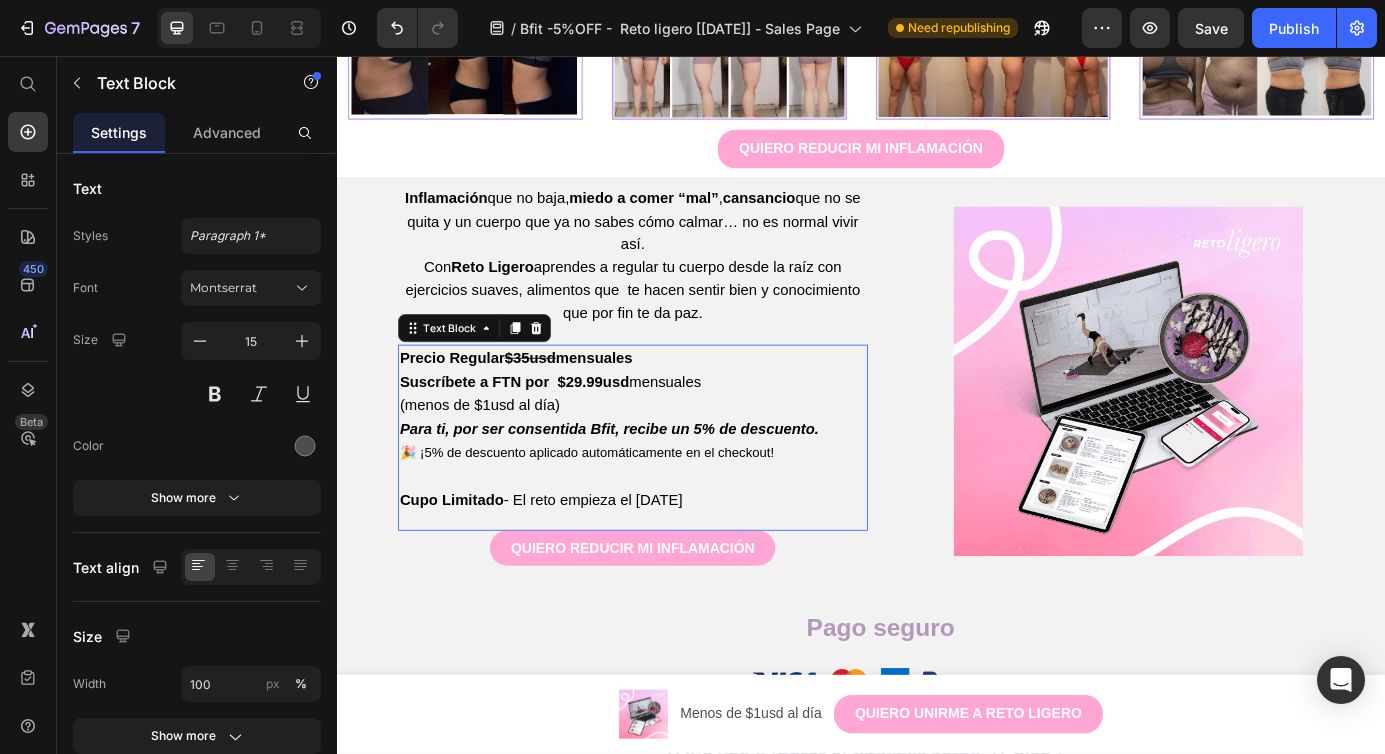 click on "Para ti, por ser consentida Bfit, recibe un 5% de descuento." at bounding box center (649, 483) 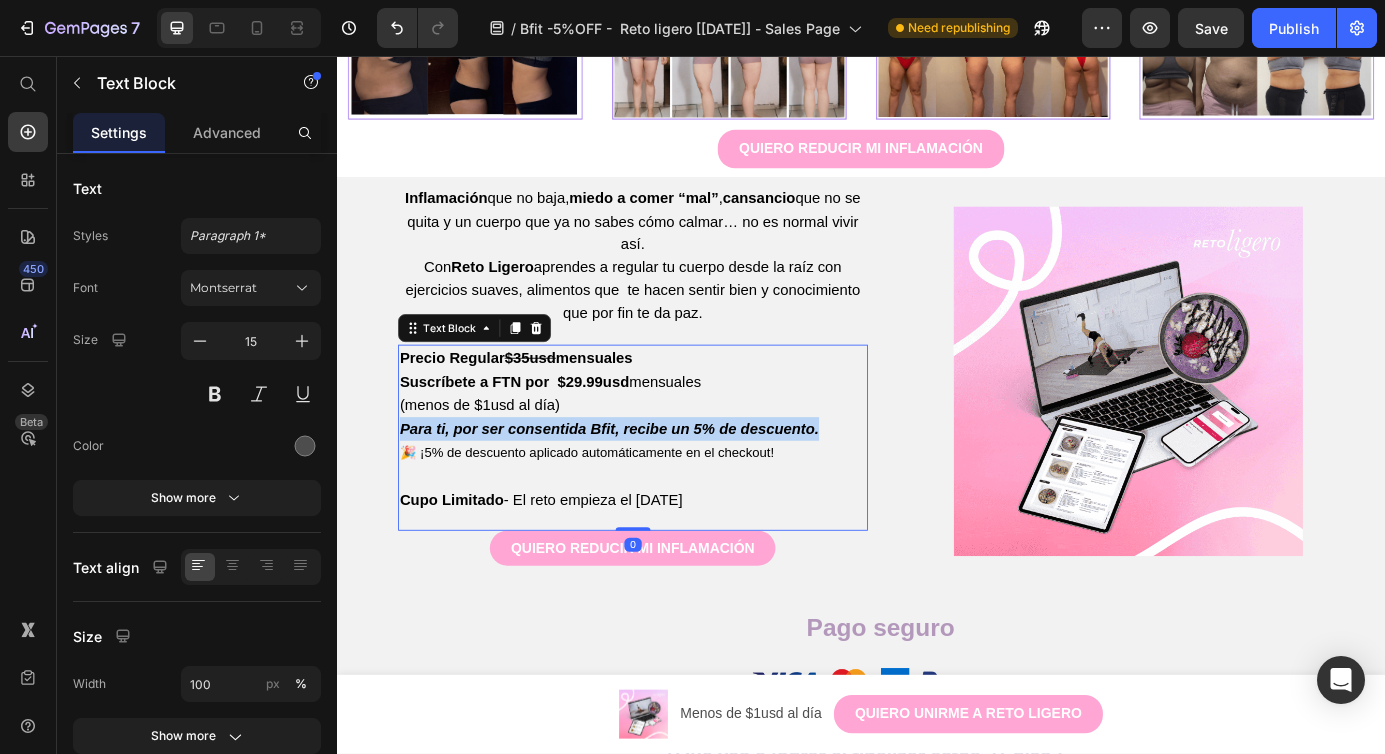 click on "Para ti, por ser consentida Bfit, recibe un 5% de descuento." at bounding box center (649, 483) 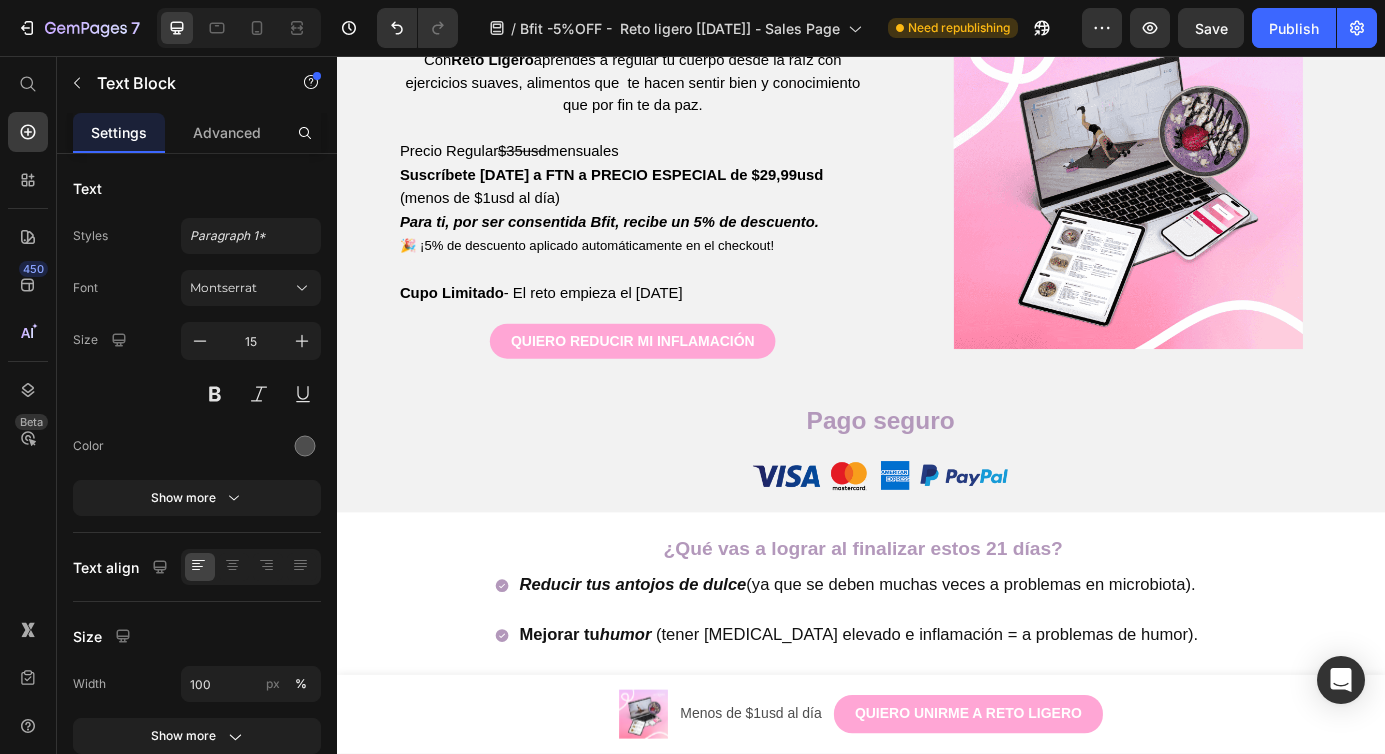 scroll, scrollTop: 3950, scrollLeft: 0, axis: vertical 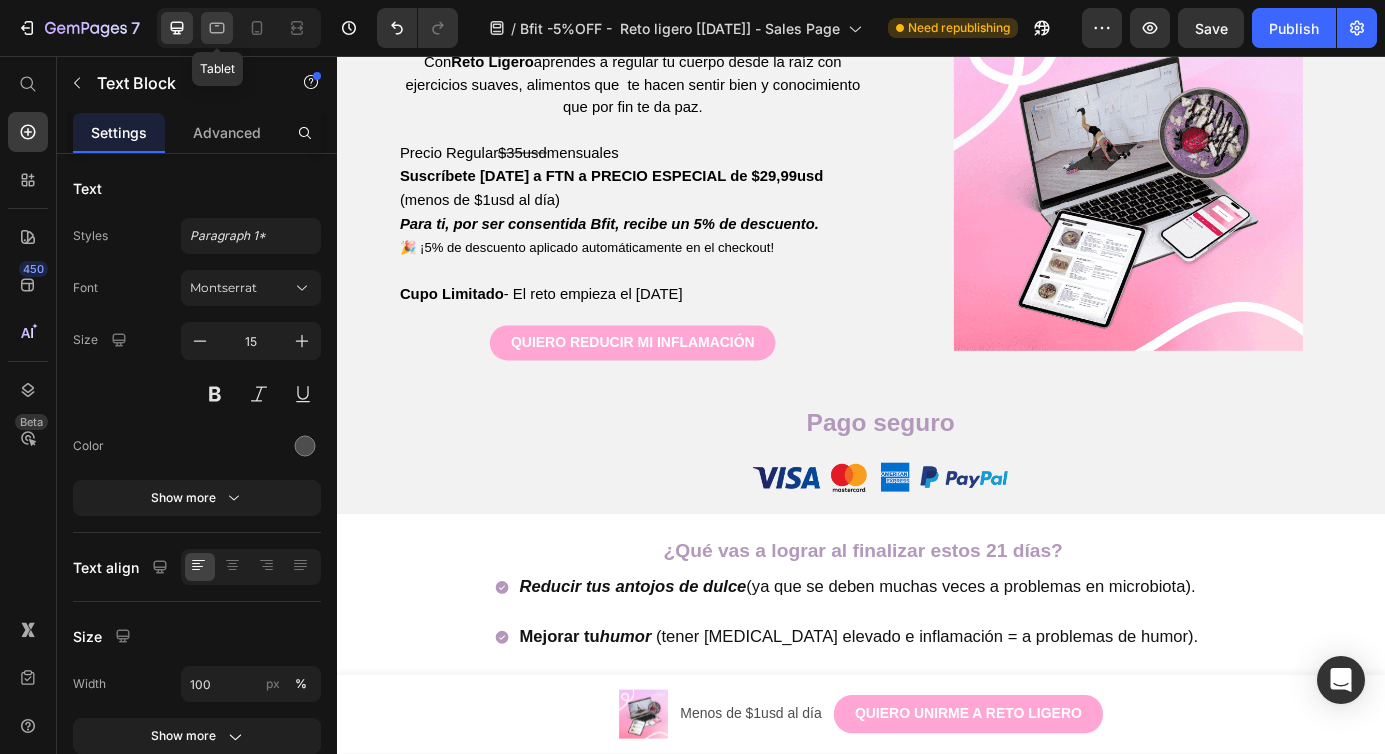 click 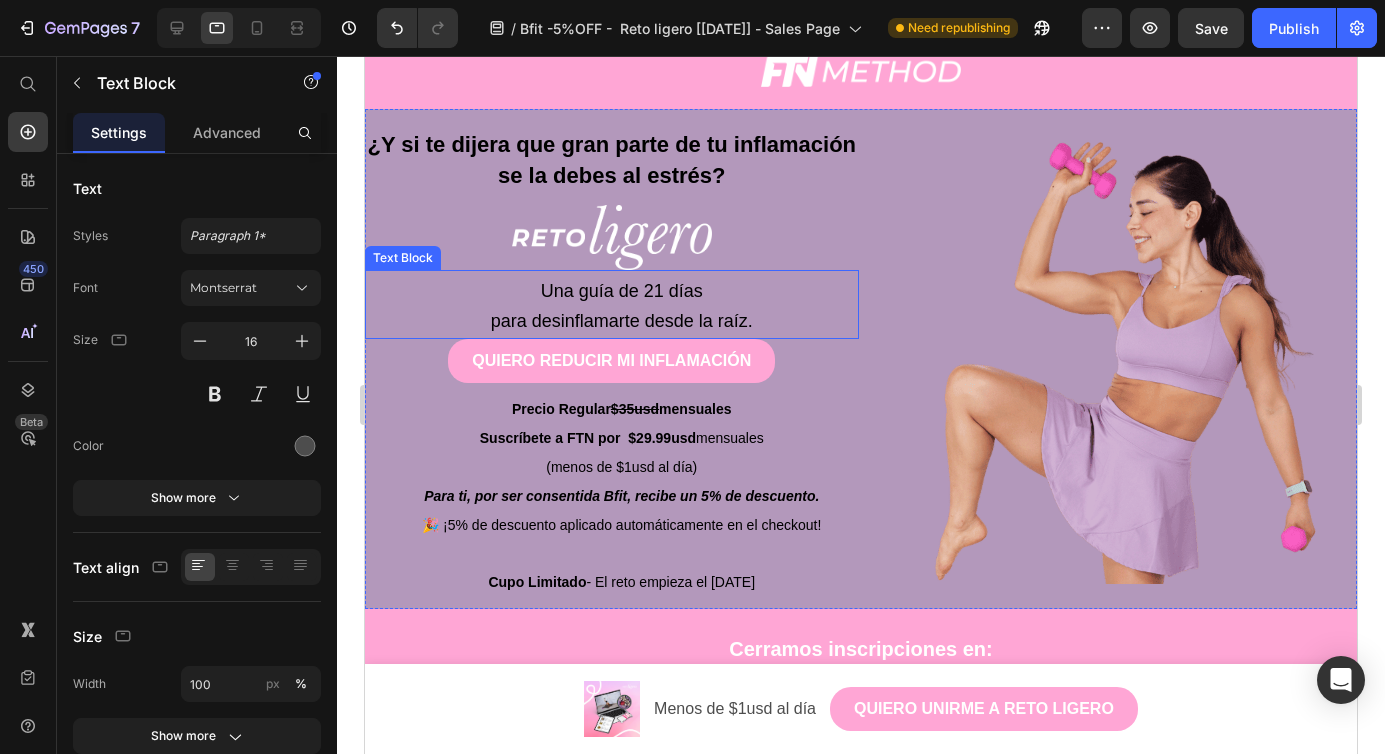 scroll, scrollTop: 65, scrollLeft: 0, axis: vertical 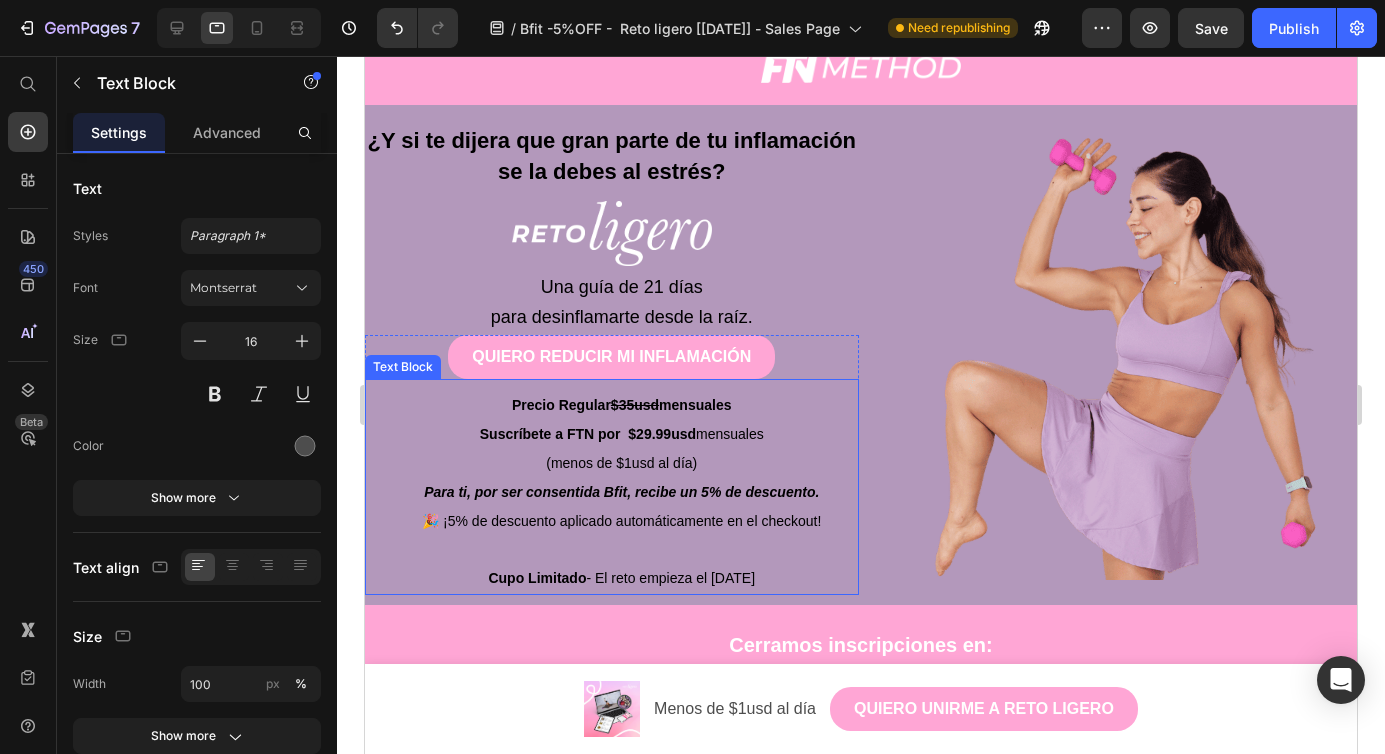 click on "$35usd" at bounding box center (635, 405) 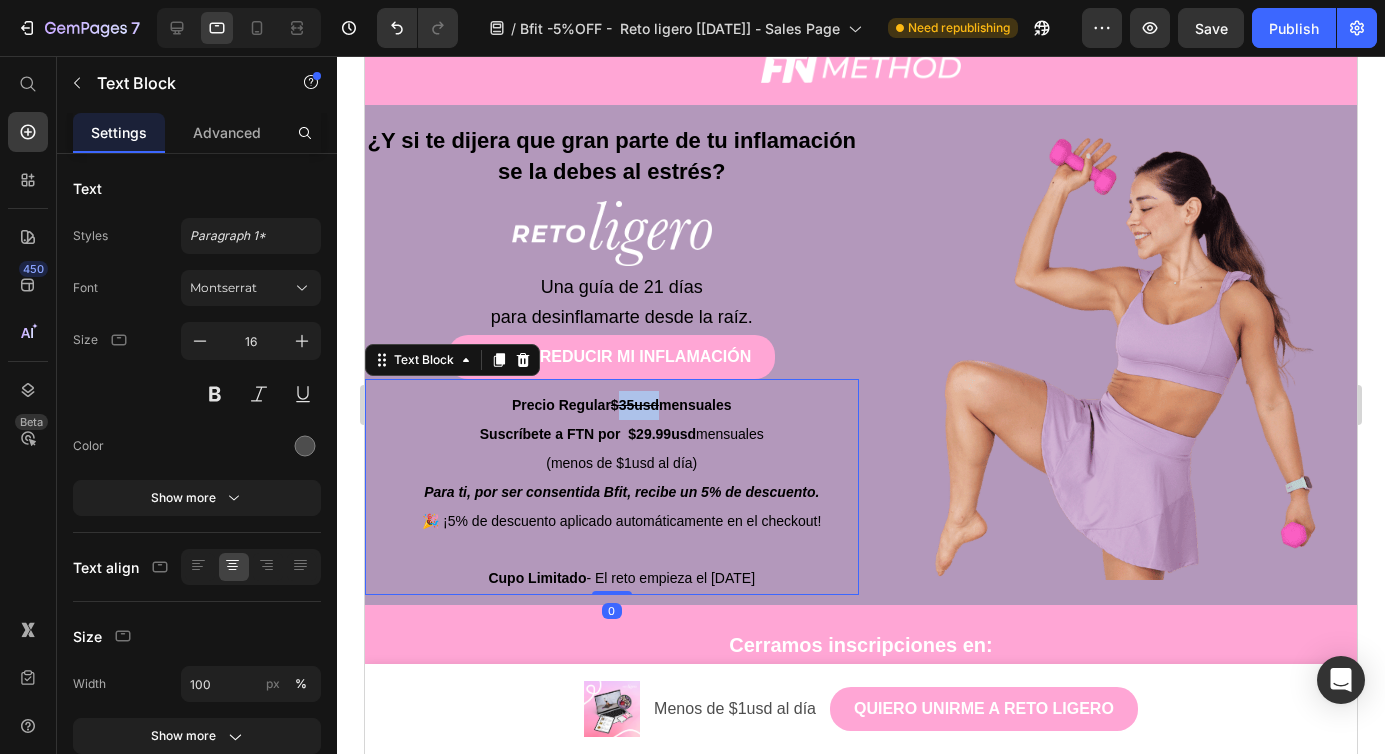 click on "$35usd" at bounding box center (635, 405) 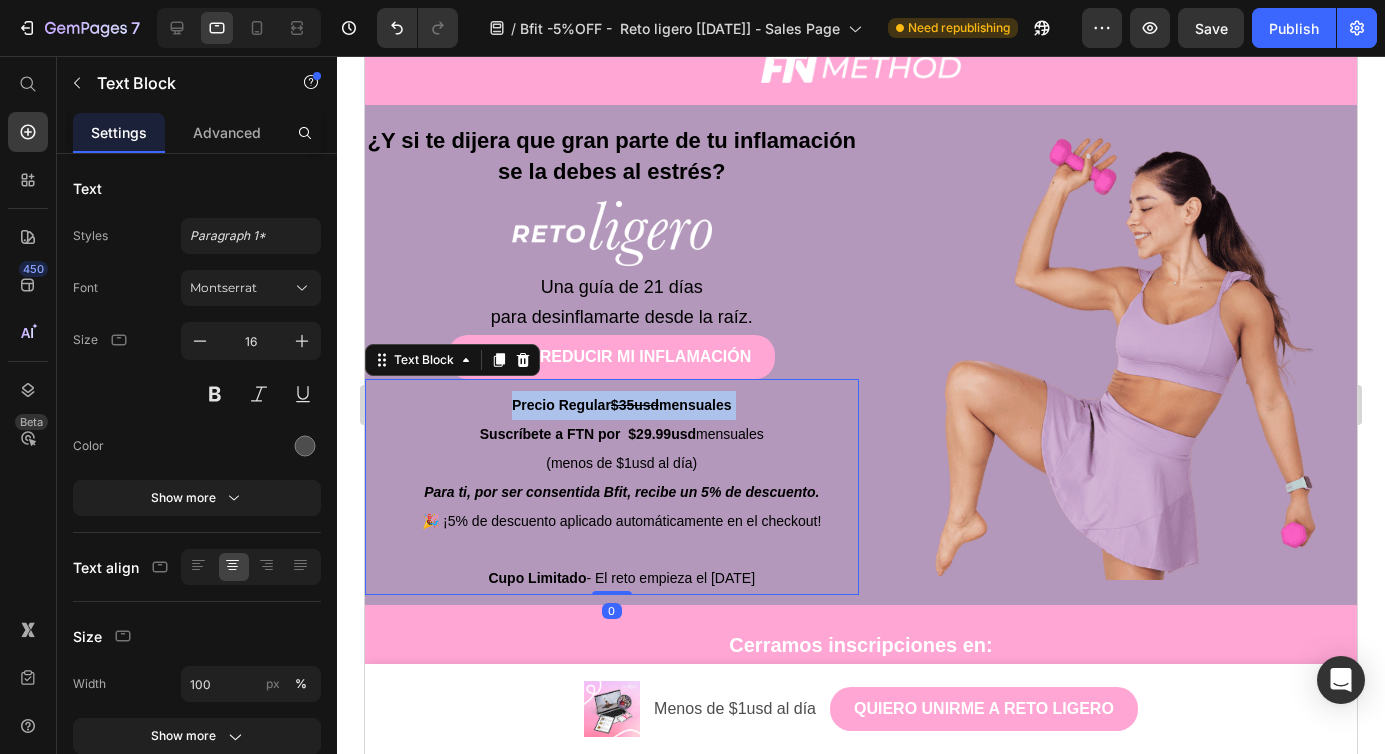 click on "$35usd" at bounding box center (635, 405) 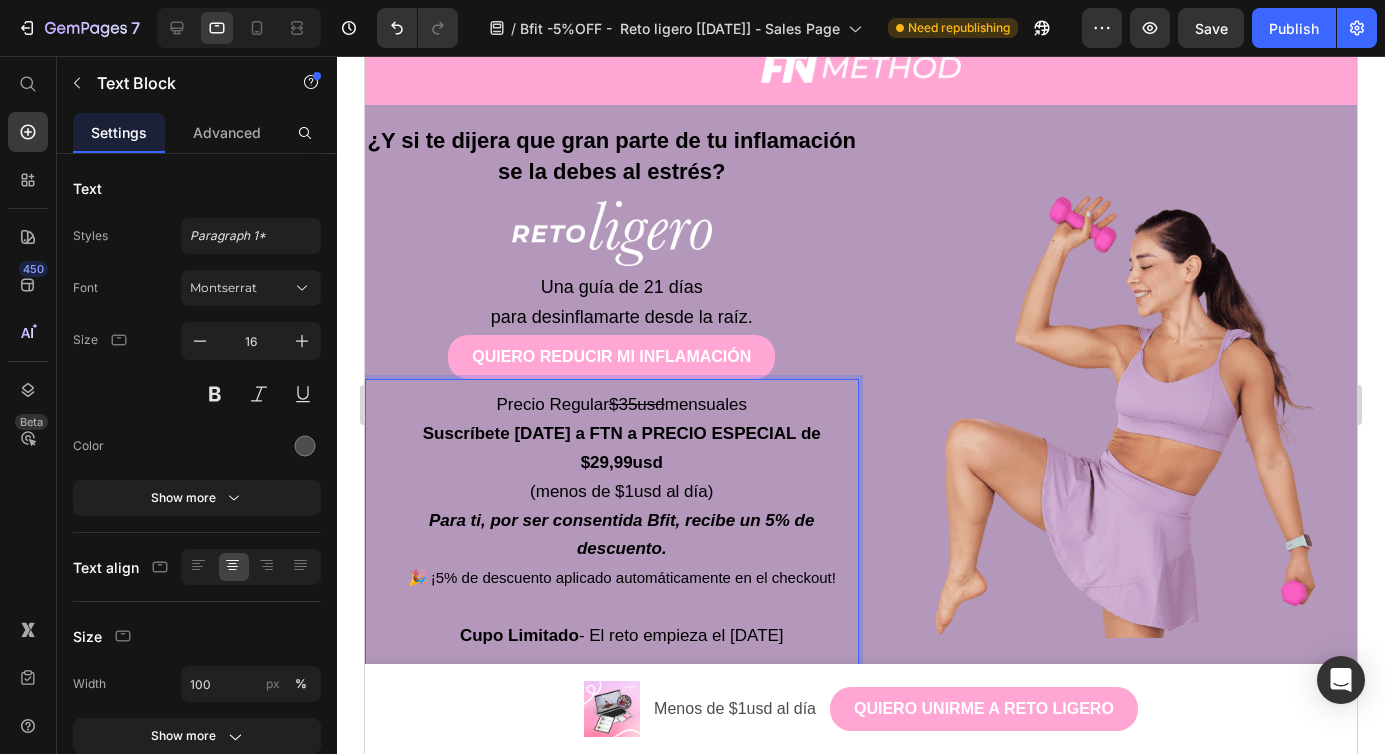 scroll, scrollTop: 223, scrollLeft: 0, axis: vertical 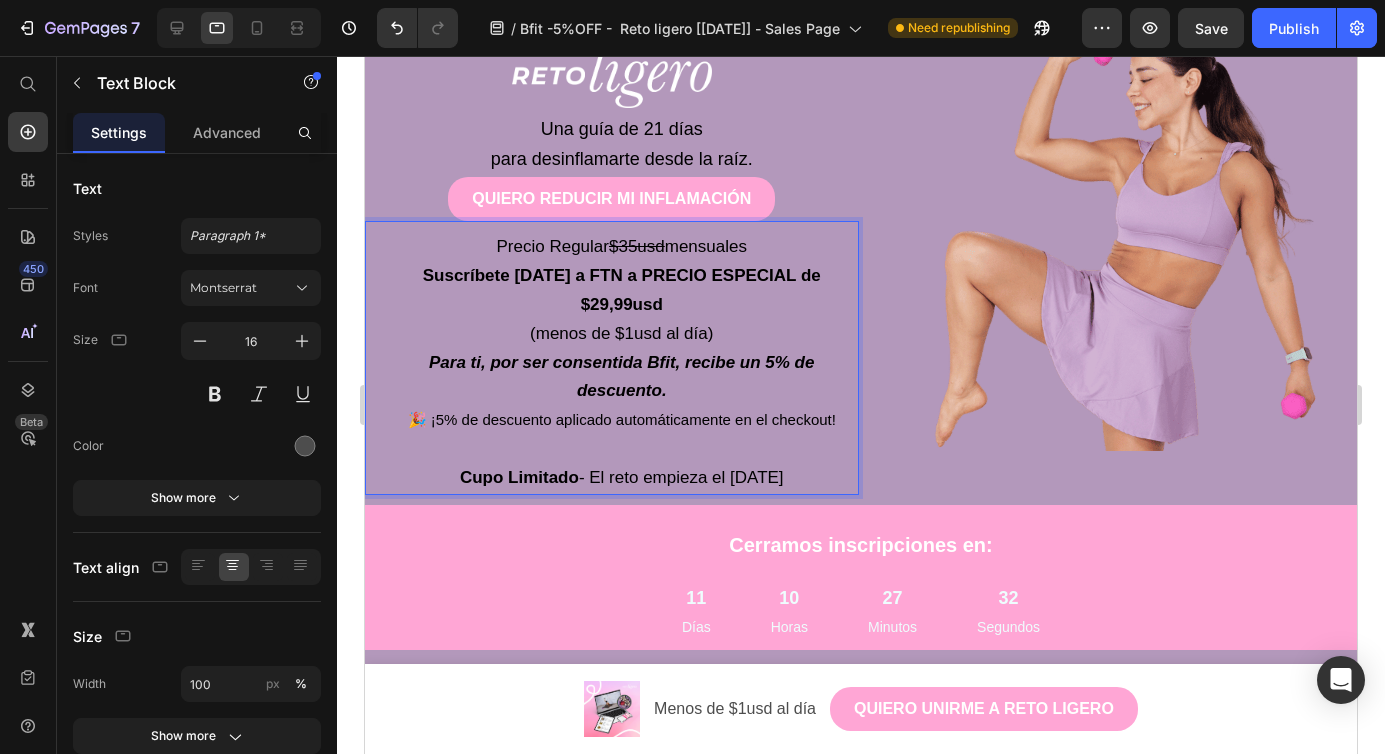 click on "🎉 ¡5% de descuento aplicado automáticamente en el checkout! Cupo Limitado  - El reto empieza el [DATE]" at bounding box center [622, 449] 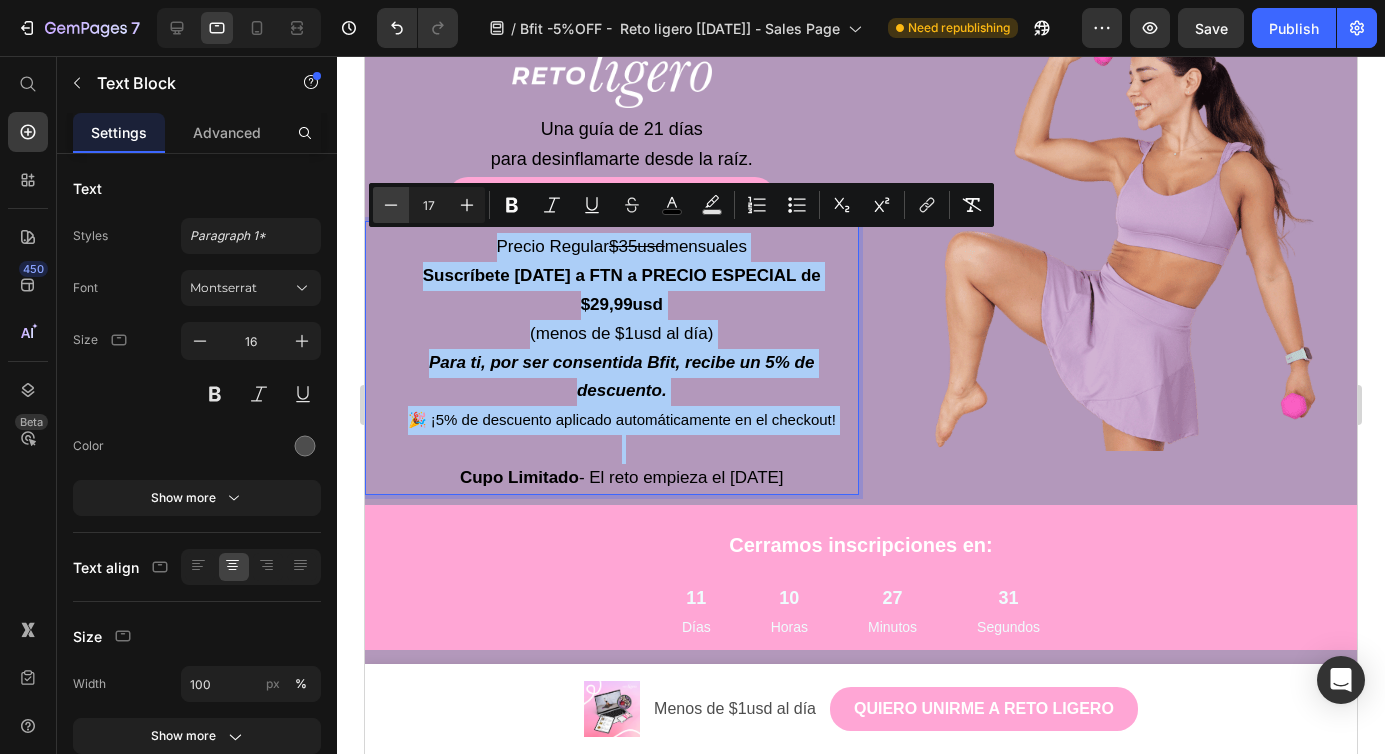 click 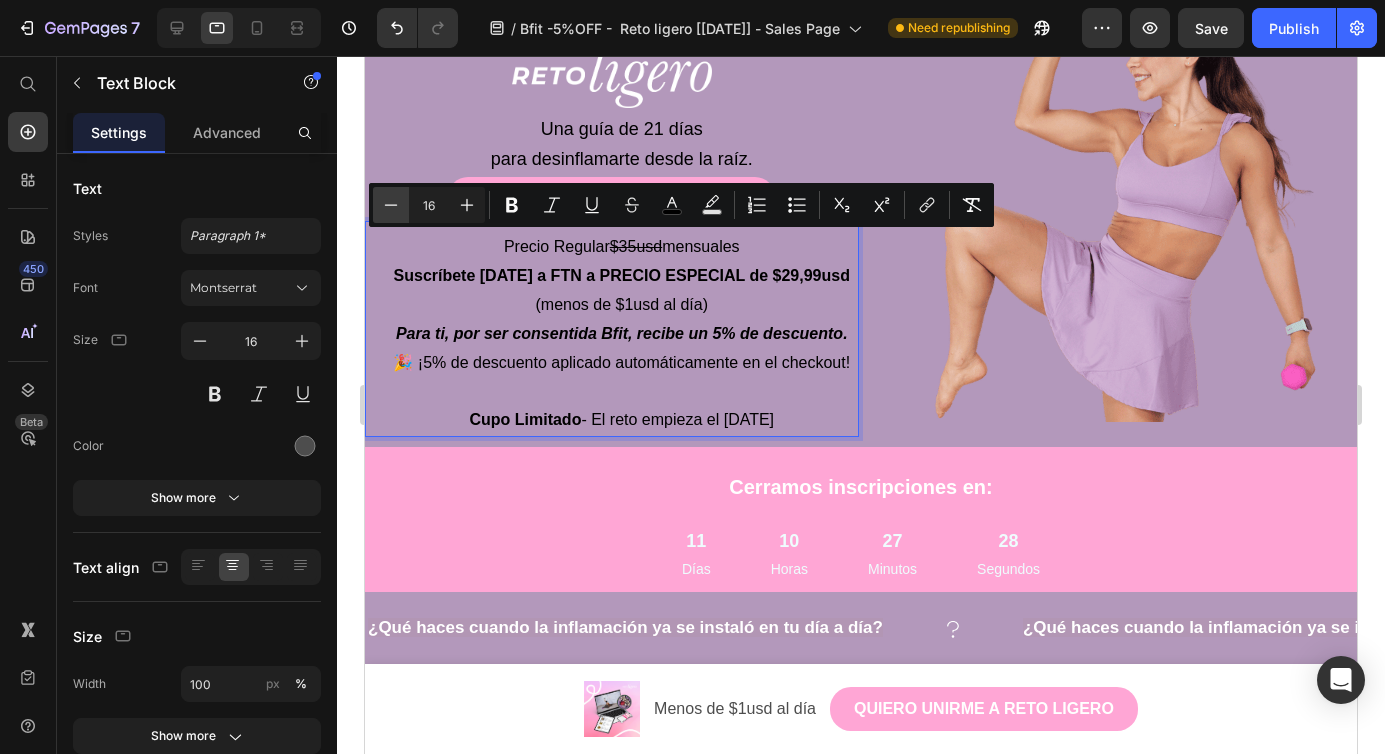 click 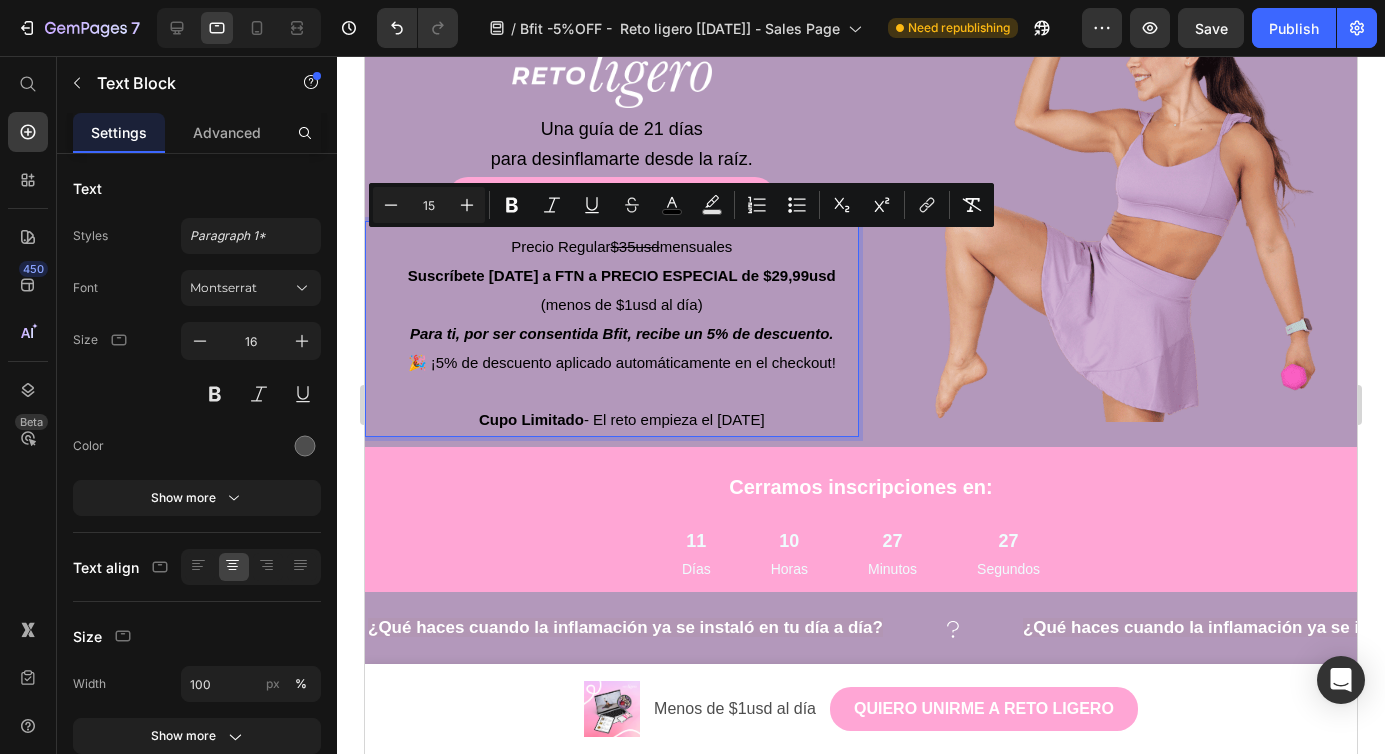 click on "🎉 ¡5% de descuento aplicado automáticamente en el checkout!" at bounding box center [622, 362] 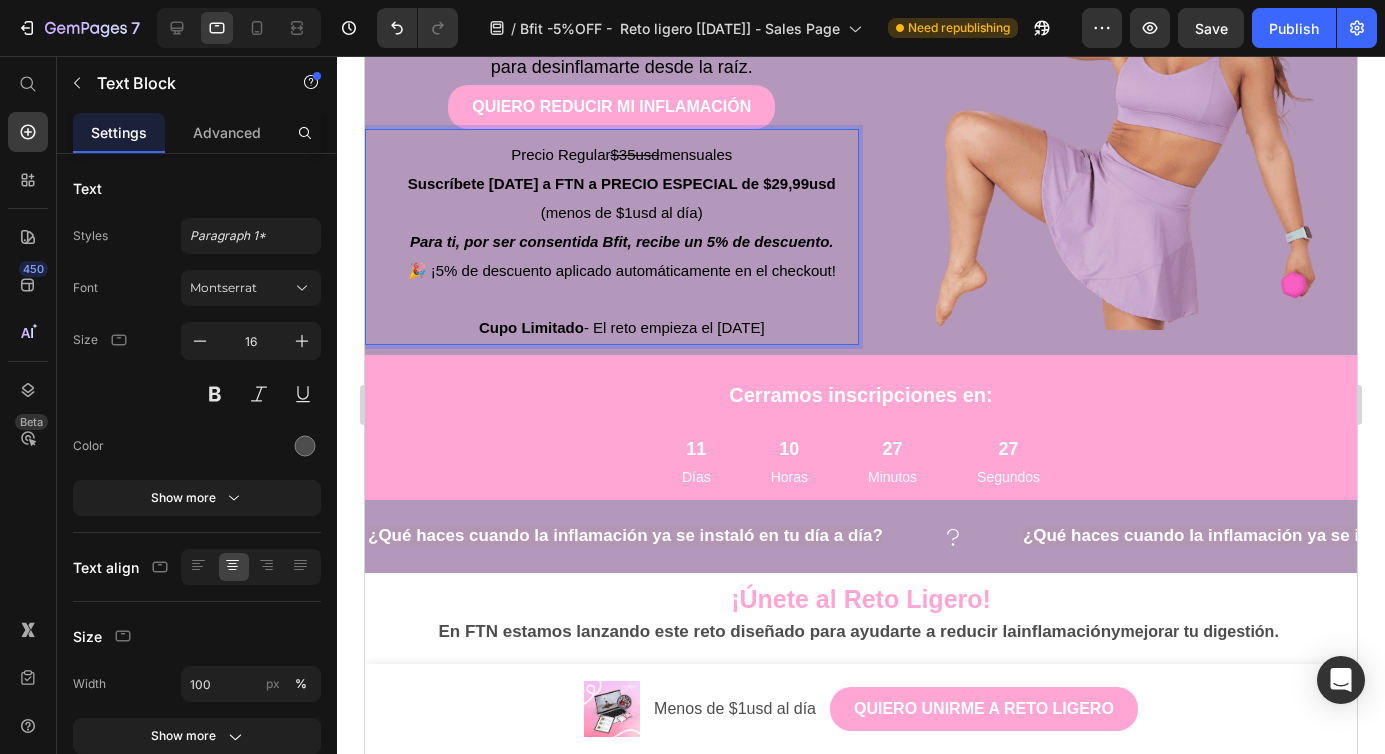 scroll, scrollTop: 321, scrollLeft: 0, axis: vertical 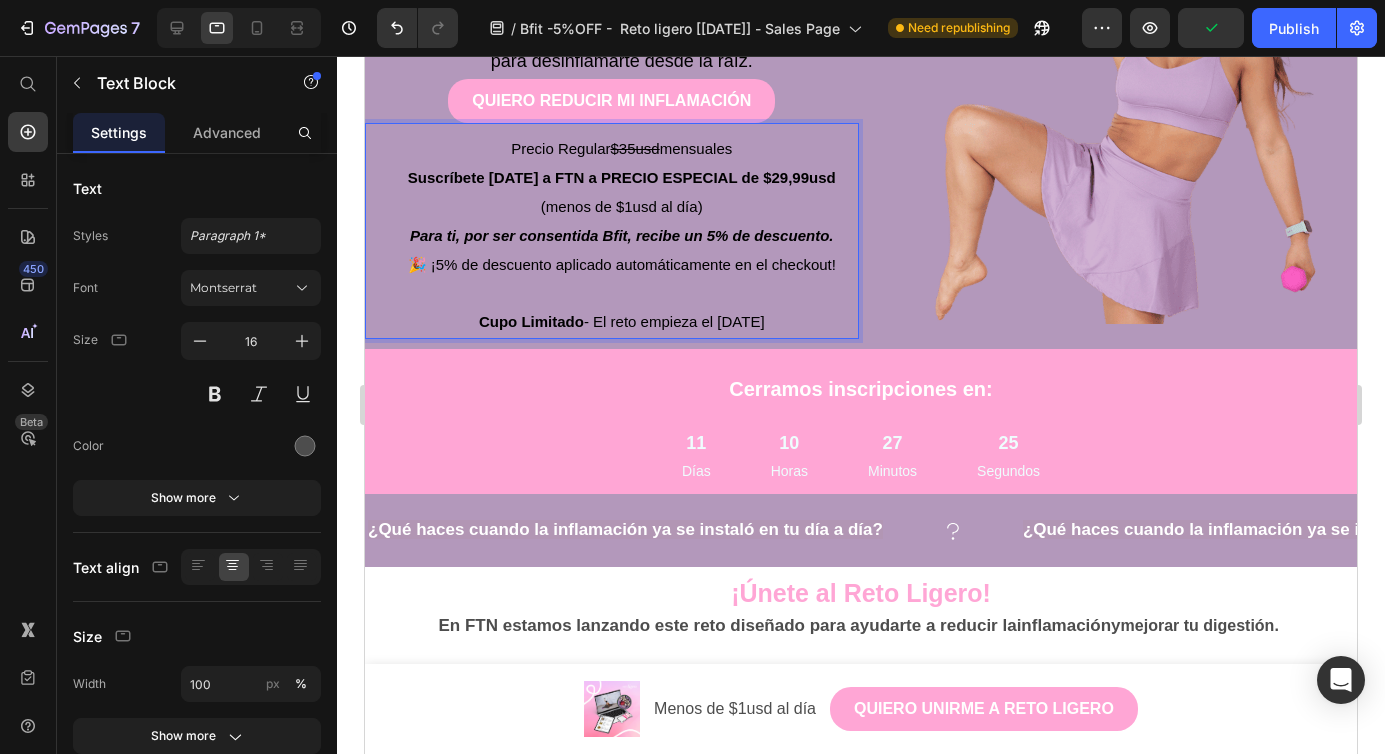 click on "🎉 ¡5% de descuento aplicado automáticamente en el checkout!" at bounding box center (622, 264) 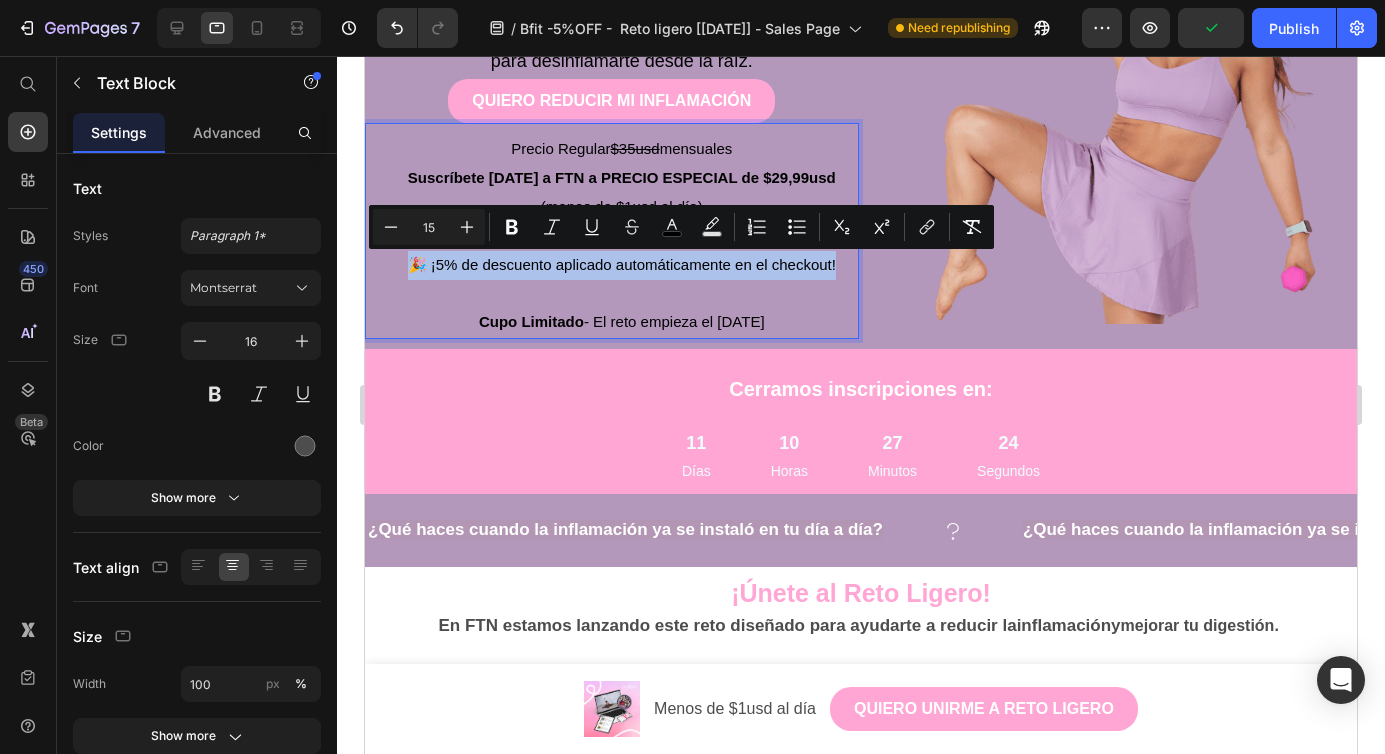 drag, startPoint x: 685, startPoint y: 301, endPoint x: 419, endPoint y: 265, distance: 268.42505 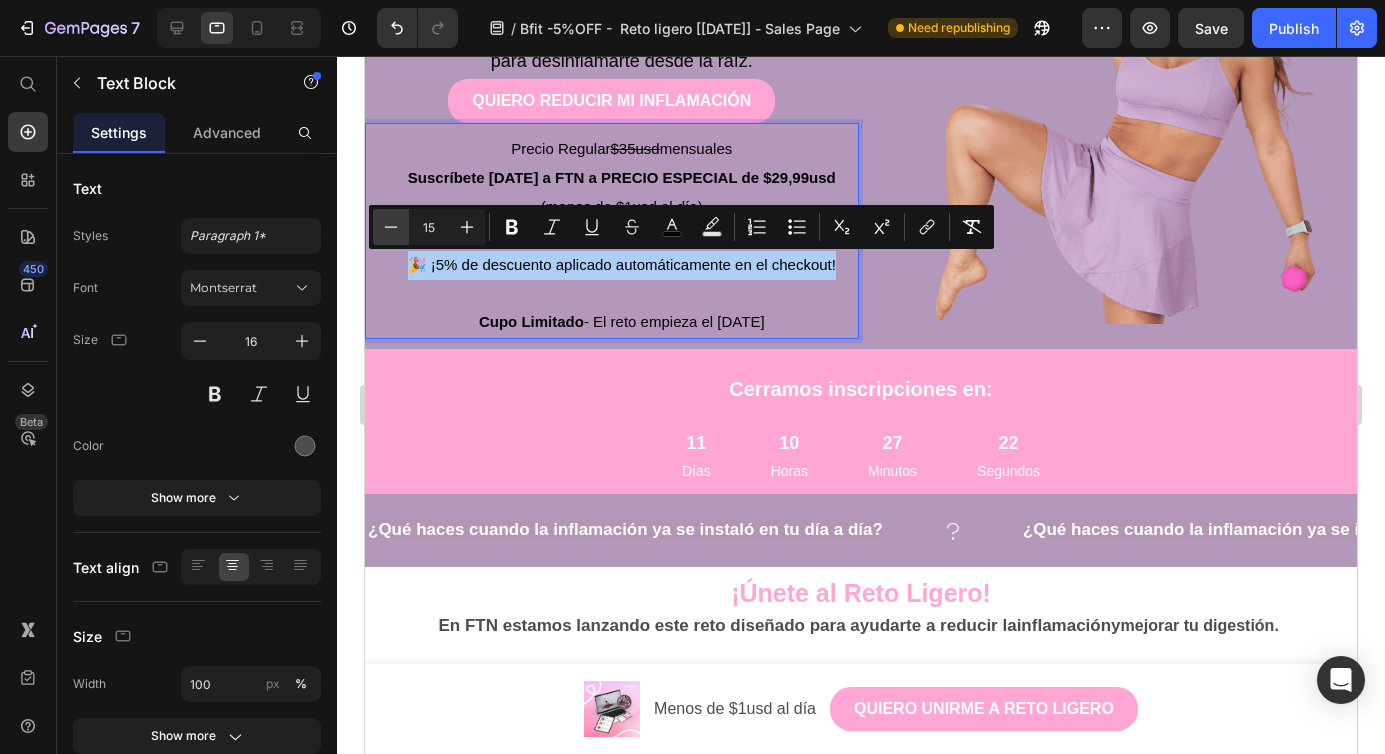 click 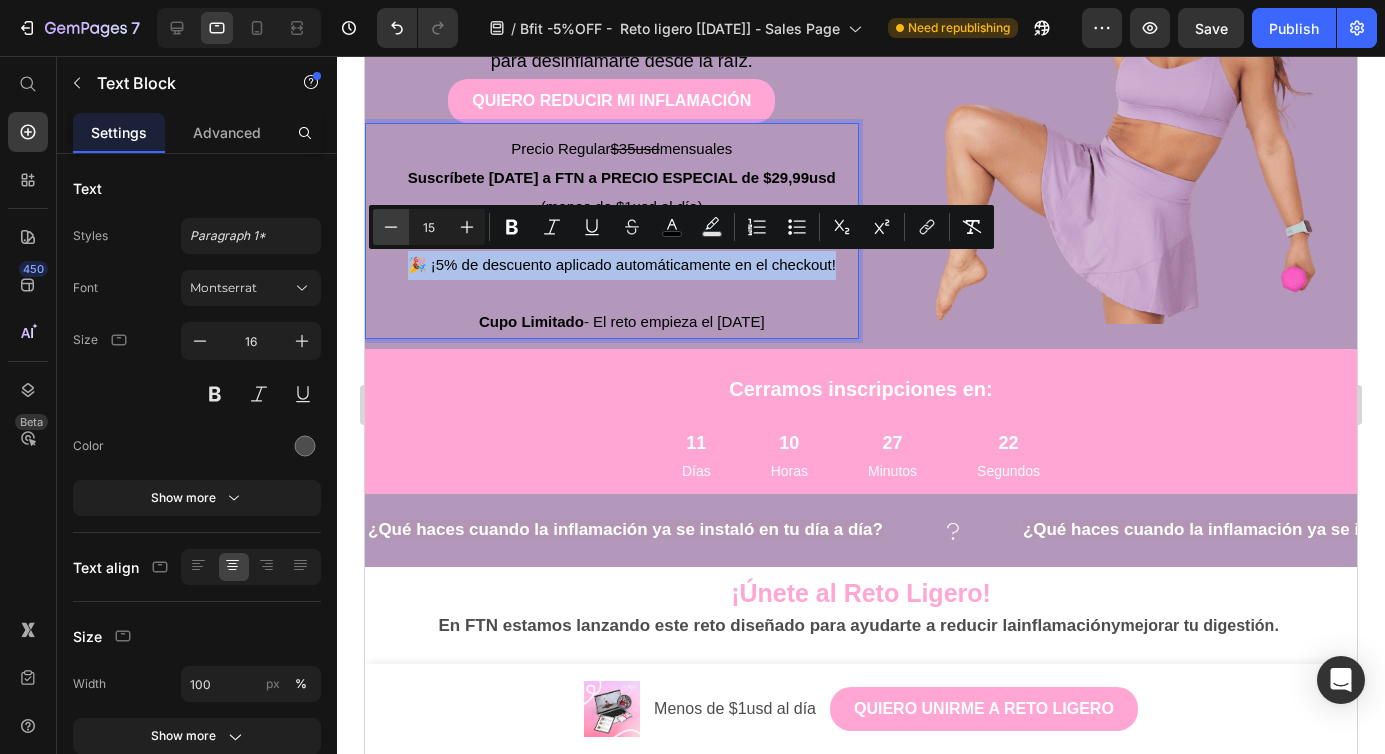 type on "14" 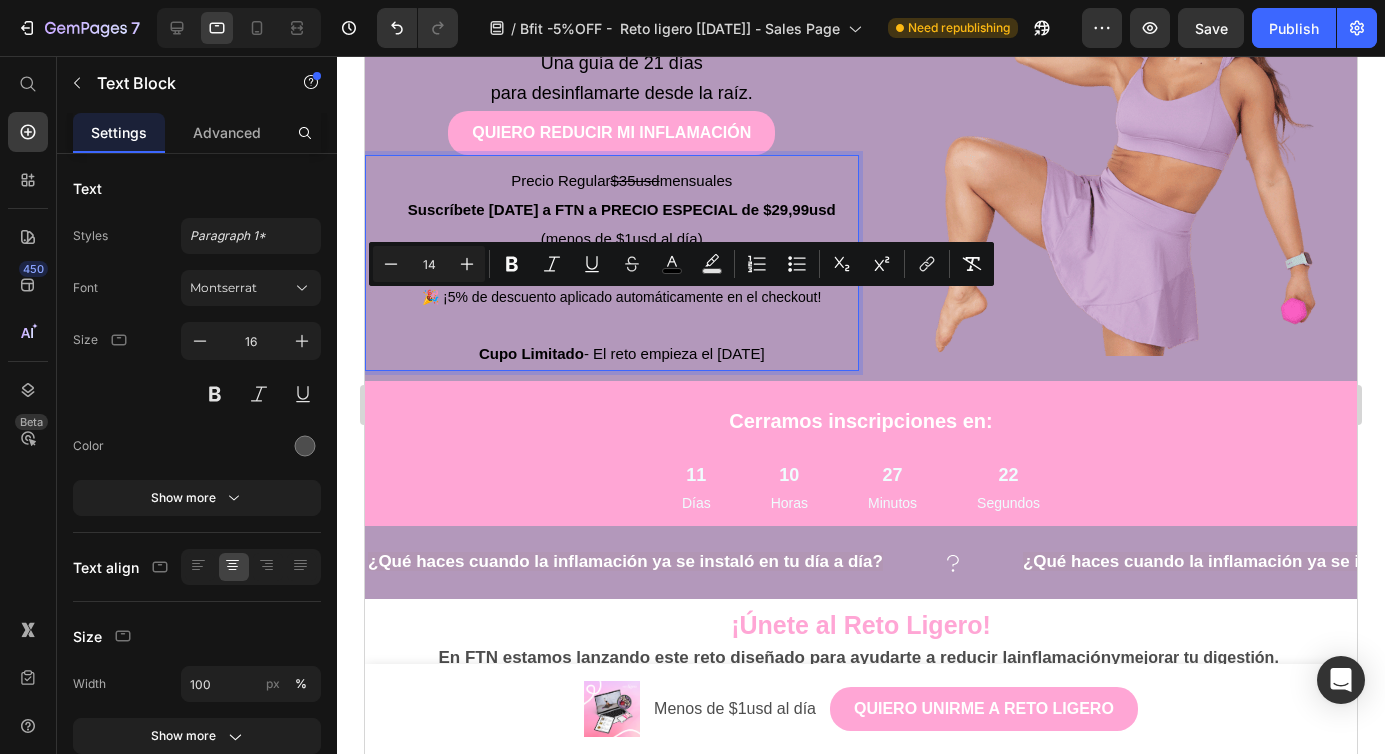 scroll, scrollTop: 283, scrollLeft: 0, axis: vertical 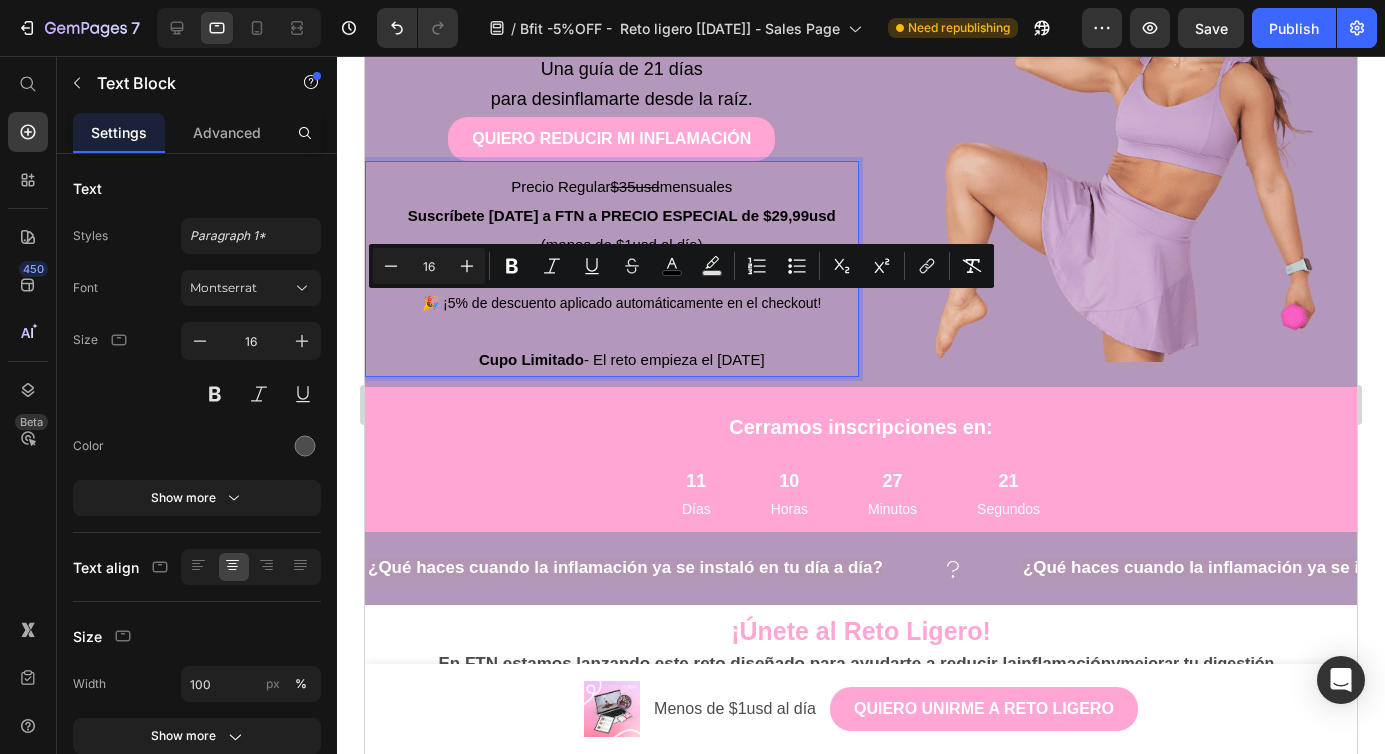 click on "🎉 ¡5% de descuento aplicado automáticamente en el checkout! Cupo Limitado  - El reto empieza el [DATE]" at bounding box center [622, 332] 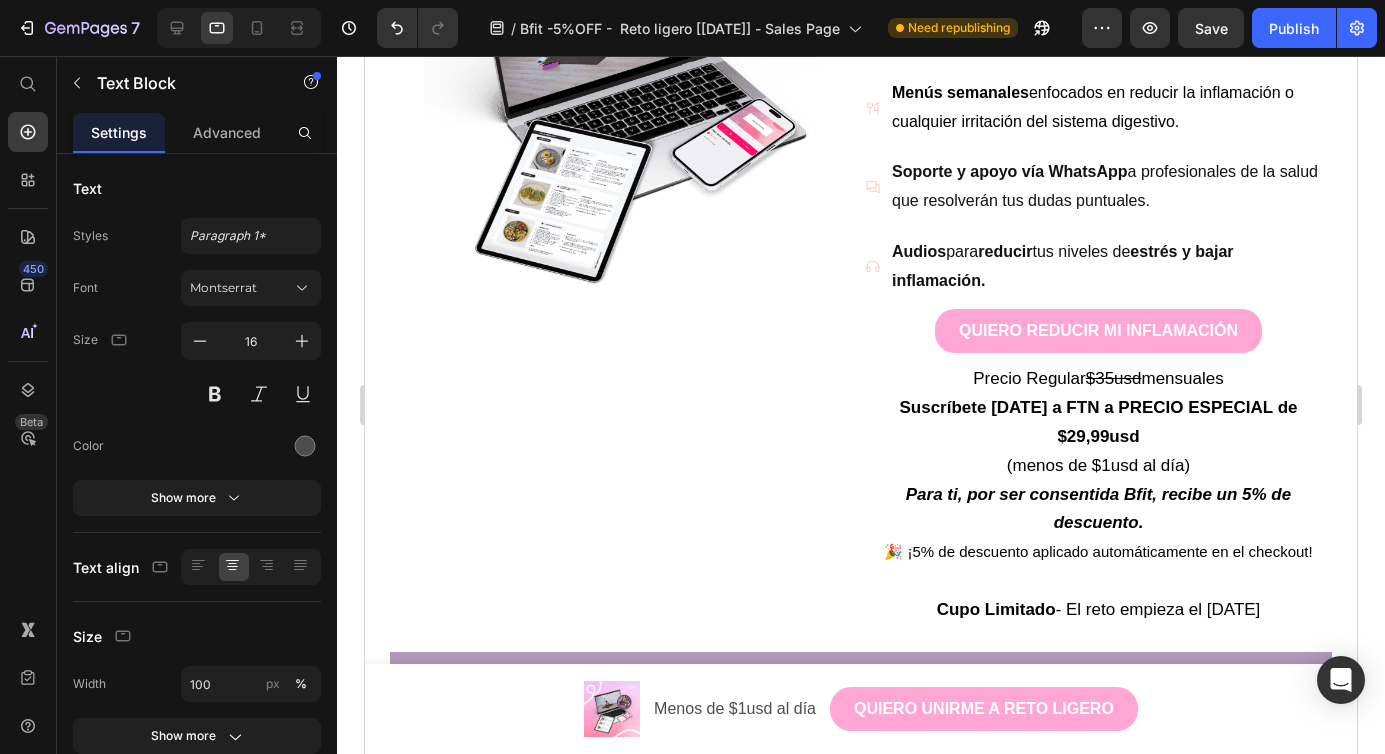 scroll, scrollTop: 2026, scrollLeft: 0, axis: vertical 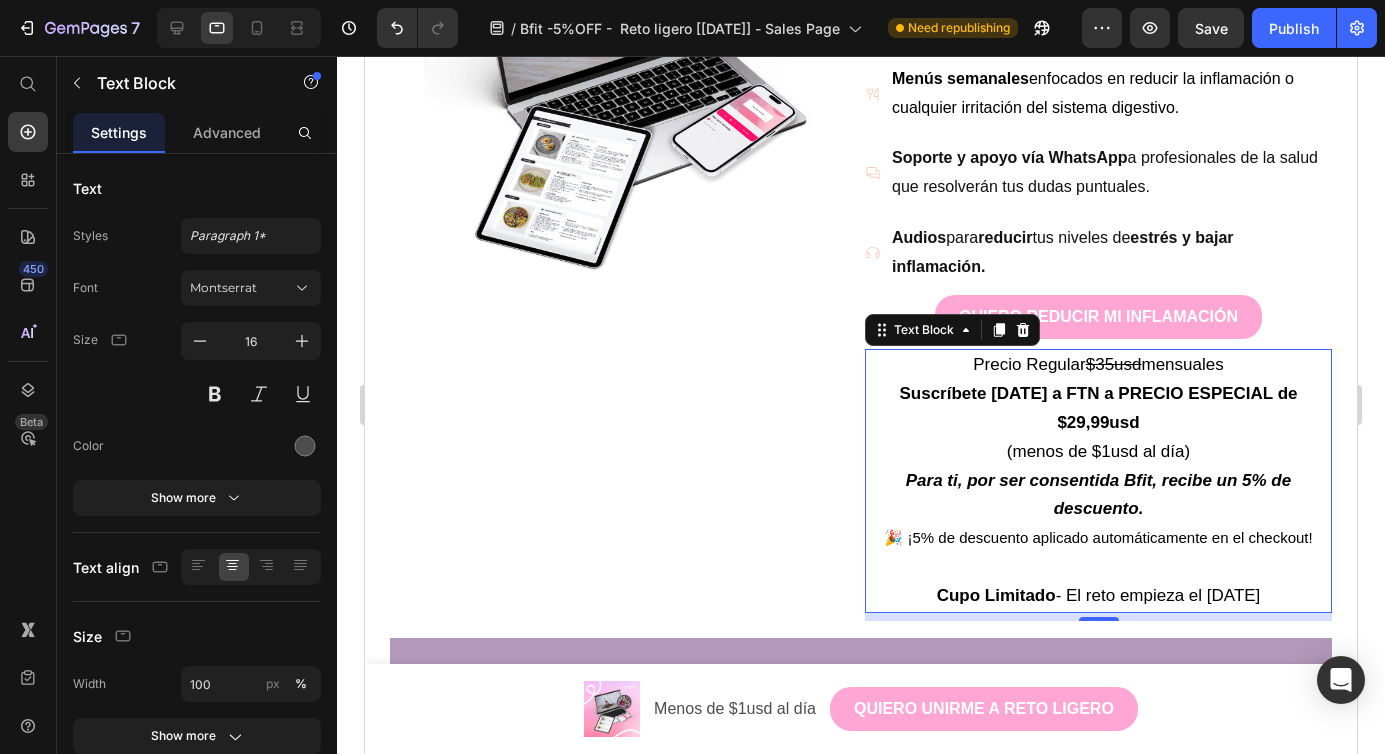 click on "$35usd" at bounding box center [1114, 364] 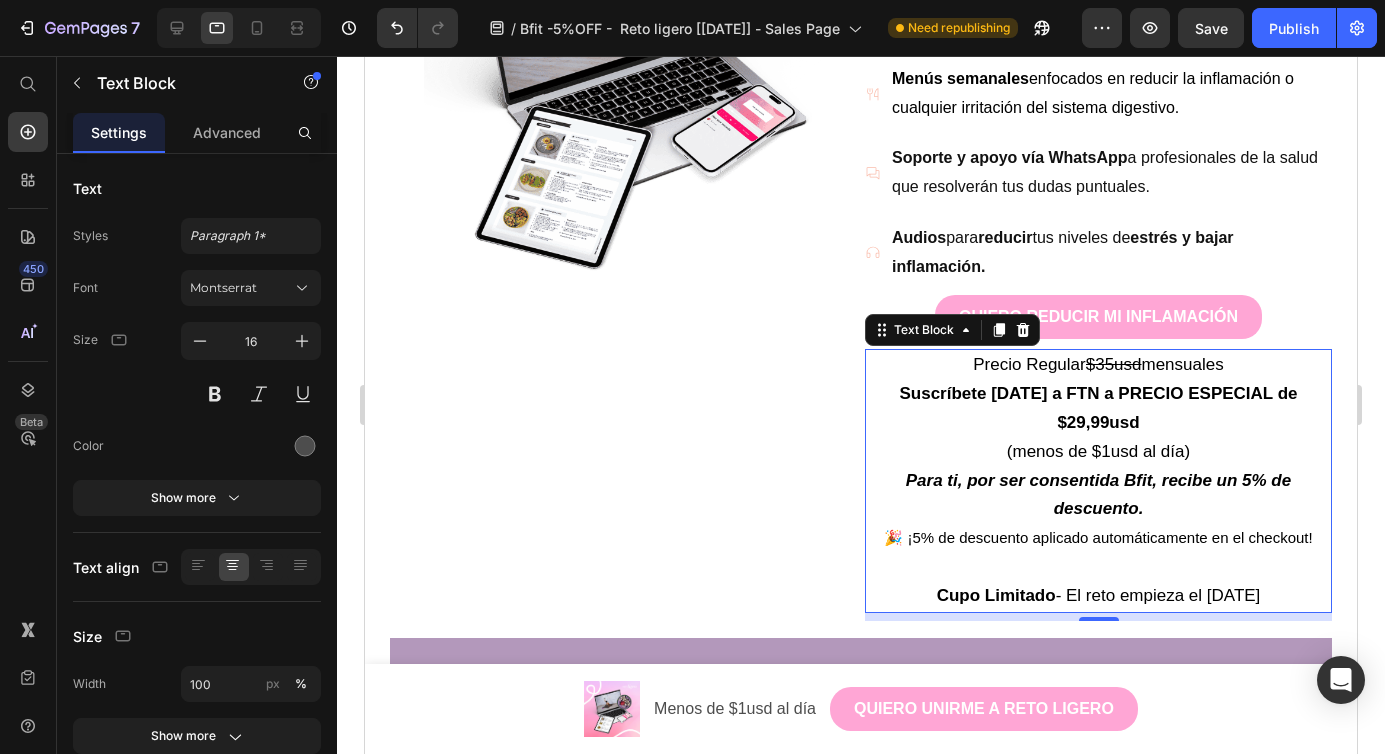 click on "$35usd" at bounding box center [1114, 364] 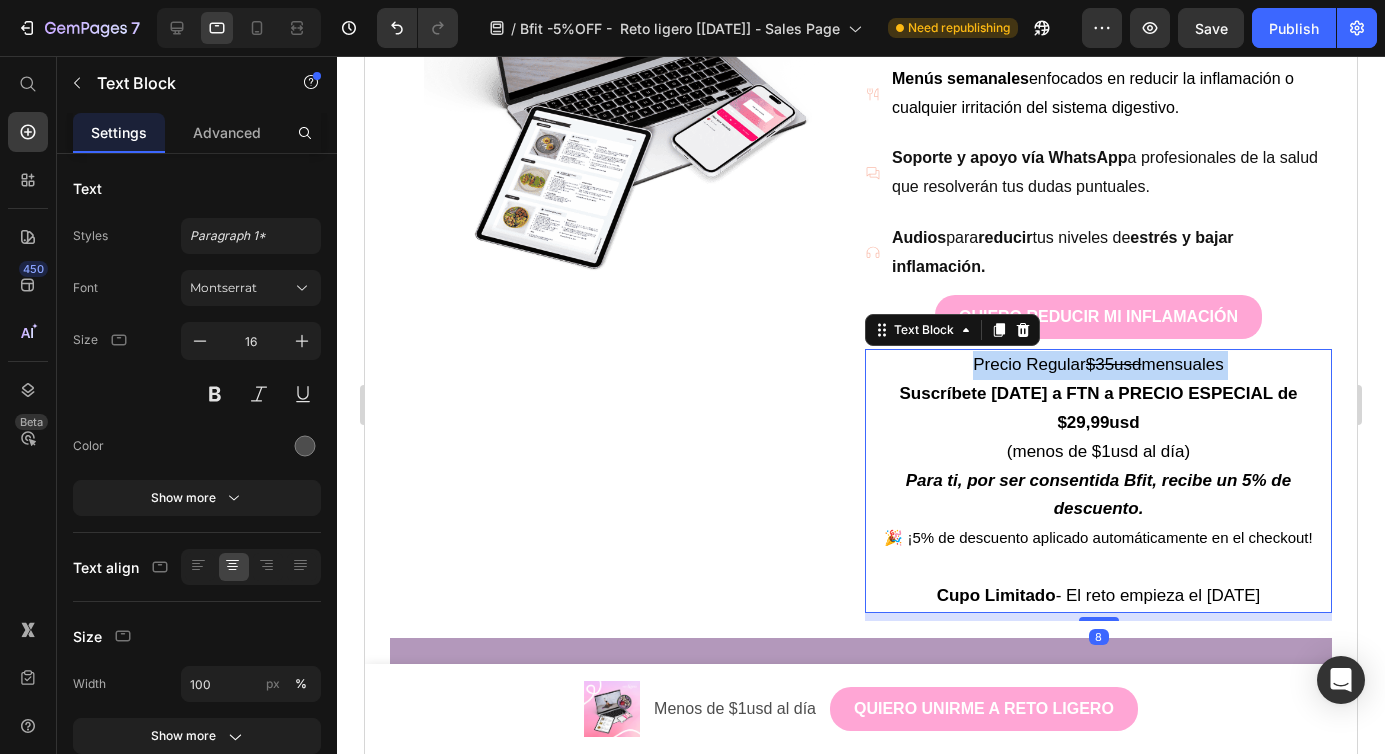 click on "$35usd" at bounding box center [1114, 364] 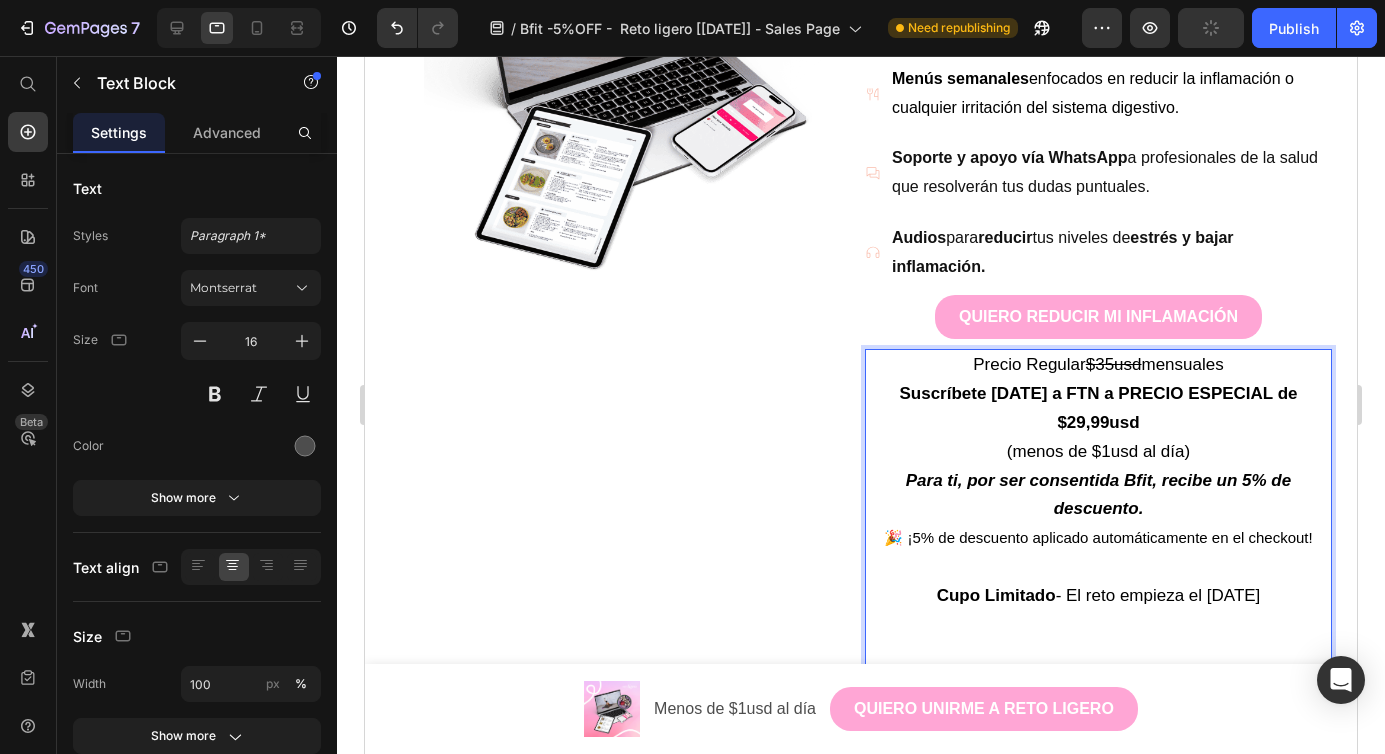 click on "Suscríbete [DATE] a FTN a PRECIO ESPECIAL de $29,99usd" at bounding box center [1098, 408] 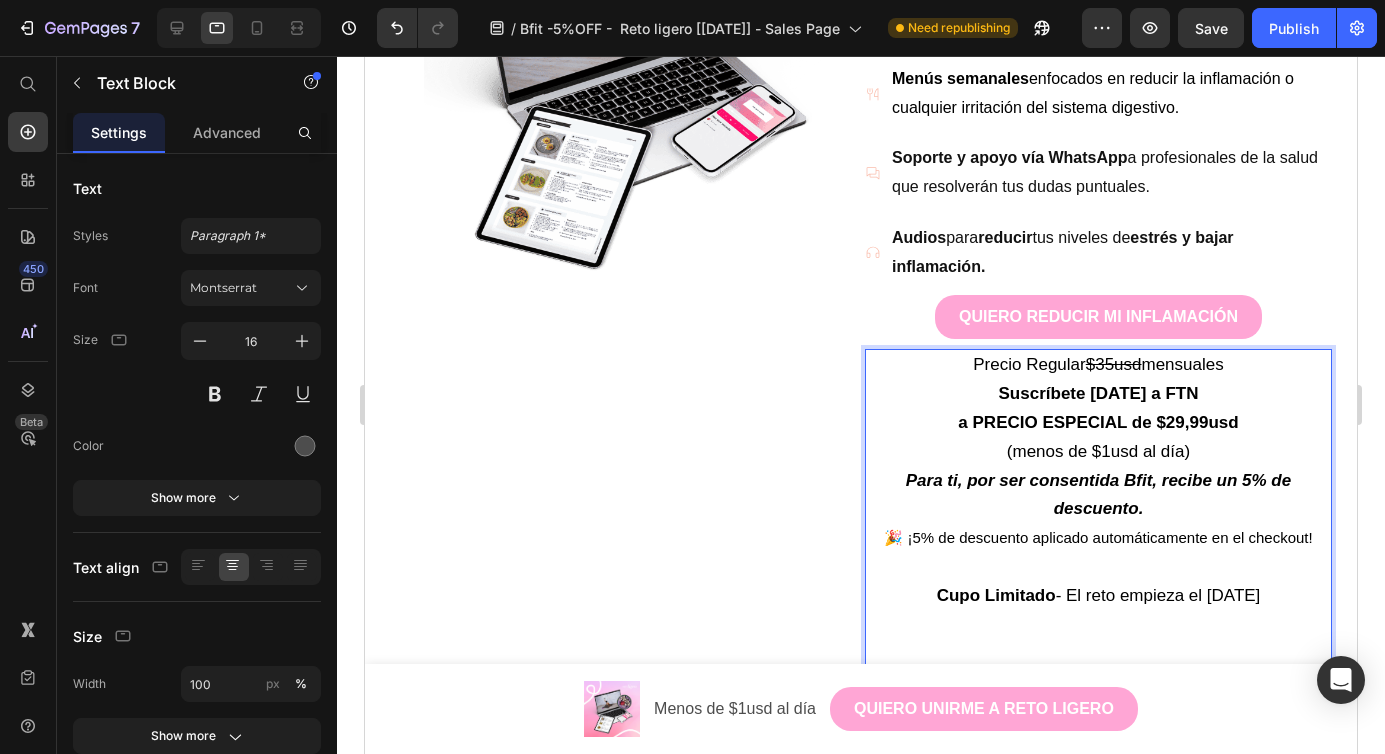 click on "🎉 ¡5% de descuento aplicado automáticamente en el checkout!" at bounding box center (1098, 537) 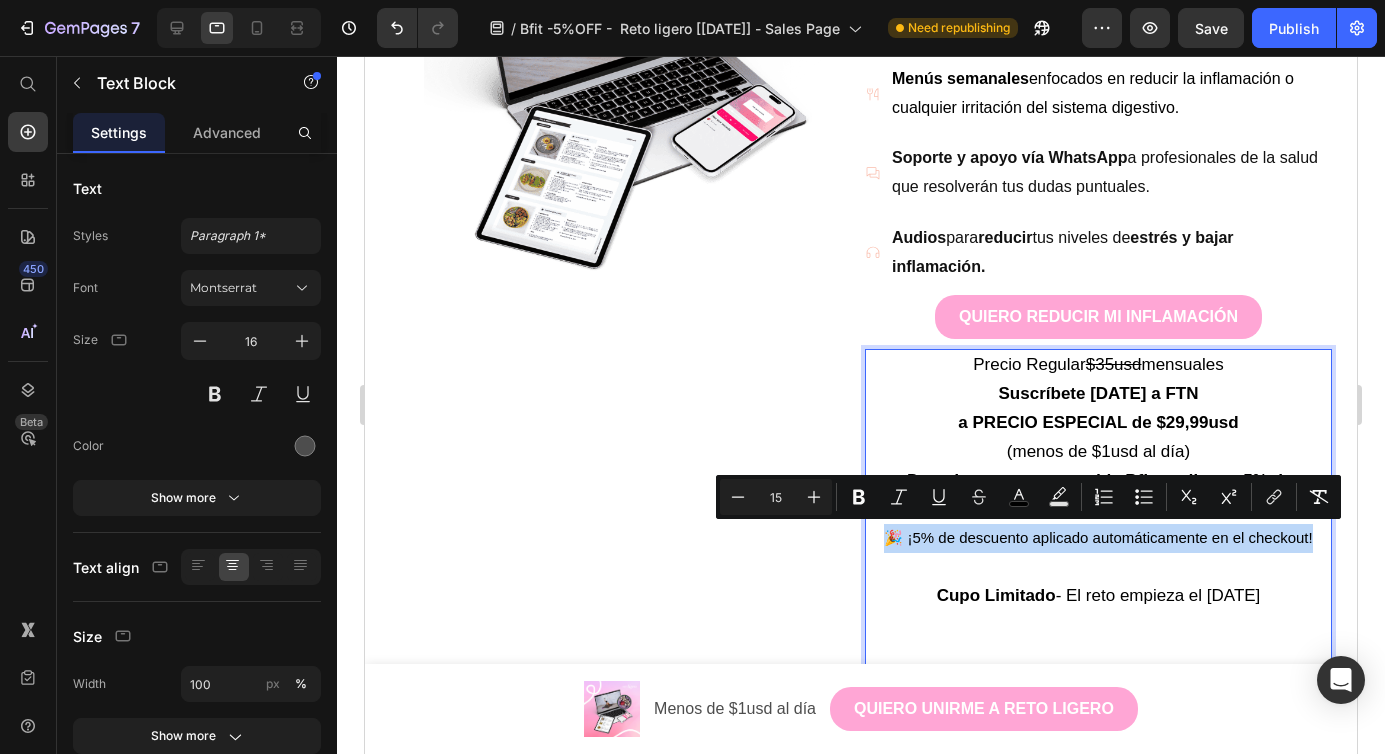 drag, startPoint x: 1160, startPoint y: 574, endPoint x: 900, endPoint y: 534, distance: 263.05893 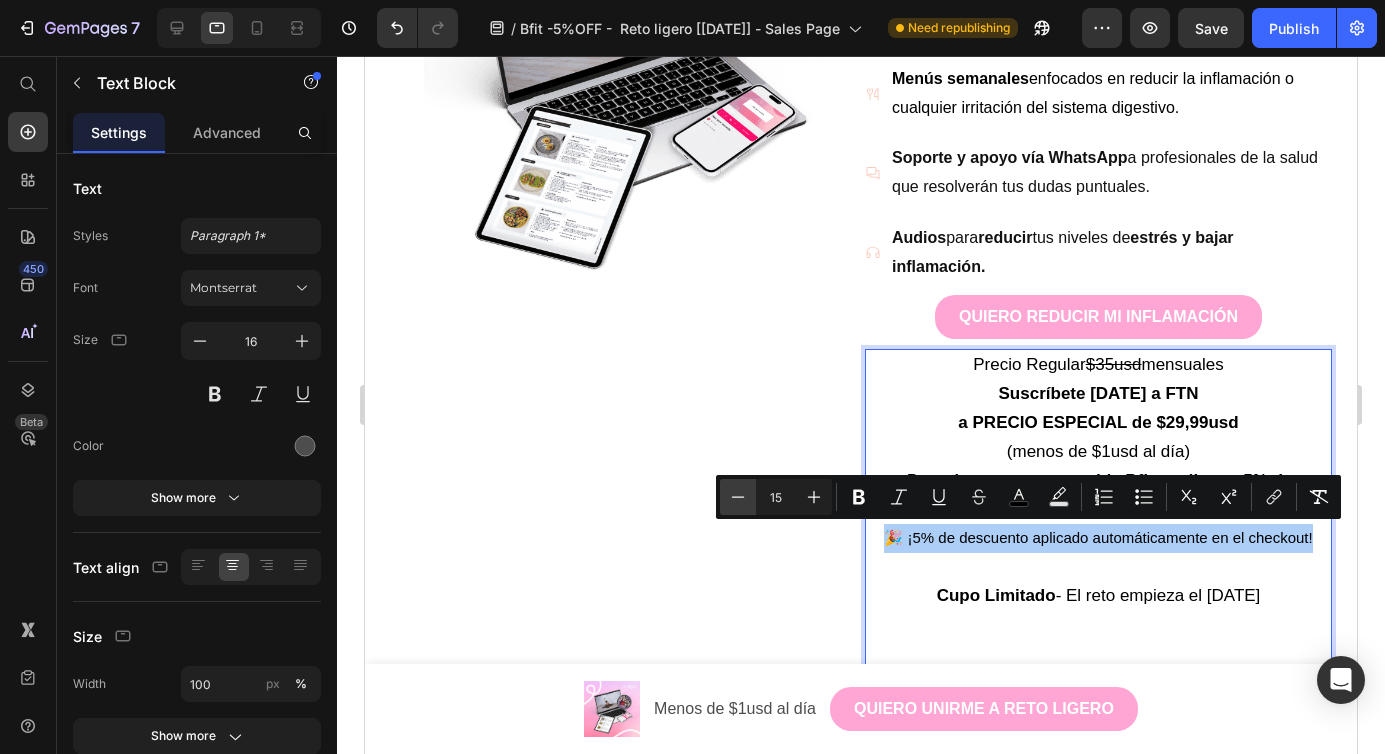click 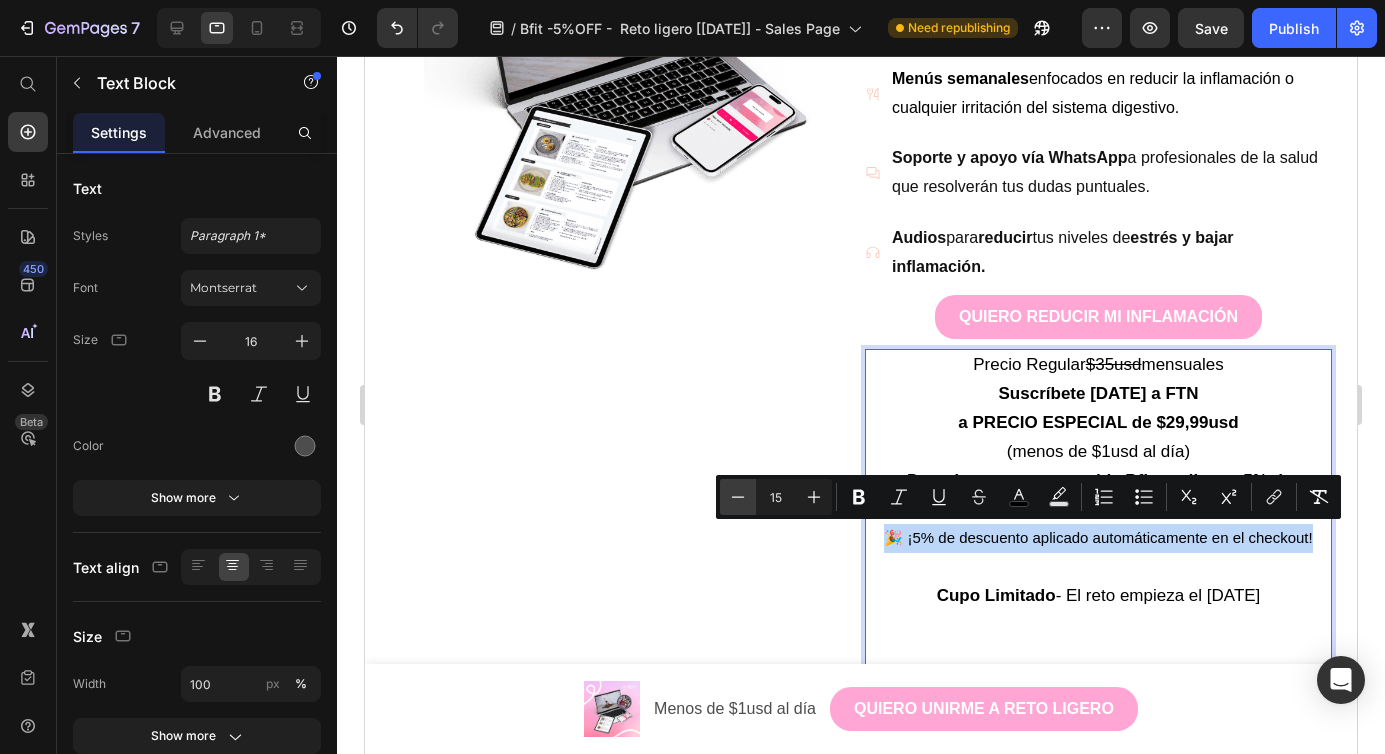 type on "14" 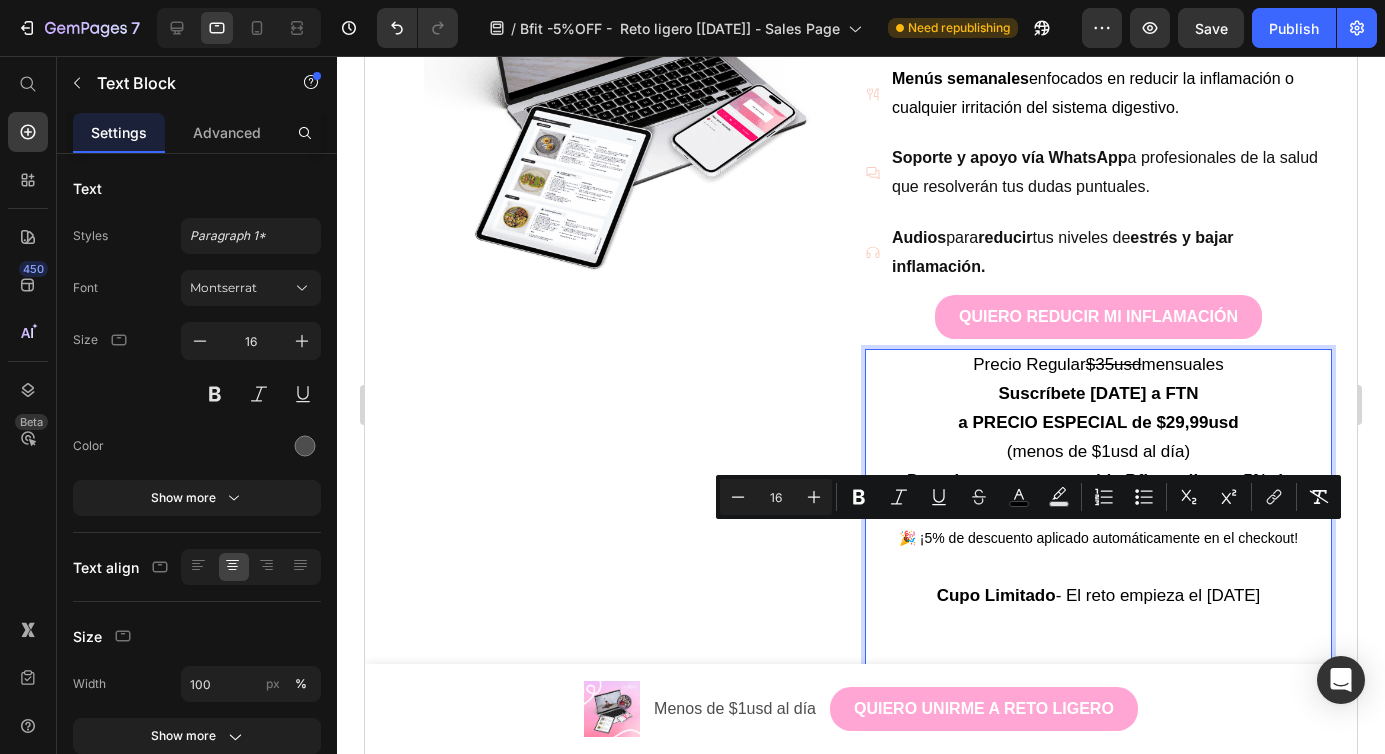 click on "🎉 ¡5% de descuento aplicado automáticamente en el checkout! Cupo Limitado  - El reto empieza el [DATE]" at bounding box center [1098, 596] 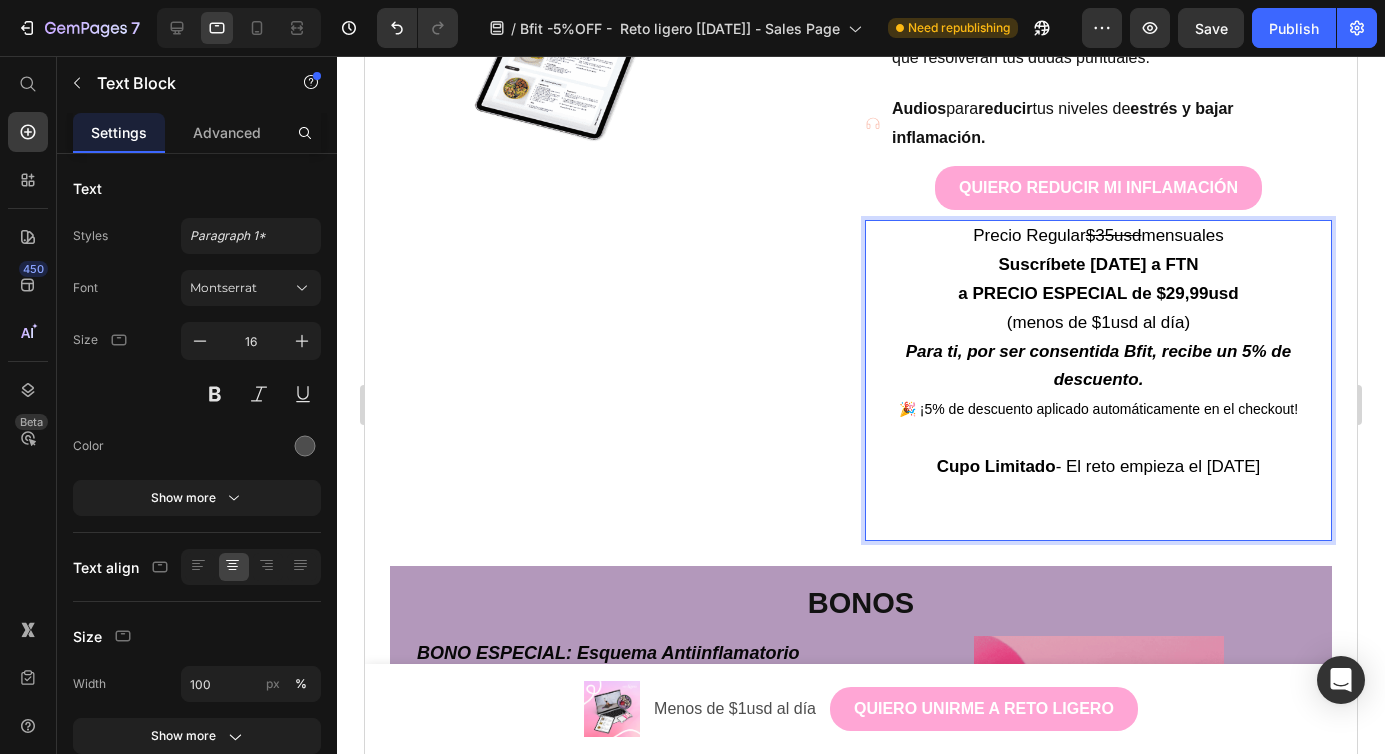 scroll, scrollTop: 2156, scrollLeft: 0, axis: vertical 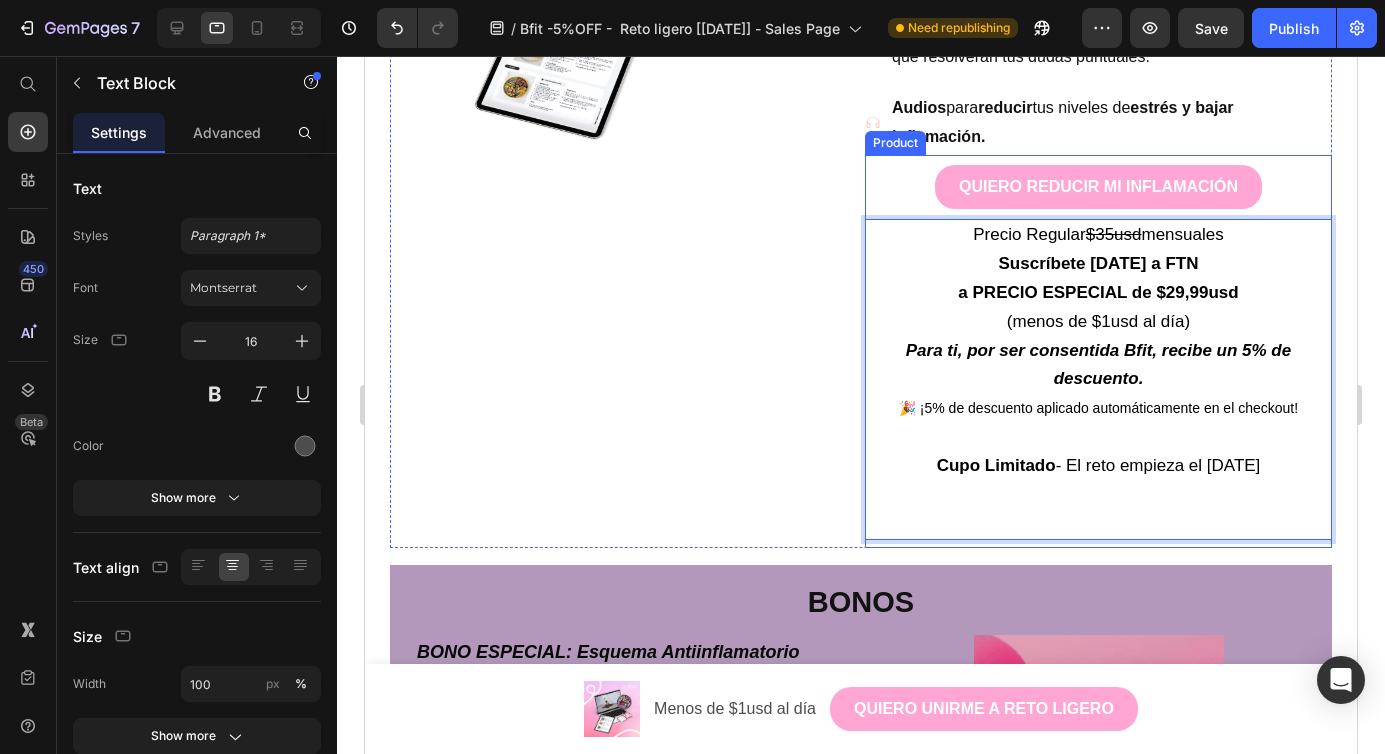 click on "QUIERO REDUCIR MI INFLAMACIÓN Add to Cart Precio Regular  $35usd  mensuales Suscríbete [DATE] a FTN  a PRECIO ESPECIAL de $29,99usd (menos de $1usd al día) Para ti, por ser consentida Bfit, recibe un 5% de descuento. 🎉 ¡5% de descuento aplicado automáticamente en el checkout! ⁠⁠⁠⁠⁠⁠⁠ Cupo Limitado  - El reto empieza el [DATE]   Text Block   8 Product" at bounding box center [1098, 352] 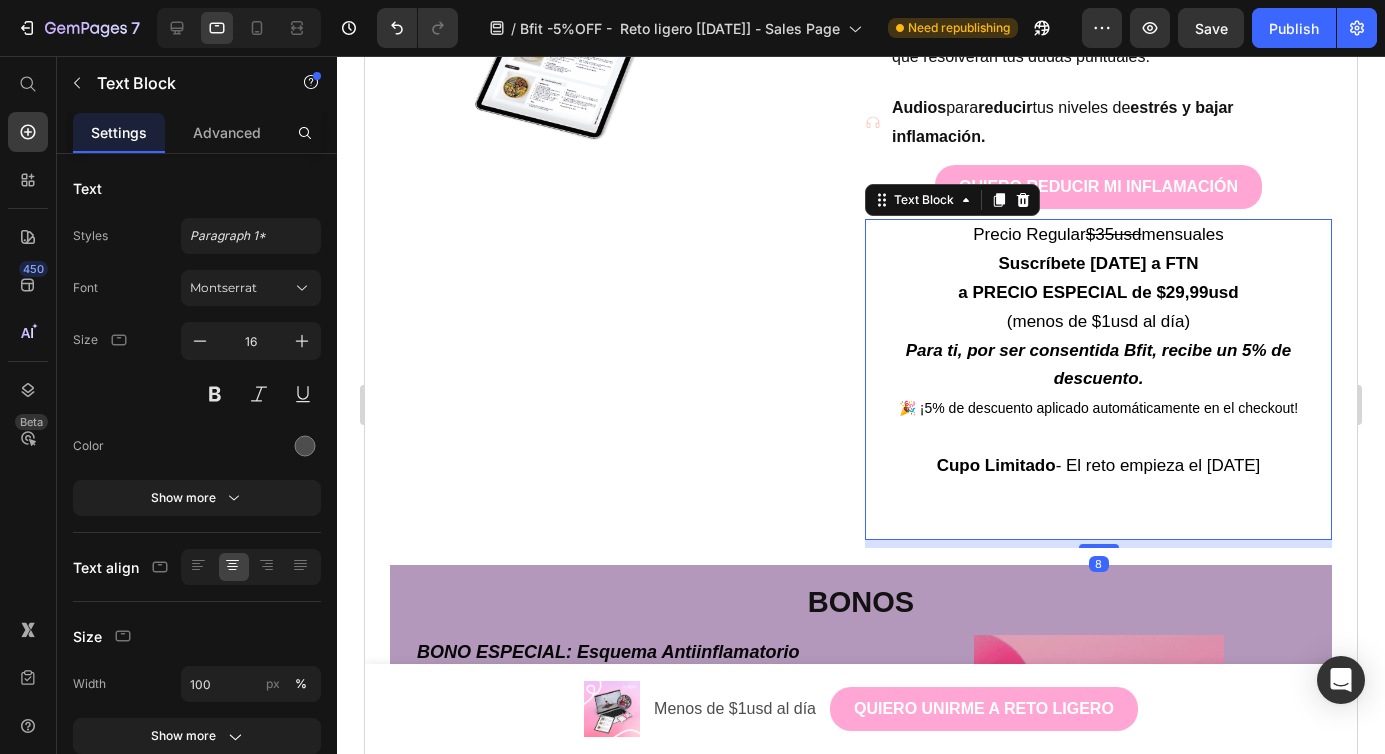 click on "🎉 ¡5% de descuento aplicado automáticamente en el checkout! Cupo Limitado  - El reto empieza el [DATE]" at bounding box center (1098, 466) 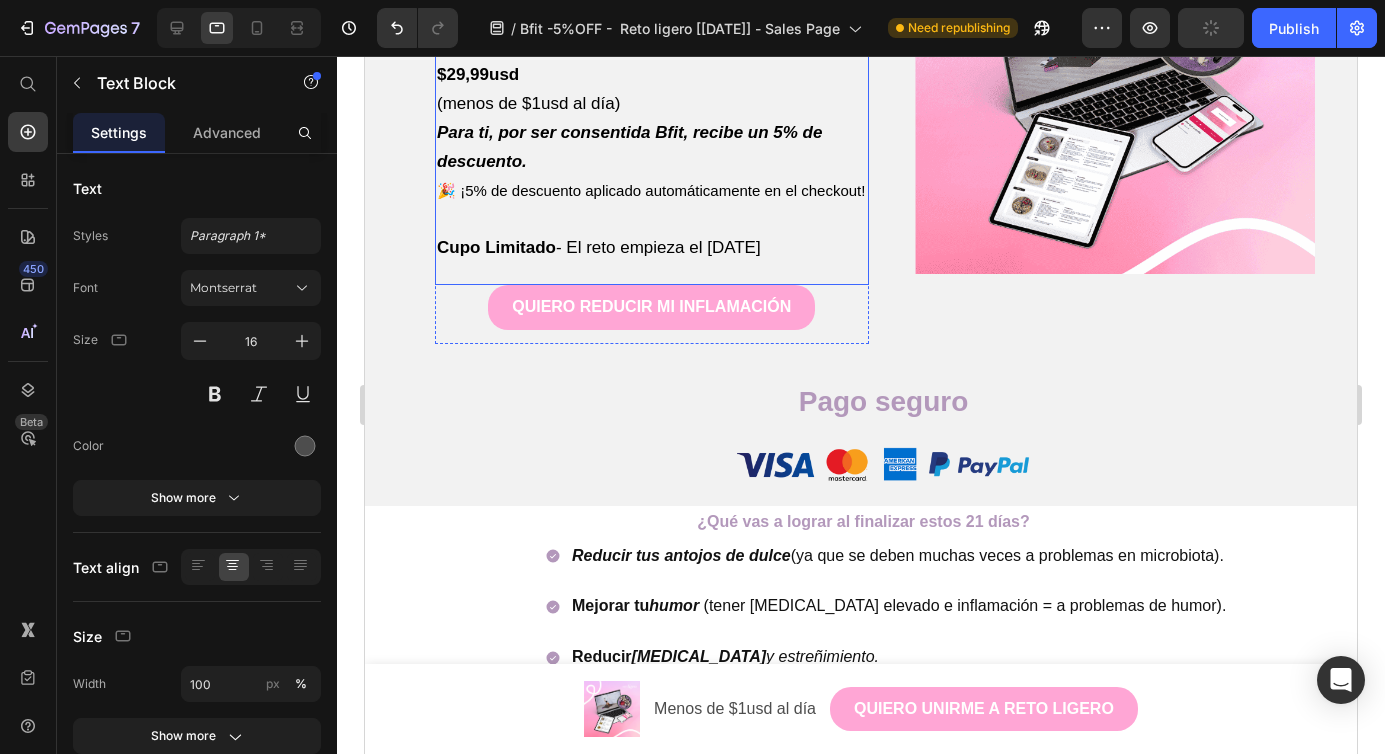 scroll, scrollTop: 4094, scrollLeft: 0, axis: vertical 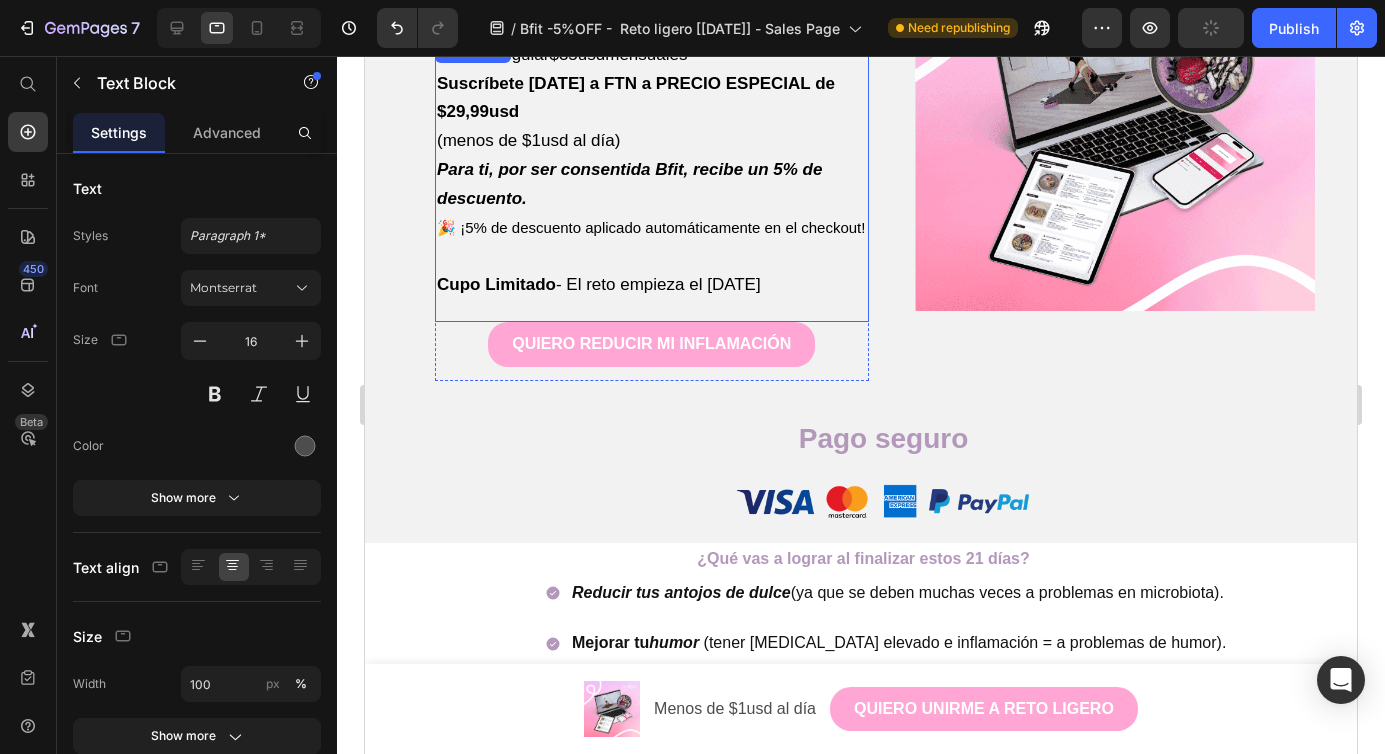 click on "(menos de $1usd al día)" at bounding box center (652, 141) 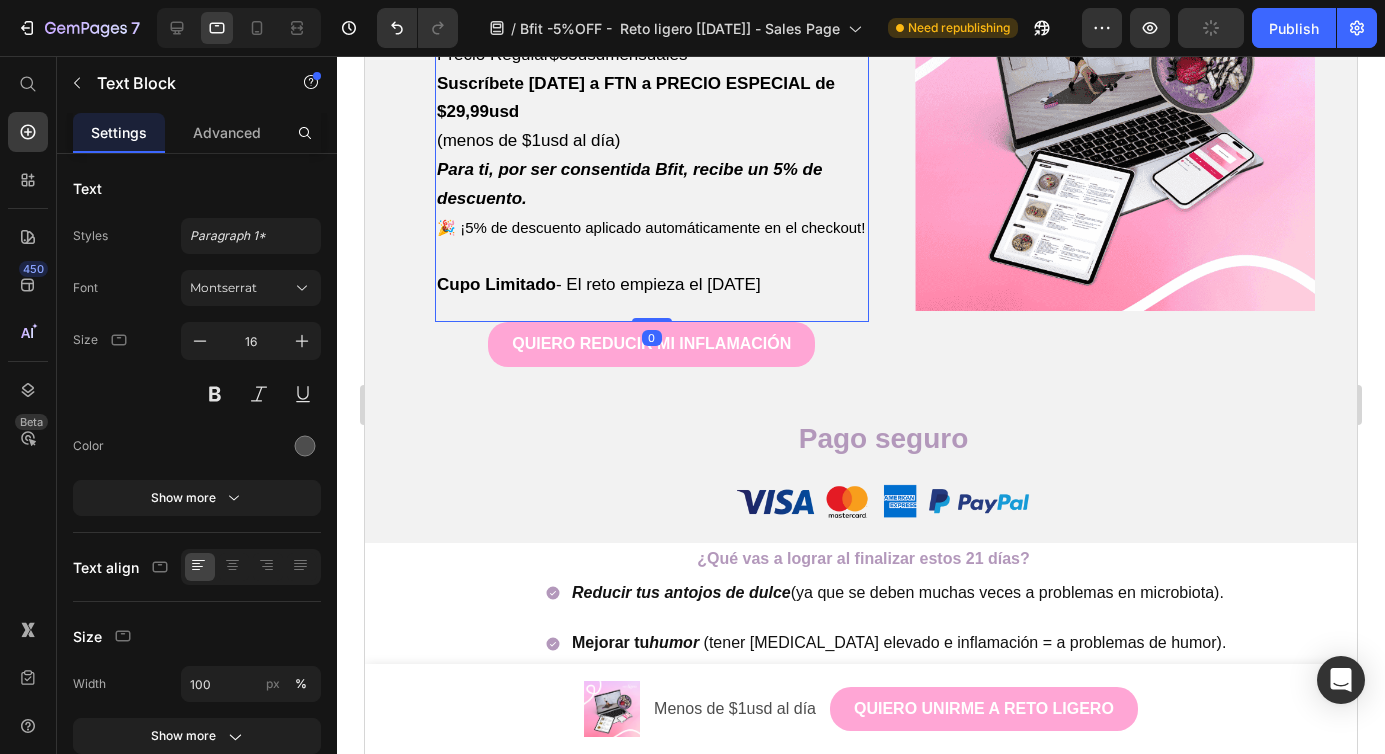click on "(menos de $1usd al día)" at bounding box center (652, 141) 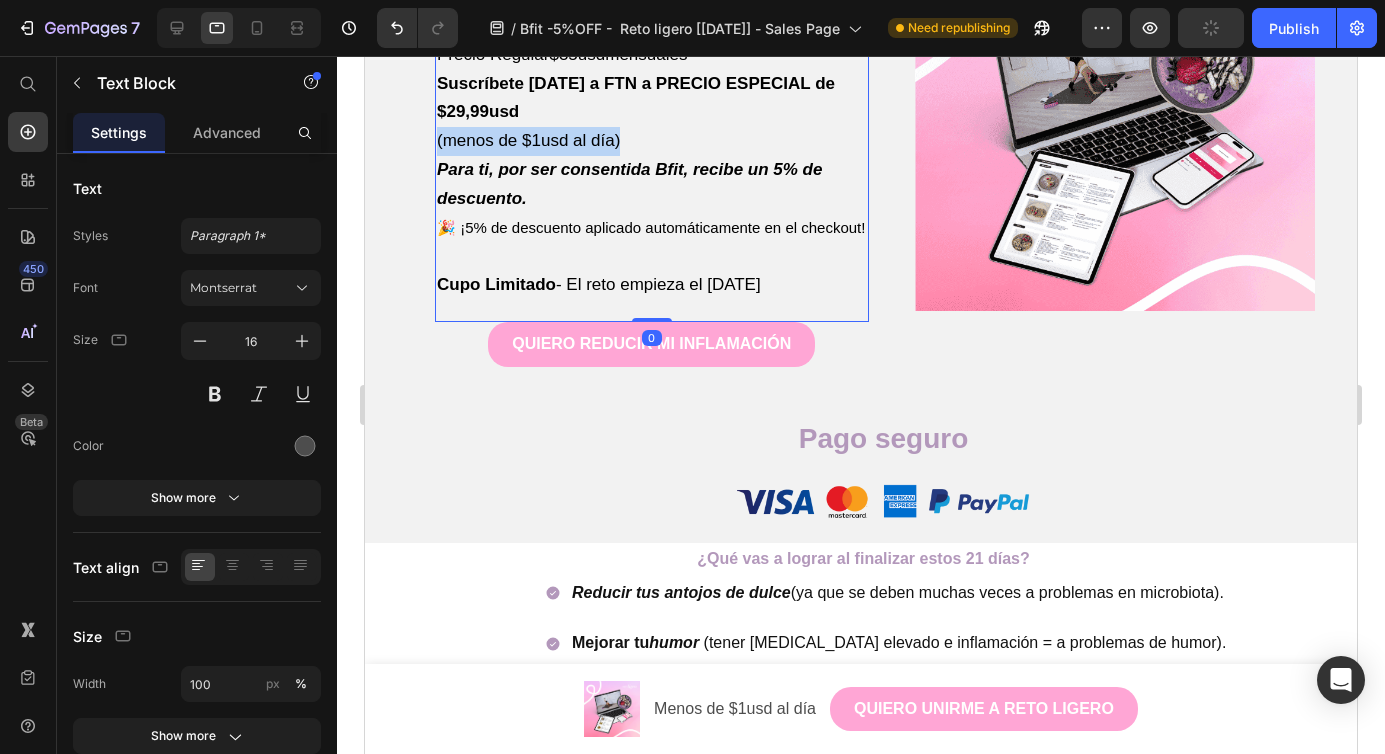 click on "(menos de $1usd al día)" at bounding box center (652, 141) 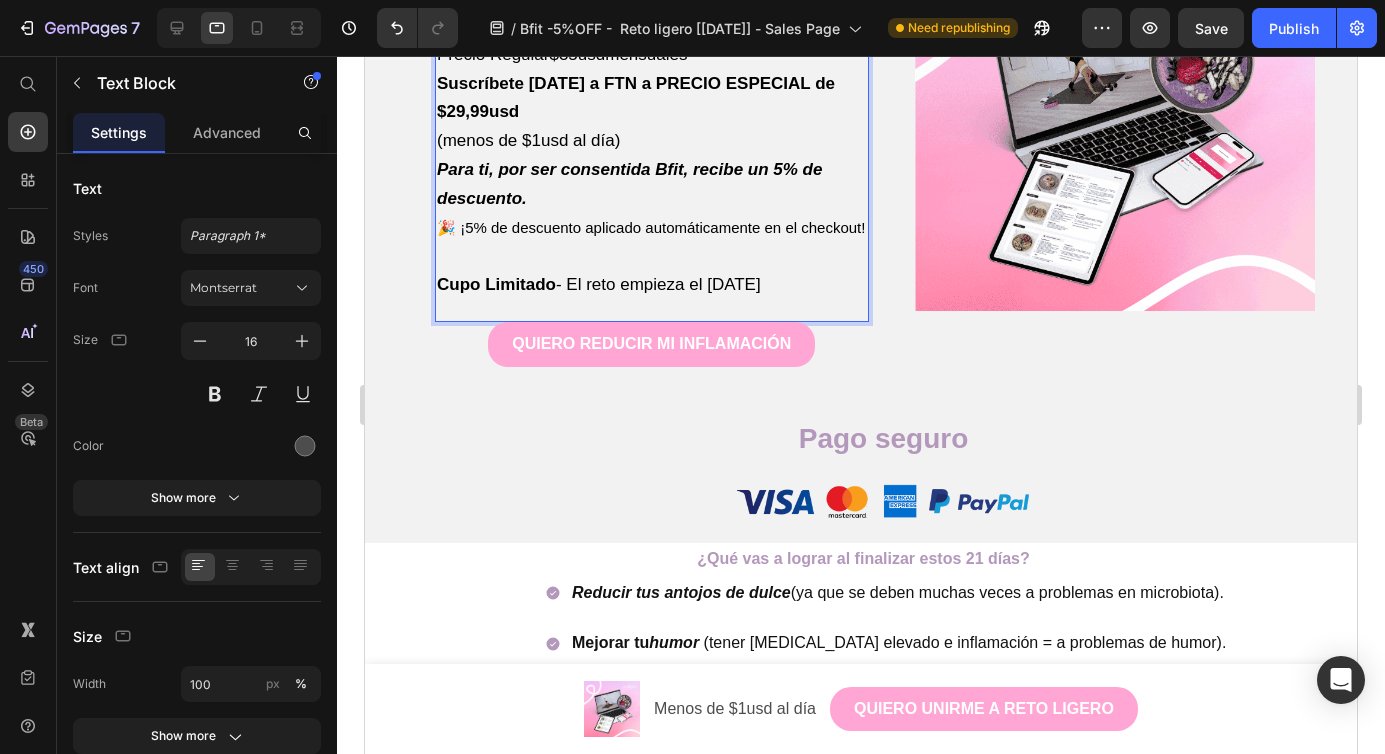 click on "Suscríbete [DATE] a FTN a PRECIO ESPECIAL de $29,99usd" at bounding box center (636, 98) 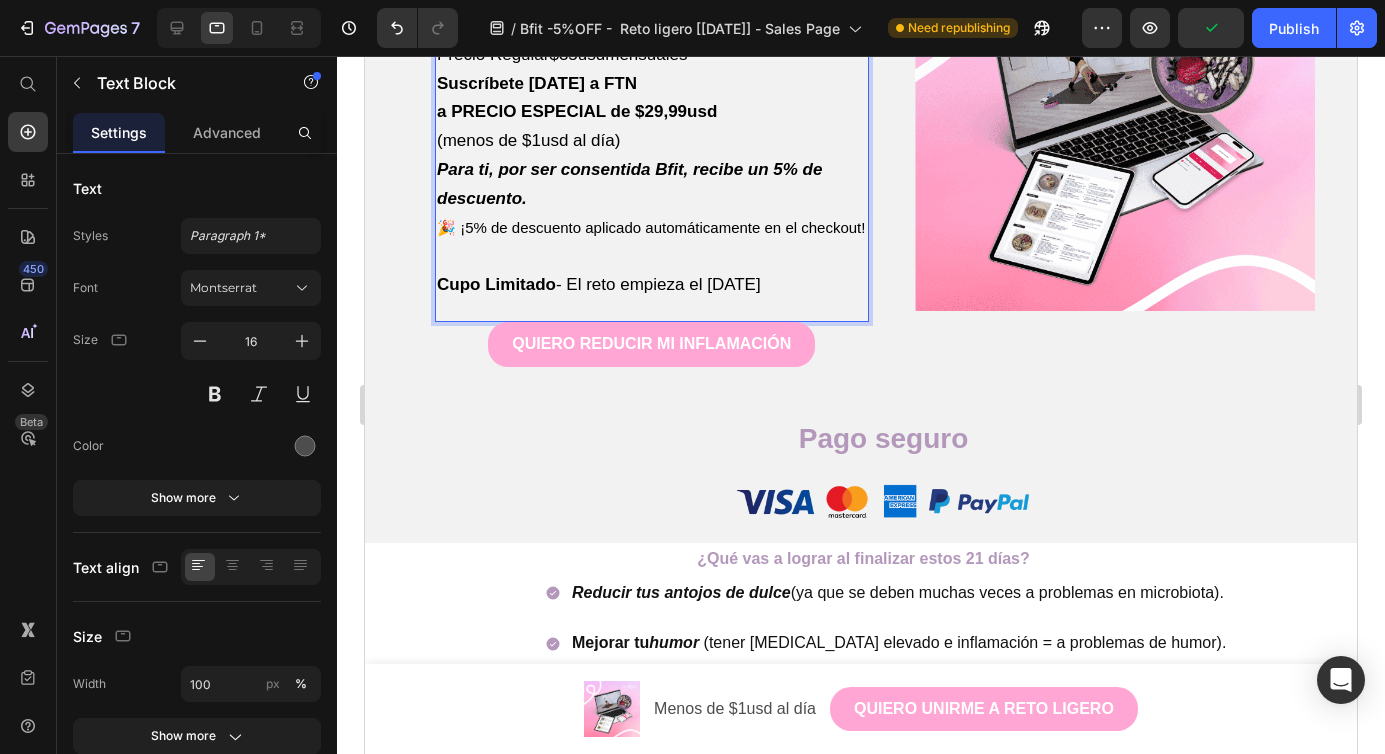 click on "Para ti, por ser consentida Bfit, recibe un 5% de descuento." at bounding box center [652, 185] 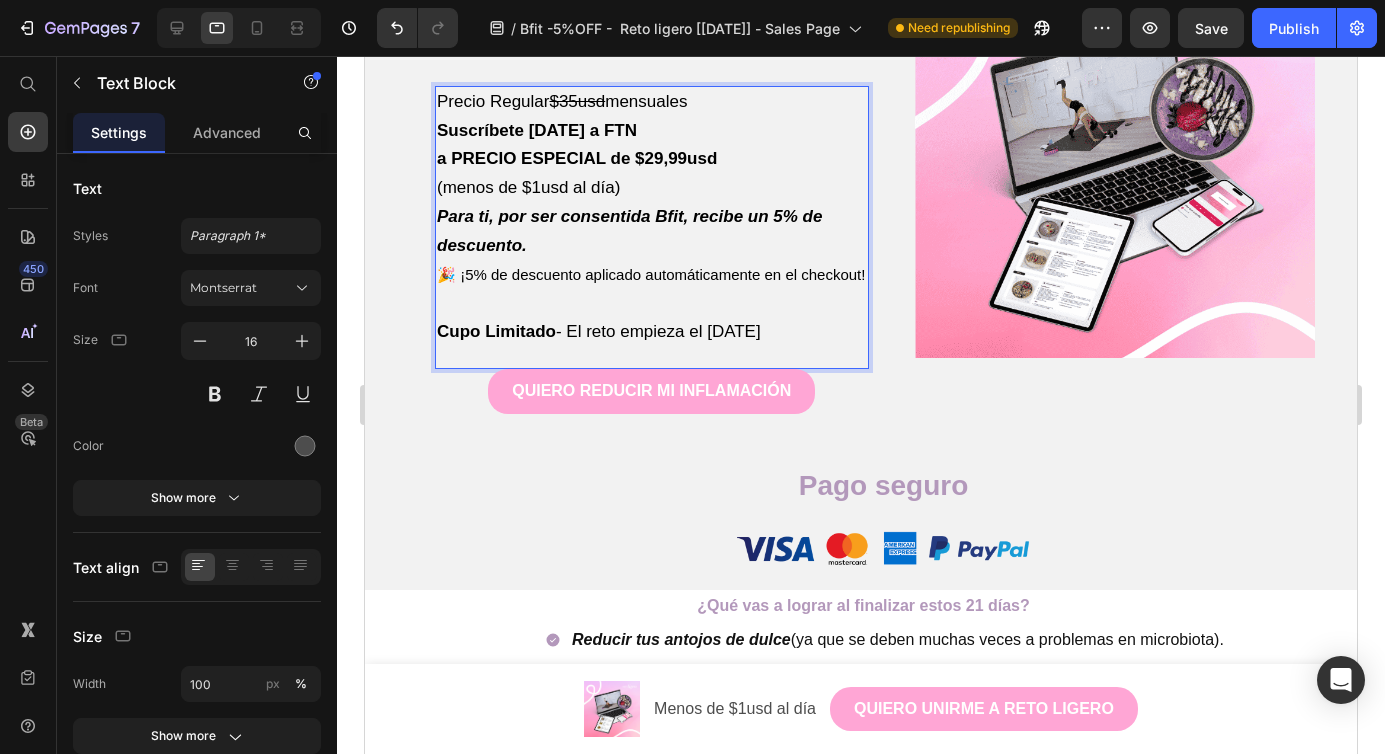 scroll, scrollTop: 4124, scrollLeft: 0, axis: vertical 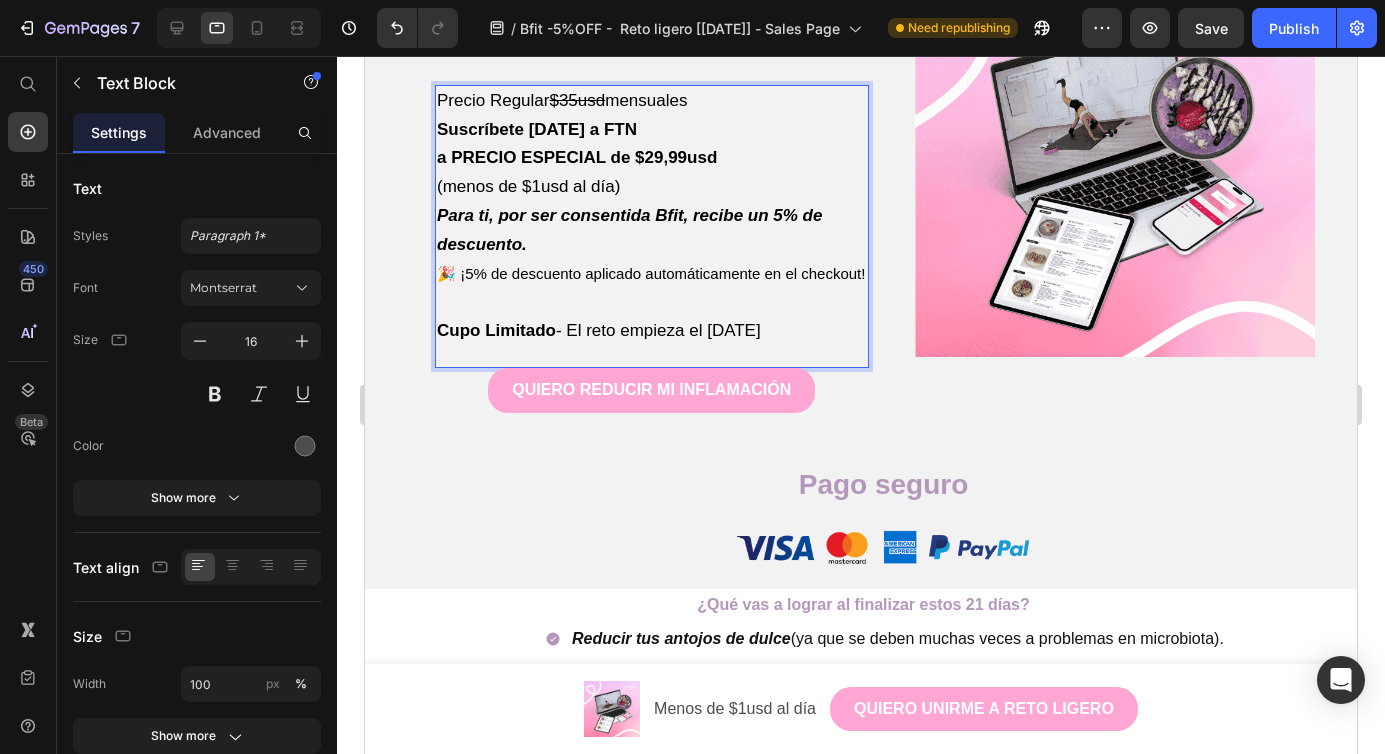 click on "🎉 ¡5% de descuento aplicado automáticamente en el checkout! Cupo Limitado  - El reto empieza el [DATE]" at bounding box center [652, 303] 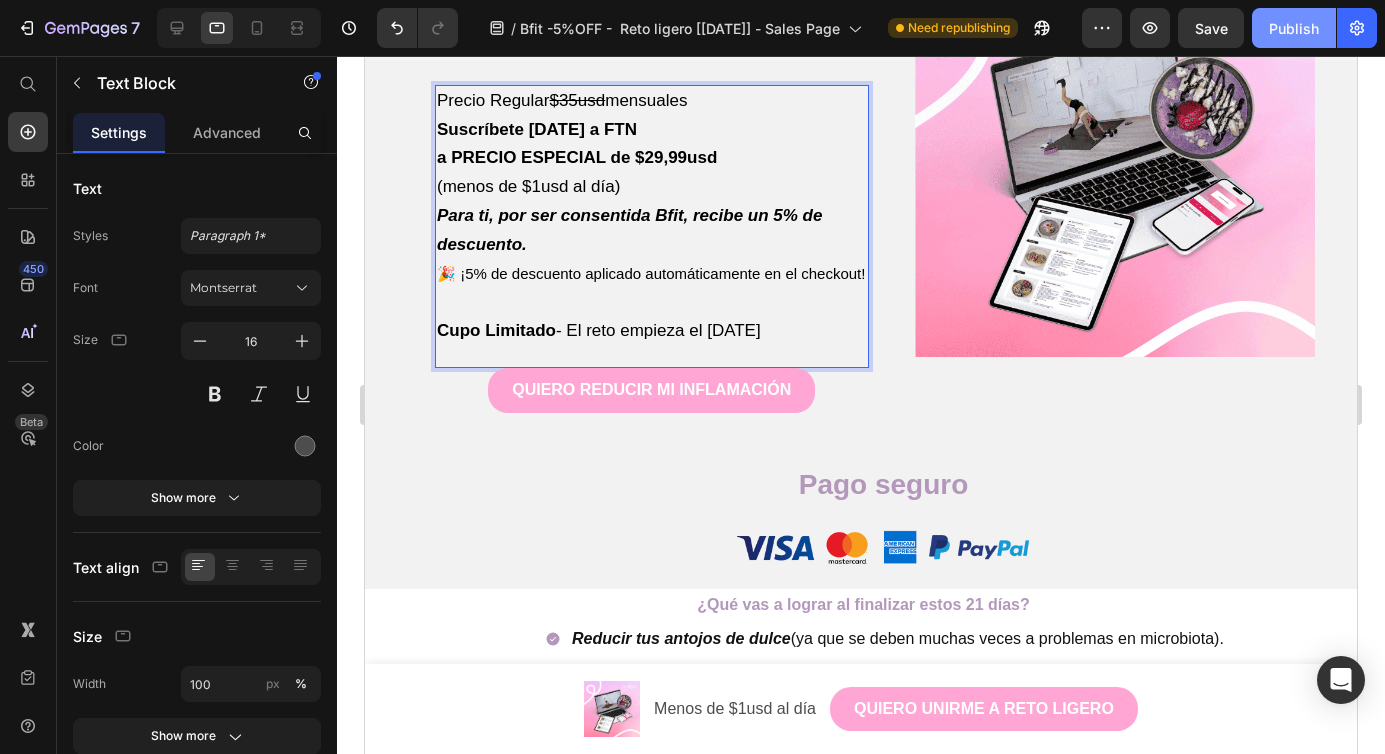 click on "Publish" at bounding box center [1294, 28] 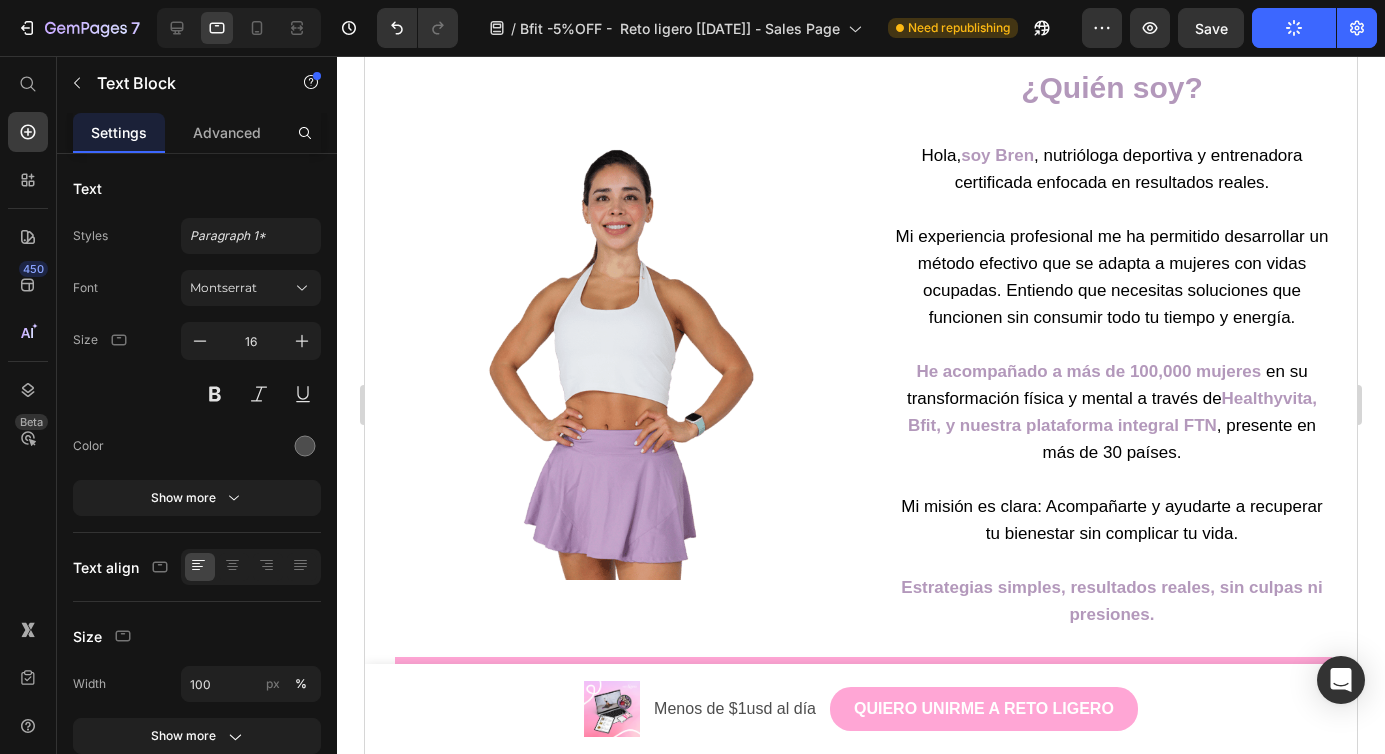 scroll, scrollTop: 4797, scrollLeft: 0, axis: vertical 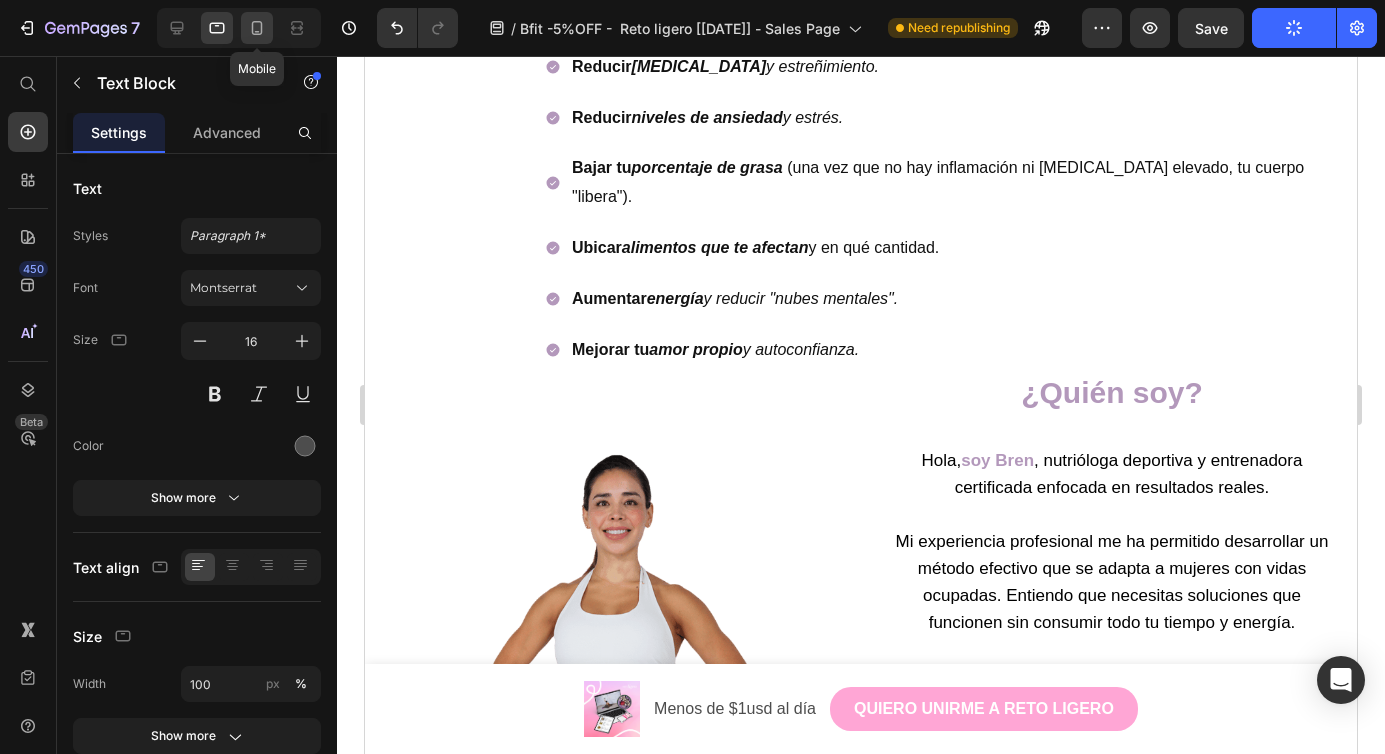 click 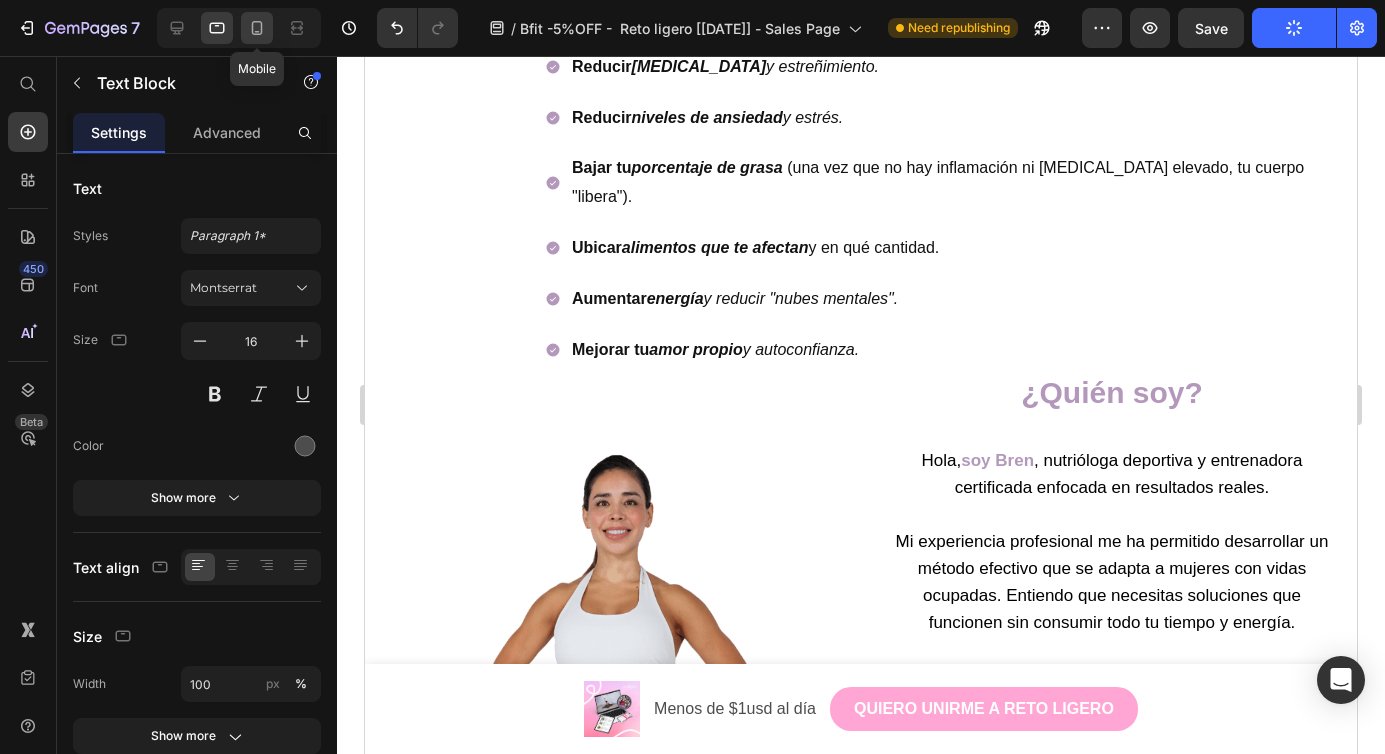 type on "14" 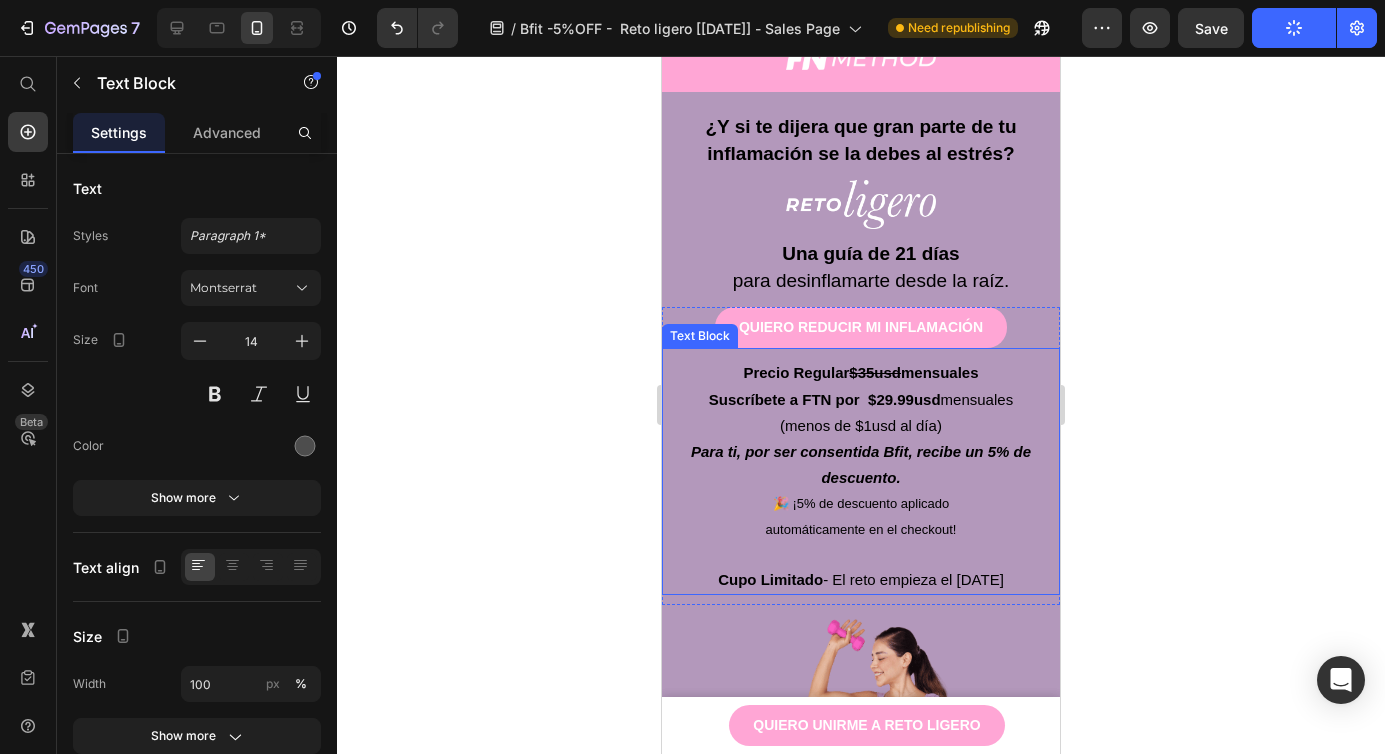 scroll, scrollTop: 116, scrollLeft: 0, axis: vertical 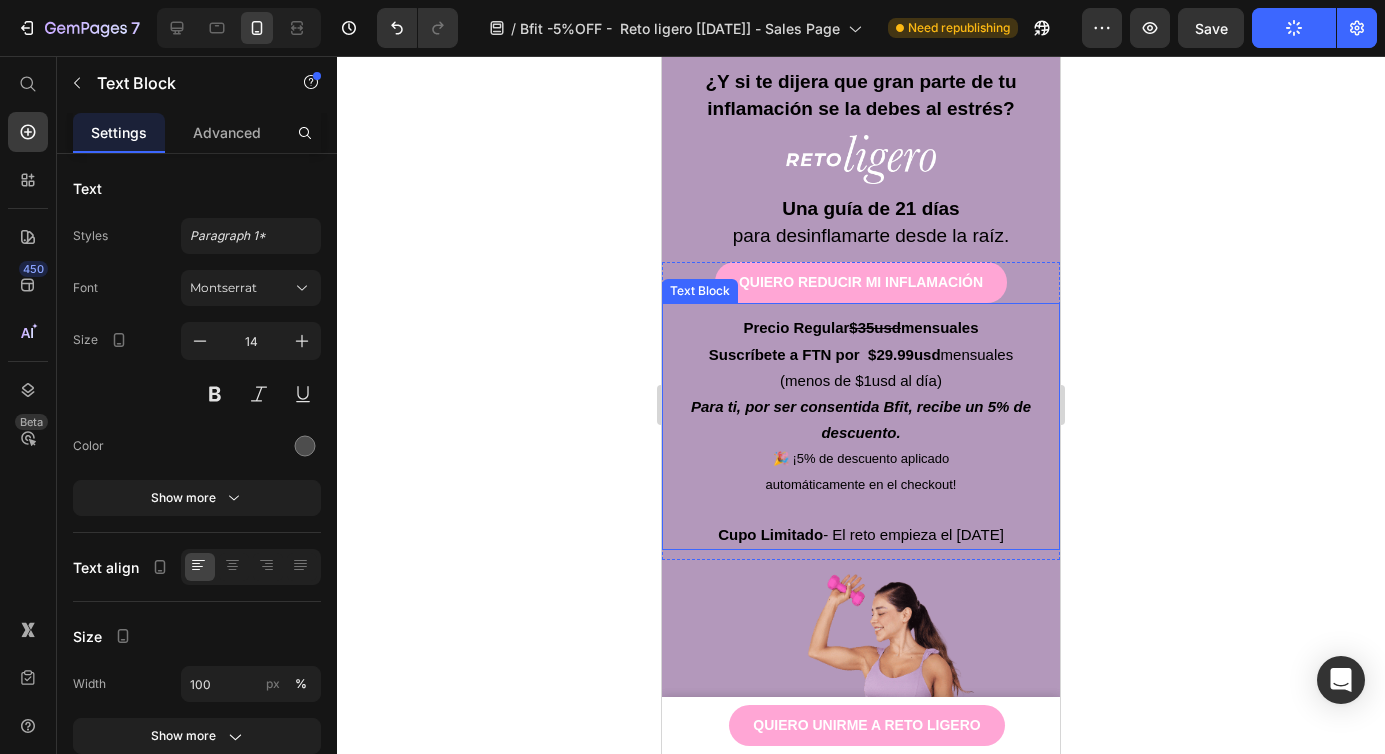 click on "Para ti, por ser consentida Bfit, recibe un 5% de descuento." at bounding box center [861, 419] 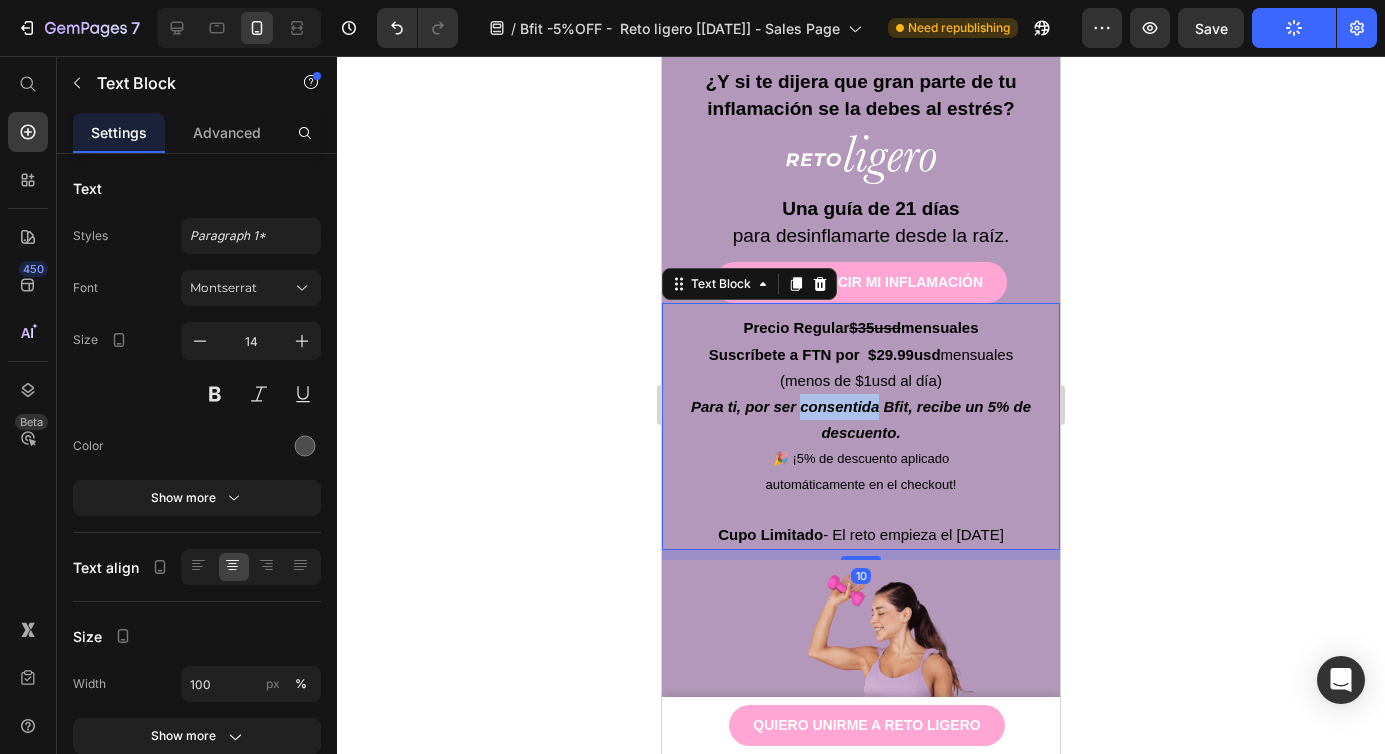 click on "Para ti, por ser consentida Bfit, recibe un 5% de descuento." at bounding box center (861, 419) 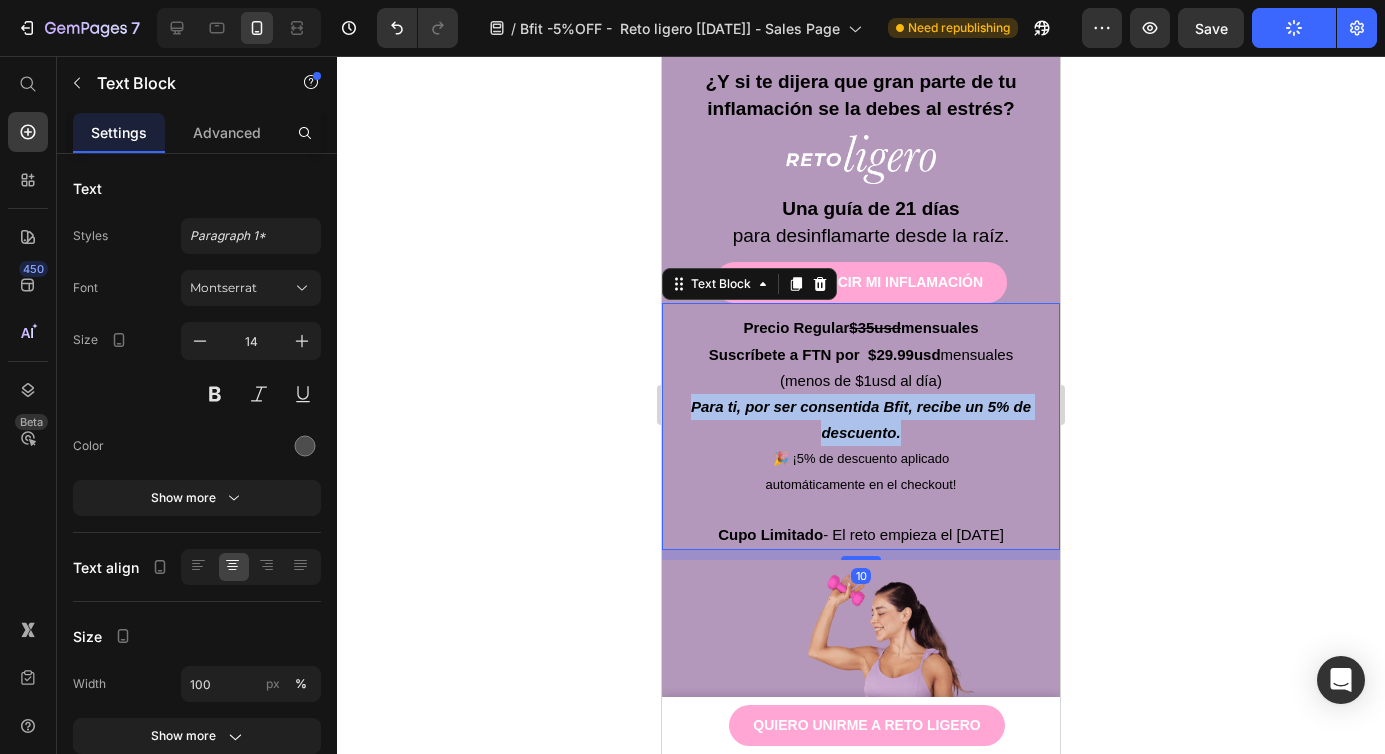 click on "Para ti, por ser consentida Bfit, recibe un 5% de descuento." at bounding box center (861, 419) 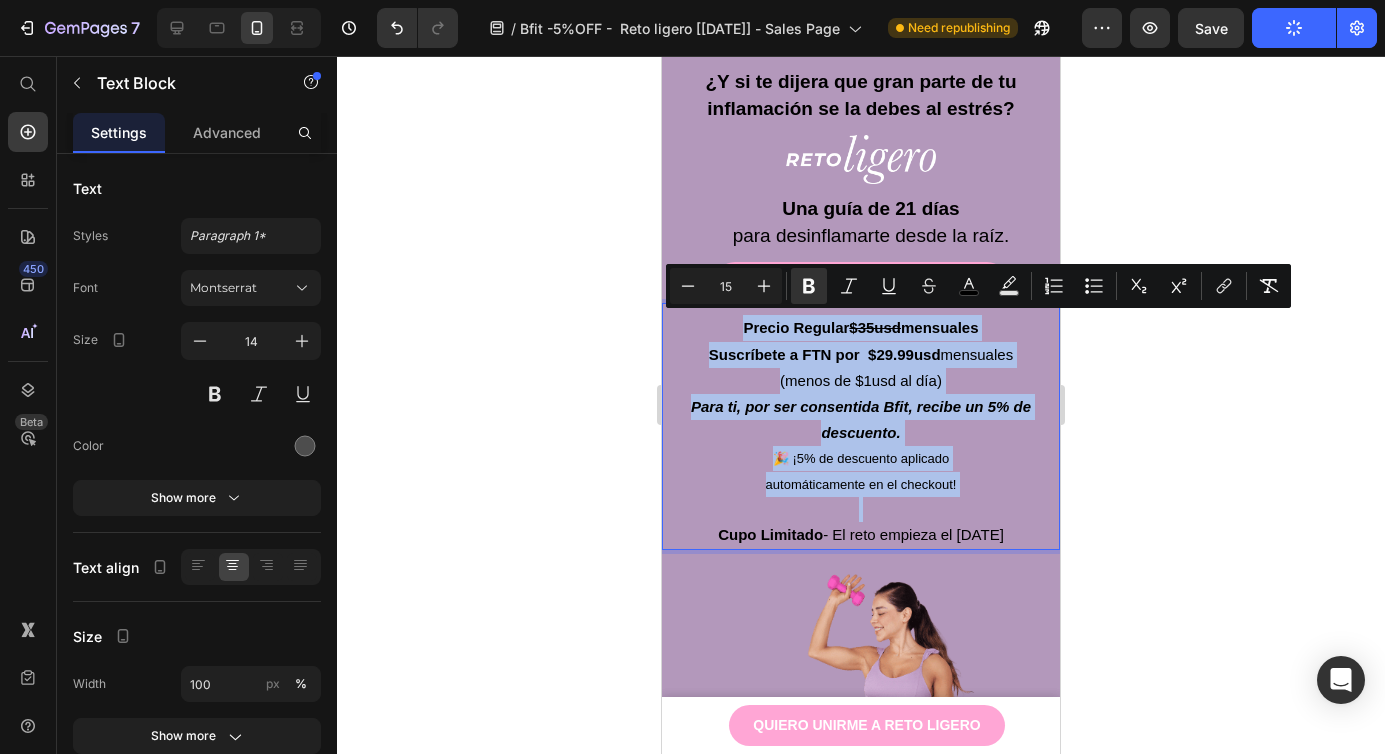 type on "14" 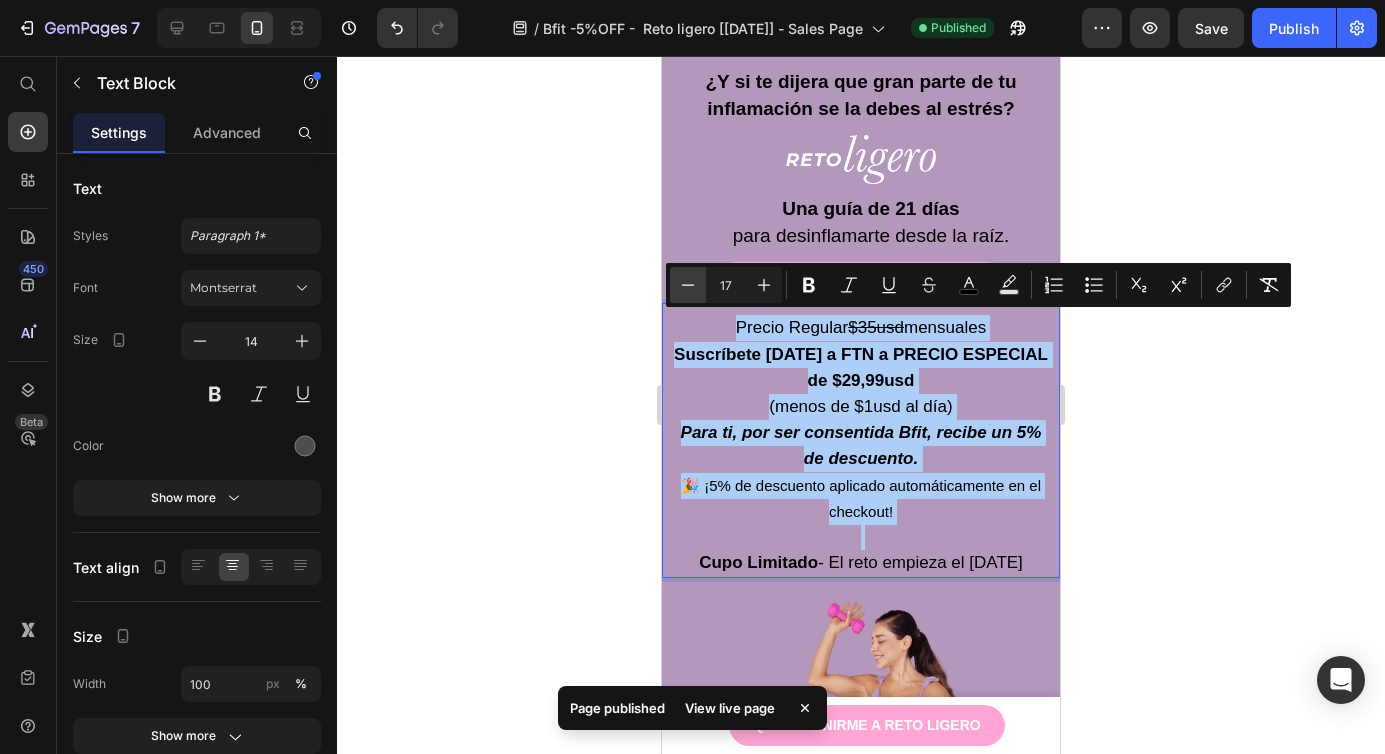 click 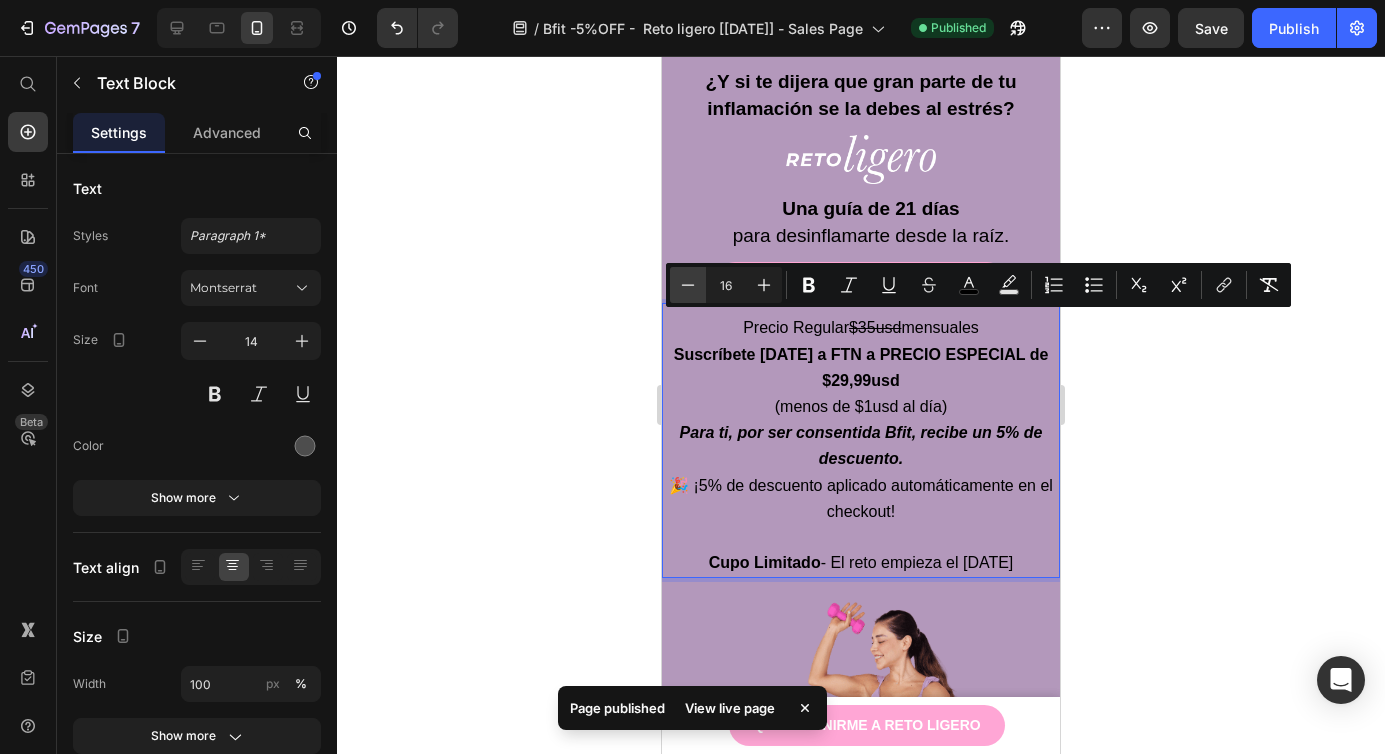 click 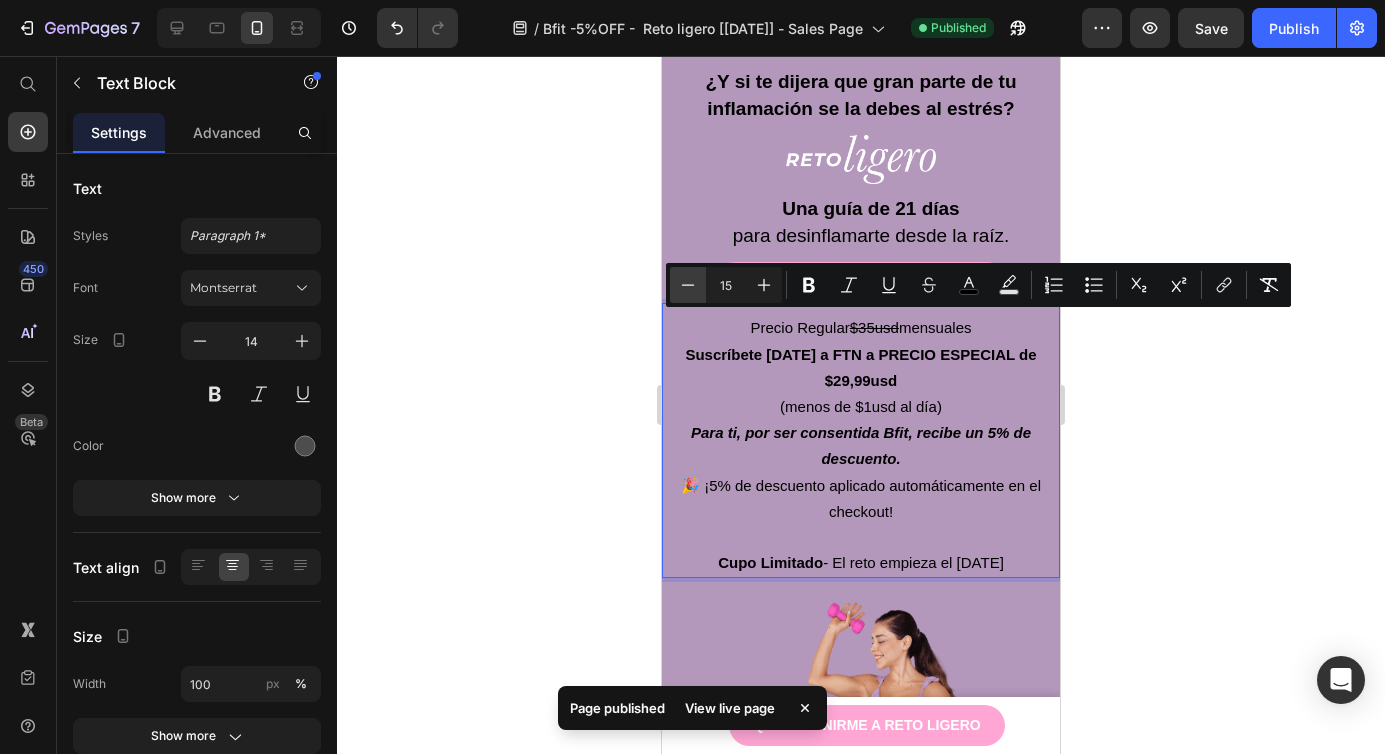 click 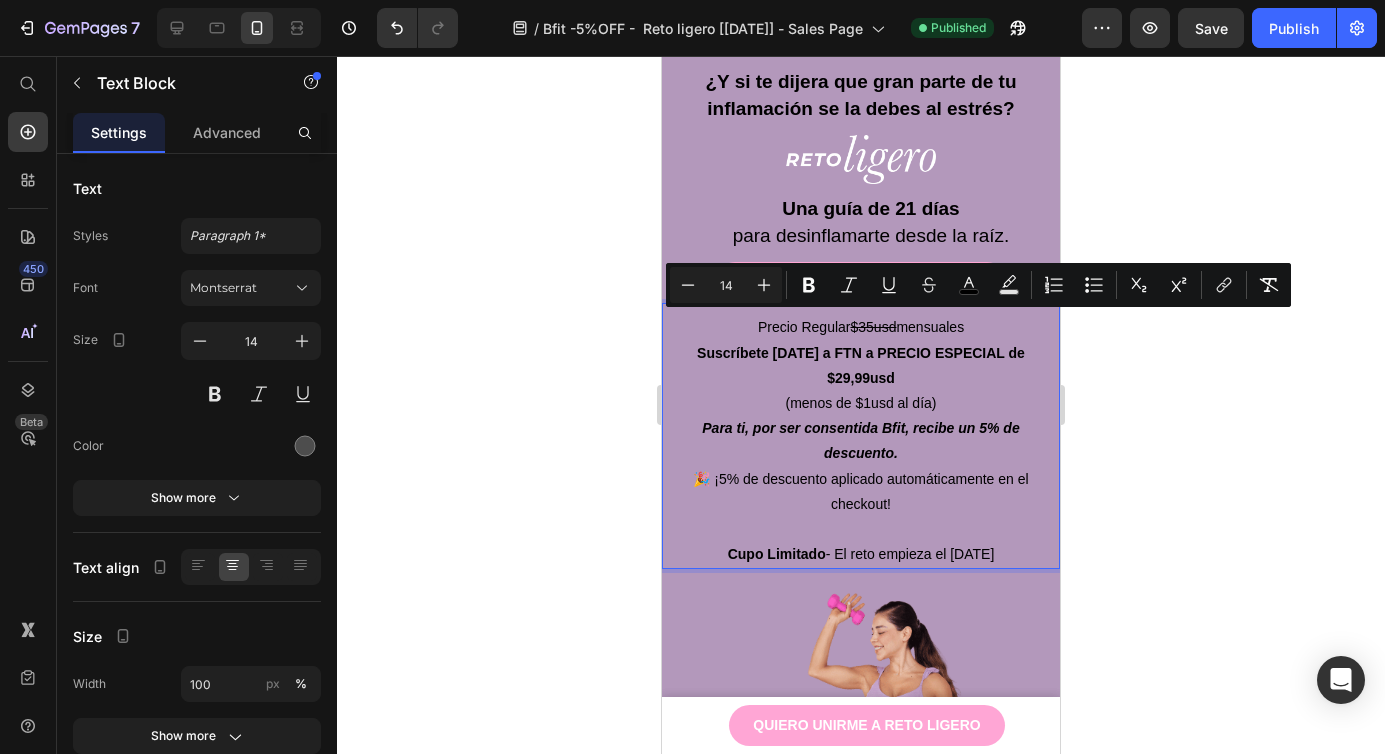 click on "Suscríbete [DATE] a FTN a PRECIO ESPECIAL de $29,99usd" at bounding box center (861, 365) 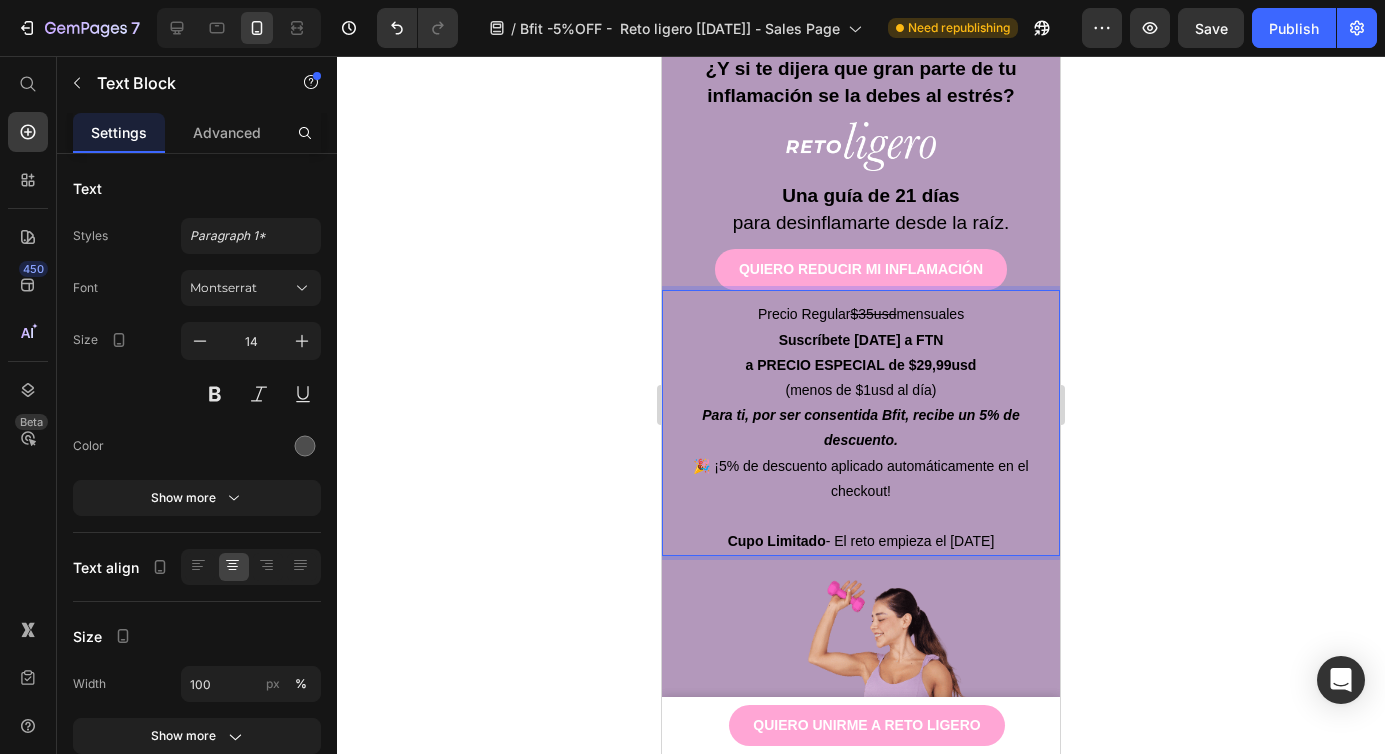 scroll, scrollTop: 131, scrollLeft: 0, axis: vertical 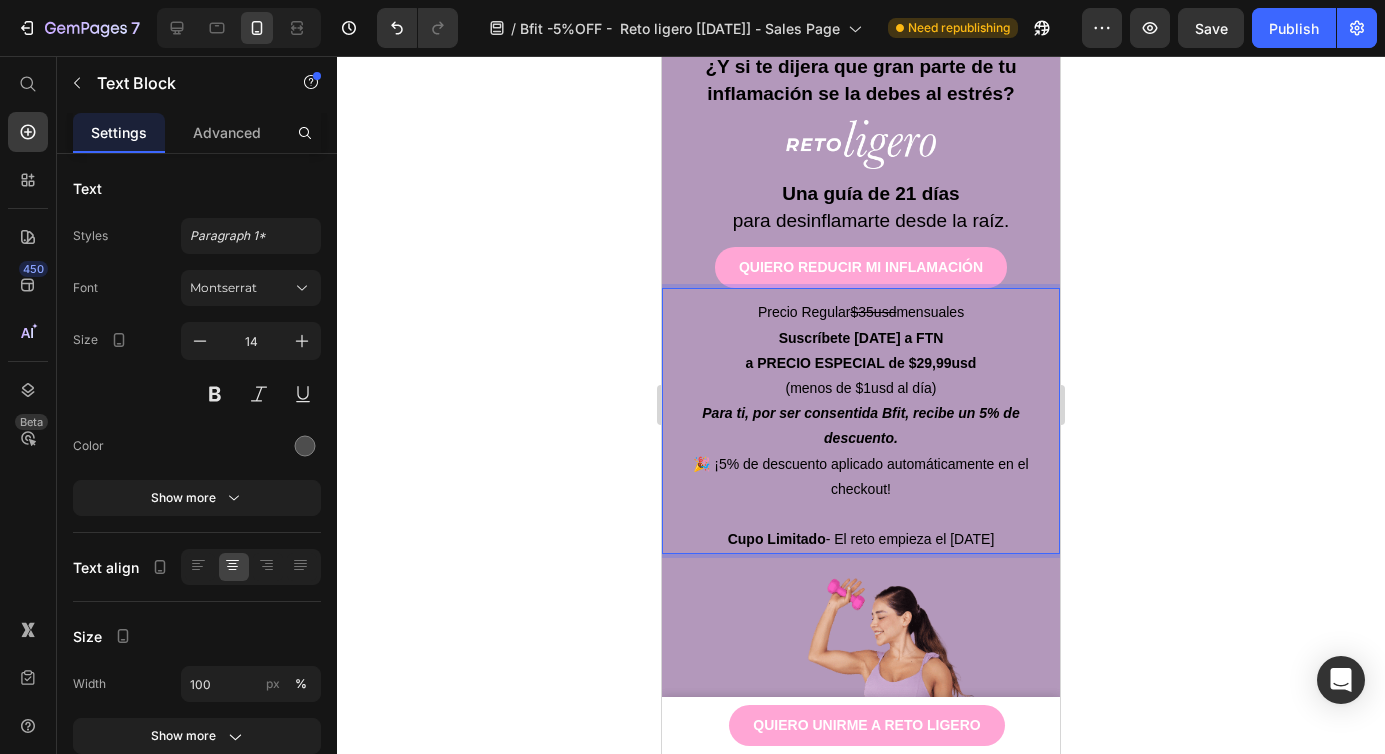 click on "Para ti, por ser consentida Bfit, recibe un 5% de descuento." at bounding box center (860, 425) 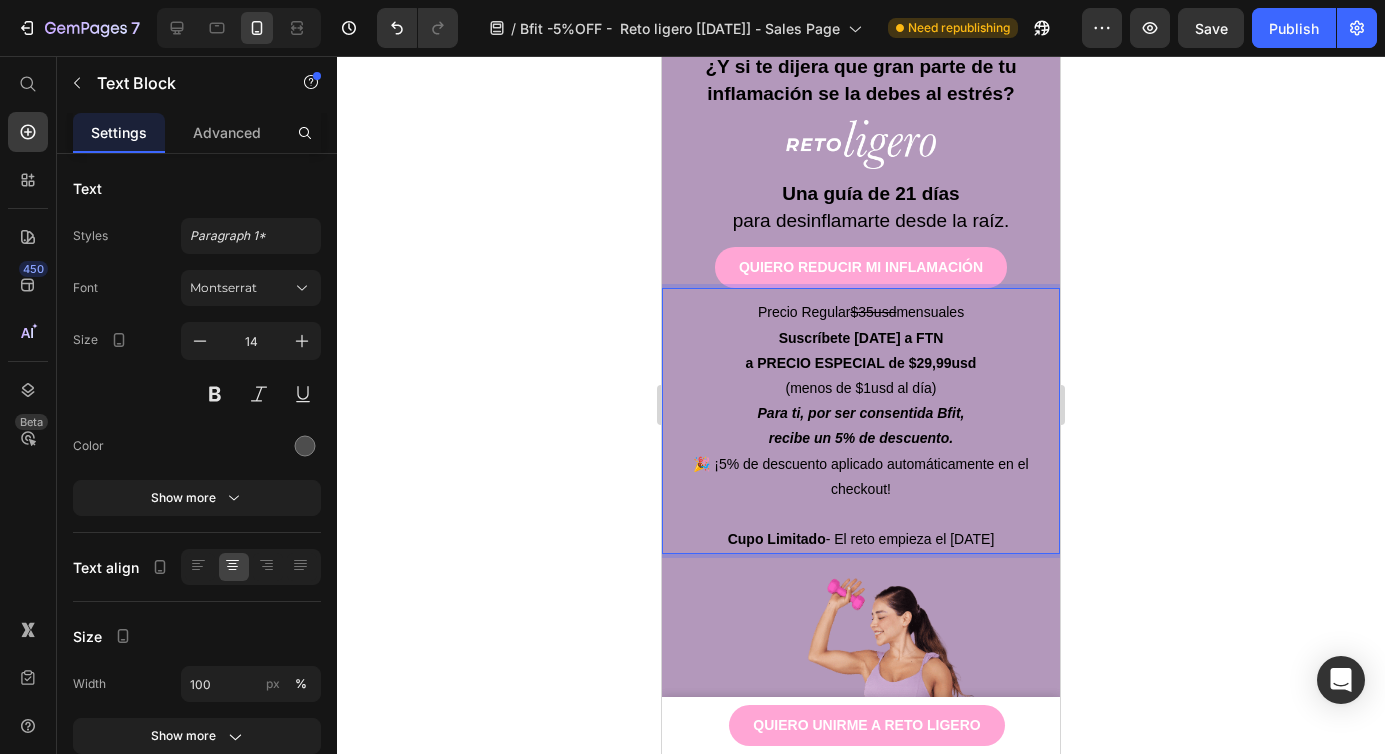 click on "🎉 ¡5% de descuento aplicado automáticamente en el checkout!" at bounding box center [860, 476] 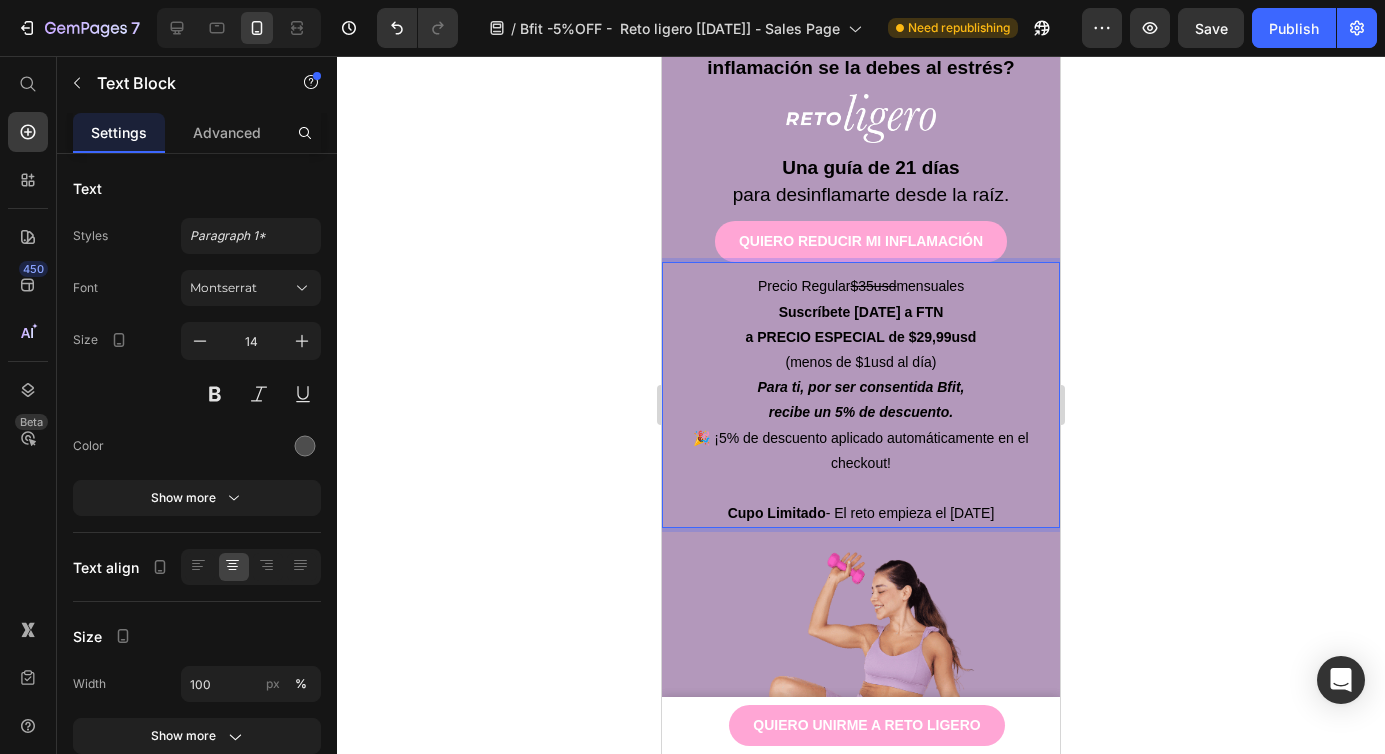 scroll, scrollTop: 160, scrollLeft: 0, axis: vertical 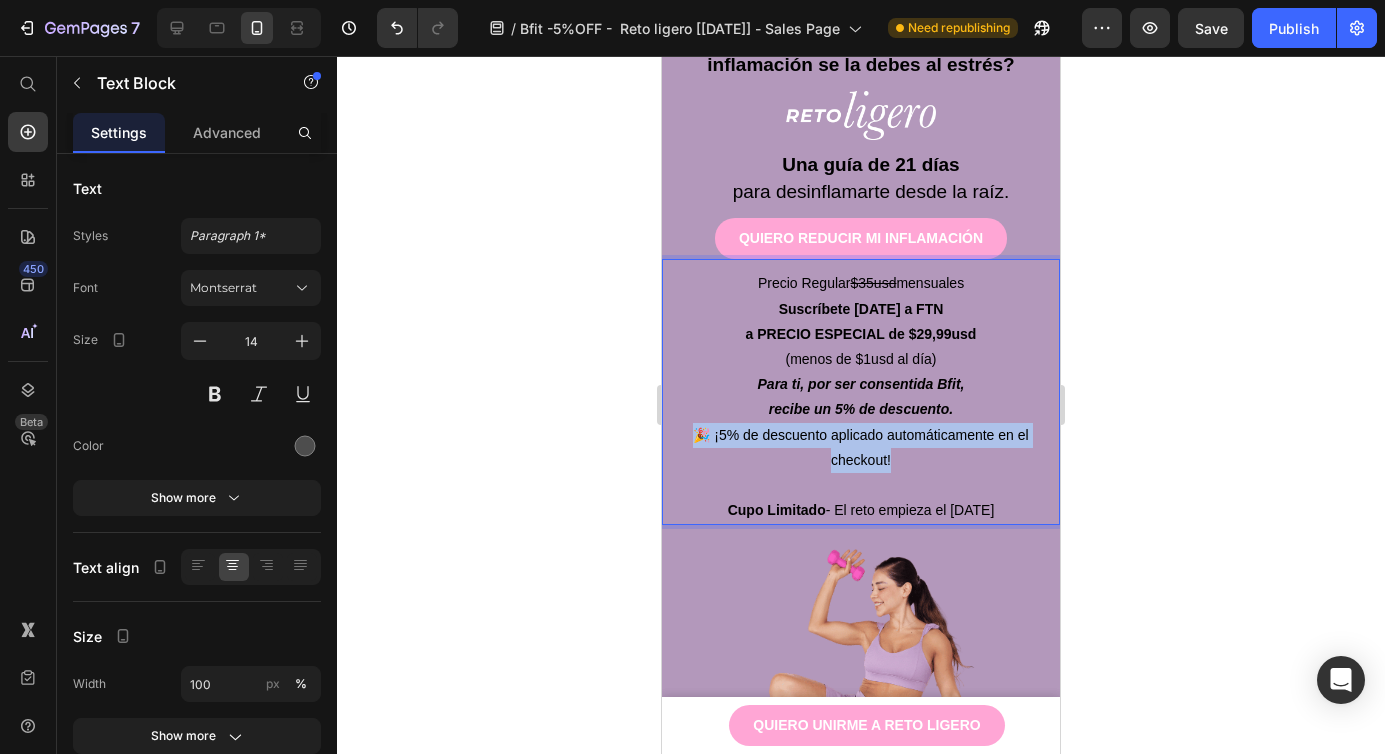 drag, startPoint x: 910, startPoint y: 467, endPoint x: 674, endPoint y: 433, distance: 238.43657 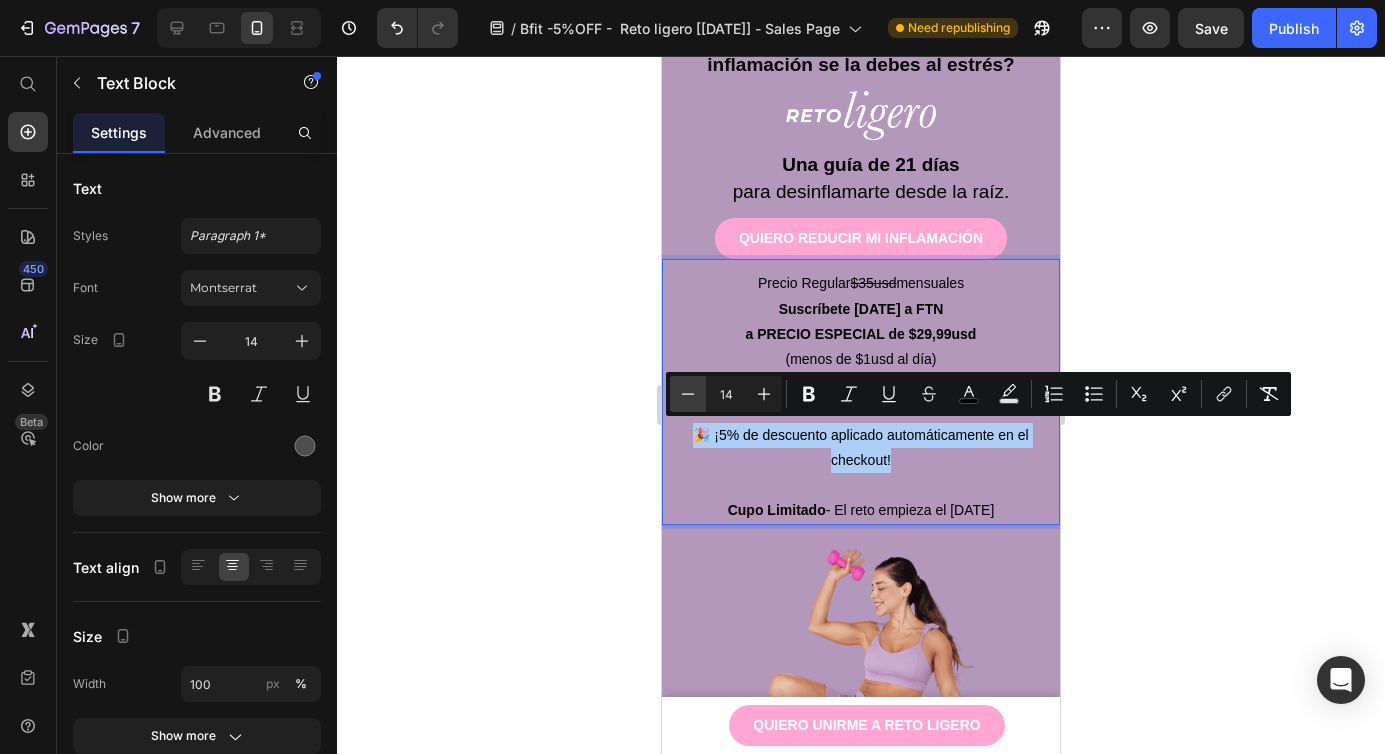 click on "Minus" at bounding box center [688, 394] 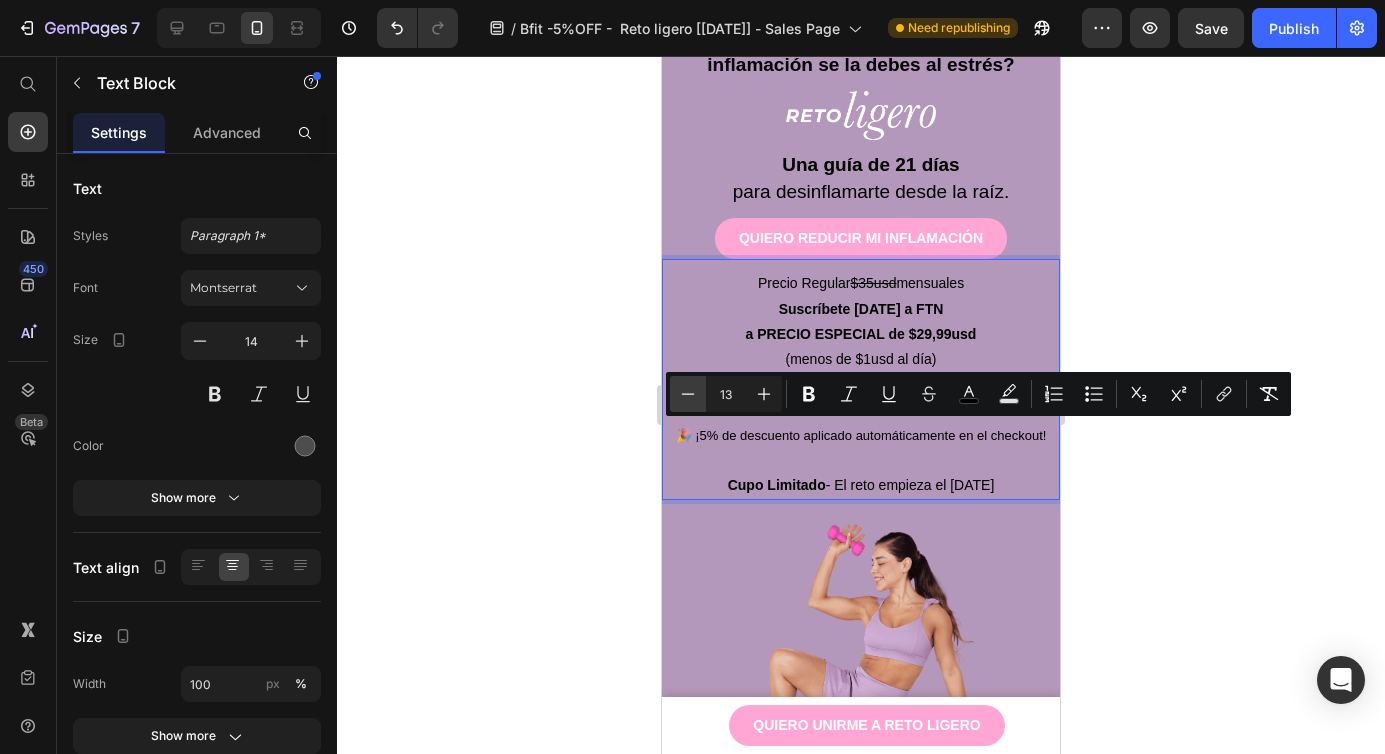click 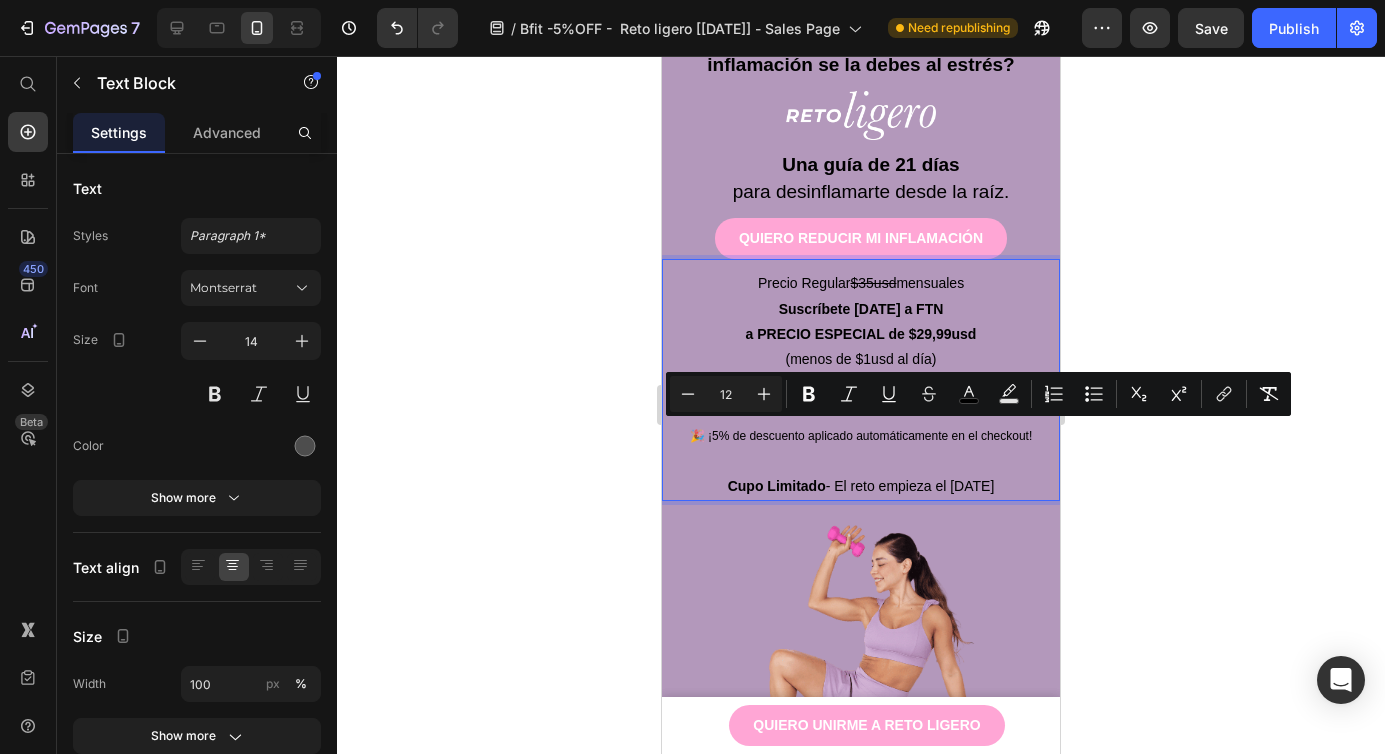 click on "🎉 ¡5% de descuento aplicado automáticamente en el checkout! Cupo Limitado  - El reto empieza el [DATE]" at bounding box center [861, 461] 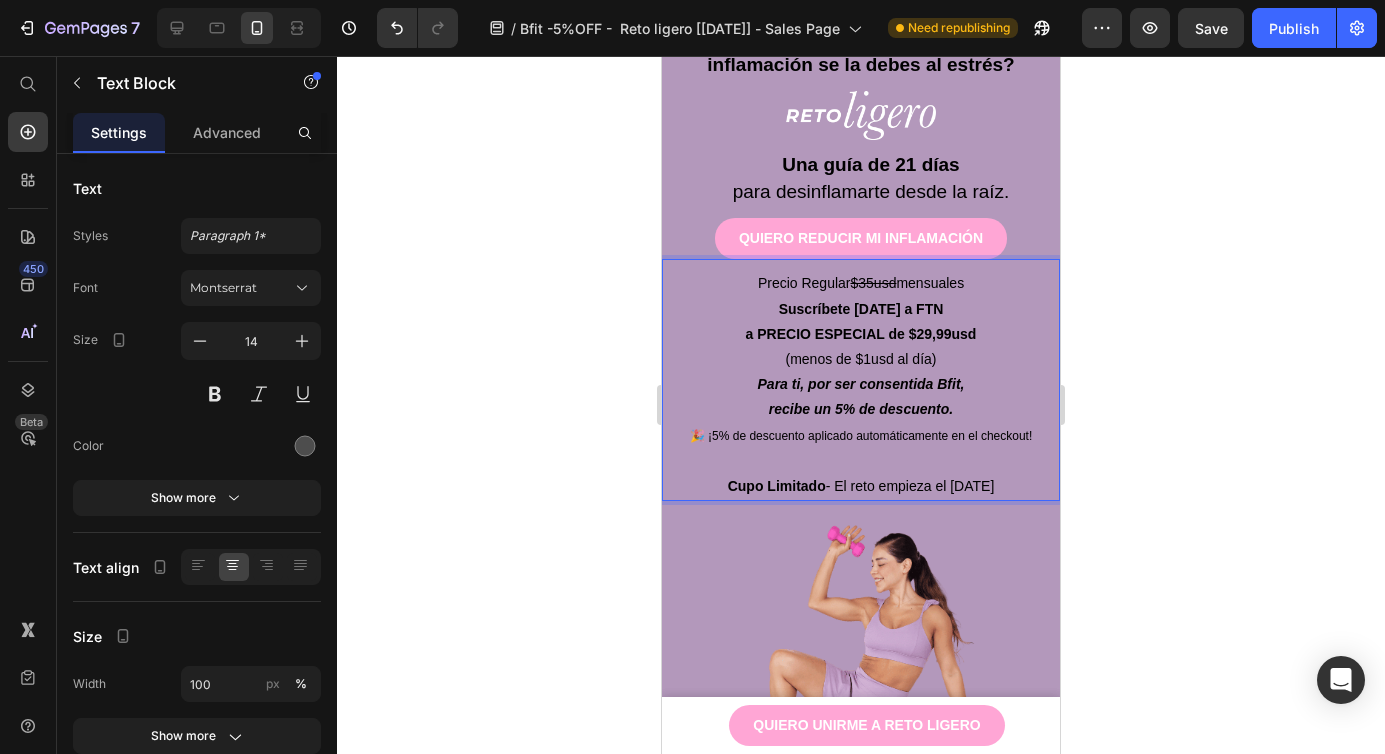 click on "🎉 ¡5% de descuento aplicado automáticamente en el checkout!" at bounding box center [861, 436] 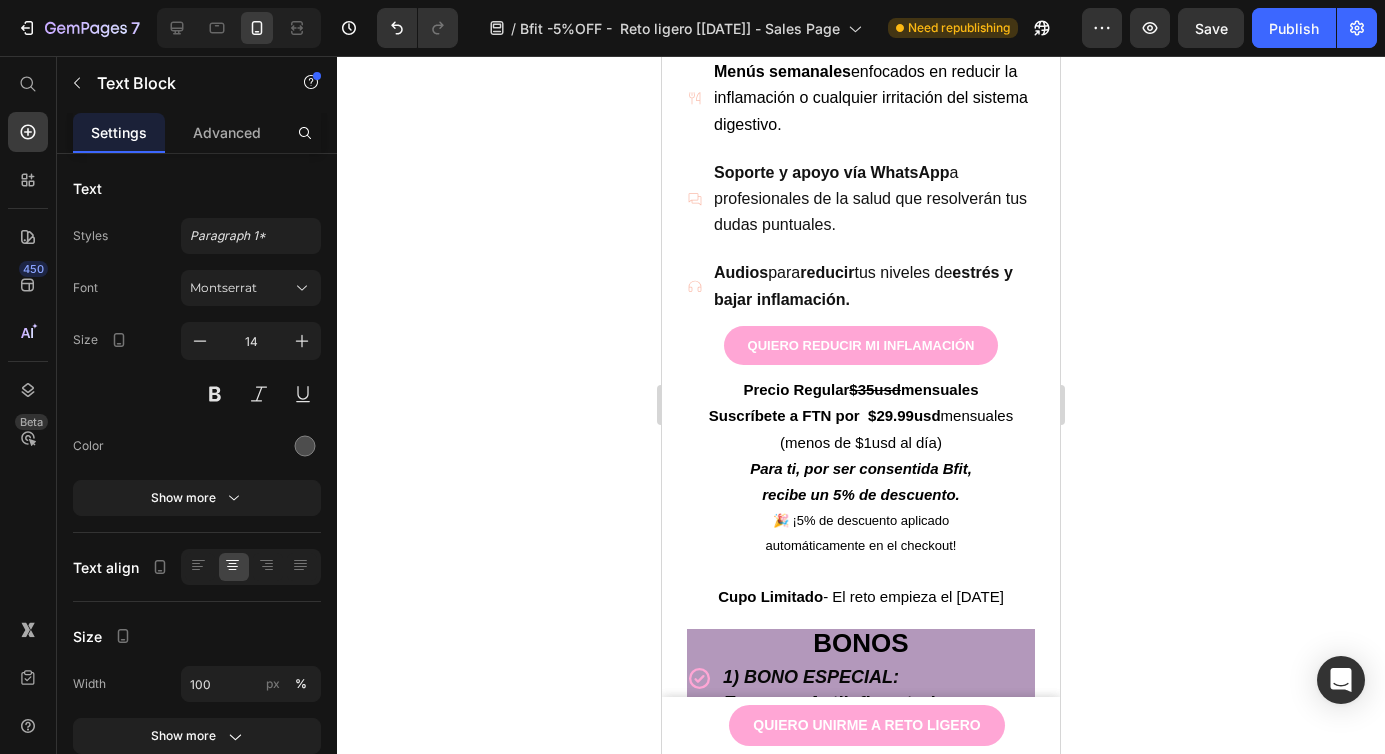 scroll, scrollTop: 2695, scrollLeft: 0, axis: vertical 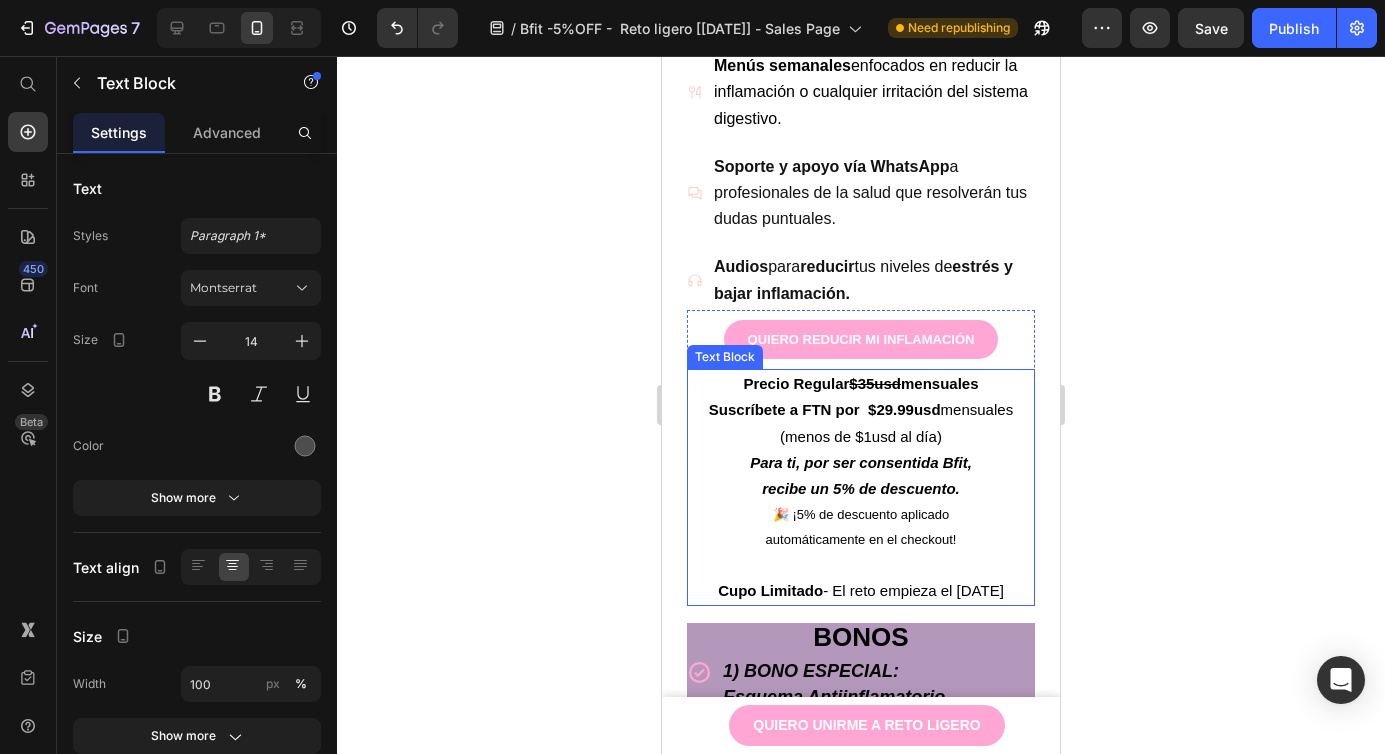 click on "Suscríbete a FTN por  $29.99usd" at bounding box center (825, 409) 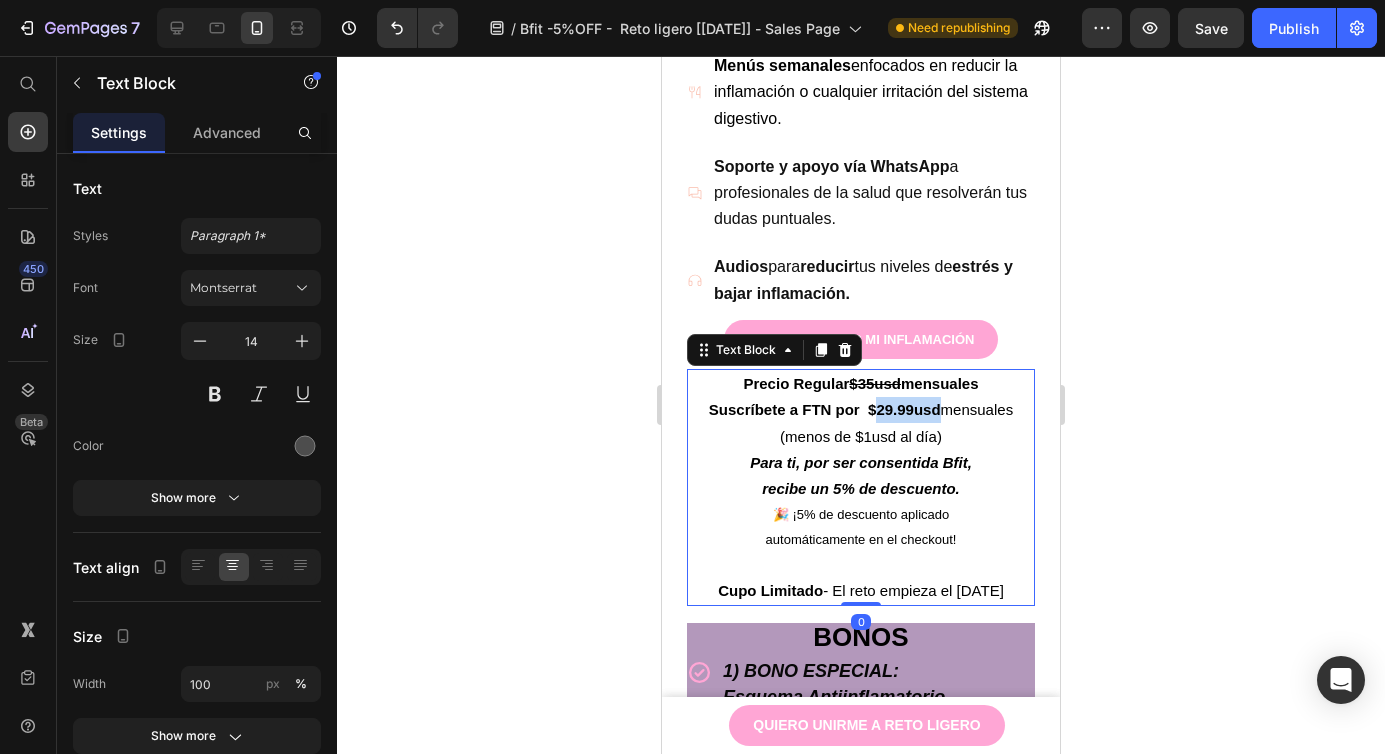 click on "Suscríbete a FTN por  $29.99usd" at bounding box center [825, 409] 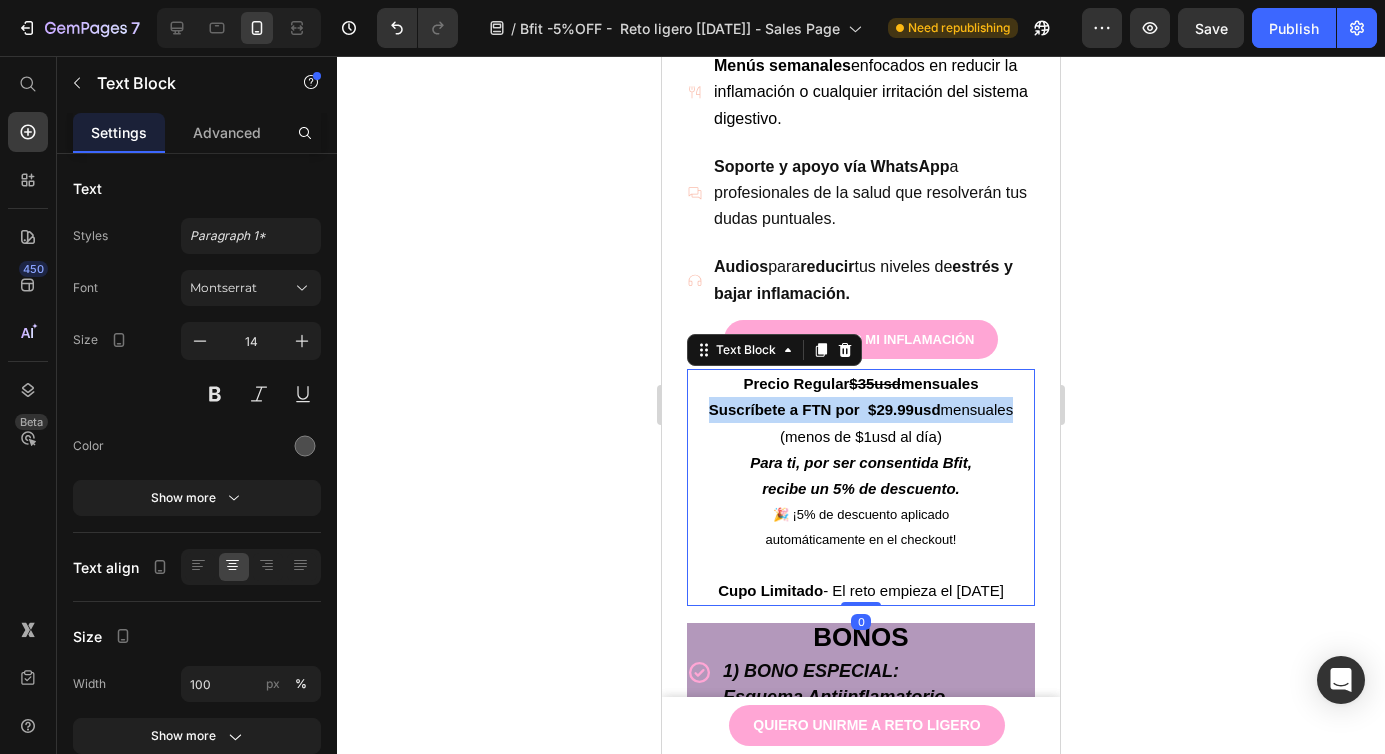 click on "Suscríbete a FTN por  $29.99usd" at bounding box center (825, 409) 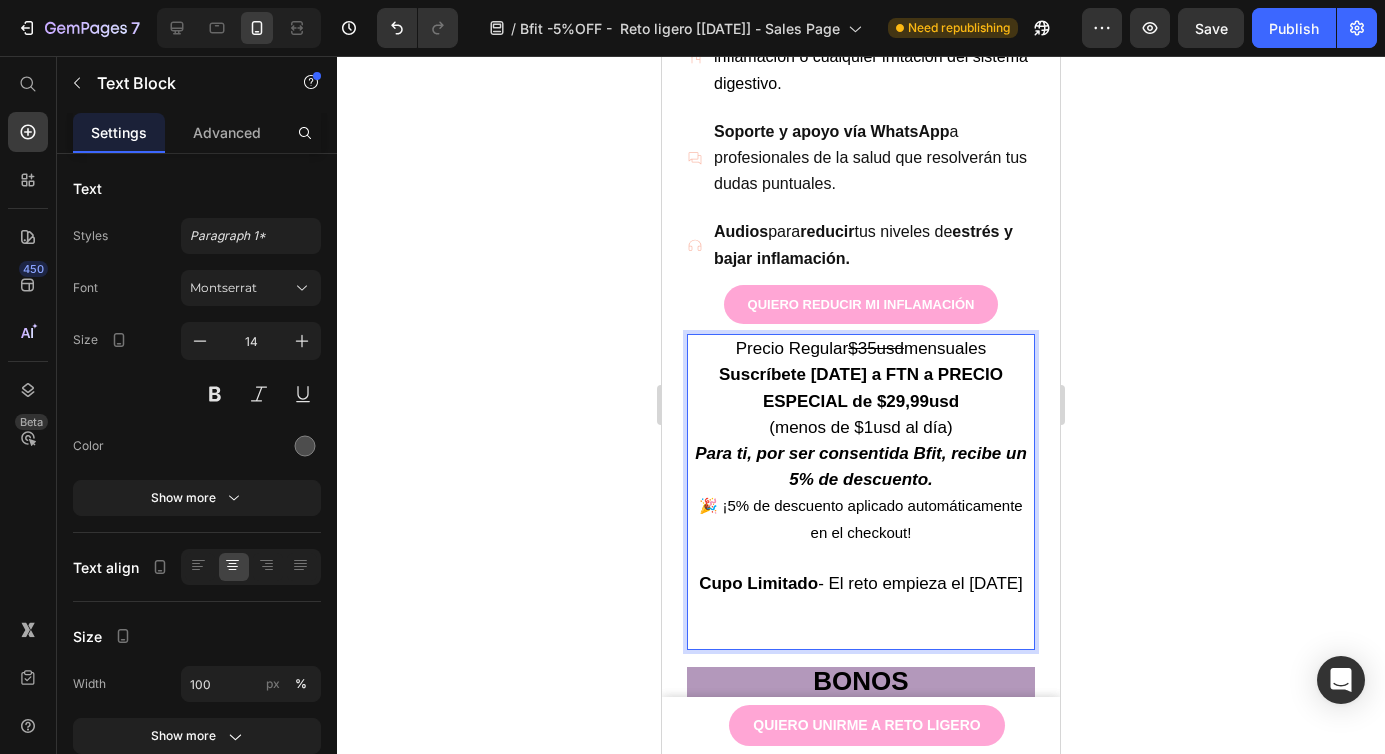 scroll, scrollTop: 2733, scrollLeft: 0, axis: vertical 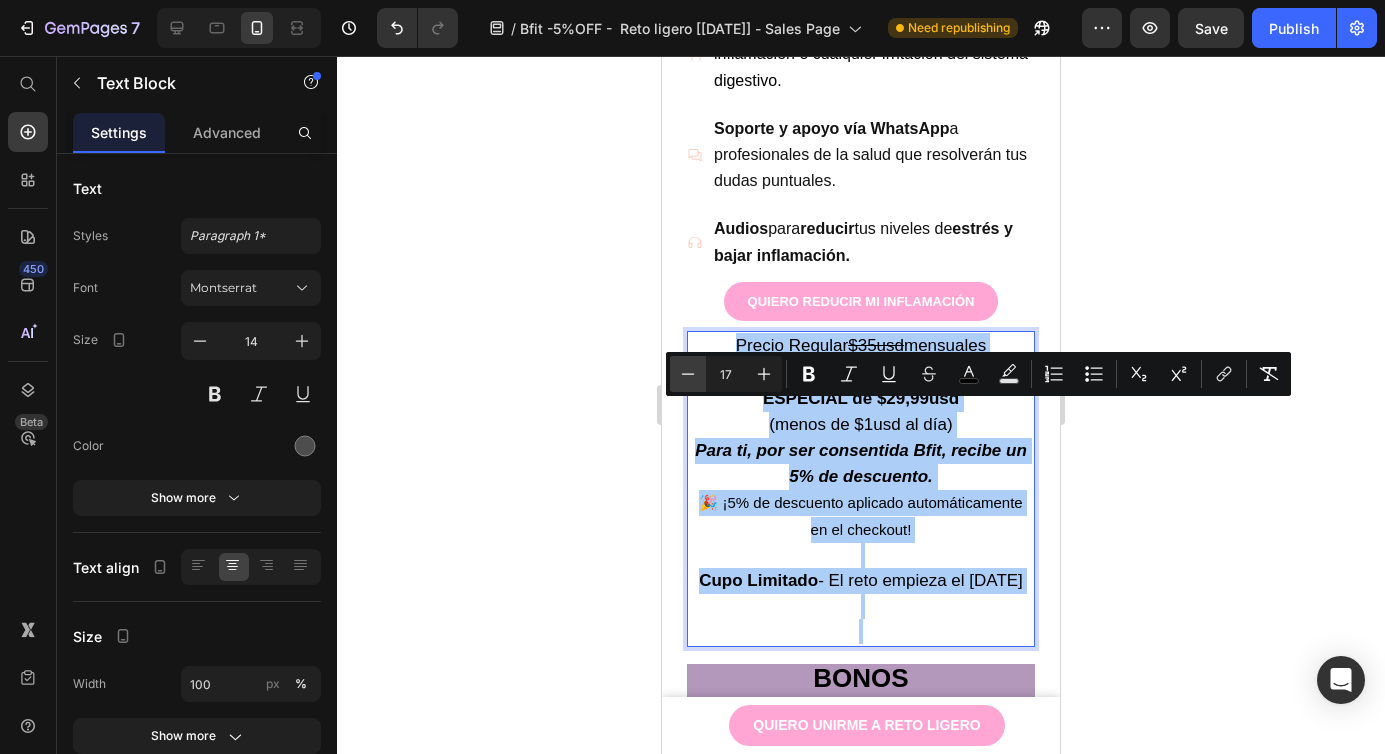 click 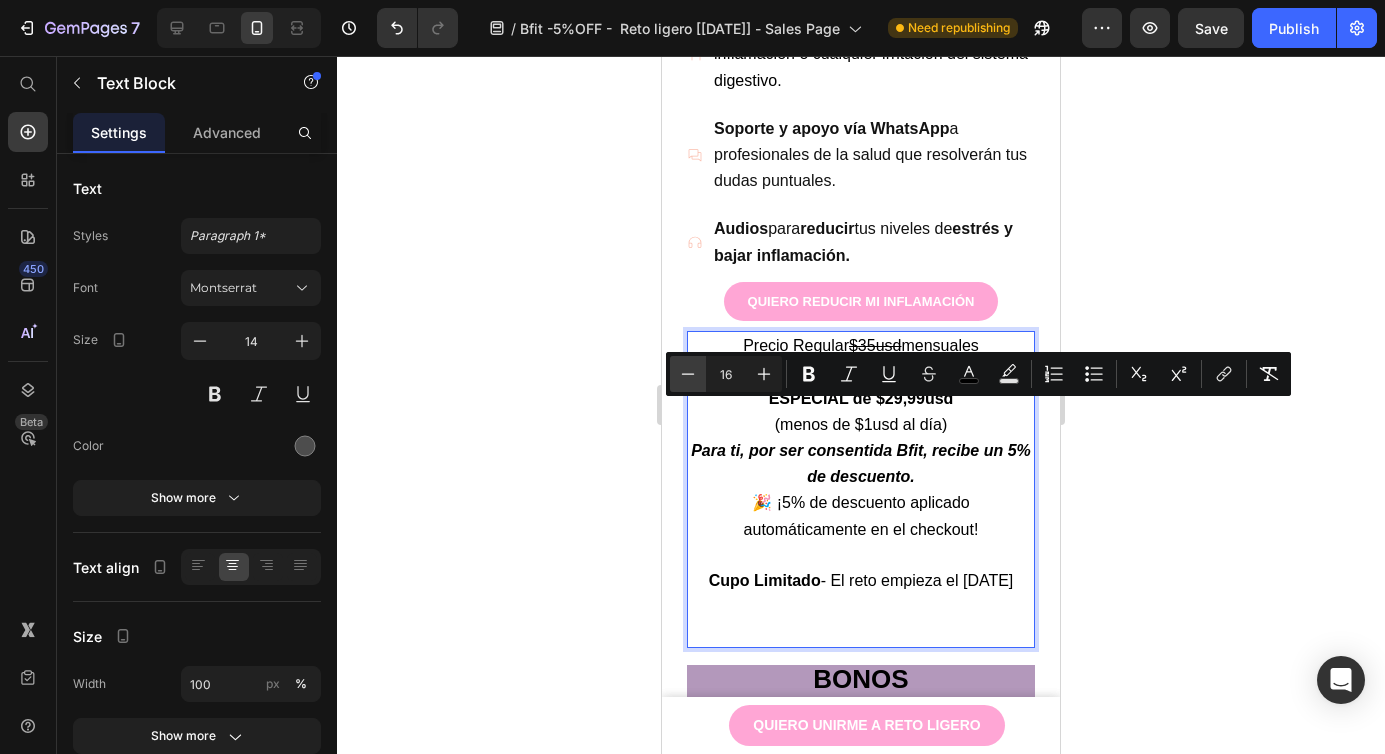 click 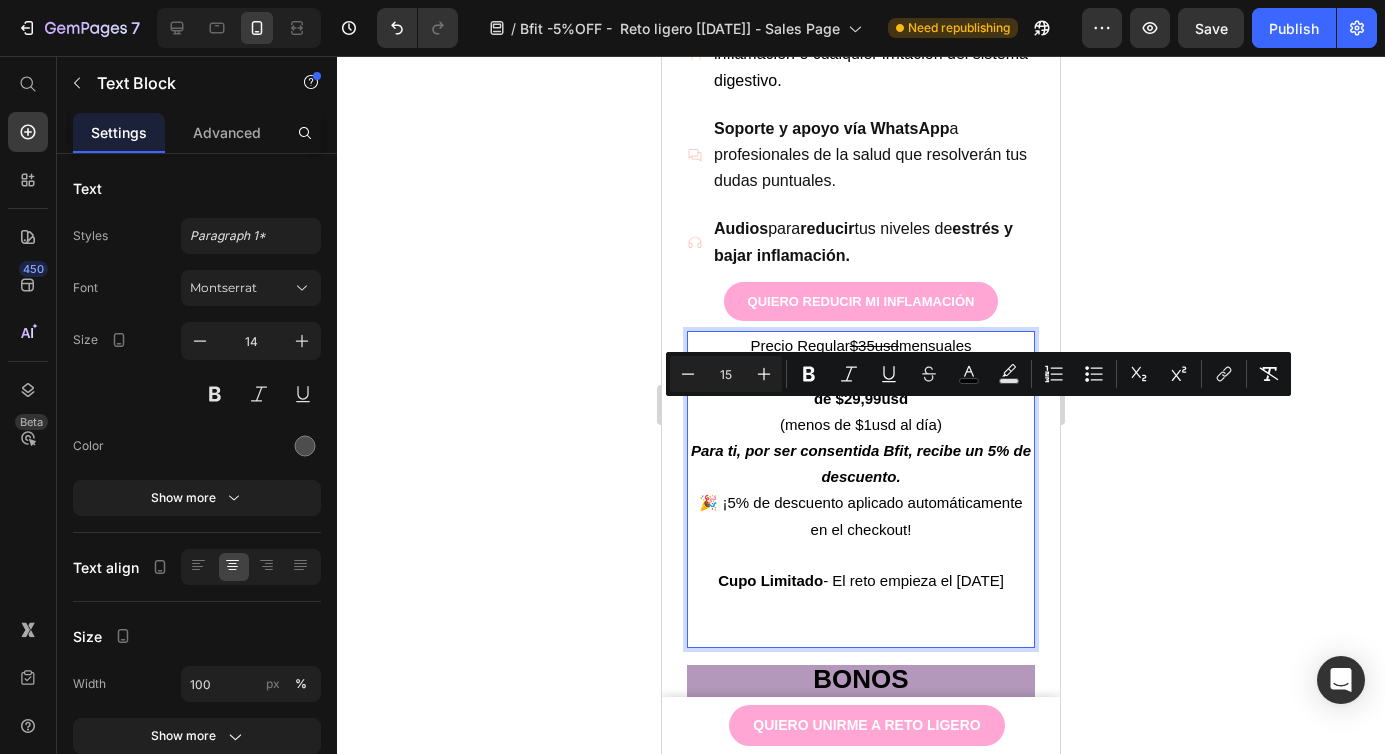 click on "🎉 ¡5% de descuento aplicado automáticamente en el checkout!" at bounding box center (860, 515) 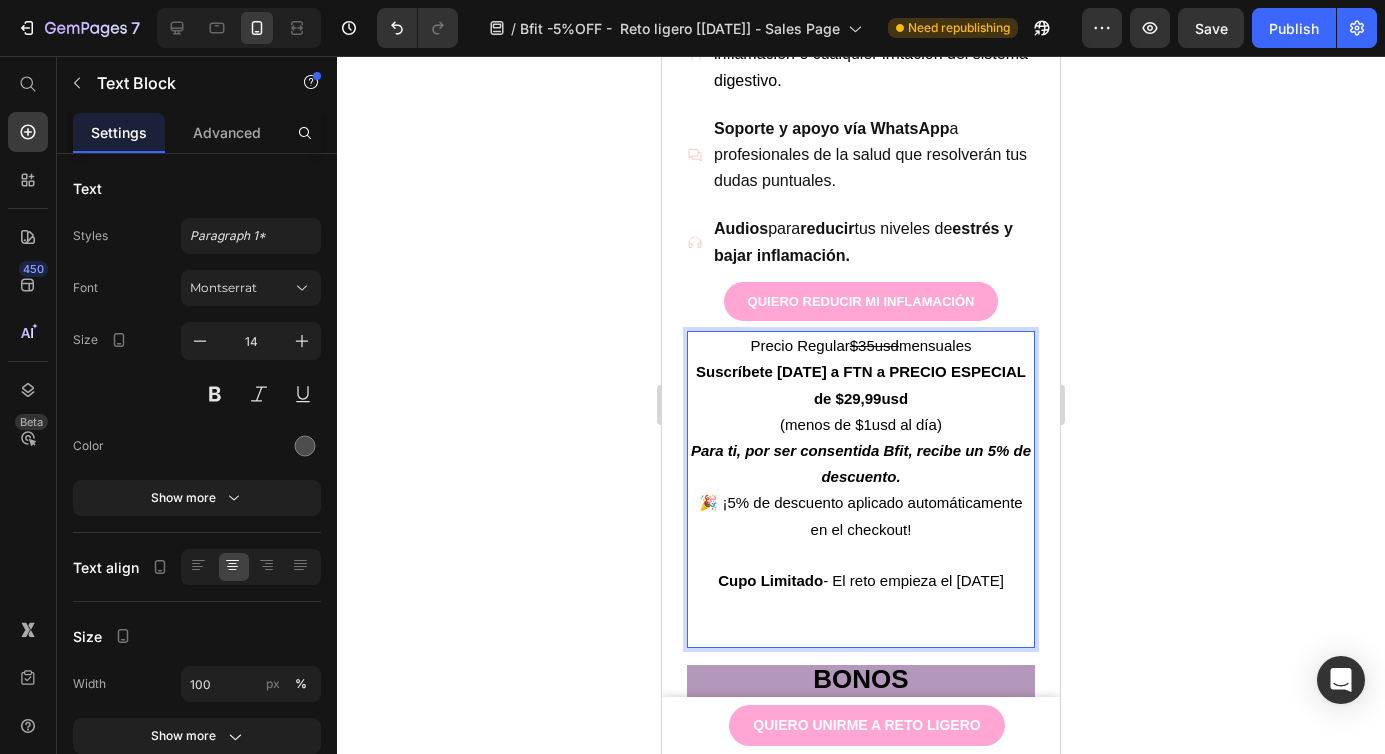 scroll, scrollTop: 2861, scrollLeft: 0, axis: vertical 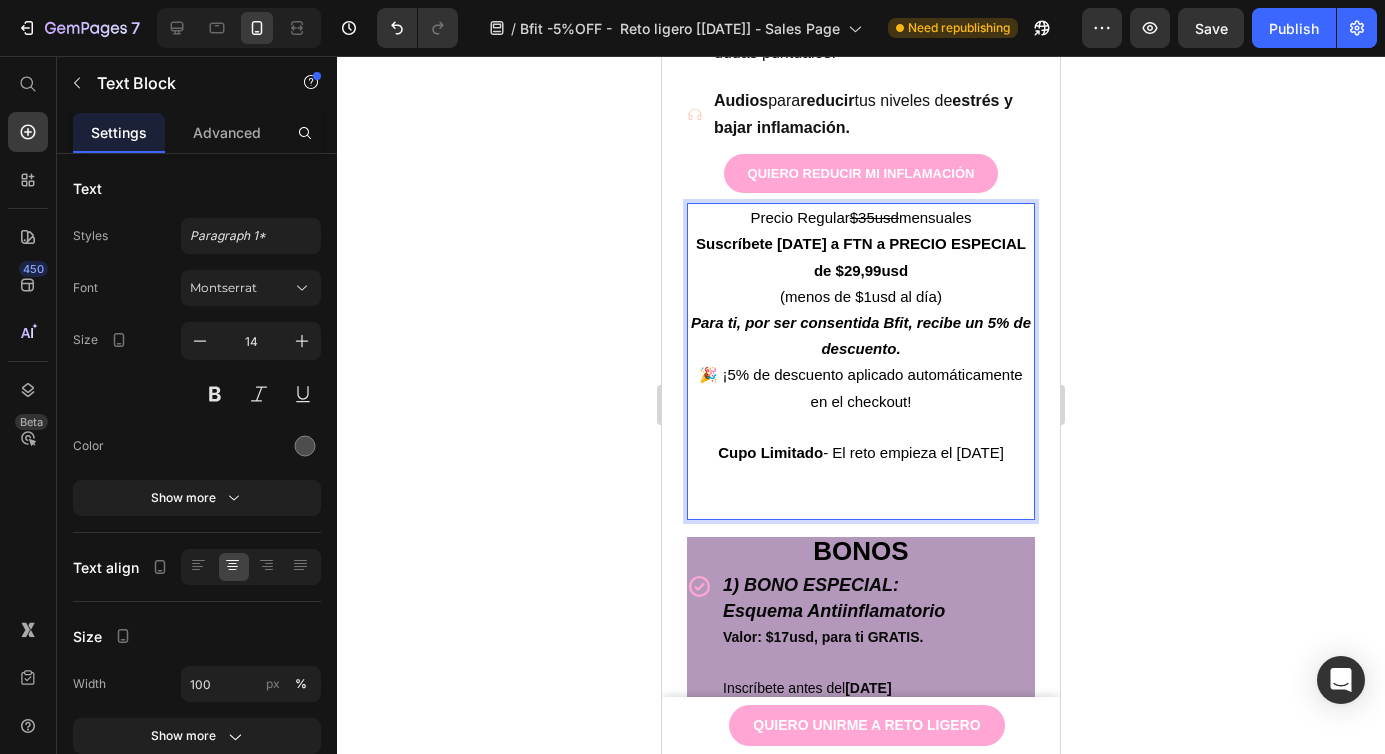 click on "🎉 ¡5% de descuento aplicado automáticamente en el checkout! Cupo Limitado  - El reto empieza el [DATE]" at bounding box center [861, 439] 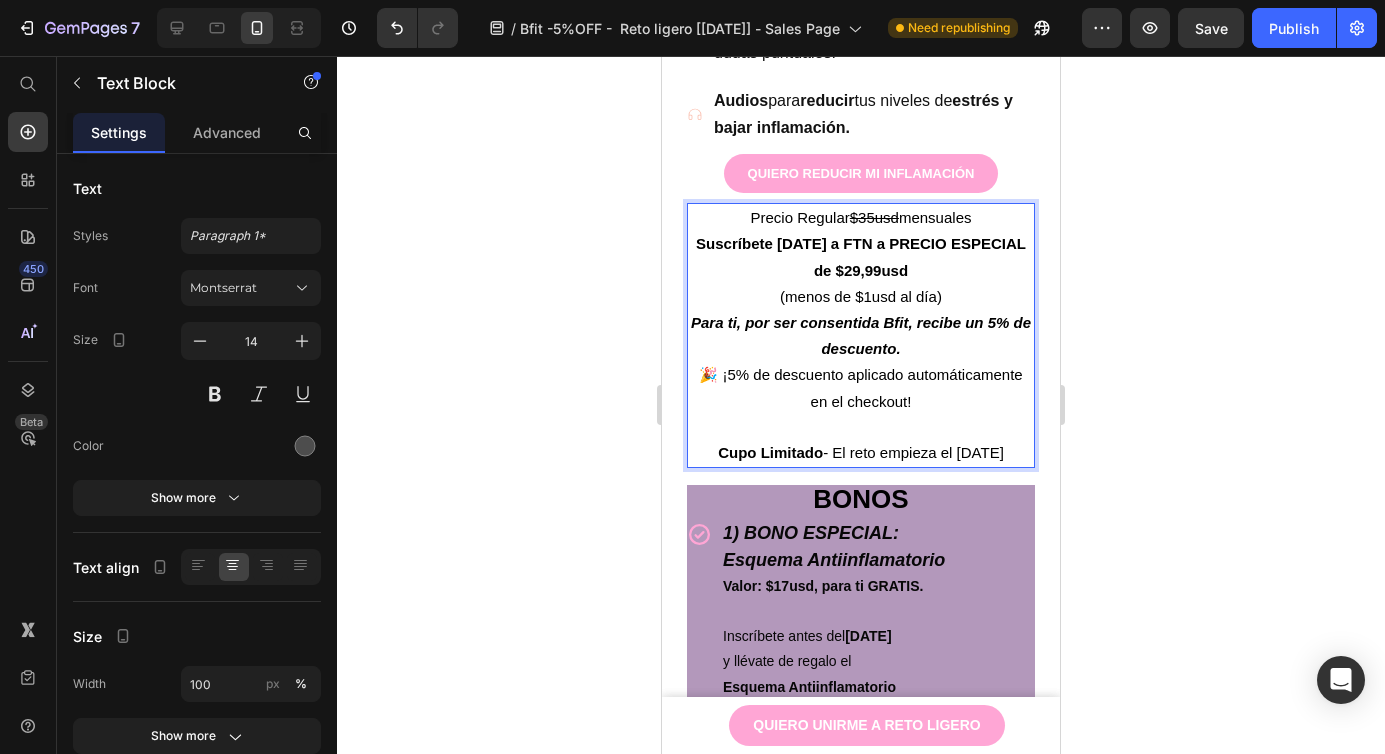 click on "Para ti, por ser consentida Bfit, recibe un 5% de descuento." at bounding box center (861, 335) 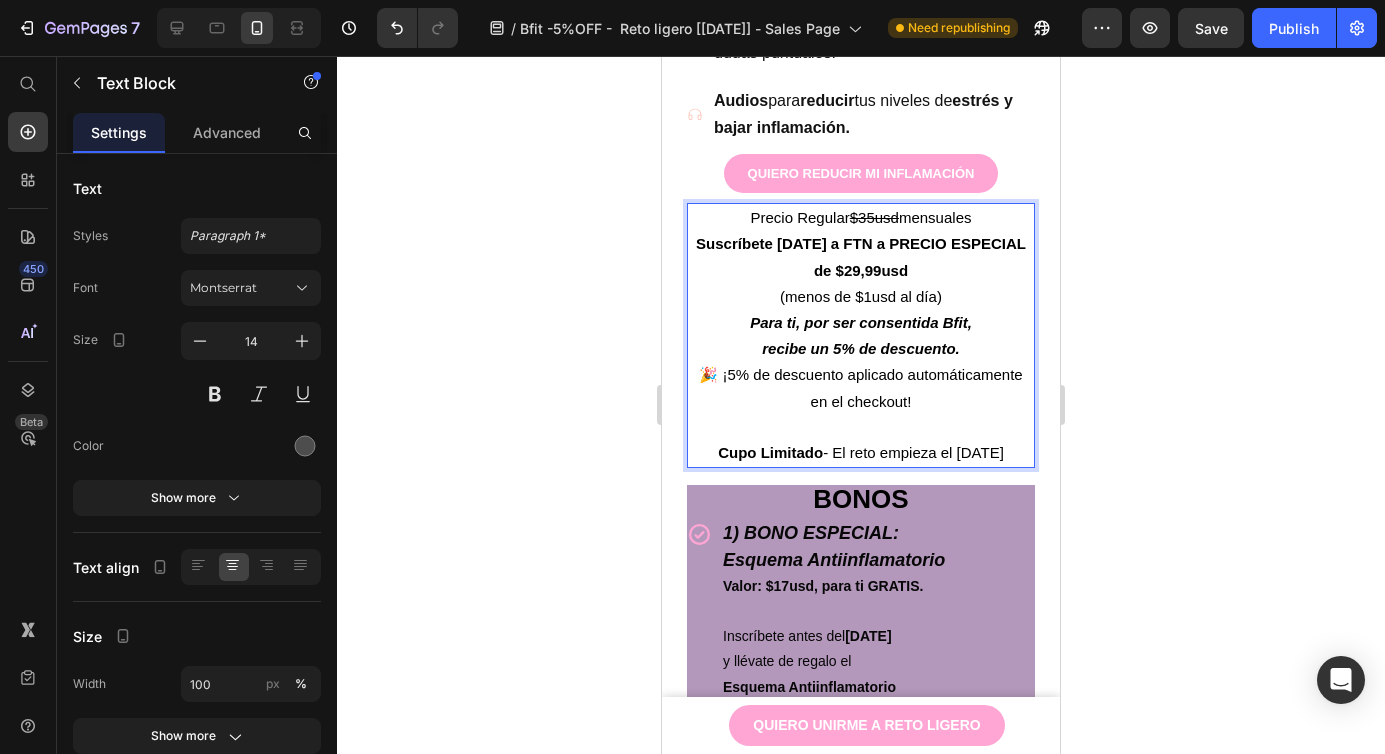 click on "Suscríbete [DATE] a FTN a PRECIO ESPECIAL de $29,99usd" at bounding box center [861, 256] 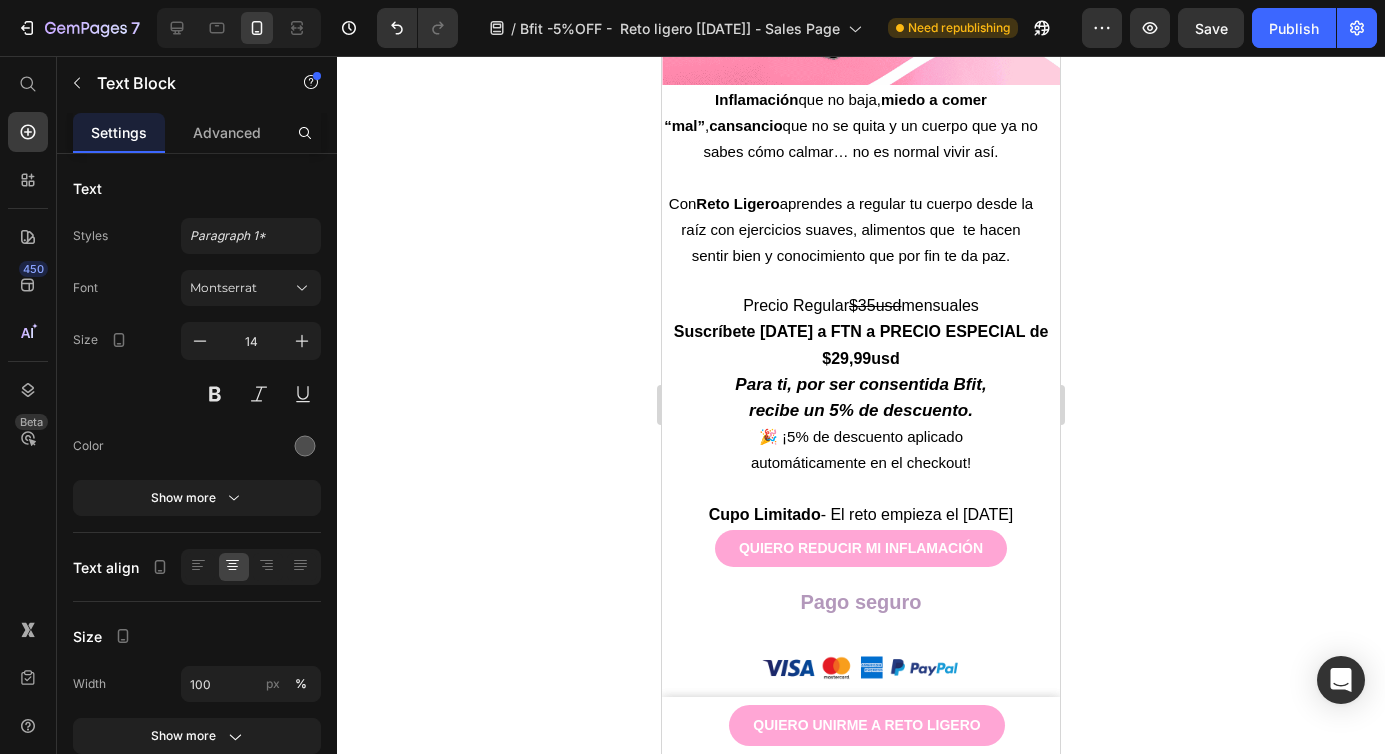 scroll, scrollTop: 6682, scrollLeft: 0, axis: vertical 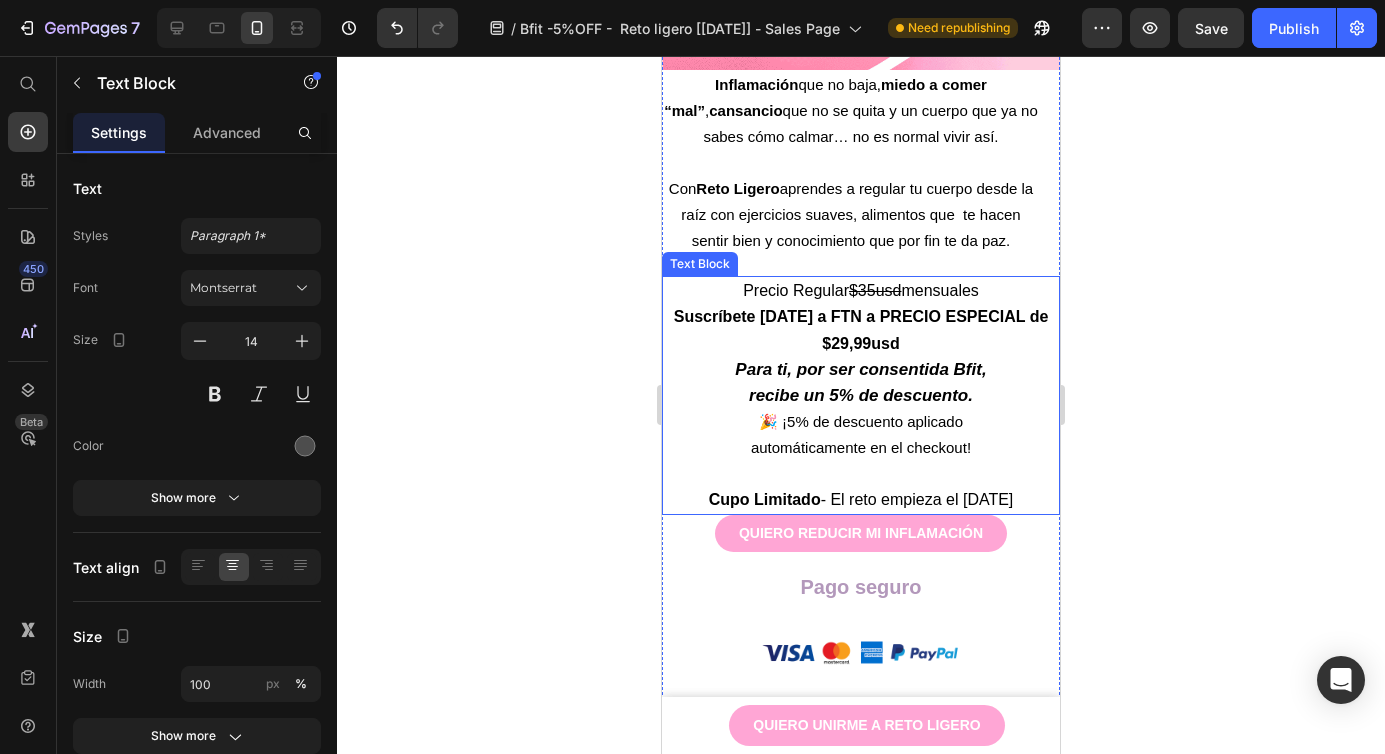 click on "Para ti, por ser consentida Bfit," at bounding box center [860, 369] 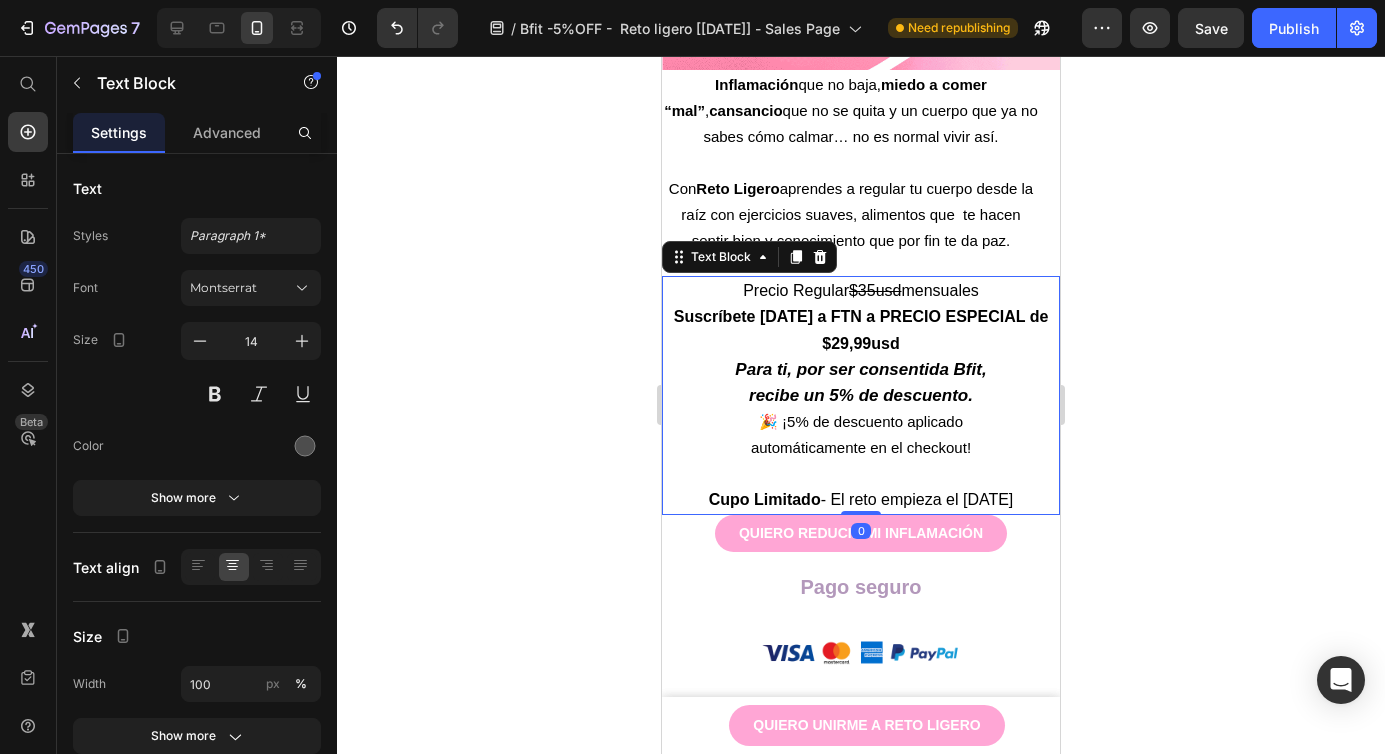 scroll, scrollTop: 0, scrollLeft: 0, axis: both 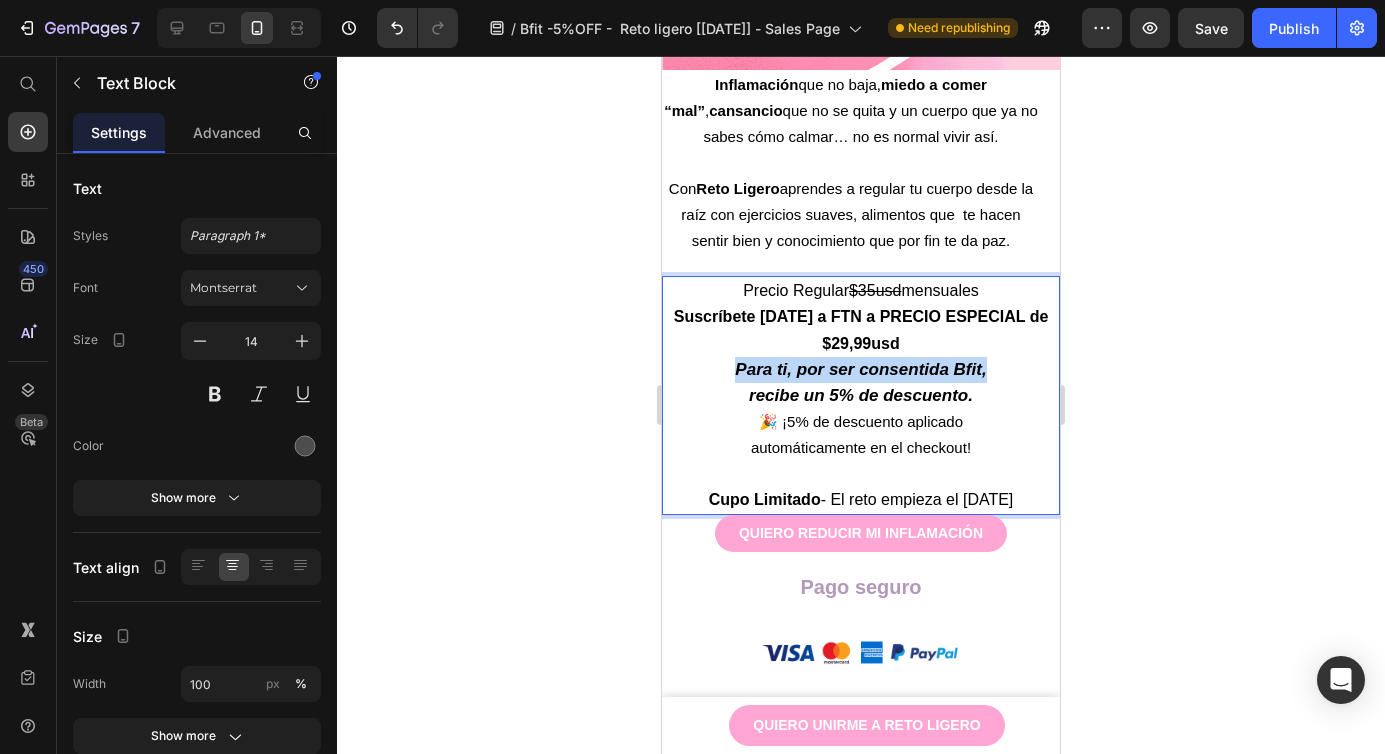 click on "Para ti, por ser consentida Bfit," at bounding box center [860, 369] 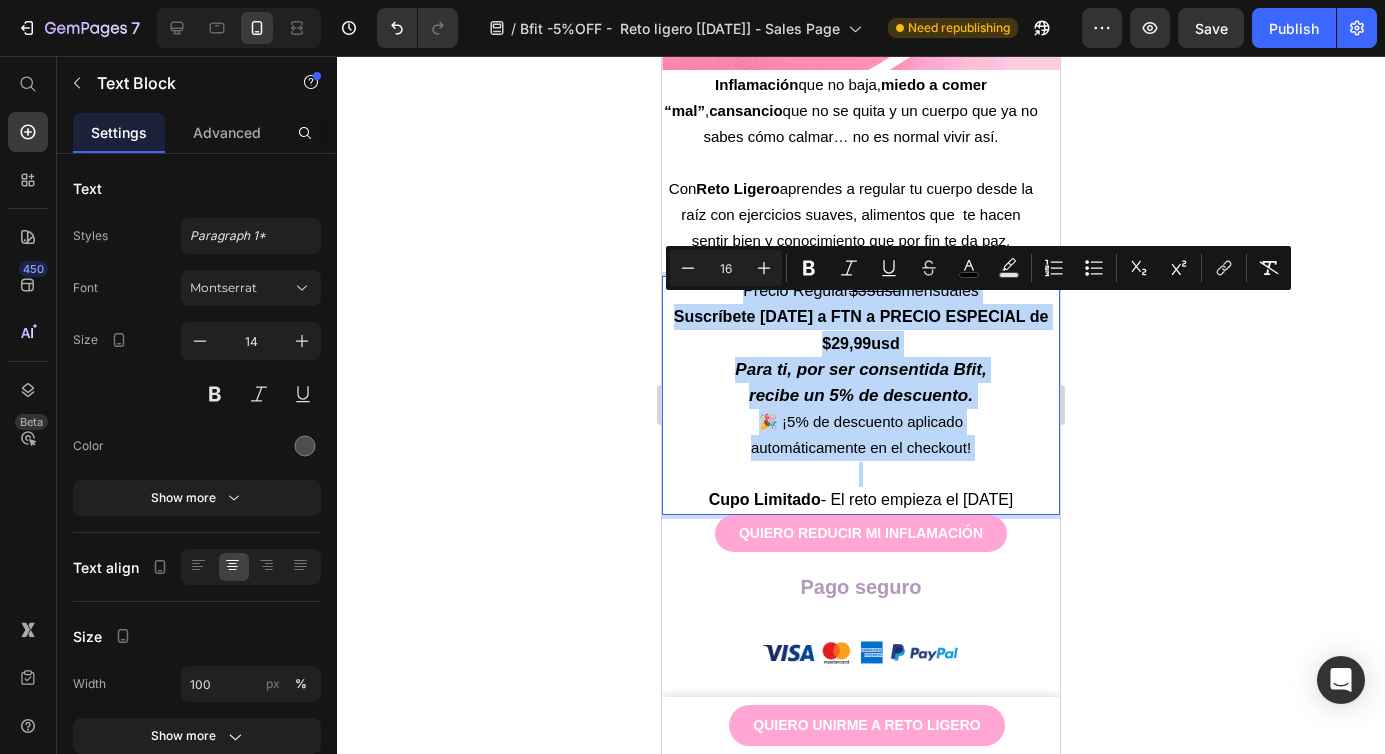 type on "14" 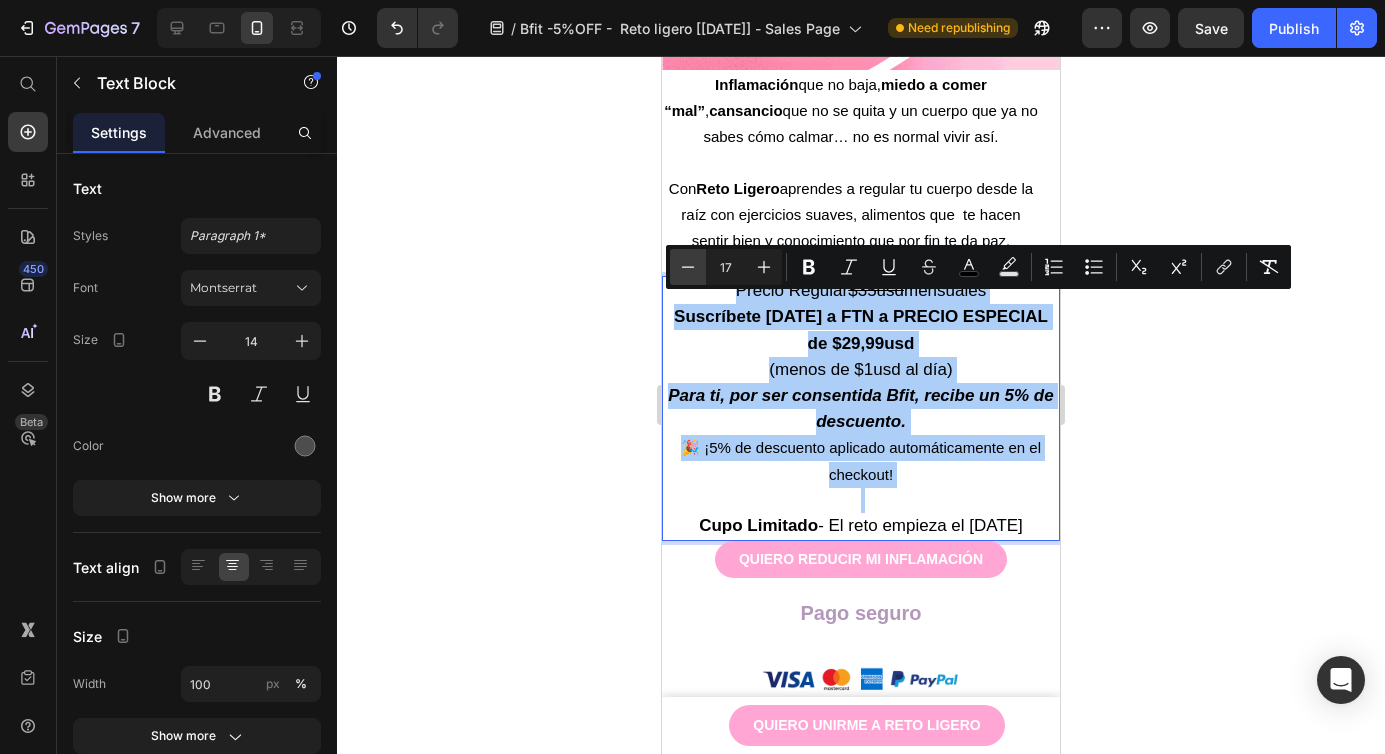 click 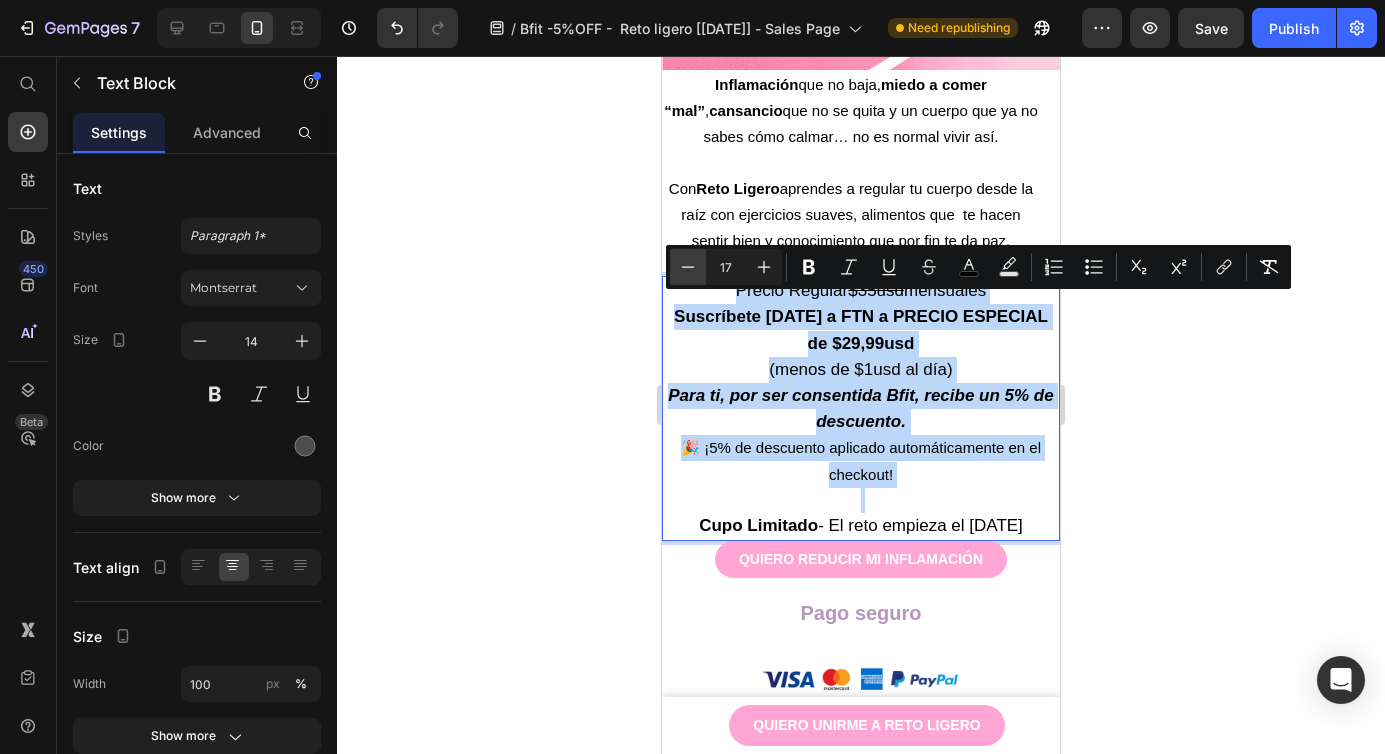 type on "16" 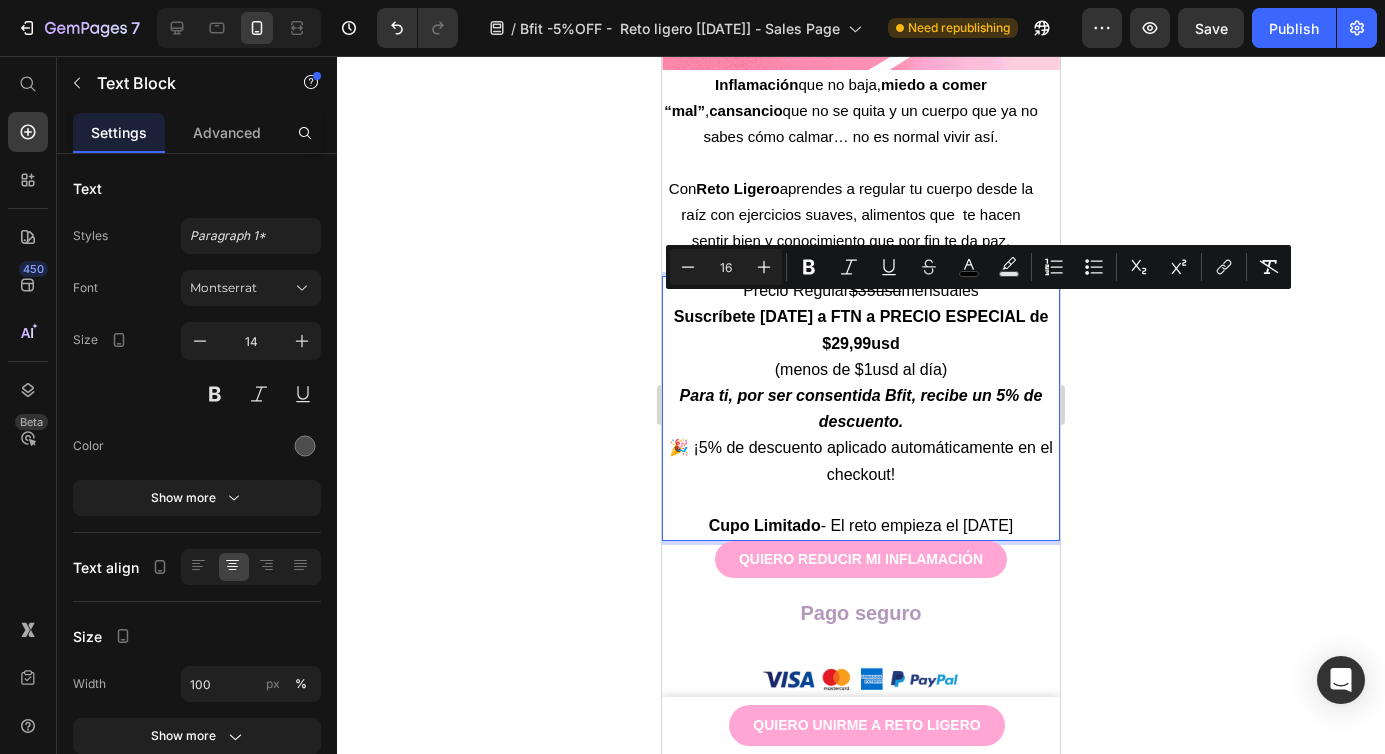 click on "Suscríbete [DATE] a FTN a PRECIO ESPECIAL de $29,99usd" at bounding box center [861, 329] 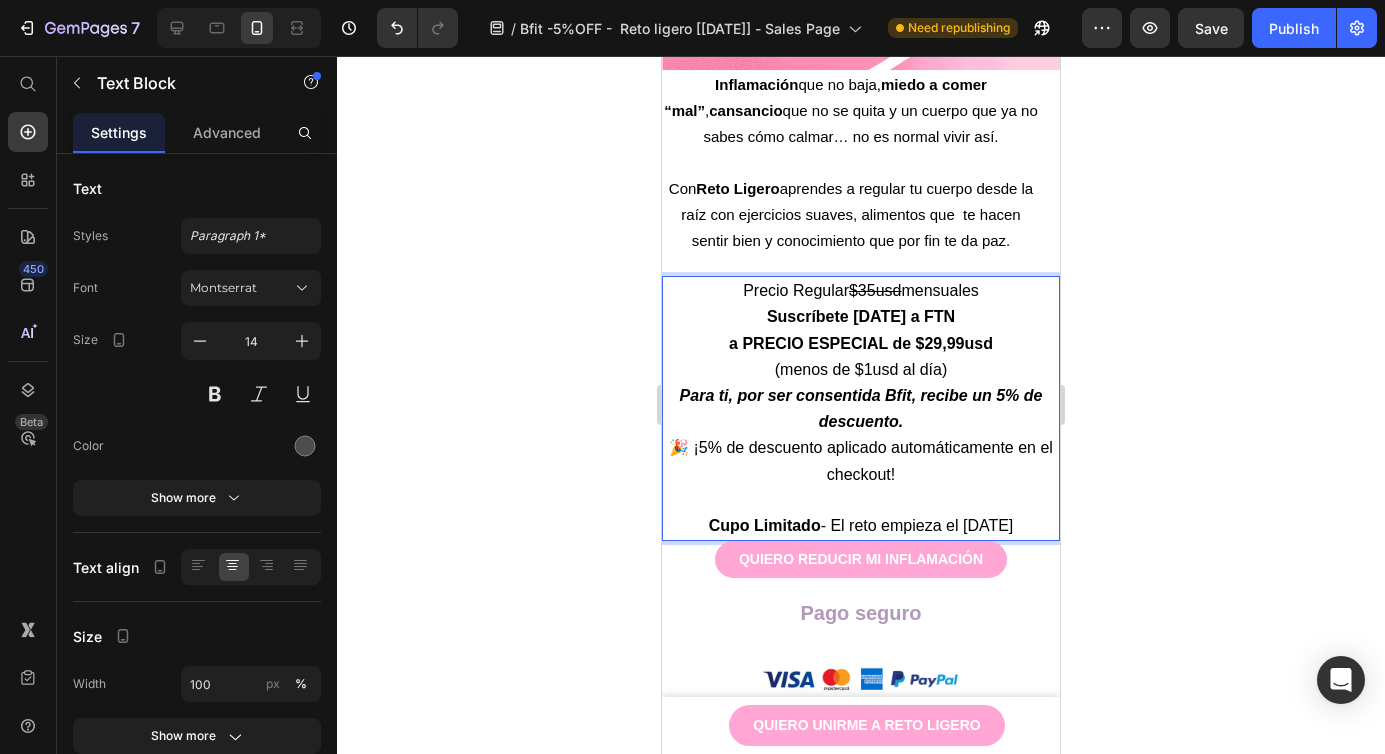 click on "Para ti, por ser consentida Bfit, recibe un 5% de descuento." at bounding box center (861, 408) 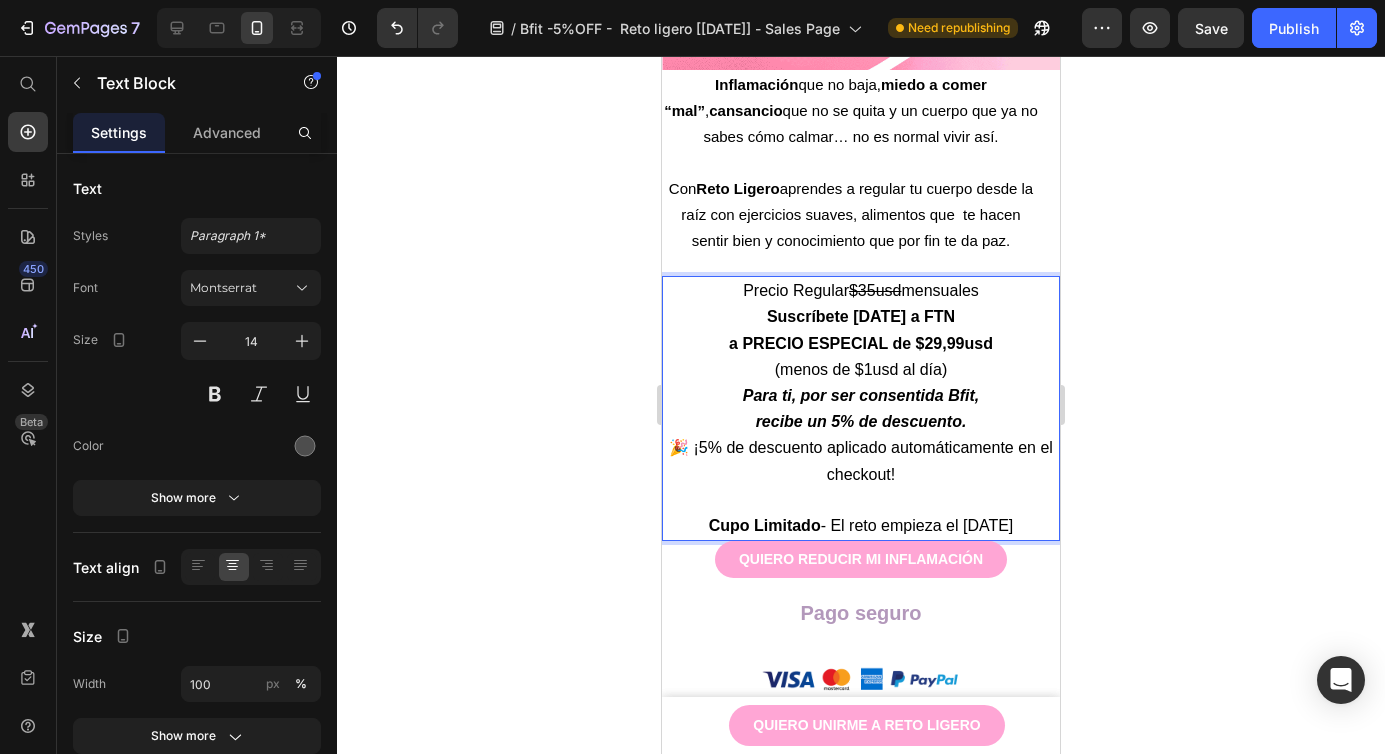click on "🎉 ¡5% de descuento aplicado automáticamente en el checkout! Cupo Limitado  - El reto empieza el [DATE]" at bounding box center [861, 487] 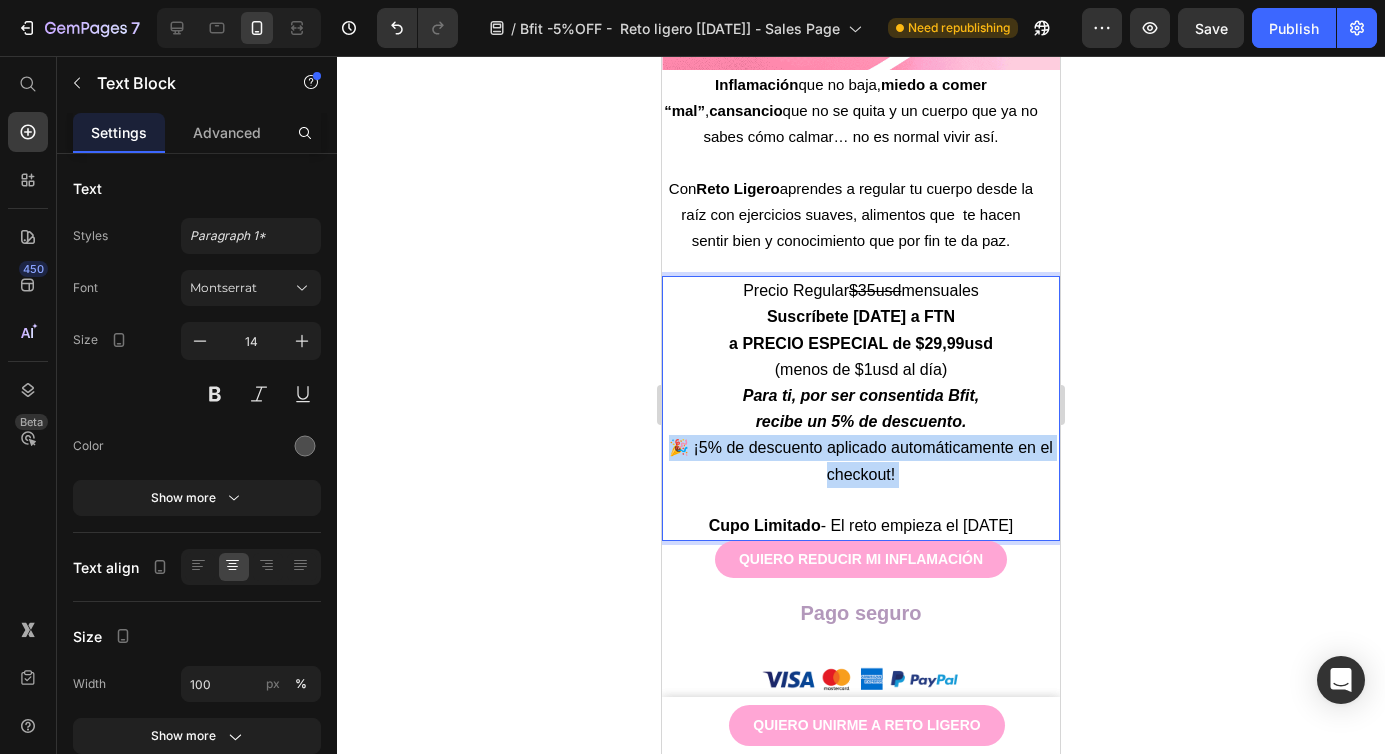 click on "🎉 ¡5% de descuento aplicado automáticamente en el checkout! Cupo Limitado  - El reto empieza el [DATE]" at bounding box center (861, 487) 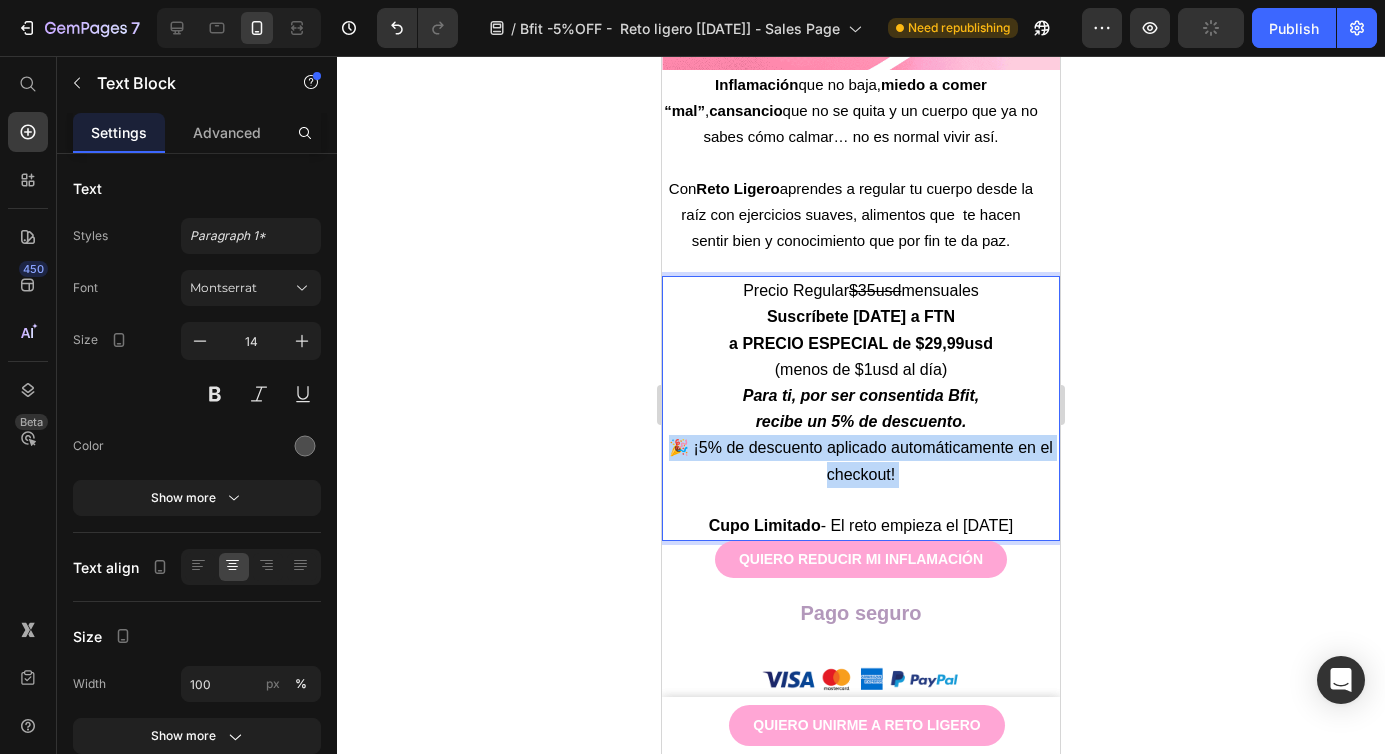 click on "🎉 ¡5% de descuento aplicado automáticamente en el checkout! Cupo Limitado  - El reto empieza el [DATE]" at bounding box center [861, 487] 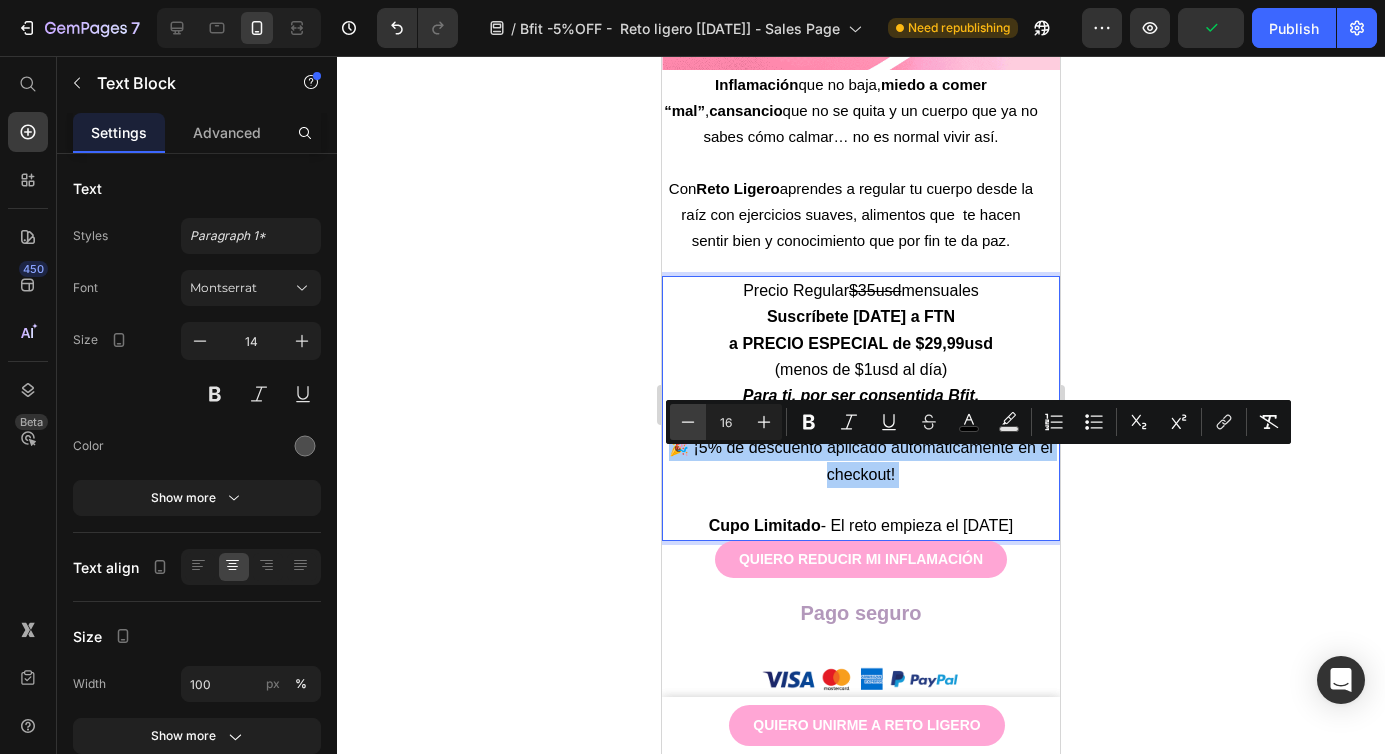 click 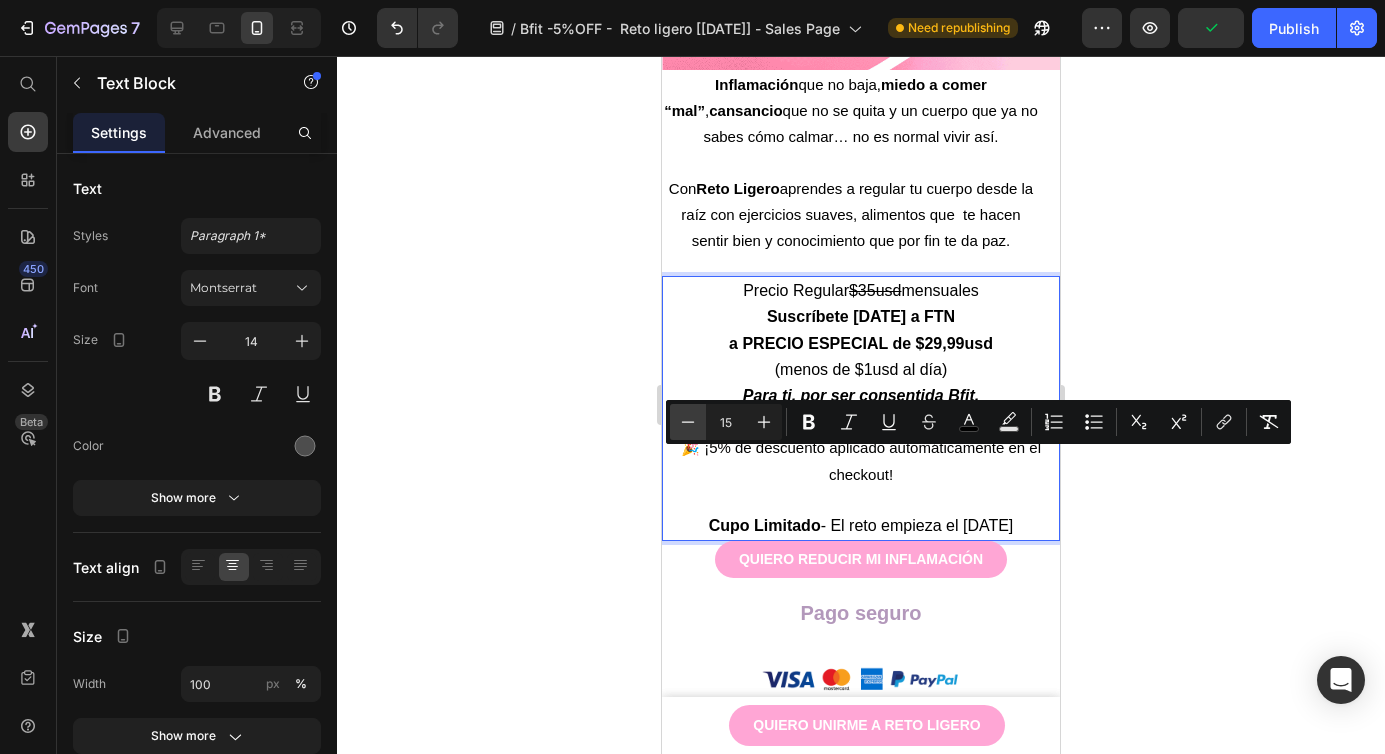 click 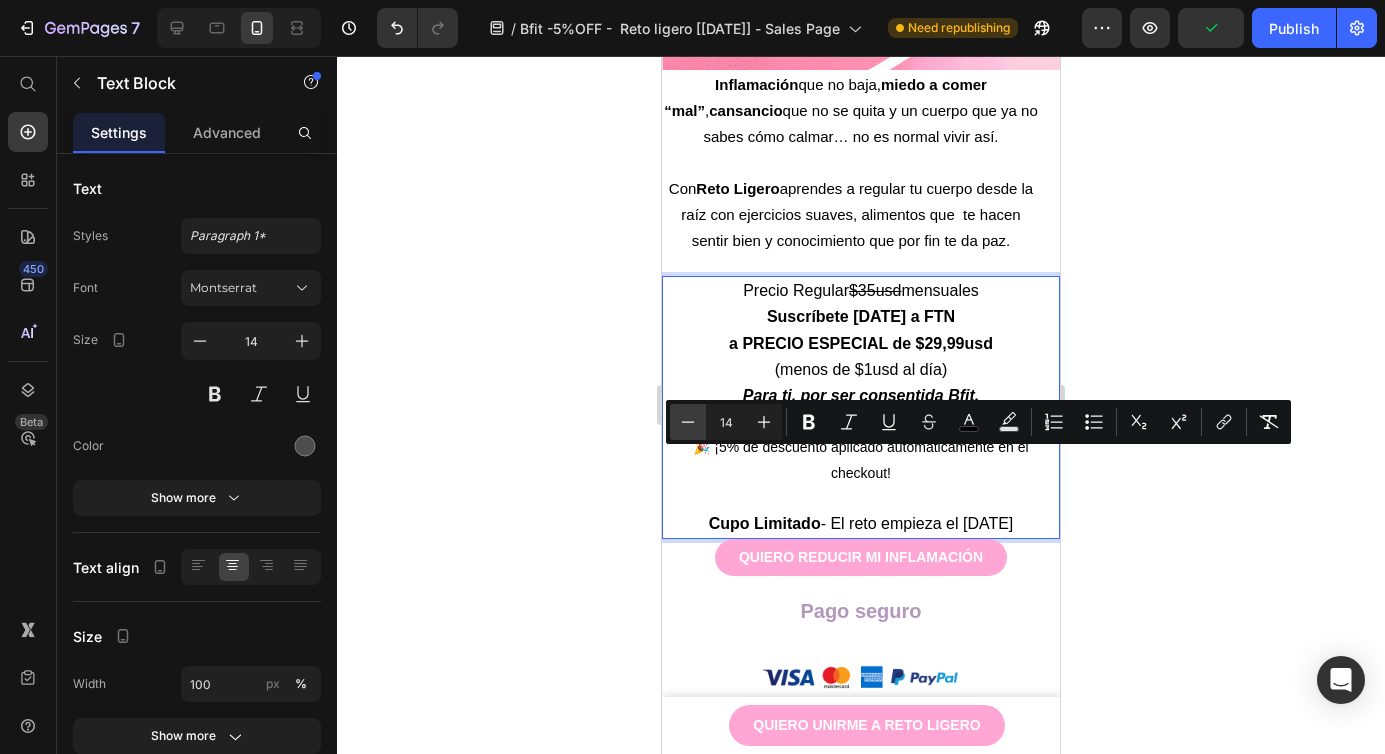 click 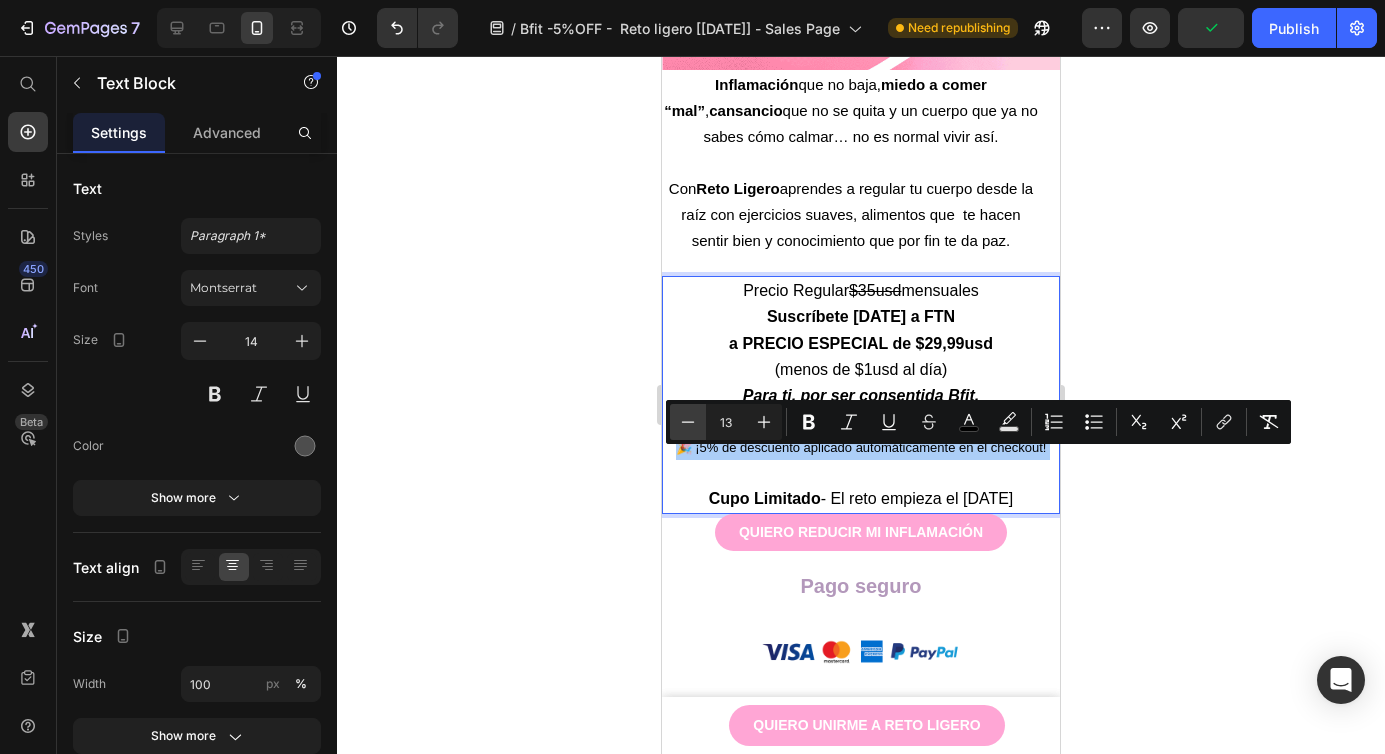click 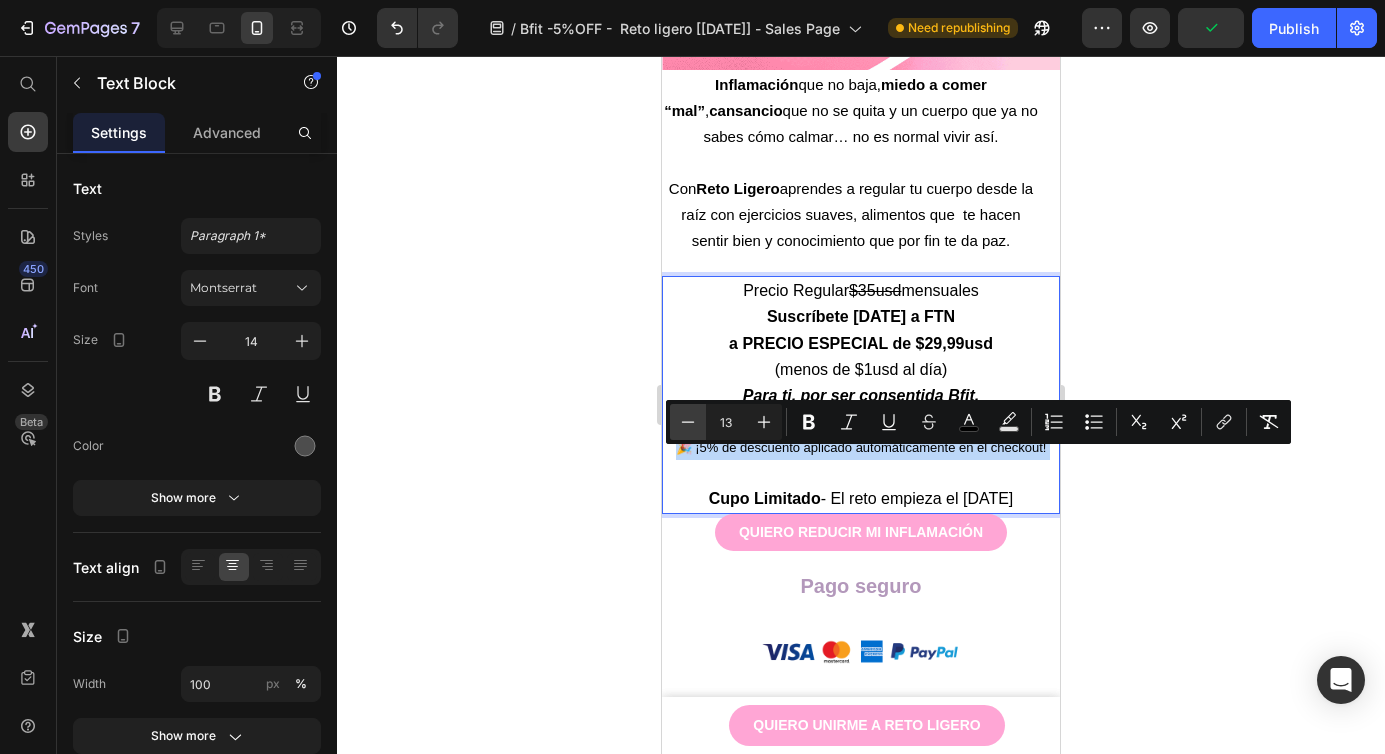 type on "12" 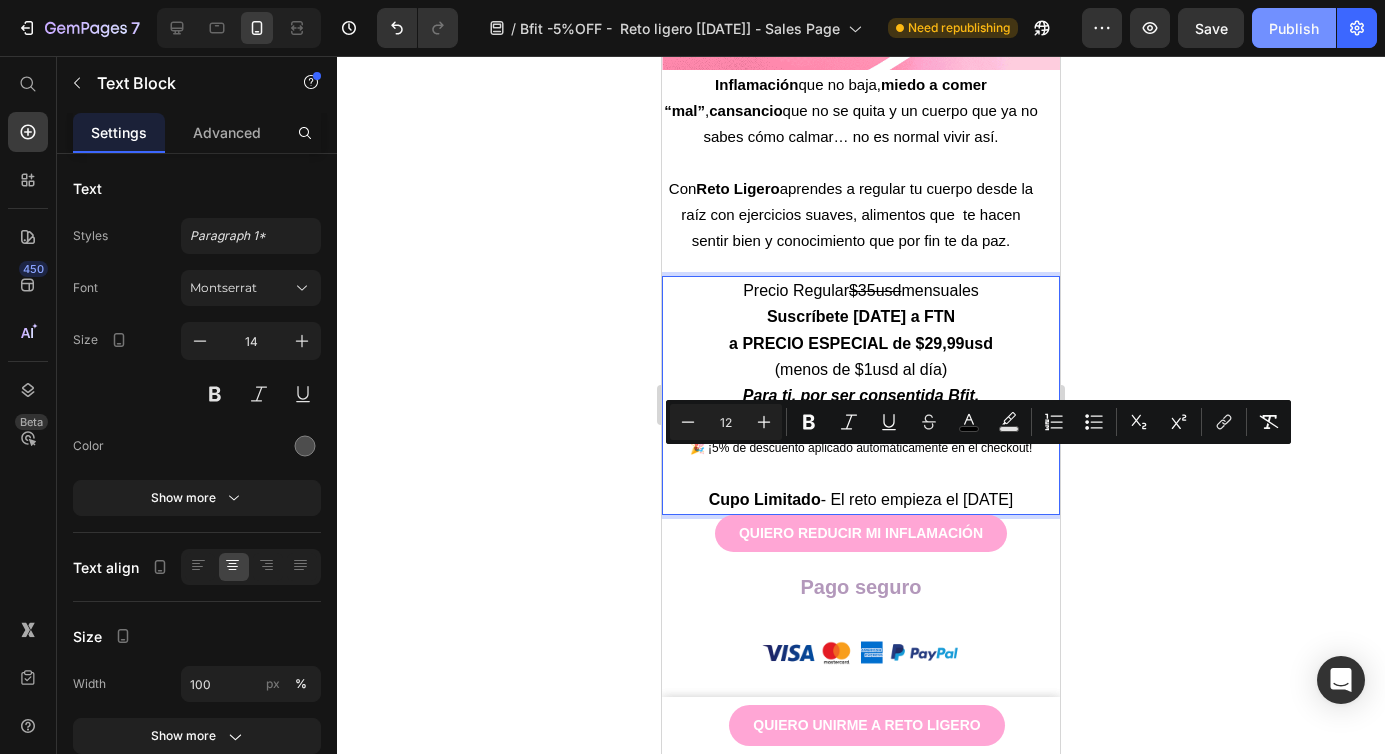 click on "Publish" 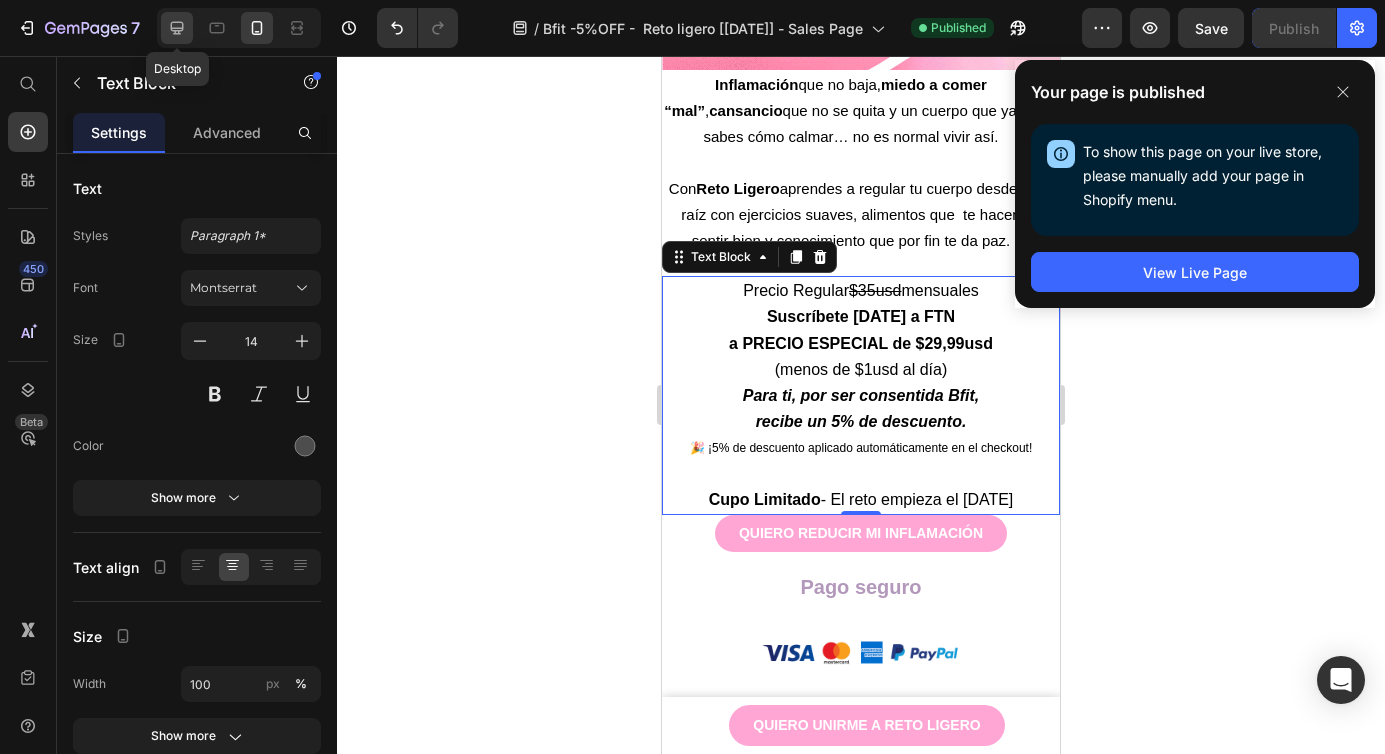 click 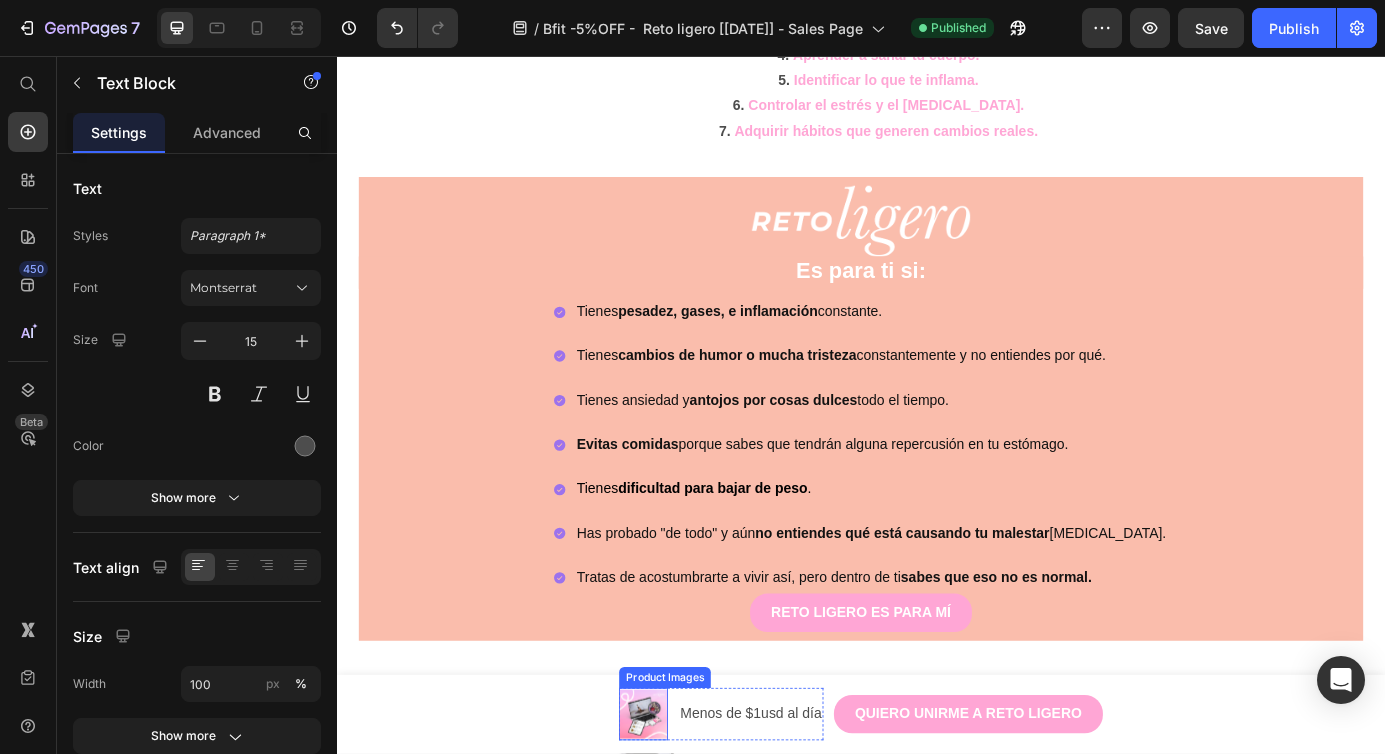 scroll, scrollTop: 0, scrollLeft: 0, axis: both 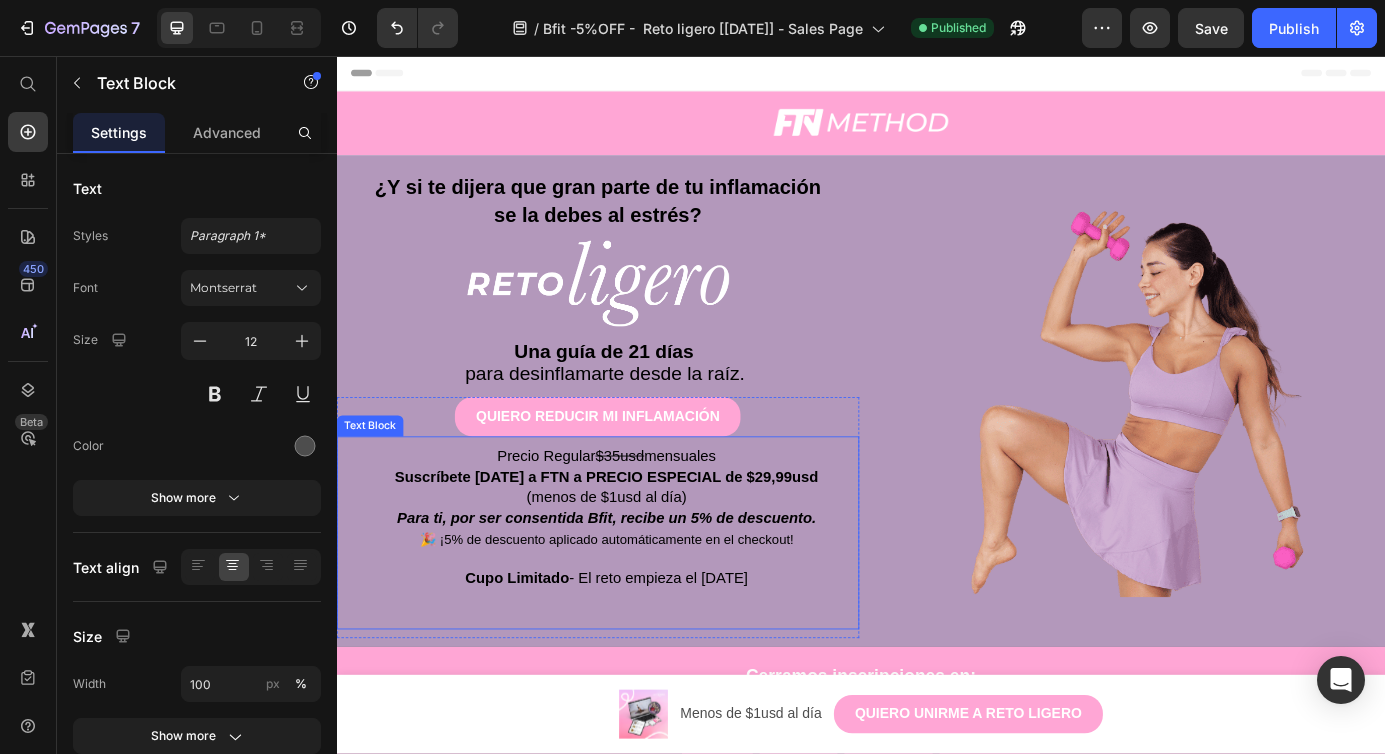 click on "Suscríbete [DATE] a FTN a PRECIO ESPECIAL de $29,99usd" at bounding box center (645, 538) 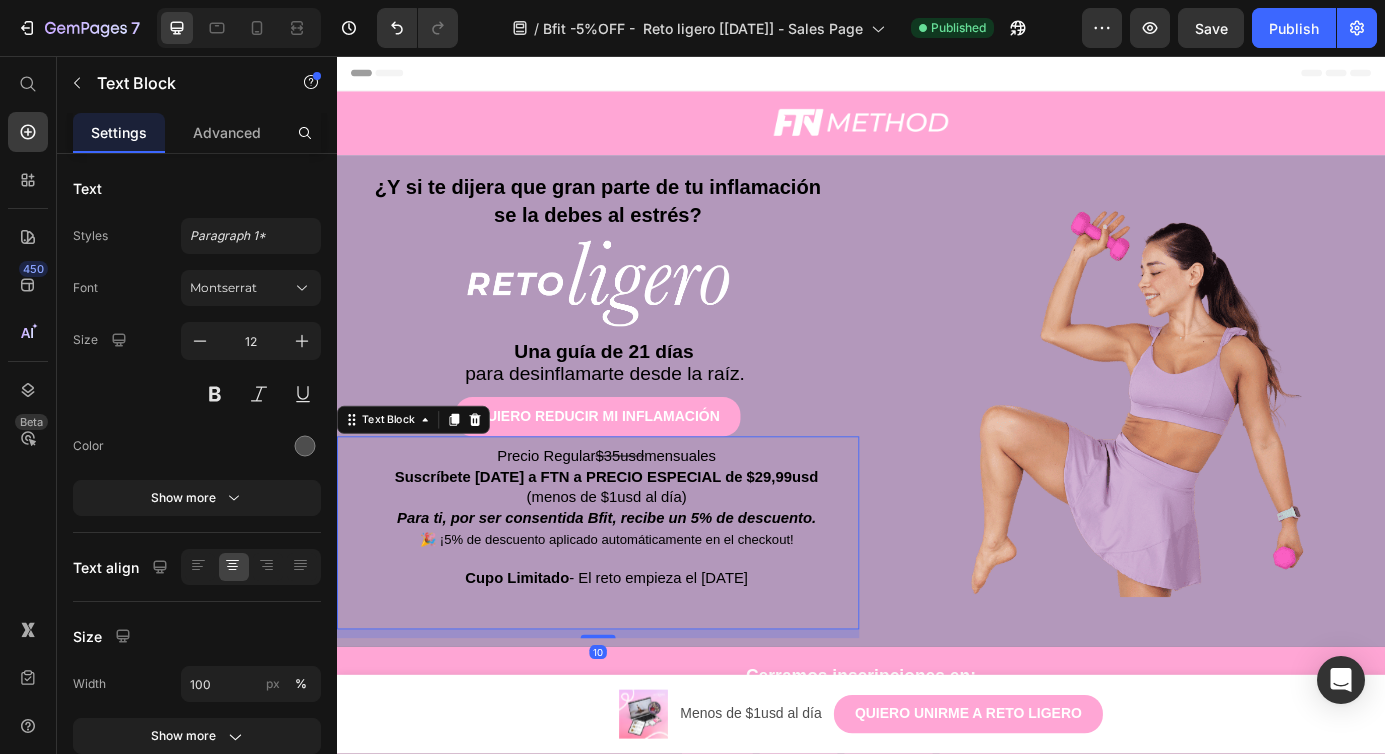 click on "Suscríbete [DATE] a FTN a PRECIO ESPECIAL de $29,99usd" at bounding box center (645, 538) 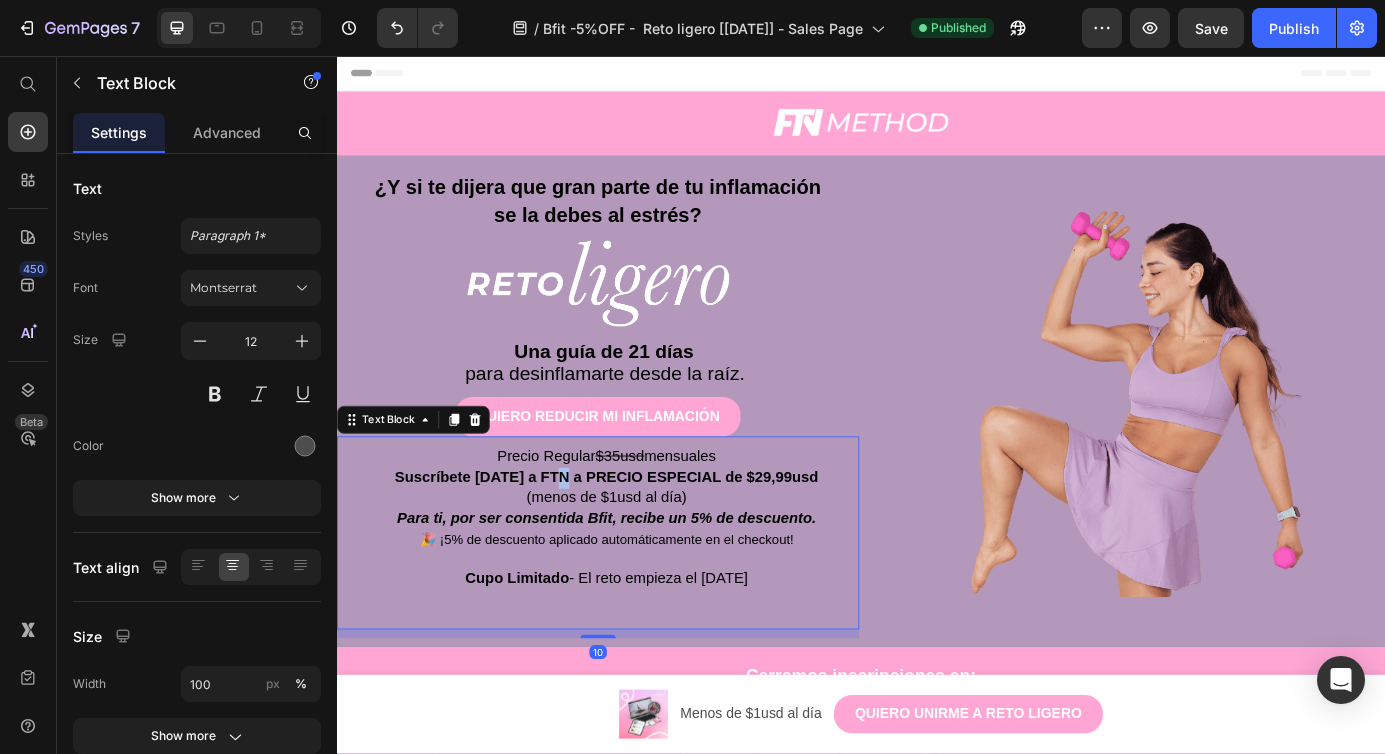 click on "Suscríbete [DATE] a FTN a PRECIO ESPECIAL de $29,99usd" at bounding box center [645, 538] 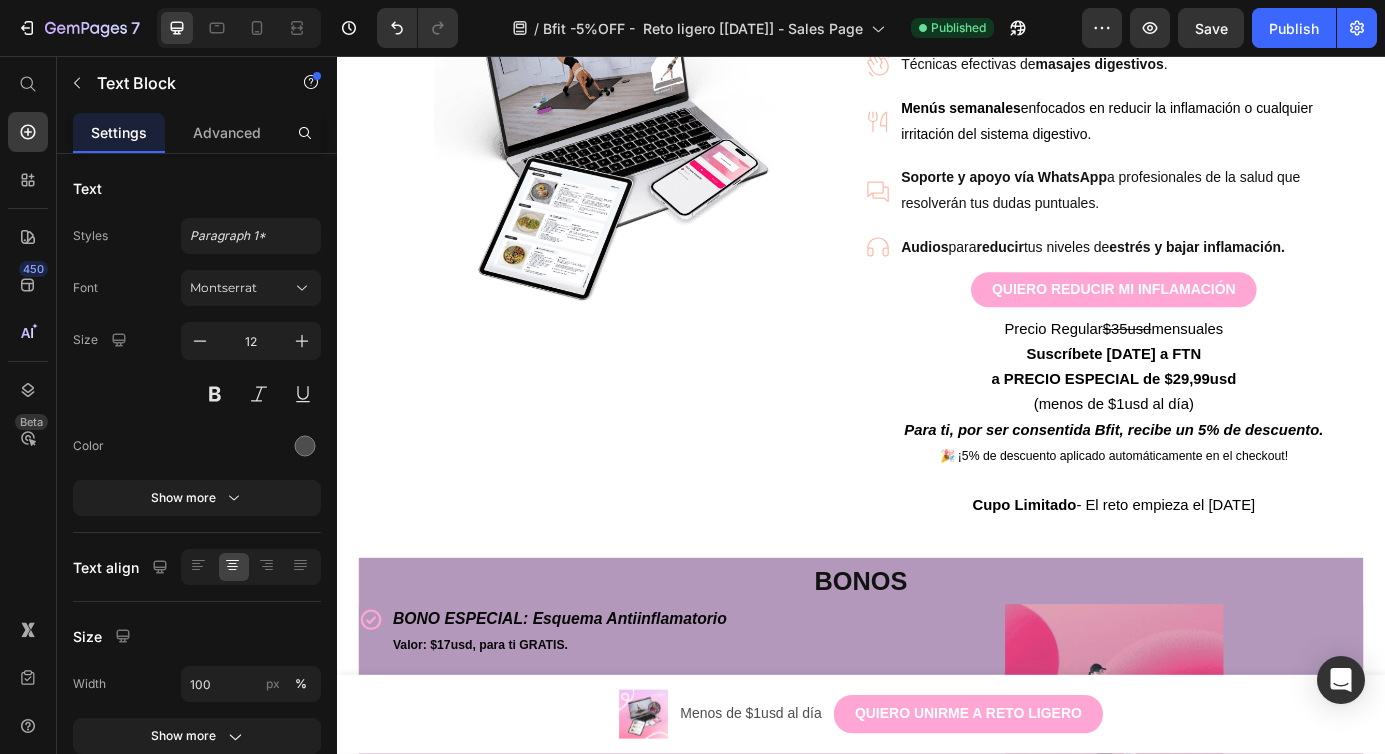 scroll, scrollTop: 2016, scrollLeft: 0, axis: vertical 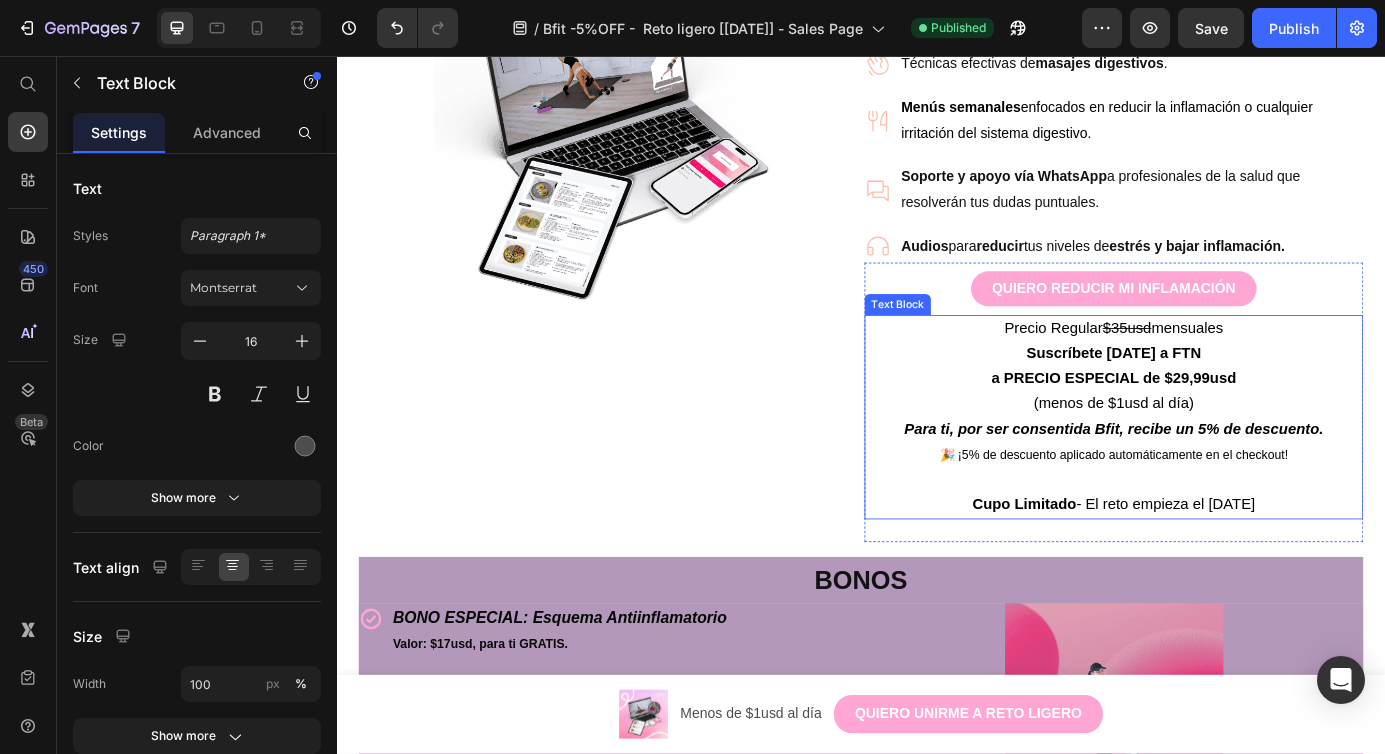 click on "a PRECIO ESPECIAL de $29,99usd" at bounding box center (1226, 425) 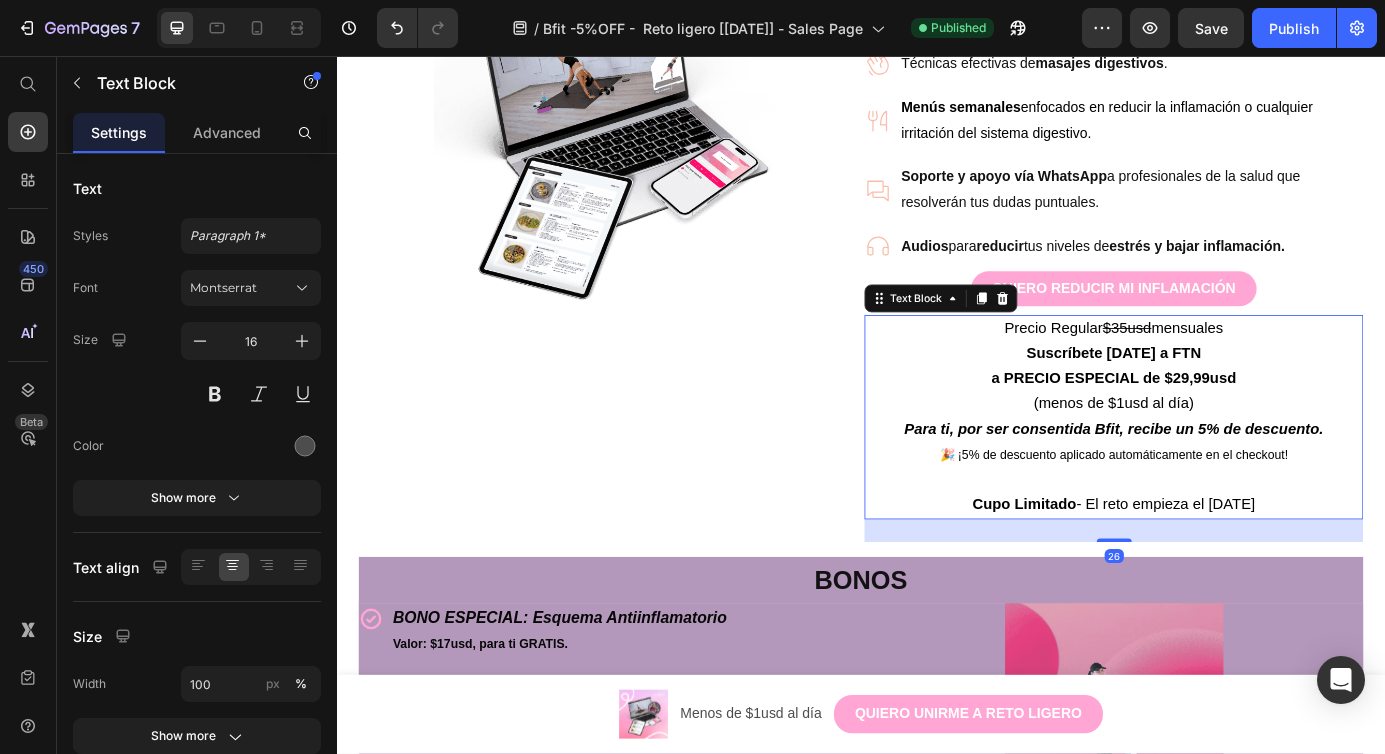 click on "a PRECIO ESPECIAL de $29,99usd" at bounding box center [1226, 425] 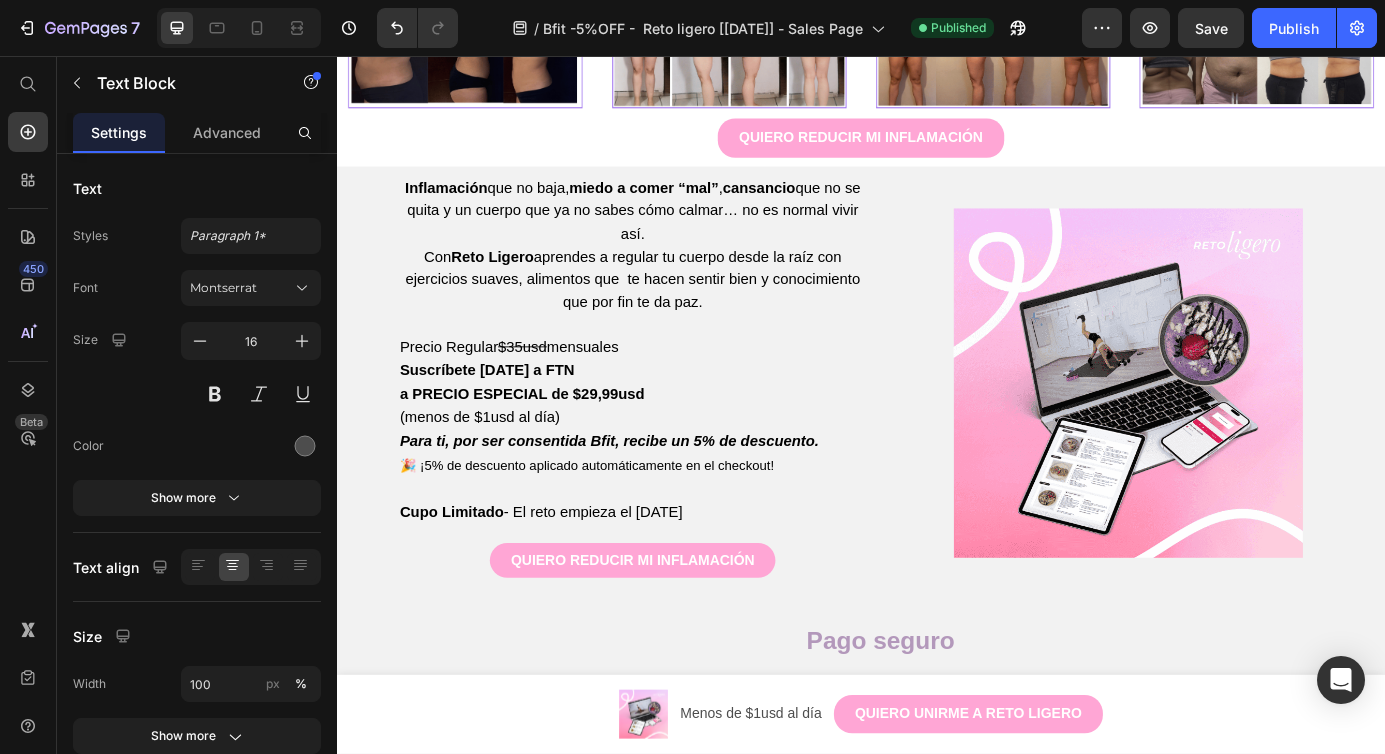 scroll, scrollTop: 3757, scrollLeft: 0, axis: vertical 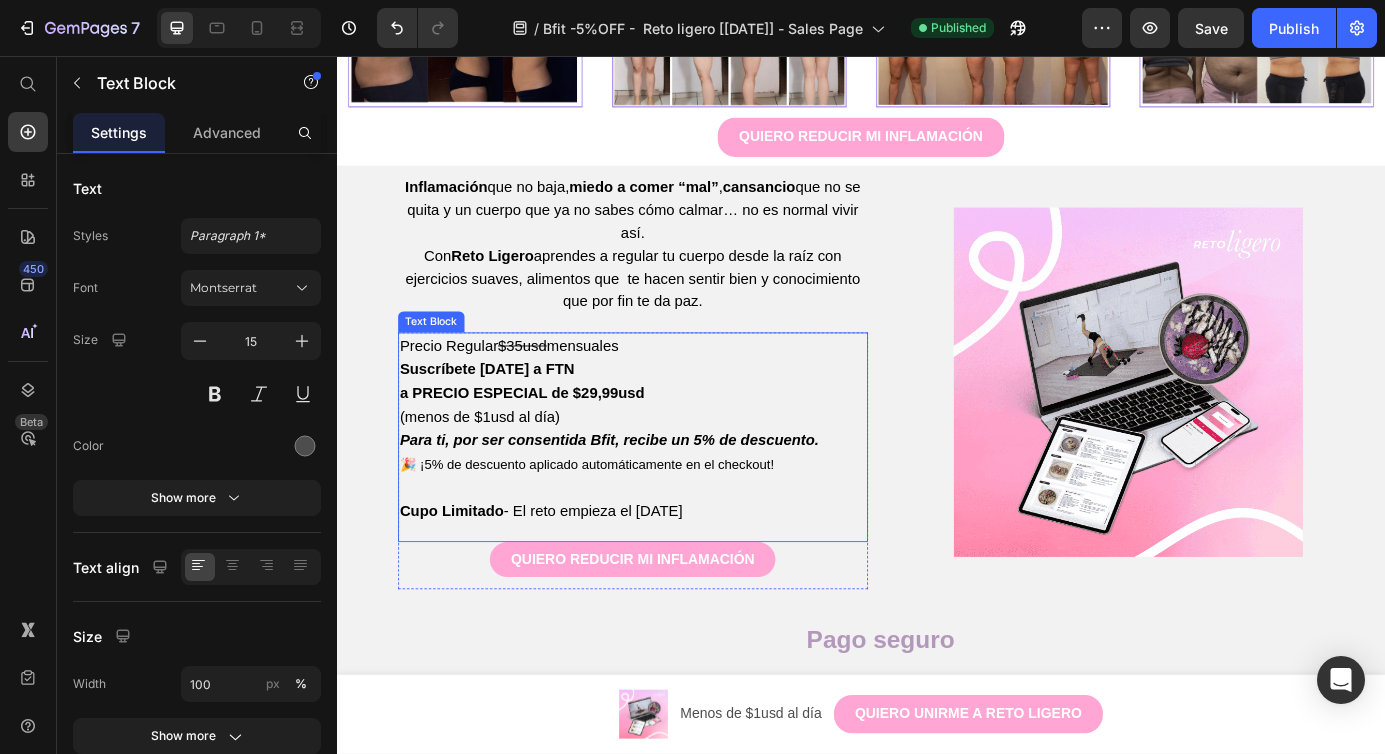 click on "a PRECIO ESPECIAL de $29,99usd" at bounding box center [549, 442] 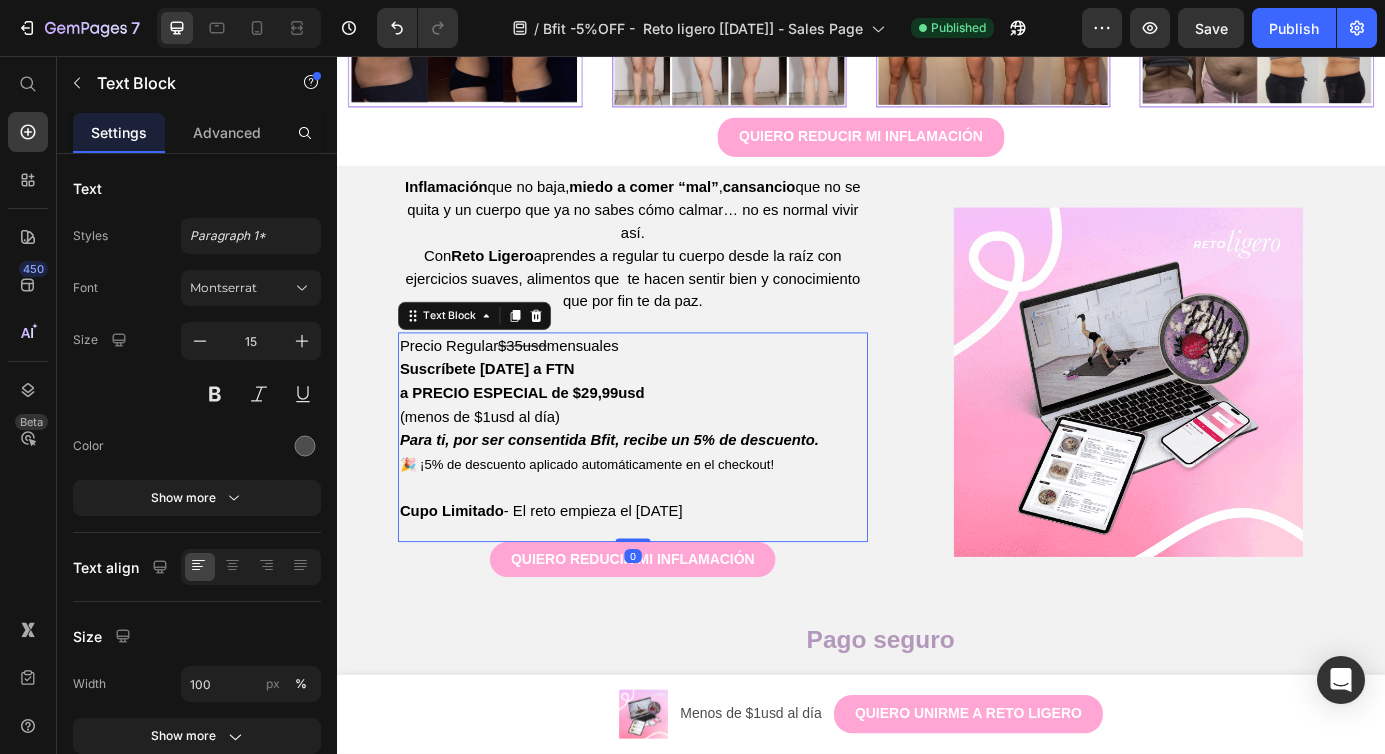 click on "a PRECIO ESPECIAL de $29,99usd" at bounding box center [549, 442] 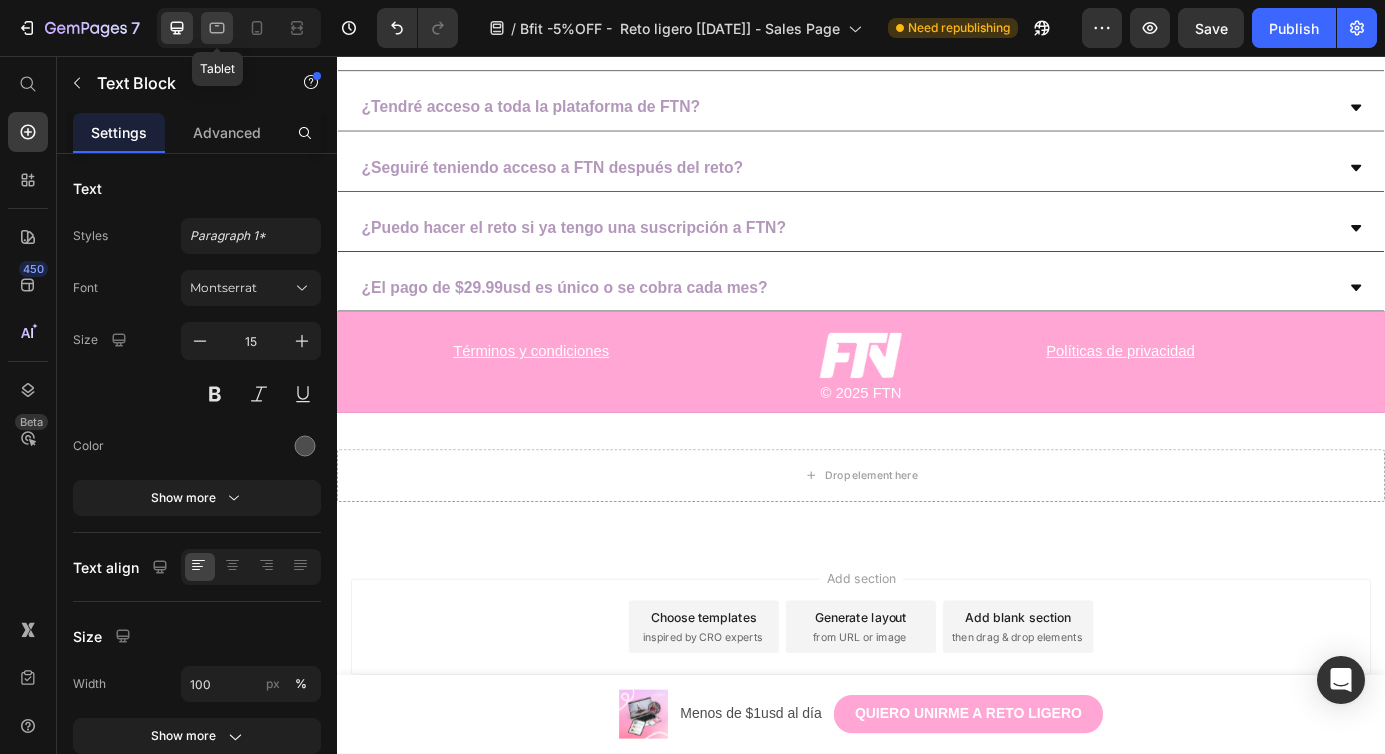 click 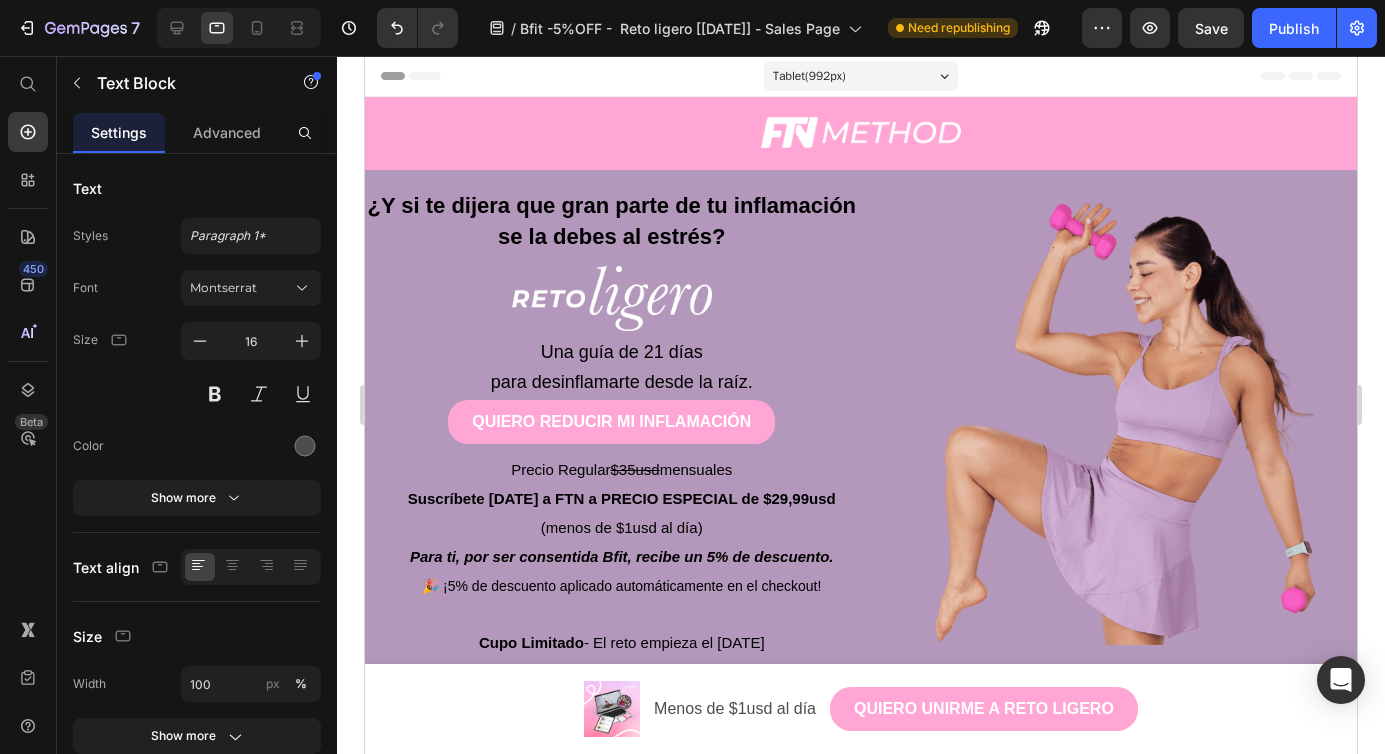 scroll, scrollTop: 145, scrollLeft: 0, axis: vertical 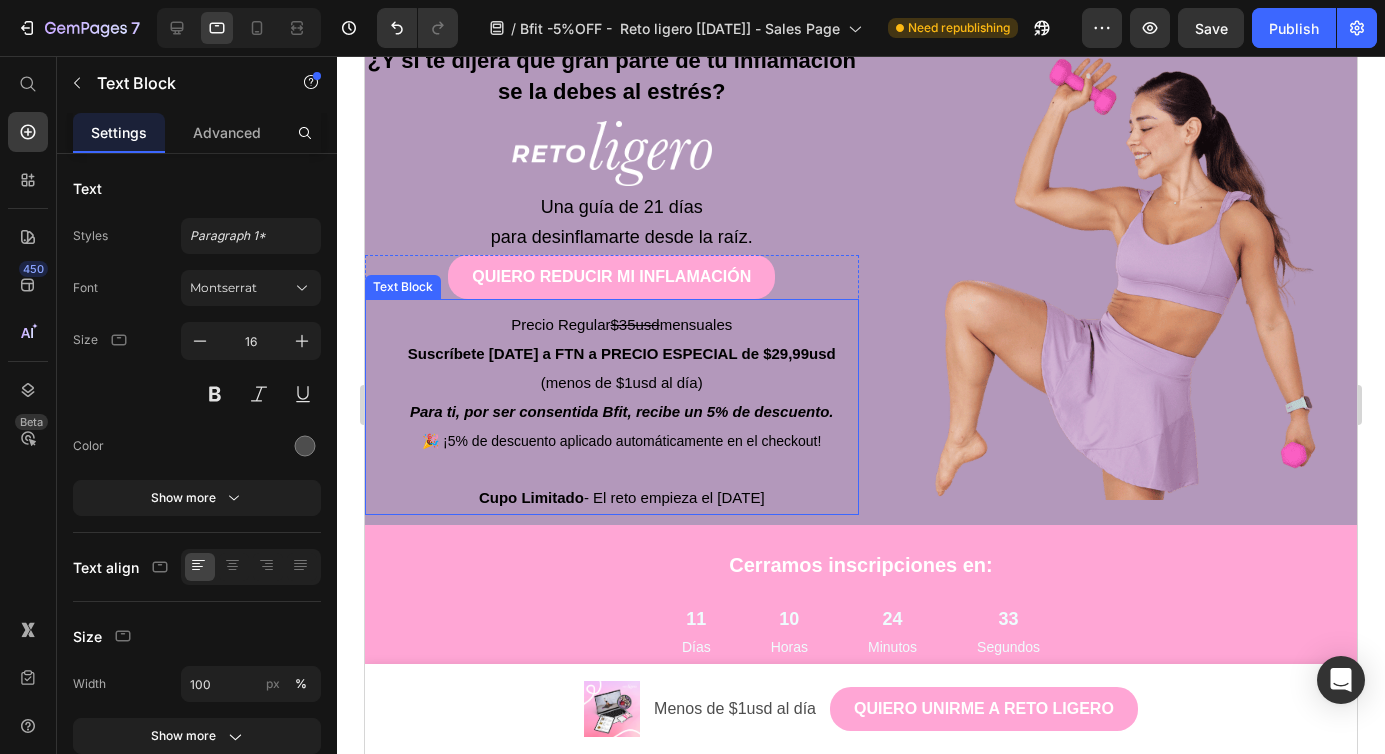 click on "Para ti, por ser consentida Bfit, recibe un 5% de descuento." at bounding box center [622, 412] 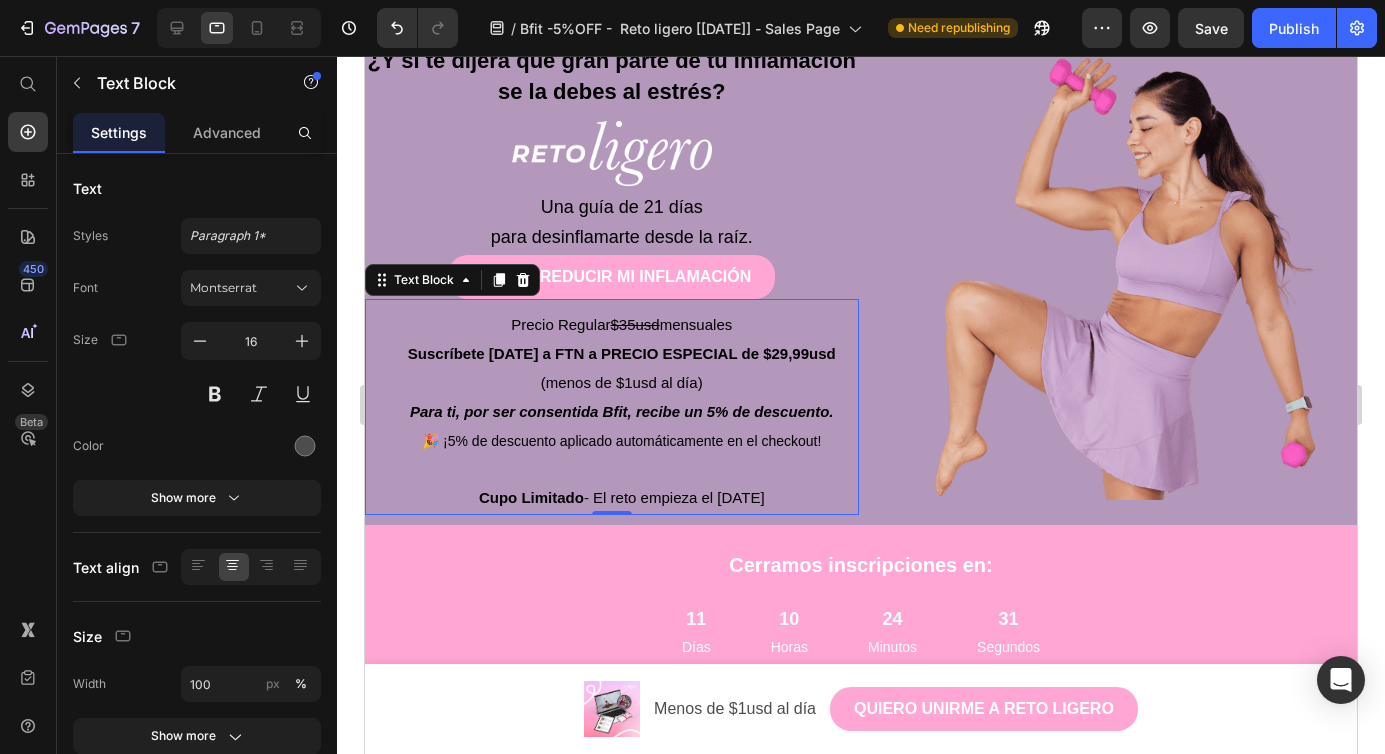click on "Suscríbete [DATE] a FTN a PRECIO ESPECIAL de $29,99usd" at bounding box center (622, 353) 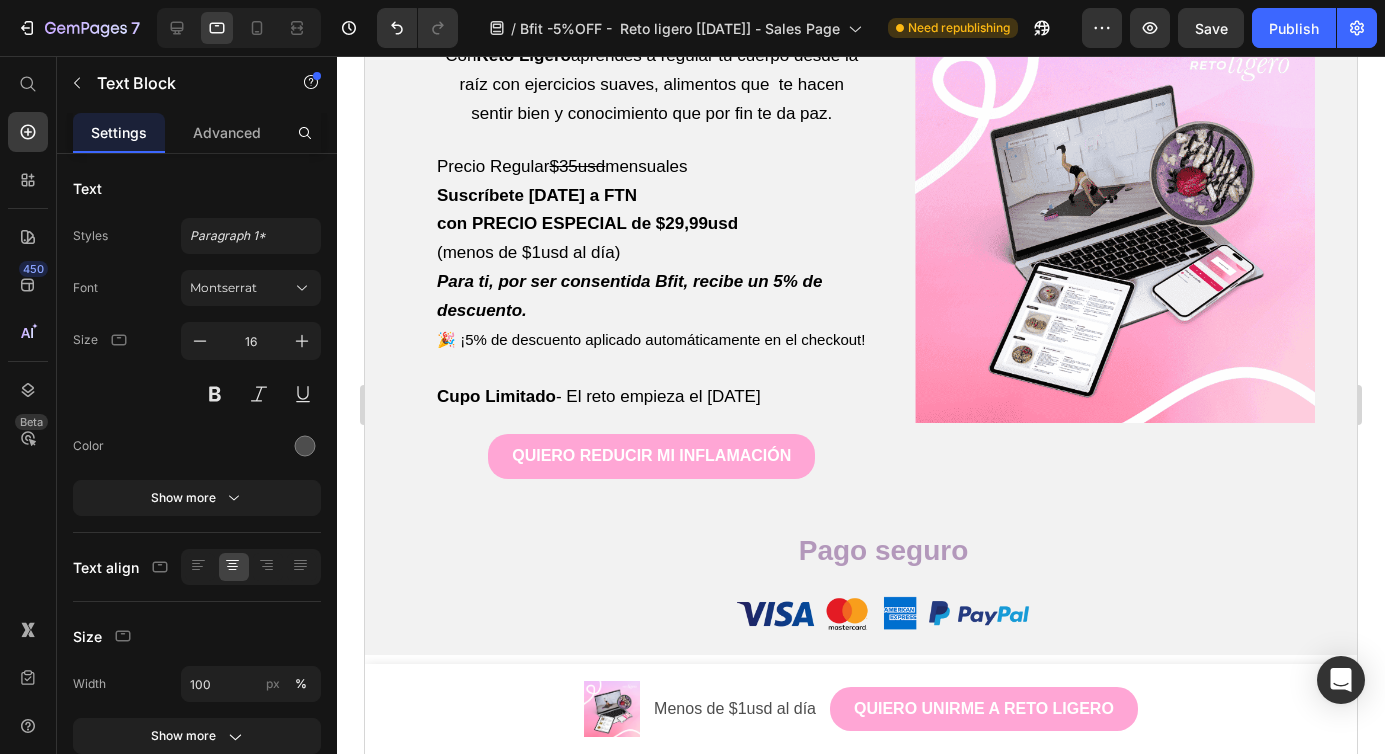 scroll, scrollTop: 3989, scrollLeft: 0, axis: vertical 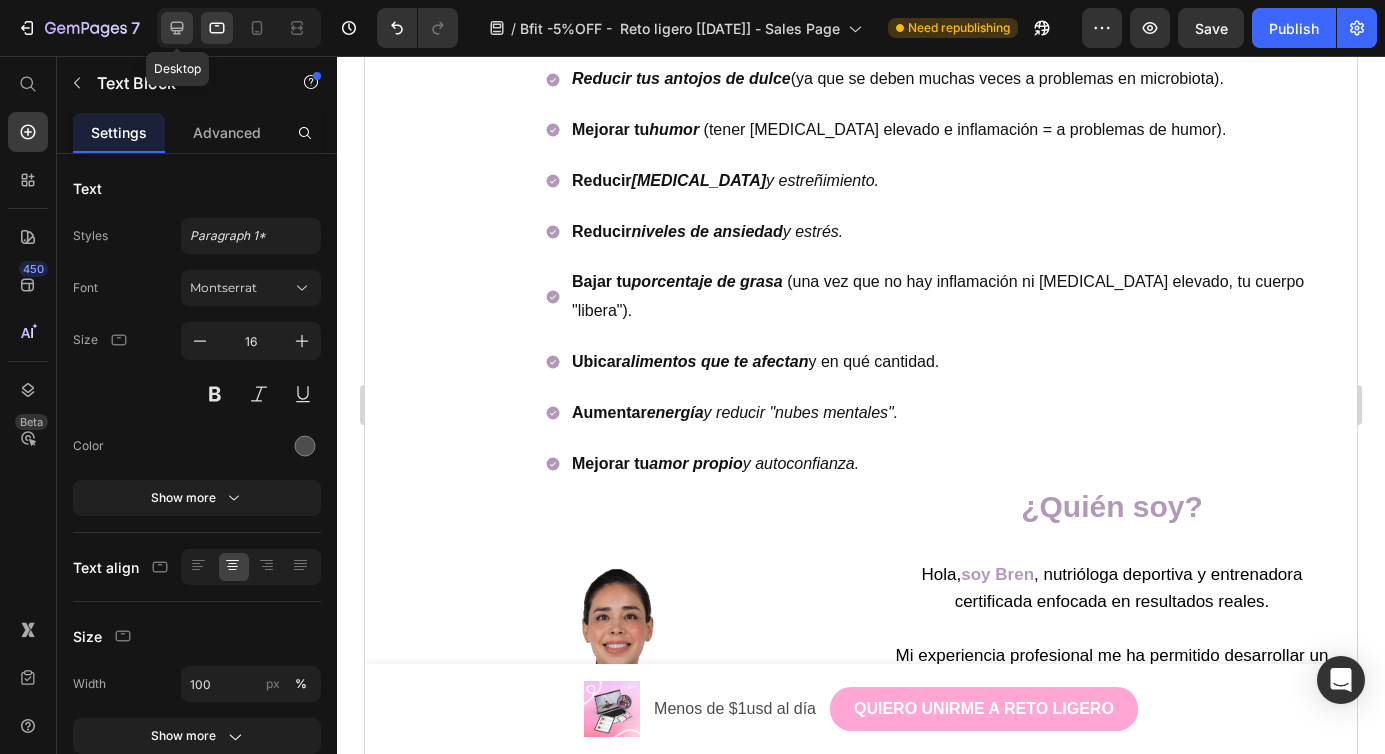 click 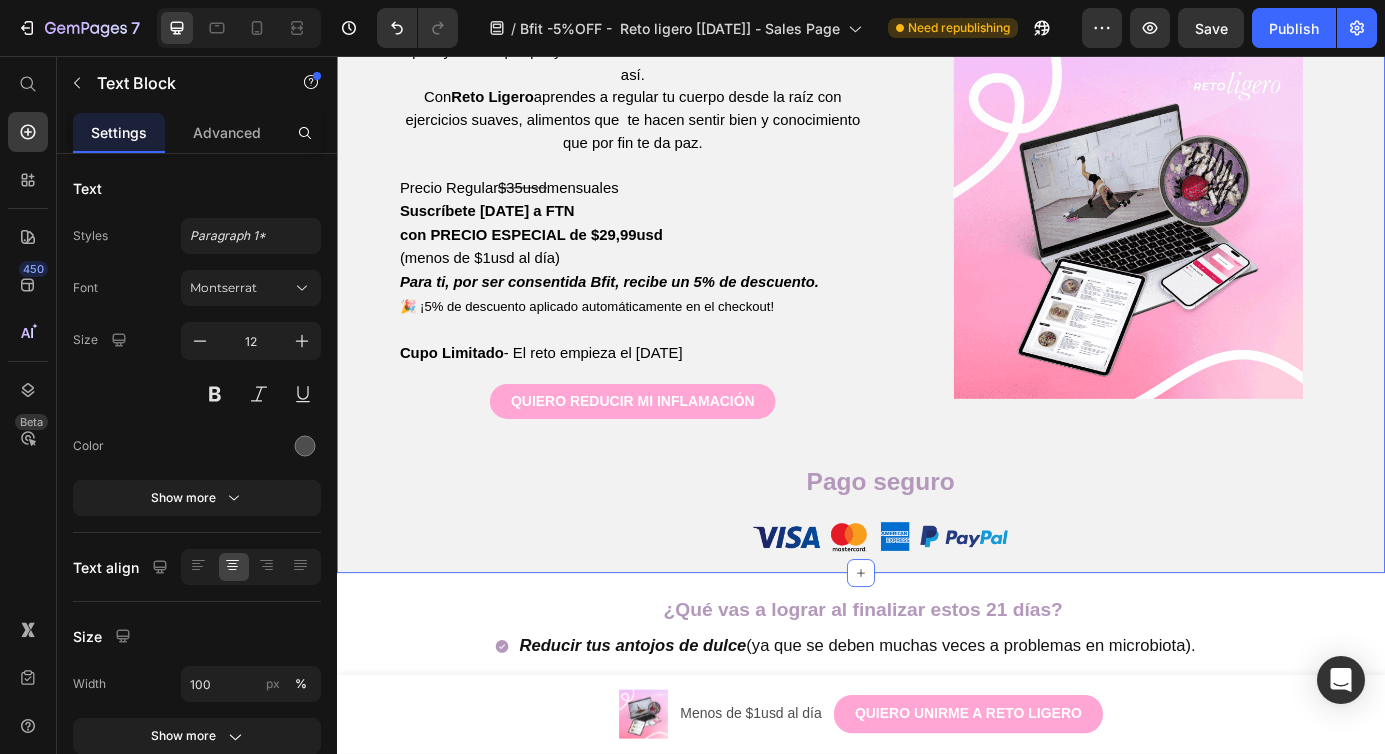 scroll, scrollTop: 3981, scrollLeft: 0, axis: vertical 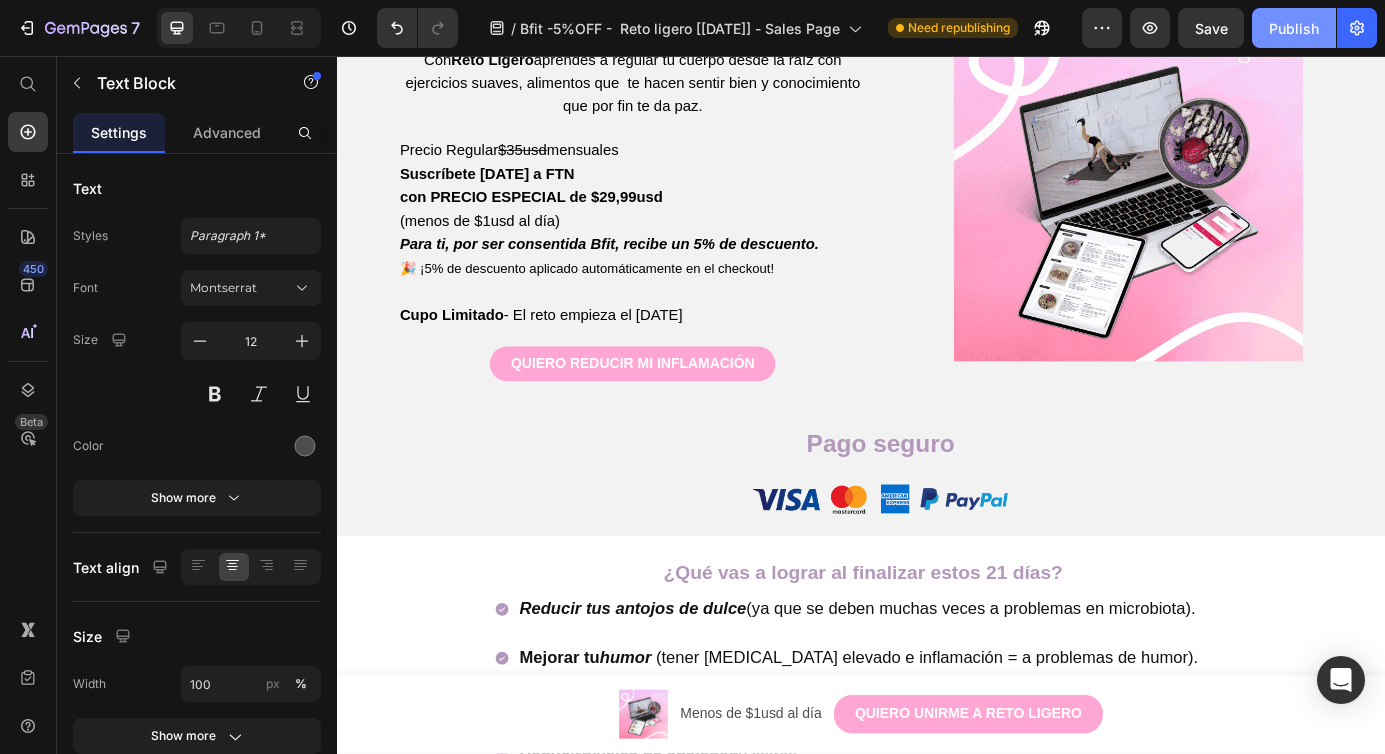 click on "Publish" at bounding box center (1294, 28) 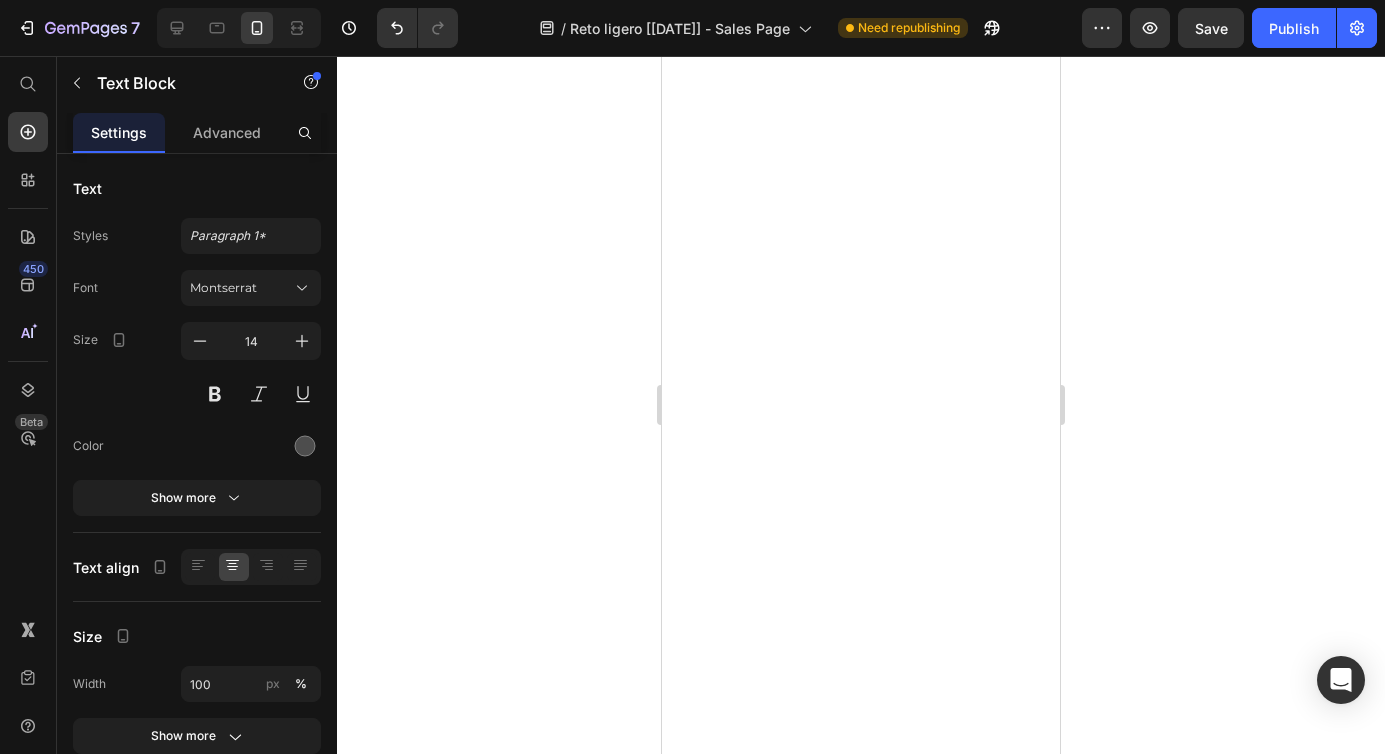 scroll, scrollTop: 0, scrollLeft: 0, axis: both 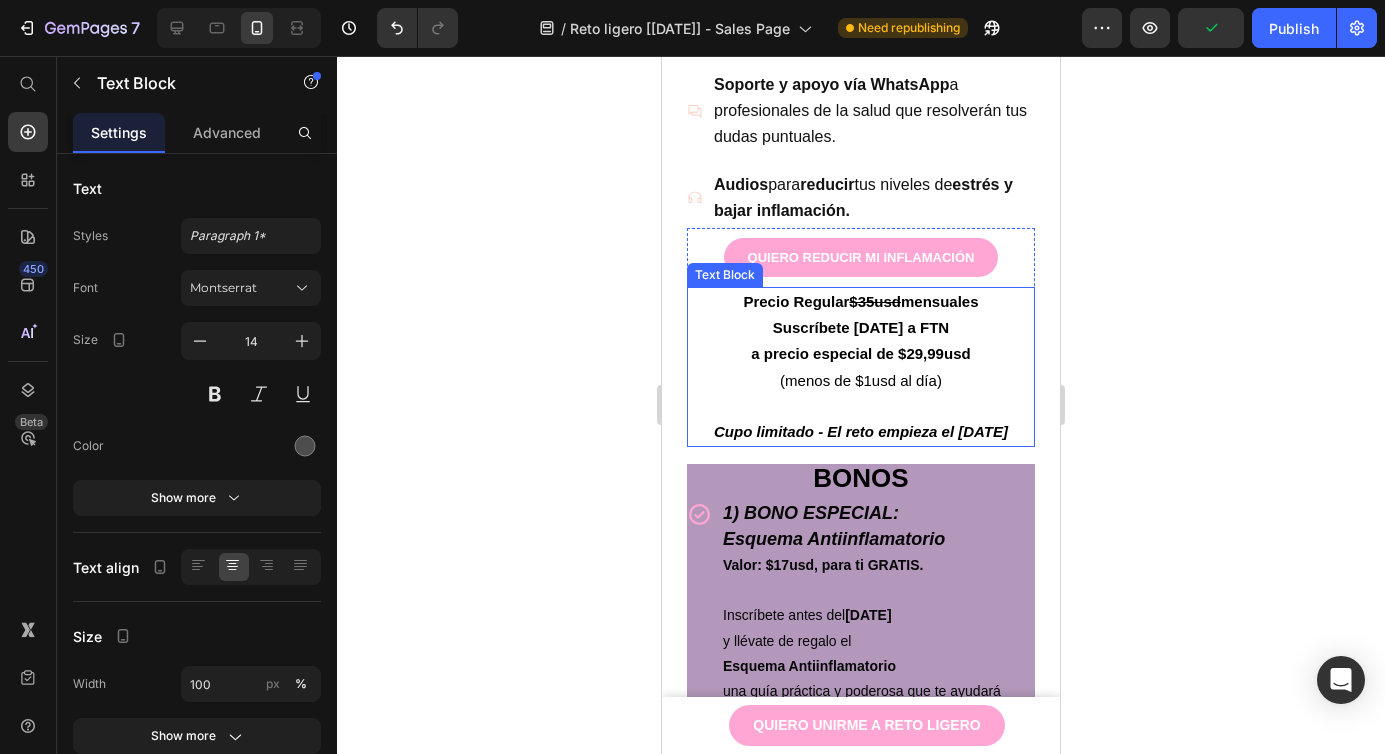 click on "a precio especial de $29,99usd" at bounding box center [861, 354] 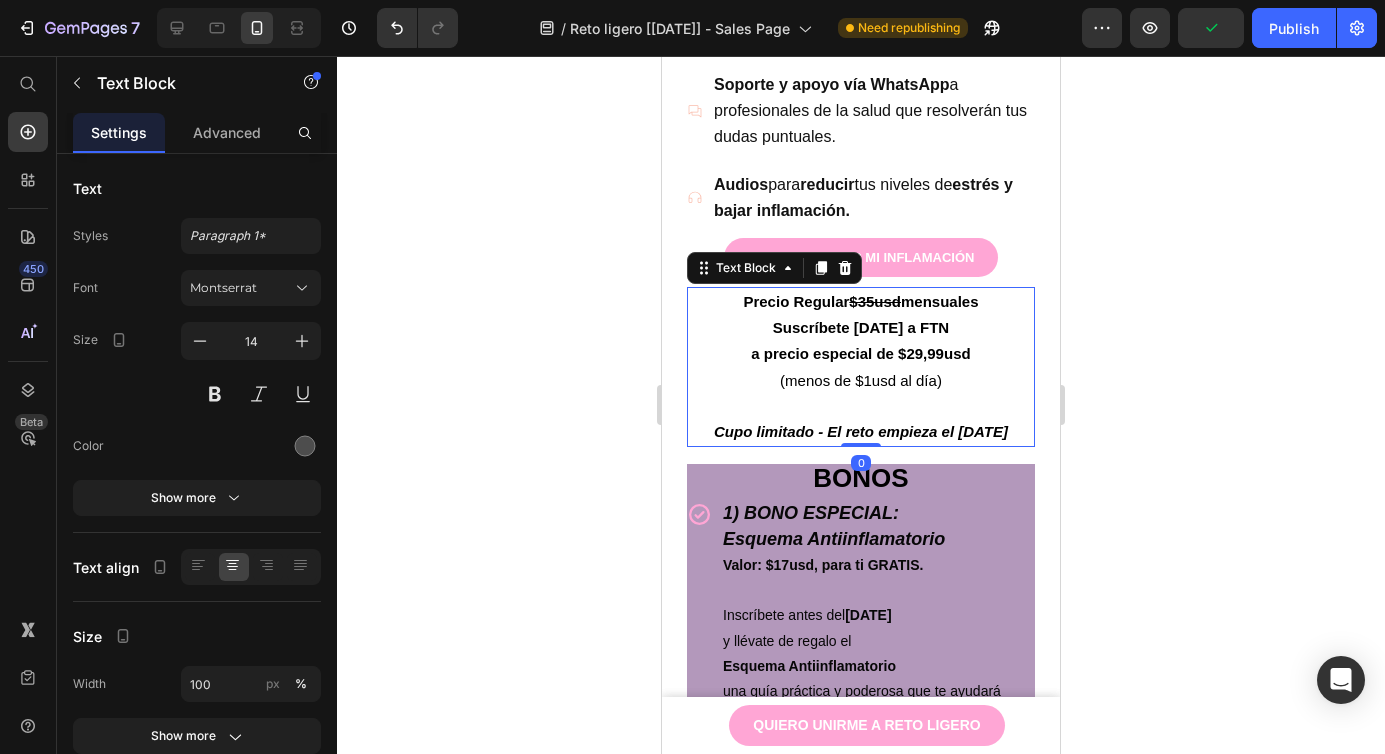 click on "a precio especial de $29,99usd" at bounding box center (861, 354) 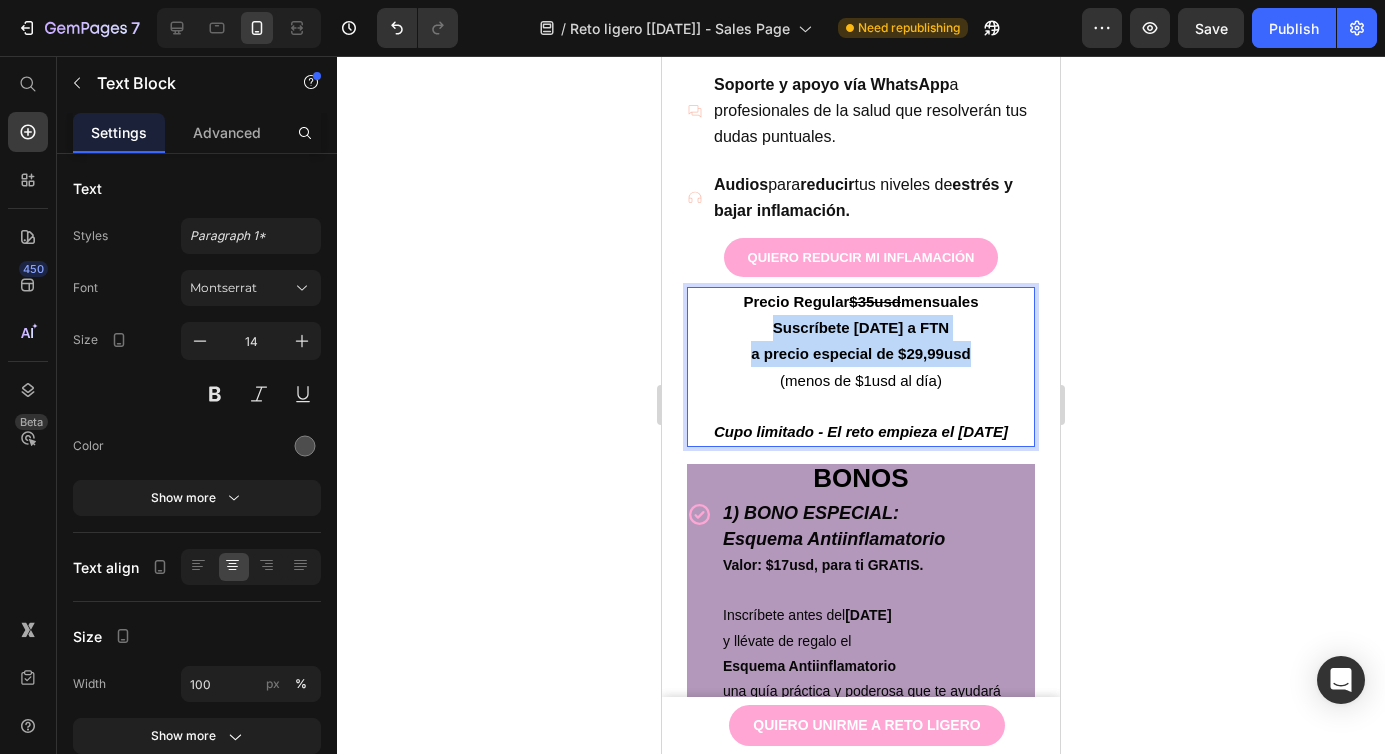 drag, startPoint x: 980, startPoint y: 426, endPoint x: 776, endPoint y: 395, distance: 206.34195 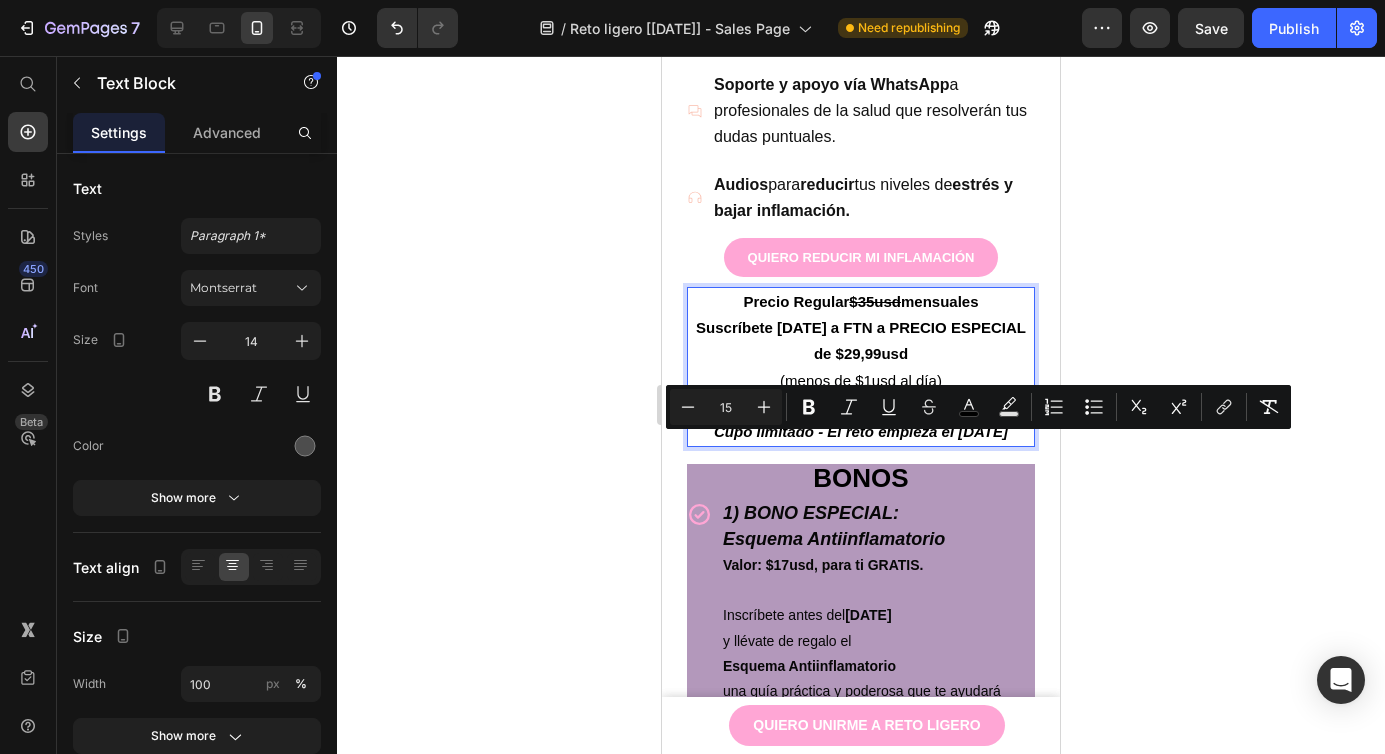 click on "(menos de $1usd al día)" at bounding box center (861, 380) 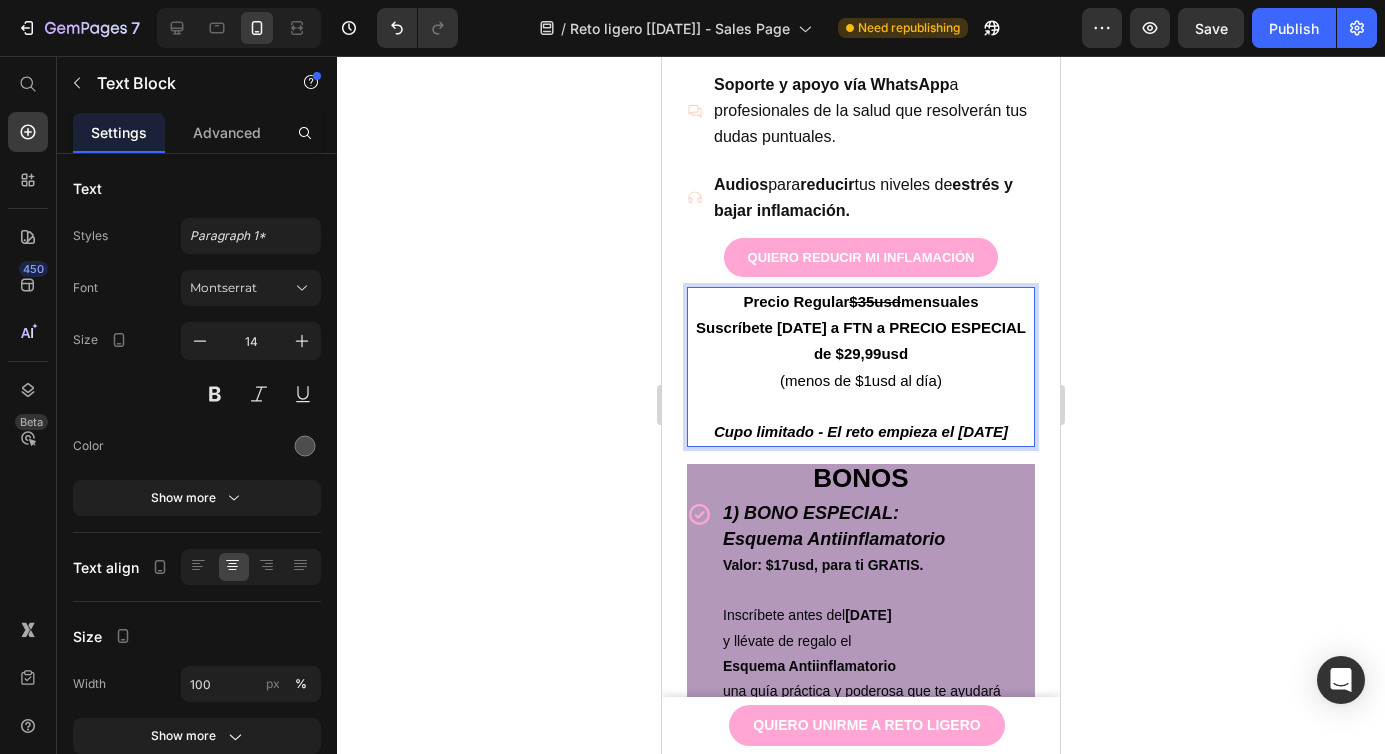 click on "Suscríbete [DATE] a FTN a PRECIO ESPECIAL de $29,99usd" at bounding box center (861, 340) 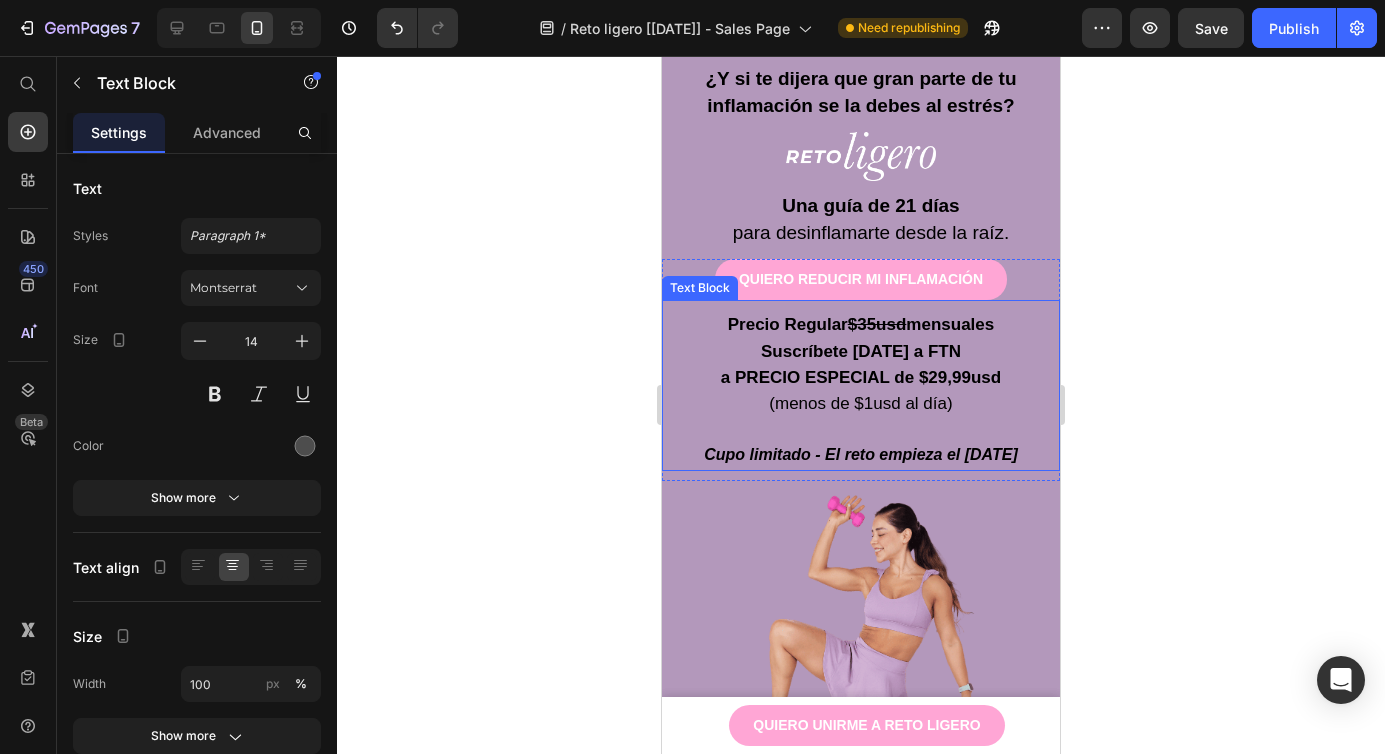scroll, scrollTop: 188, scrollLeft: 0, axis: vertical 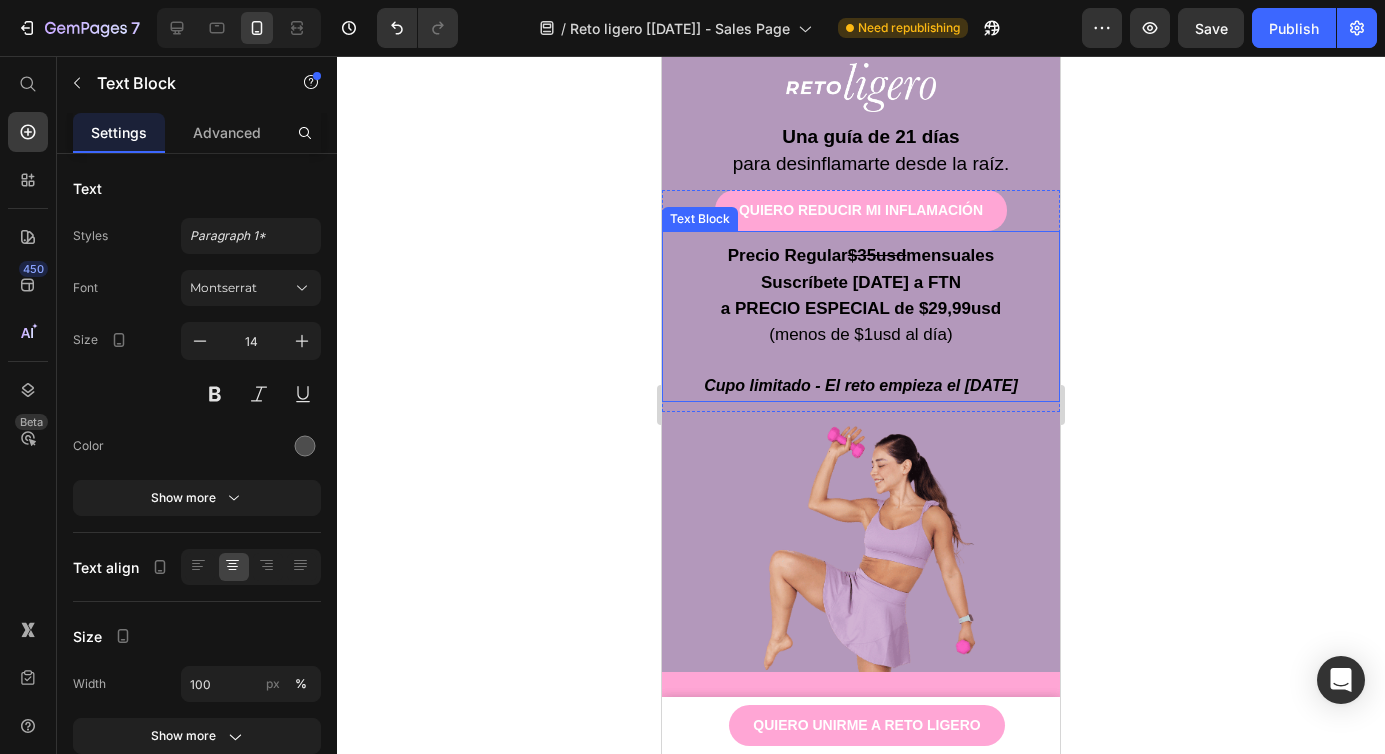 click on "(menos de $1usd al día)" at bounding box center [860, 334] 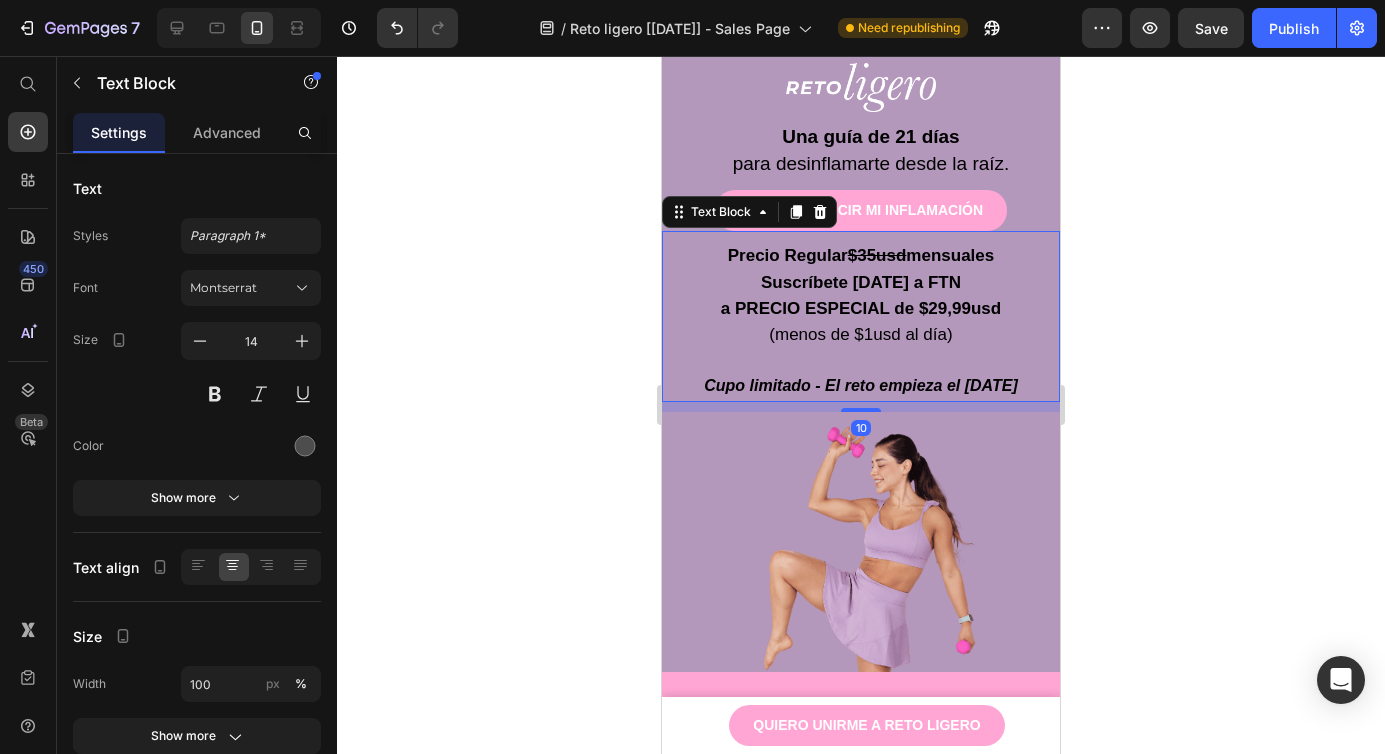click on "a PRECIO ESPECIAL de $29,99usd" at bounding box center (861, 308) 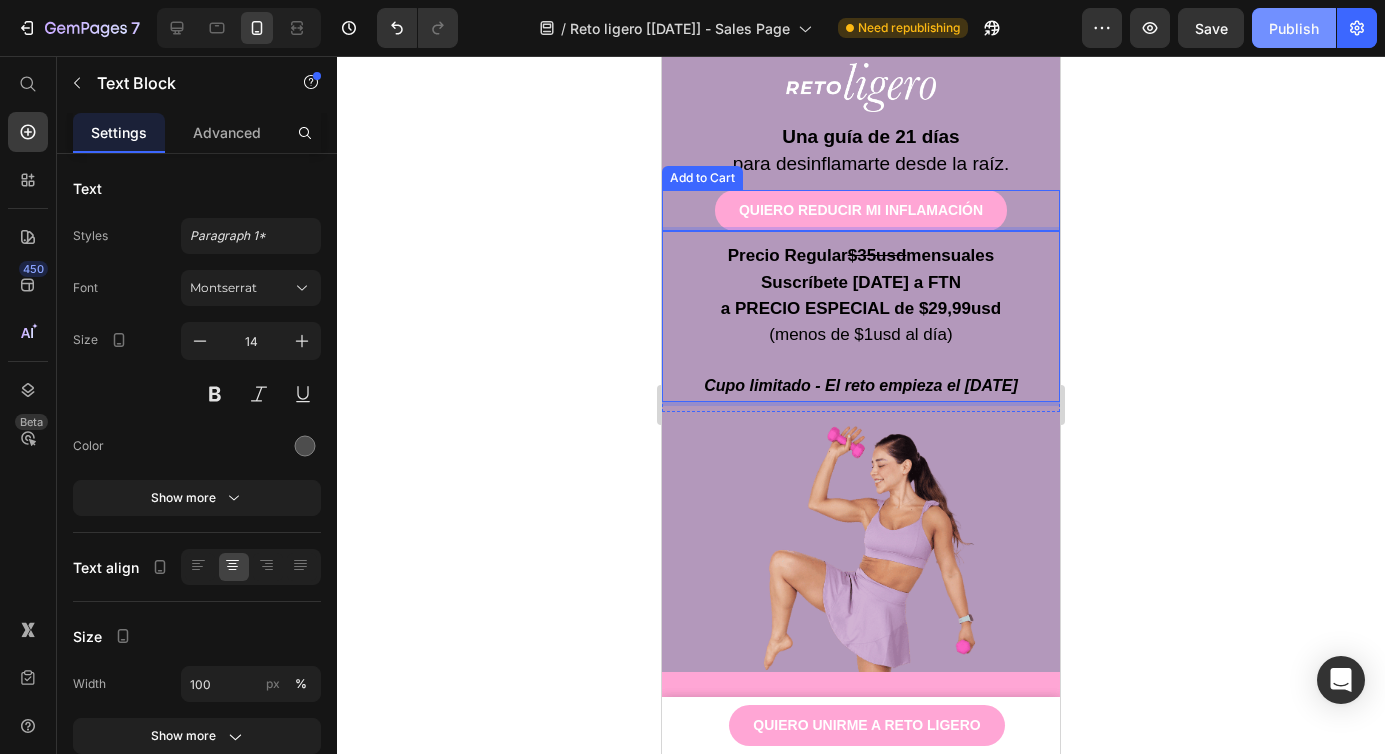 click on "Publish" at bounding box center [1294, 28] 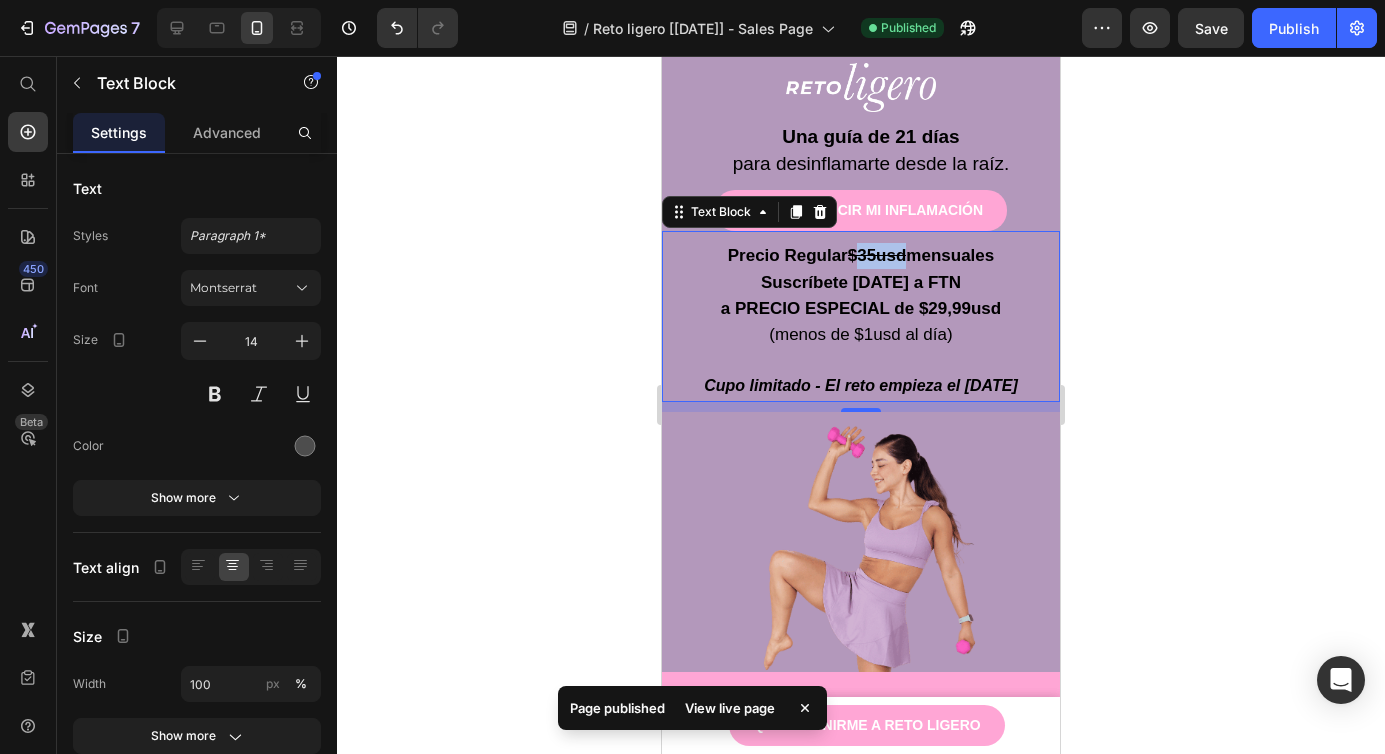 click on "$35usd" at bounding box center [877, 255] 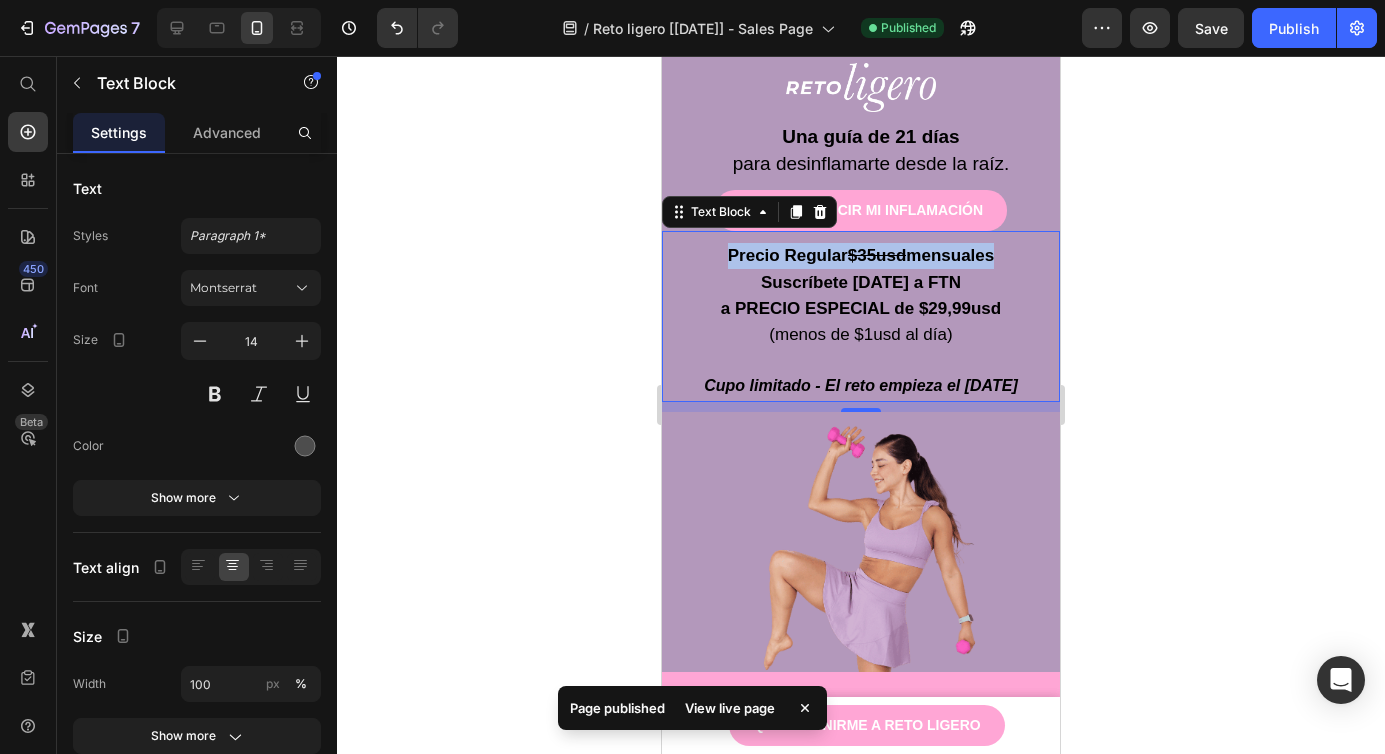 click on "$35usd" at bounding box center [877, 255] 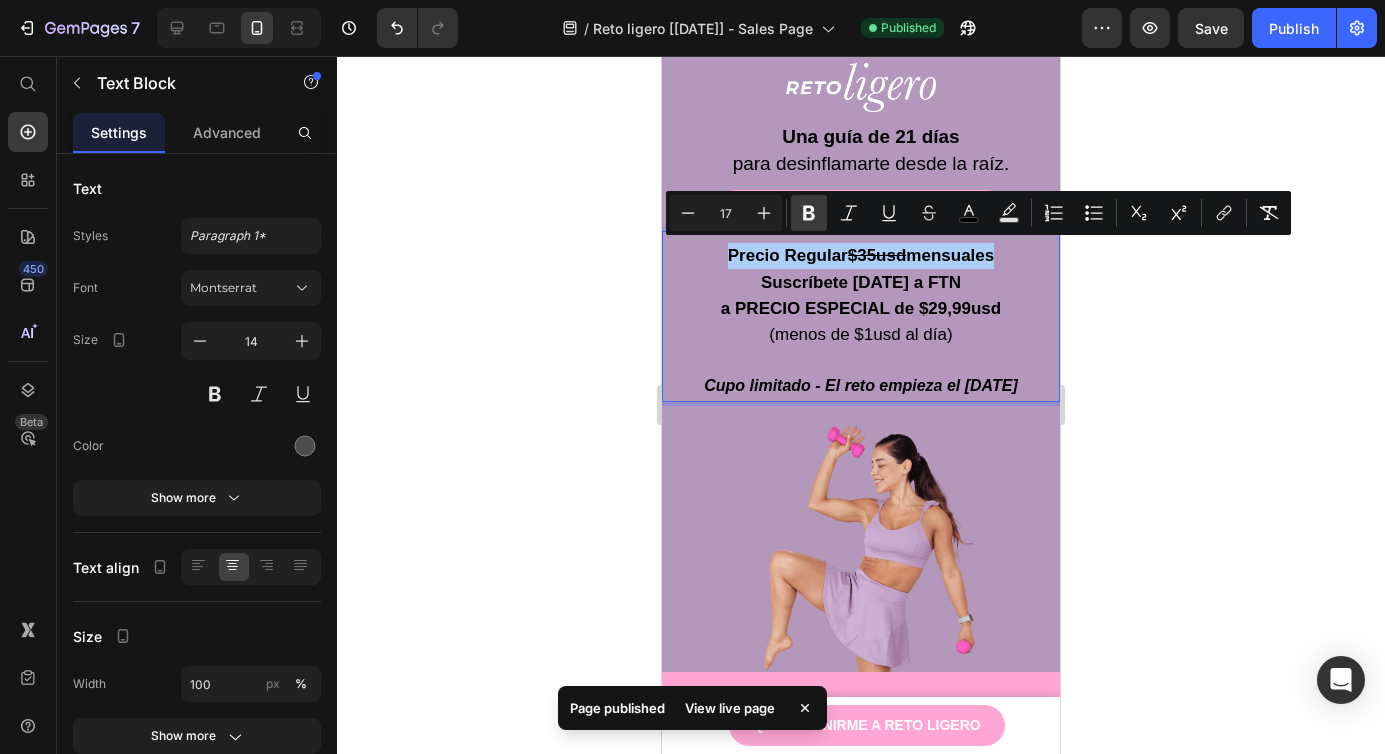 click 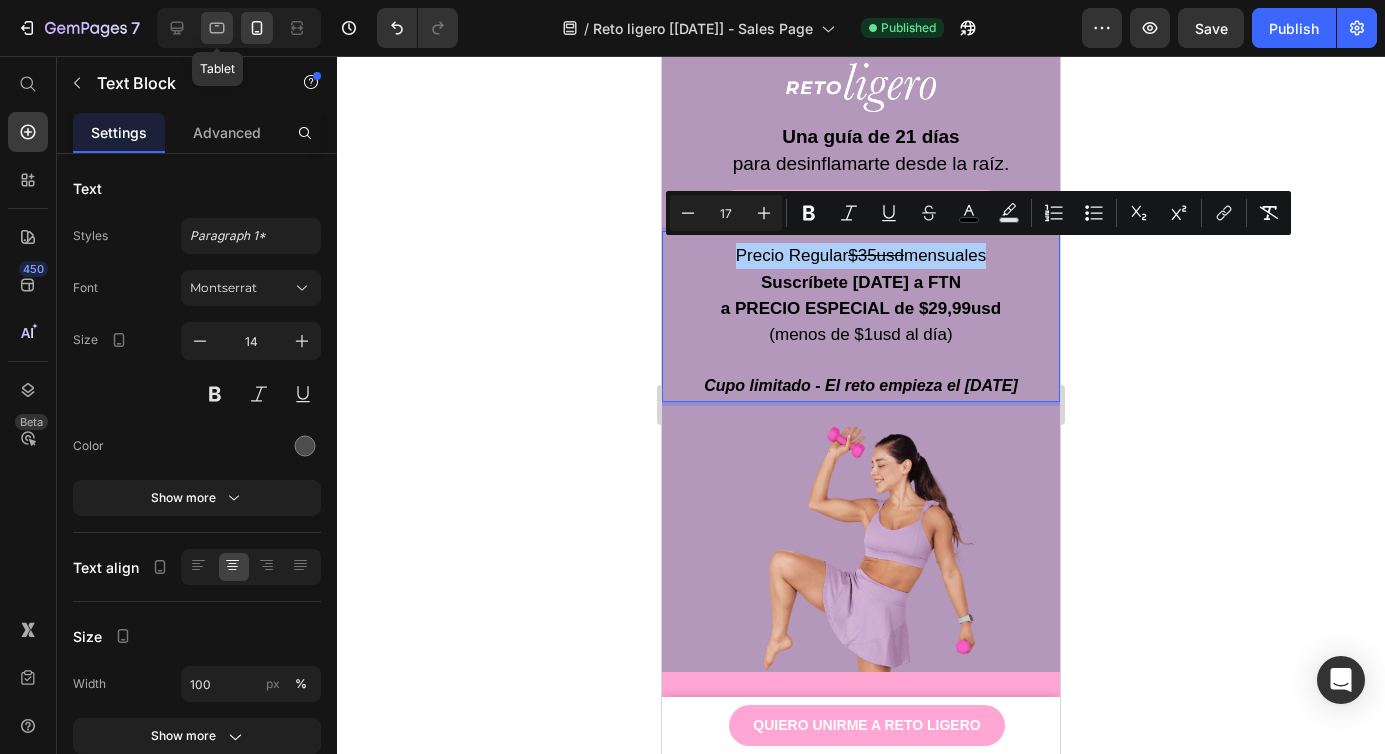 click 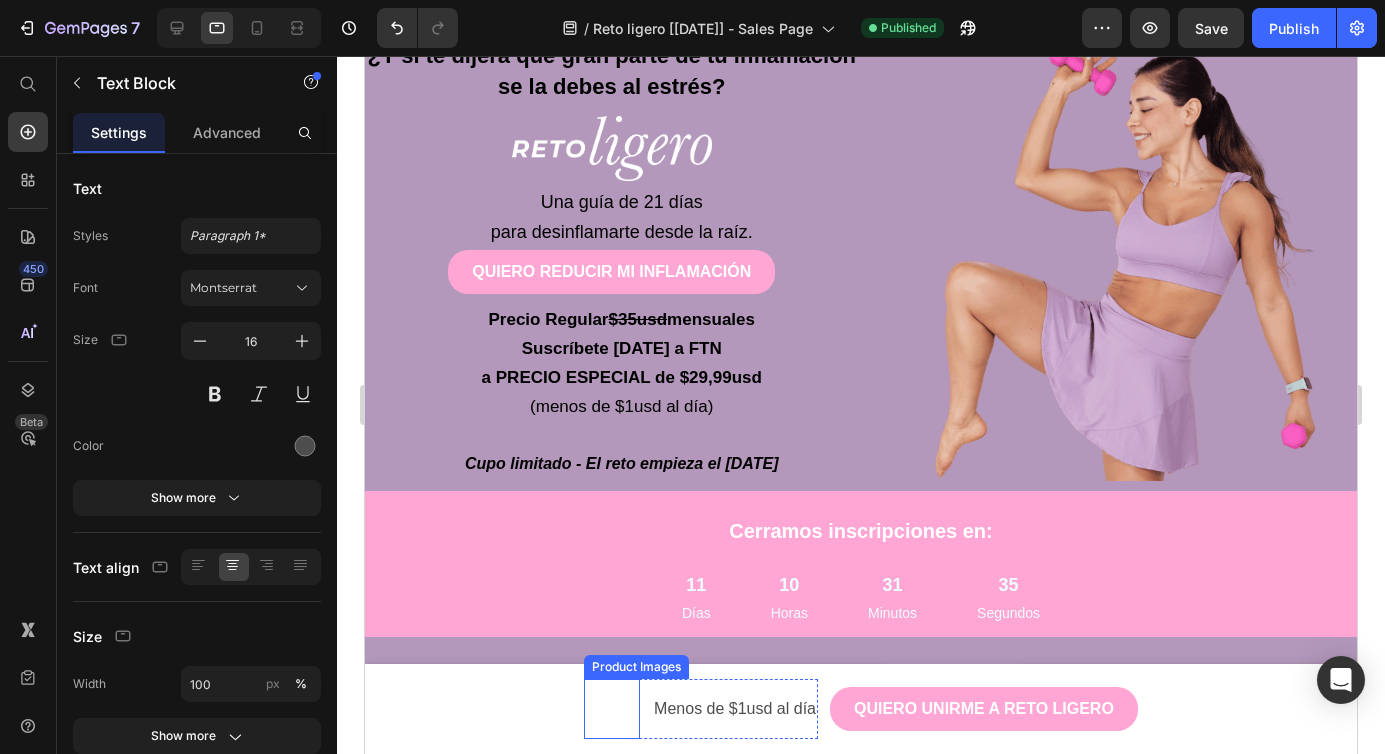 scroll, scrollTop: 0, scrollLeft: 0, axis: both 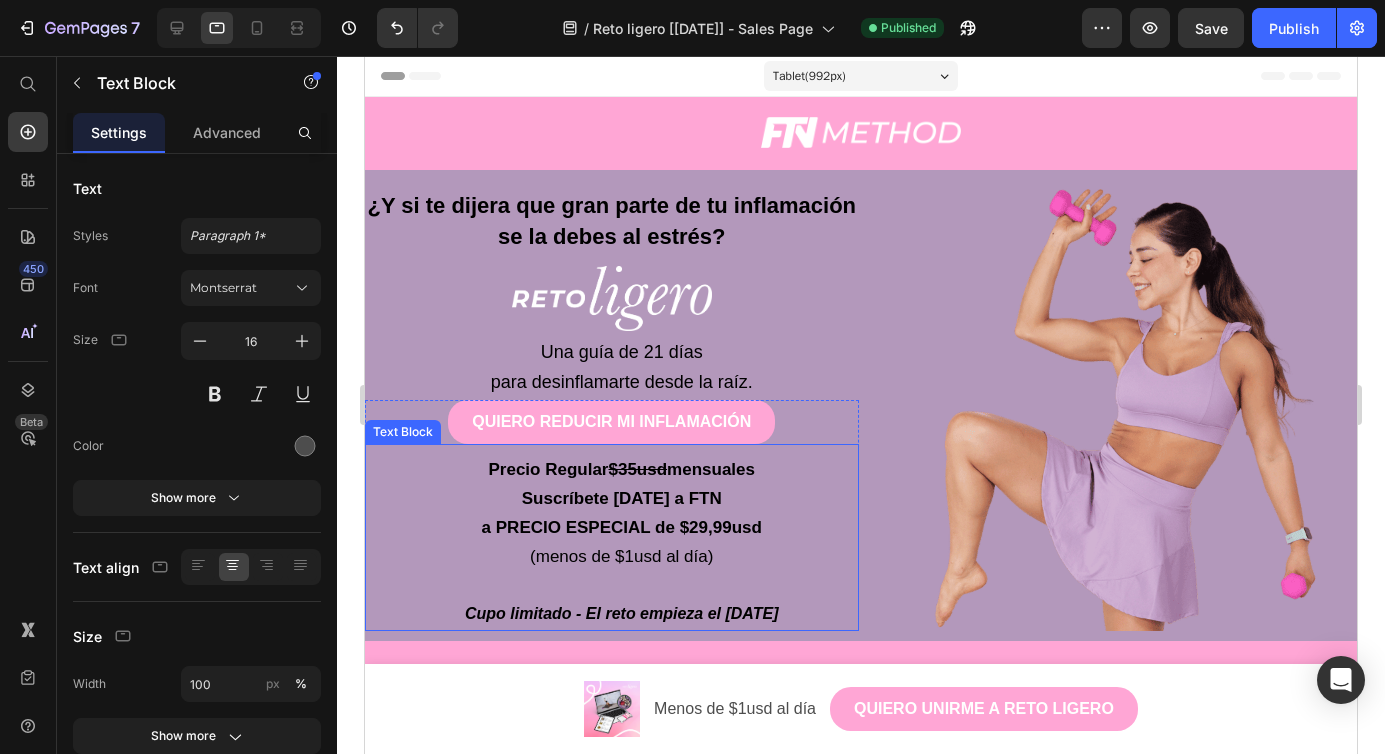 click on "$35usd" at bounding box center (638, 469) 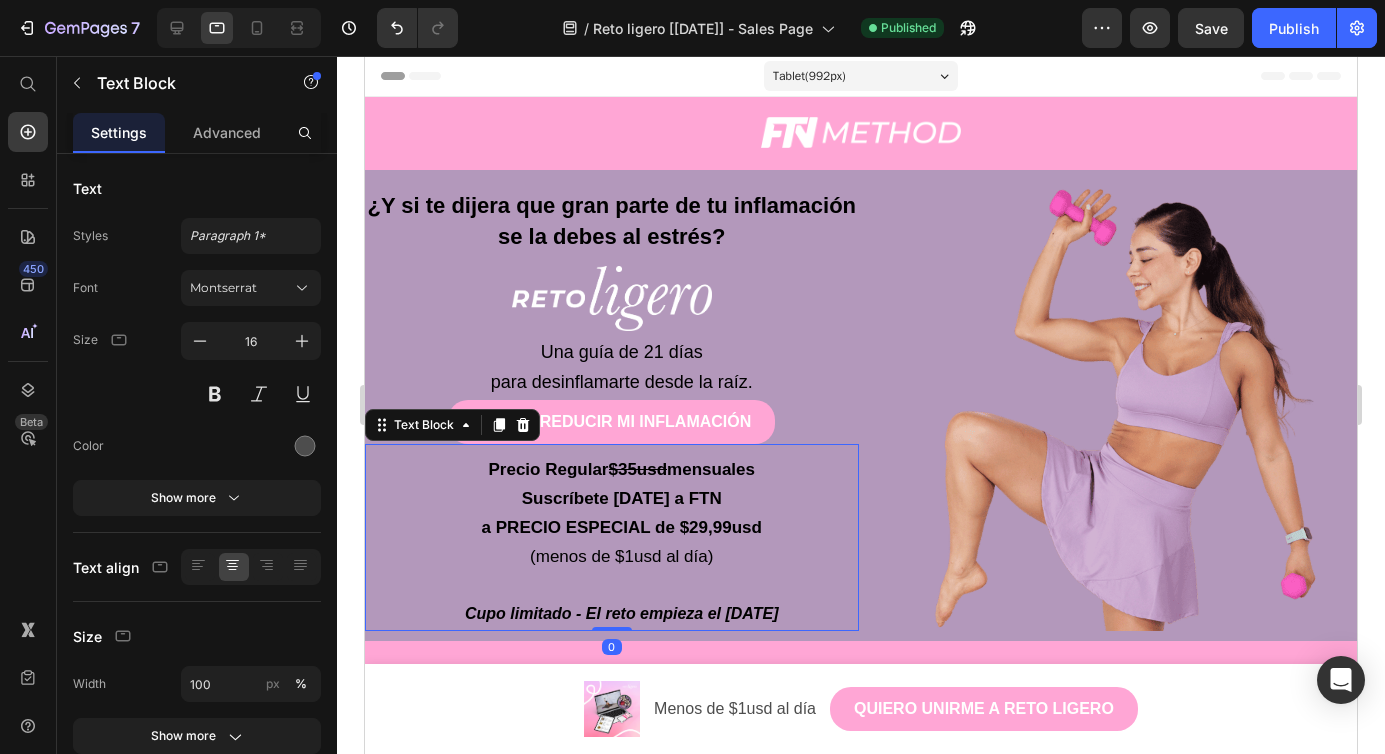 click on "$35usd" at bounding box center [638, 469] 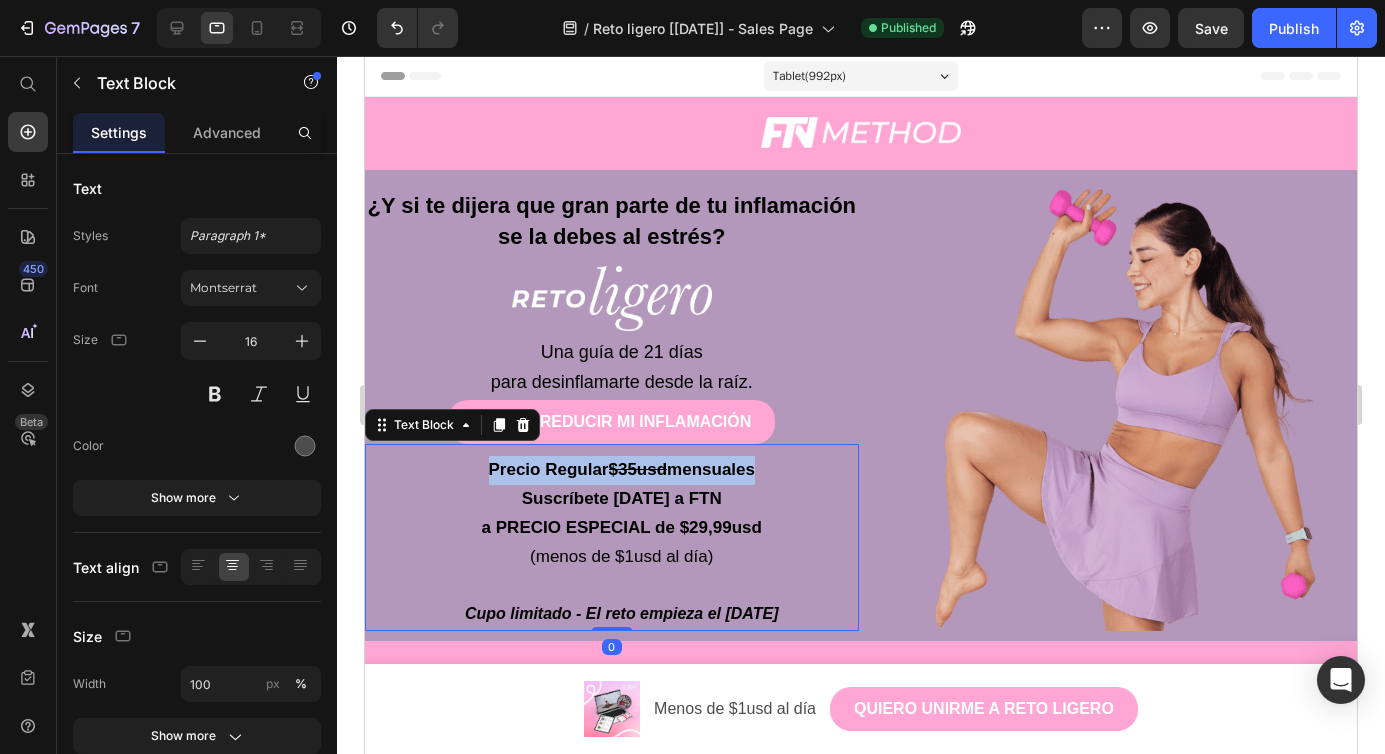 click on "$35usd" at bounding box center [638, 469] 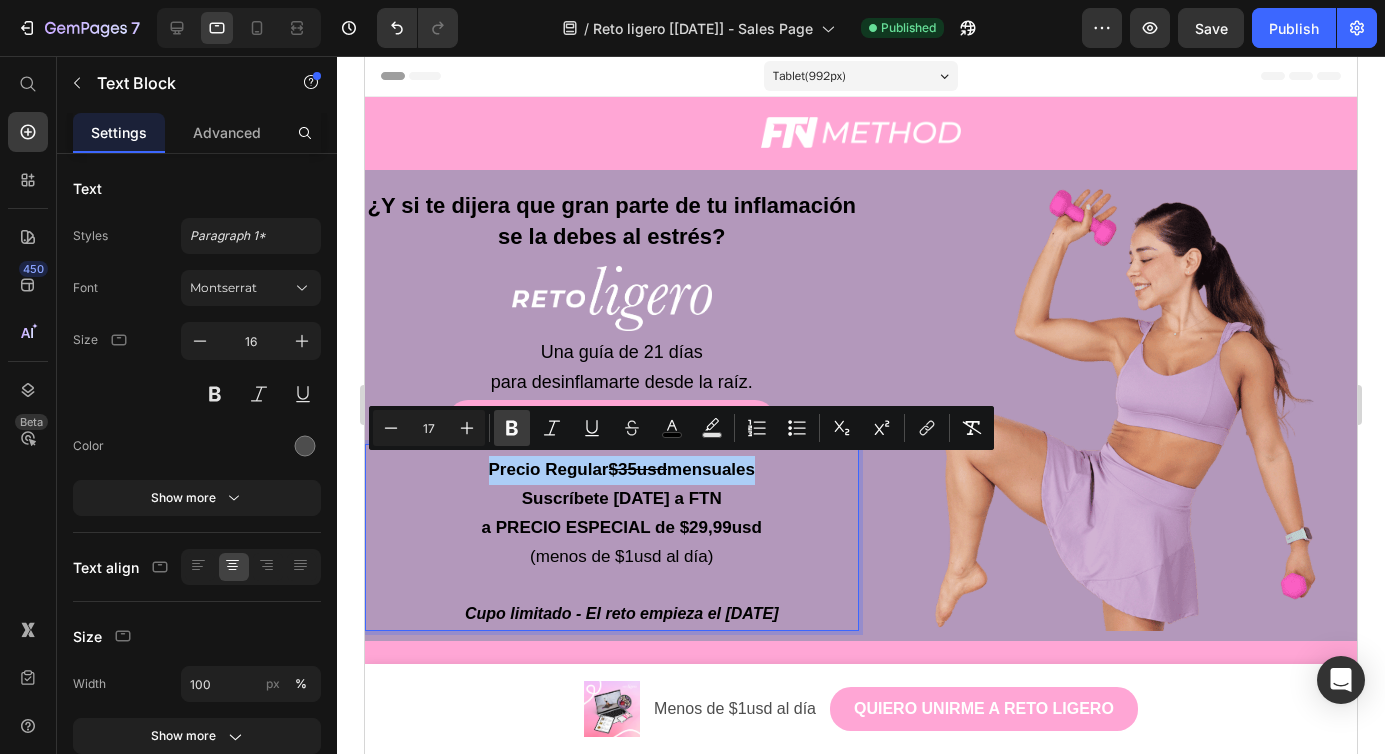 click 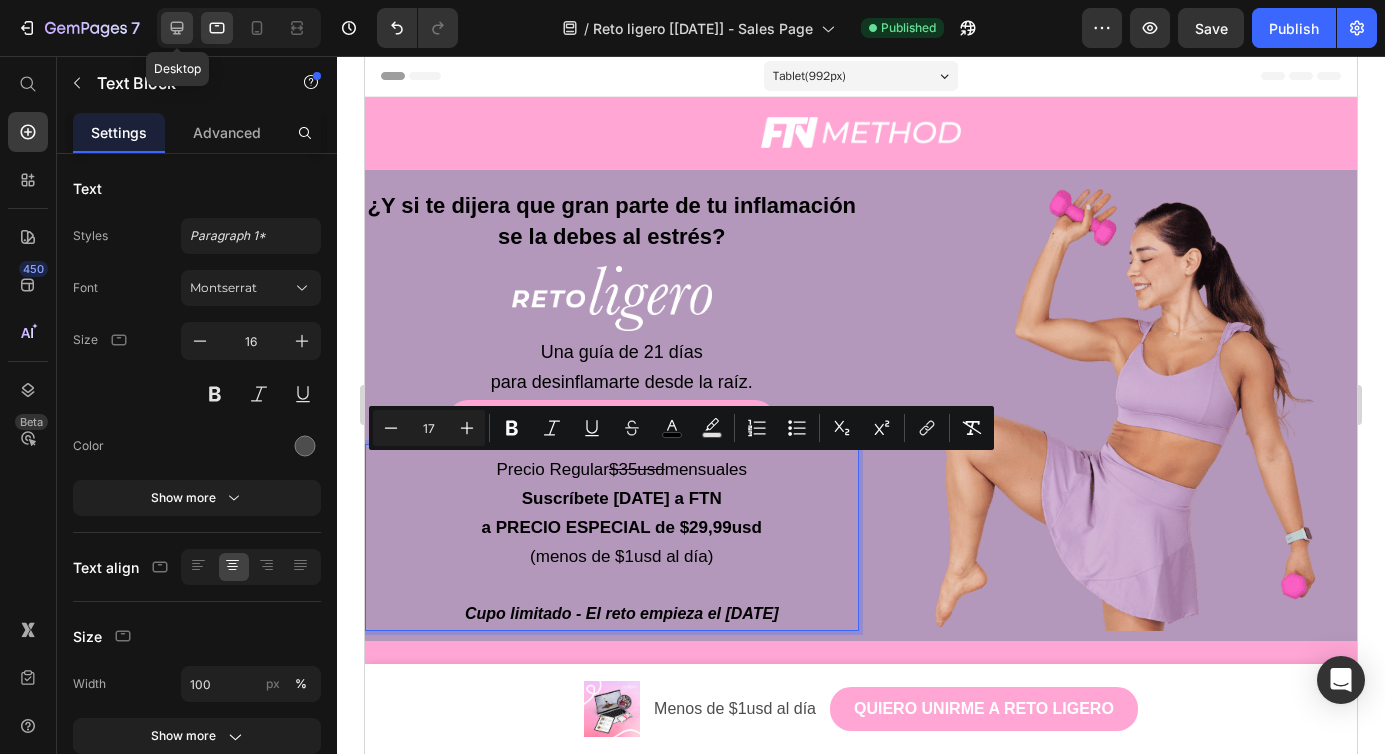 click 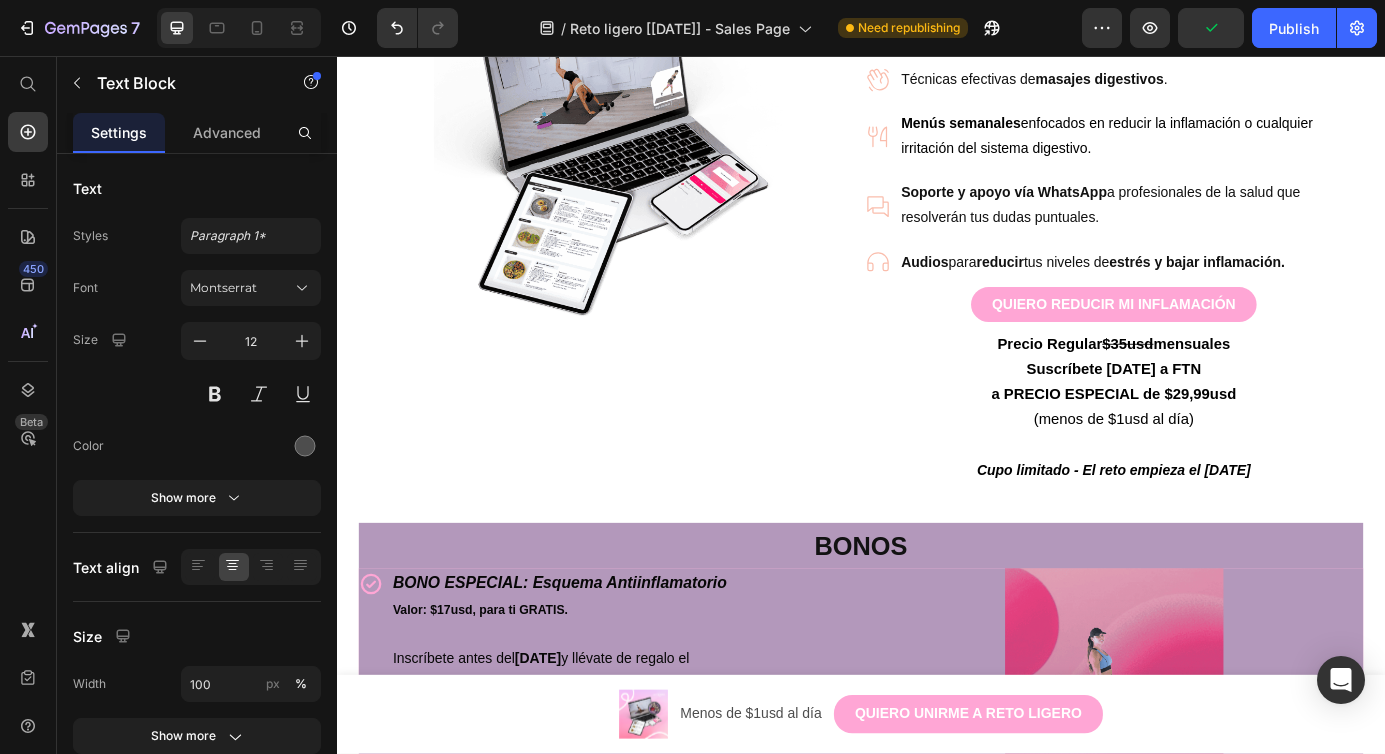 scroll, scrollTop: 1913, scrollLeft: 0, axis: vertical 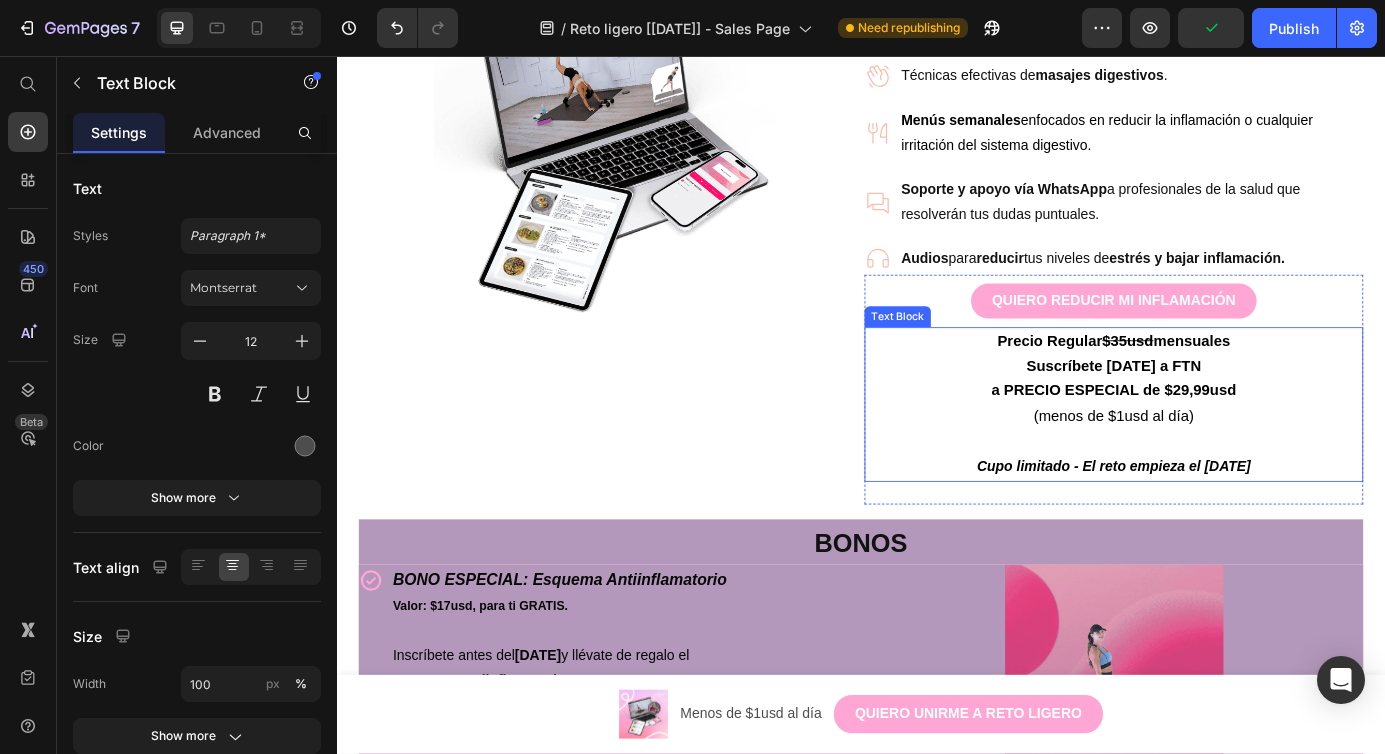 click on "Precio Regular" at bounding box center (1153, 382) 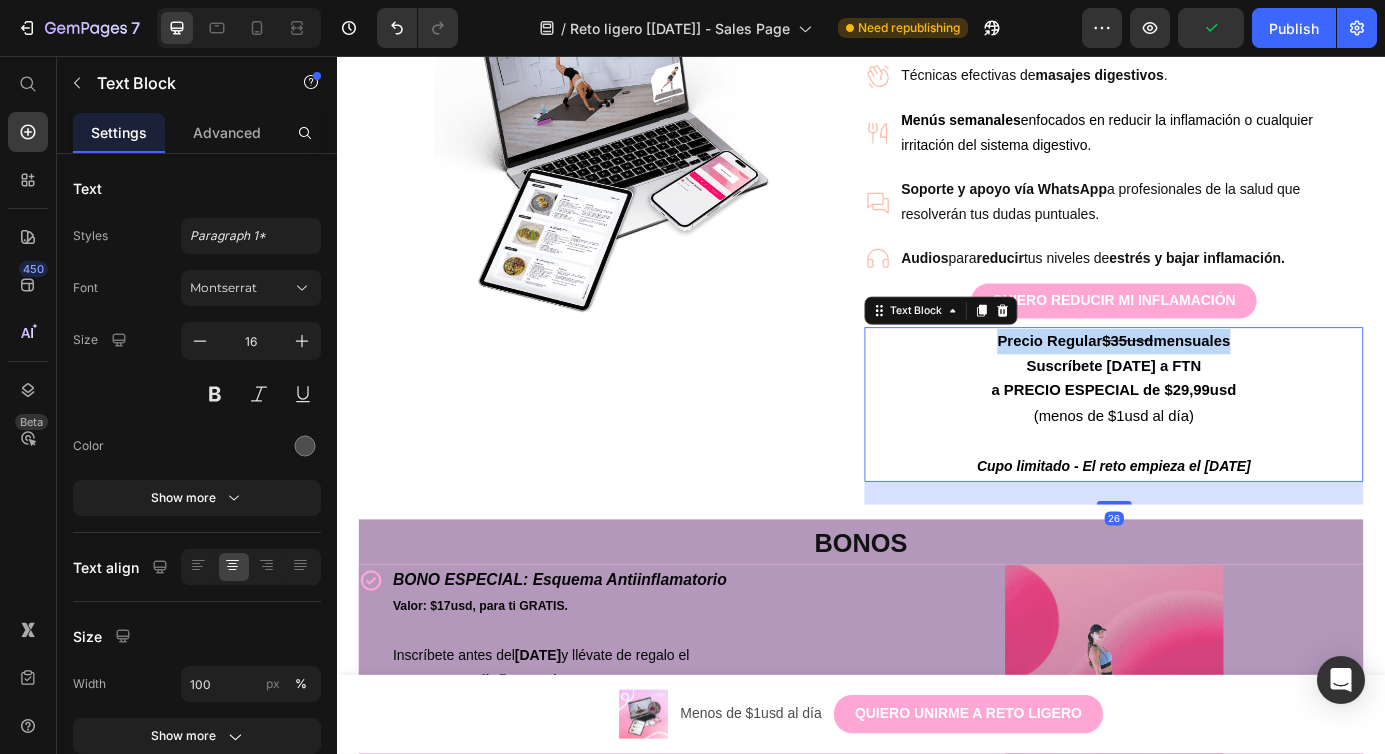 click on "Precio Regular" at bounding box center (1153, 382) 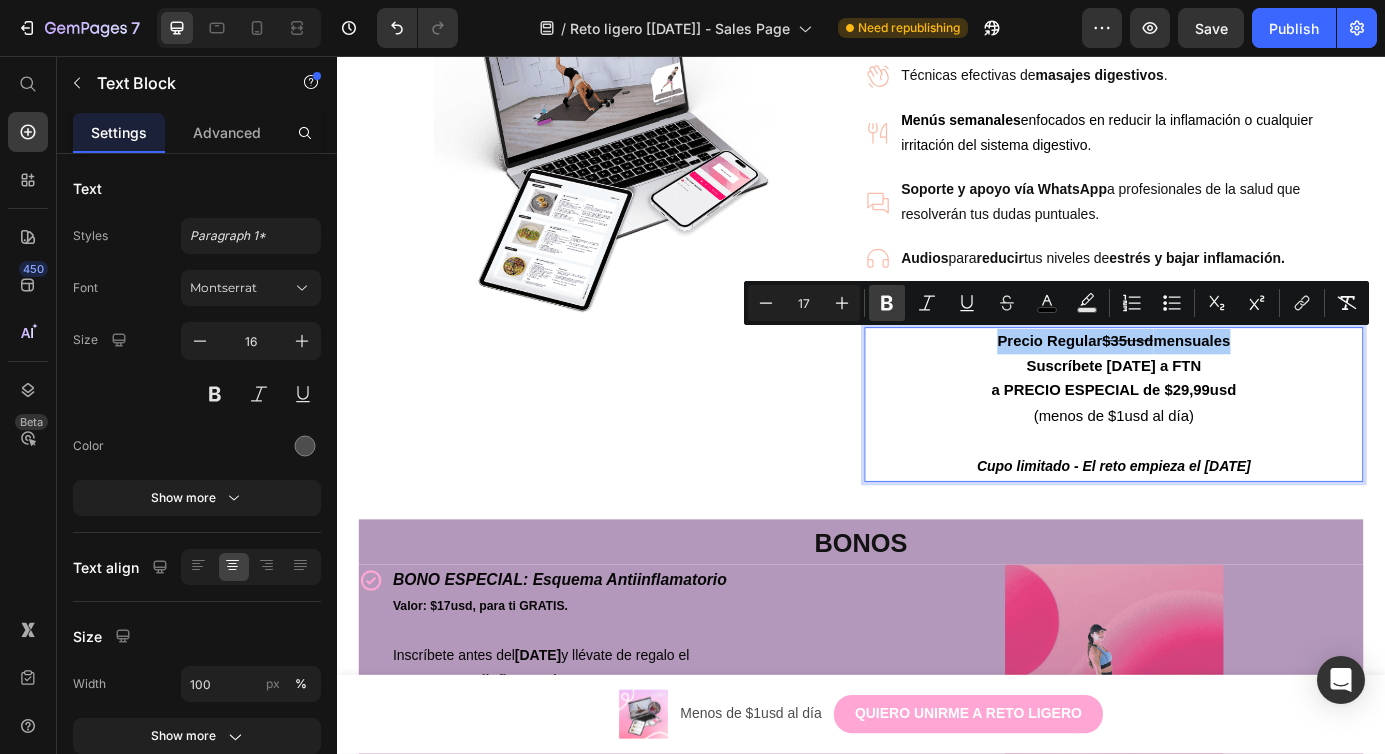 click 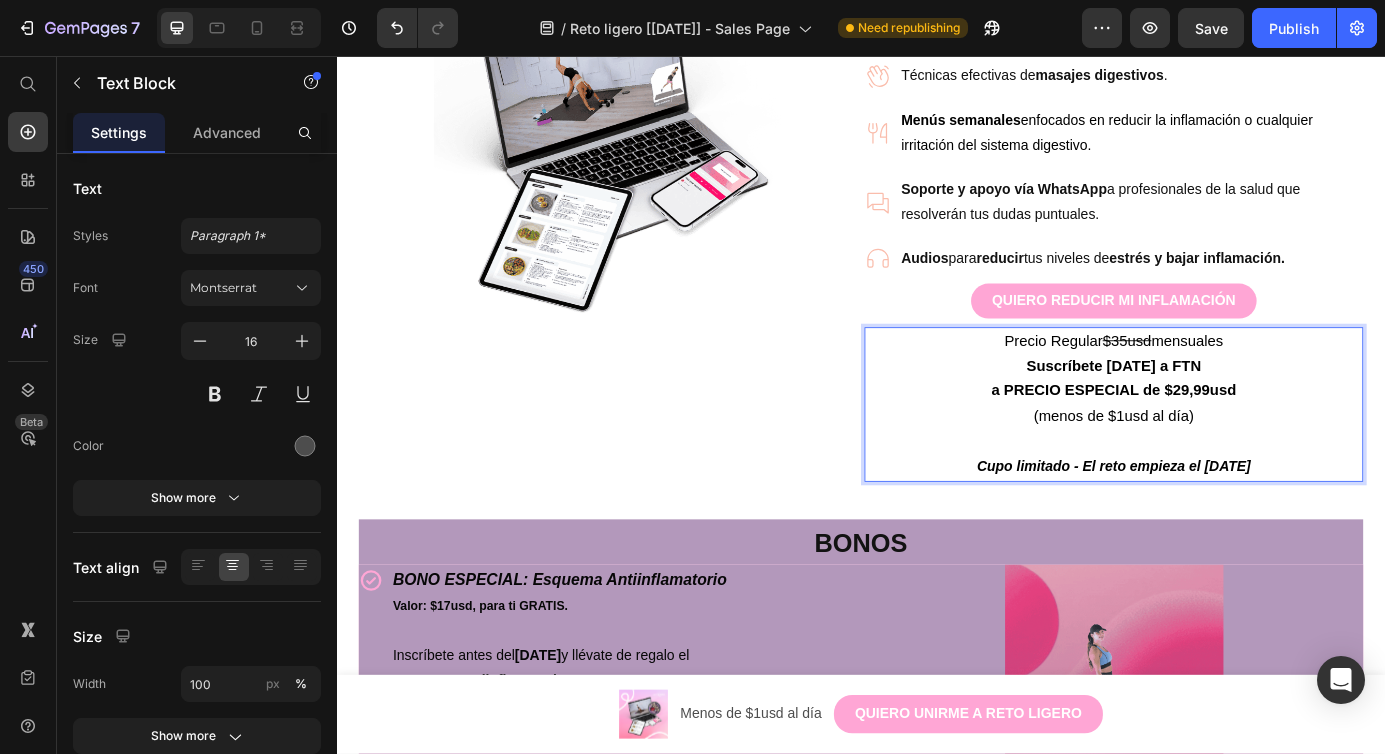 click on "(menos de $1usd al día) Cupo limitado - El reto empieza el 21 de julio" at bounding box center (1226, 498) 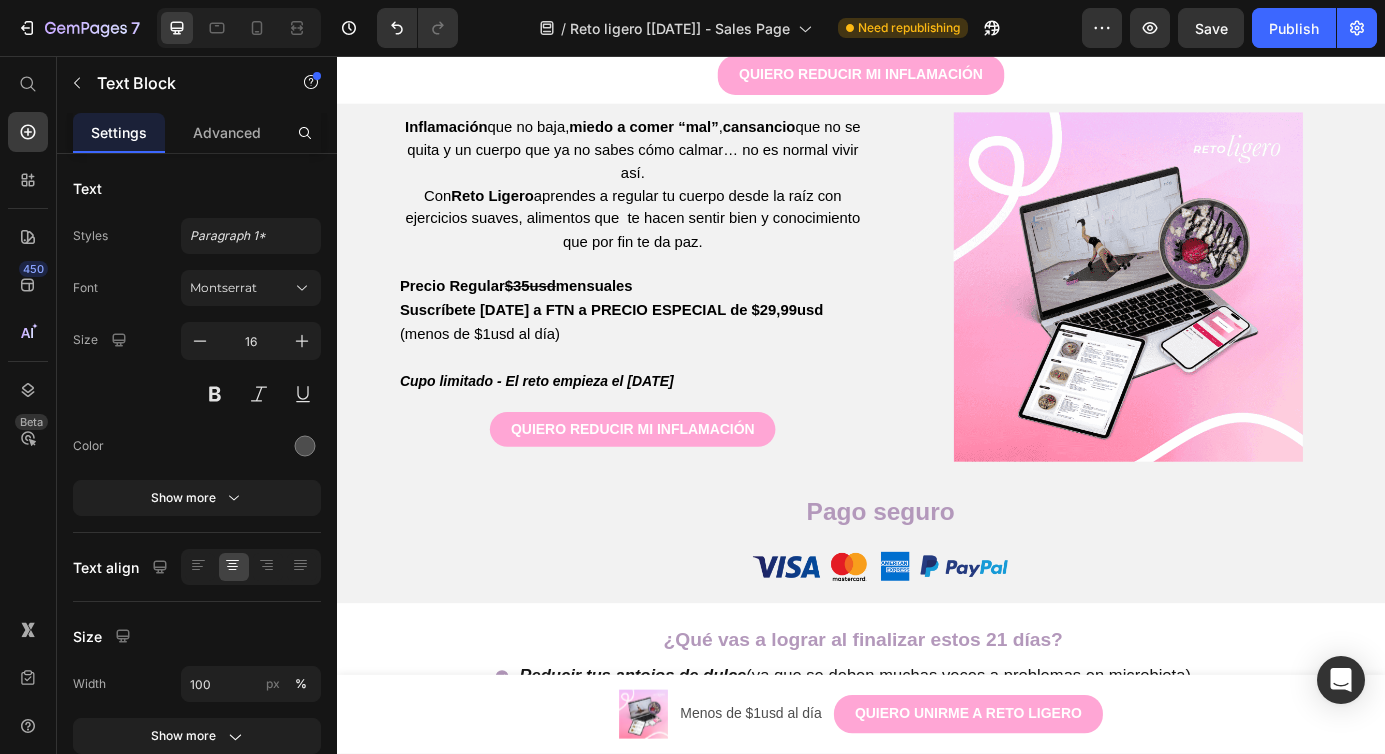 scroll, scrollTop: 3676, scrollLeft: 0, axis: vertical 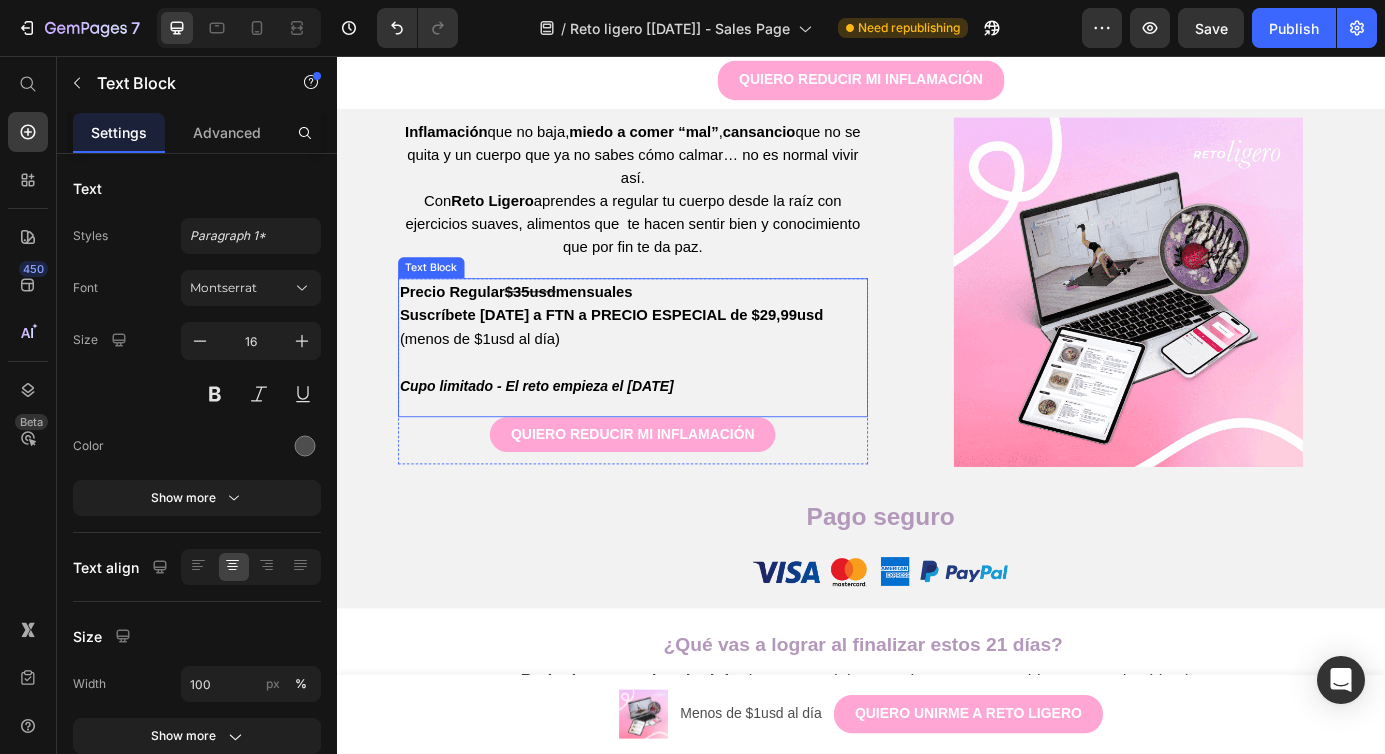 click on "mensuales" at bounding box center [632, 326] 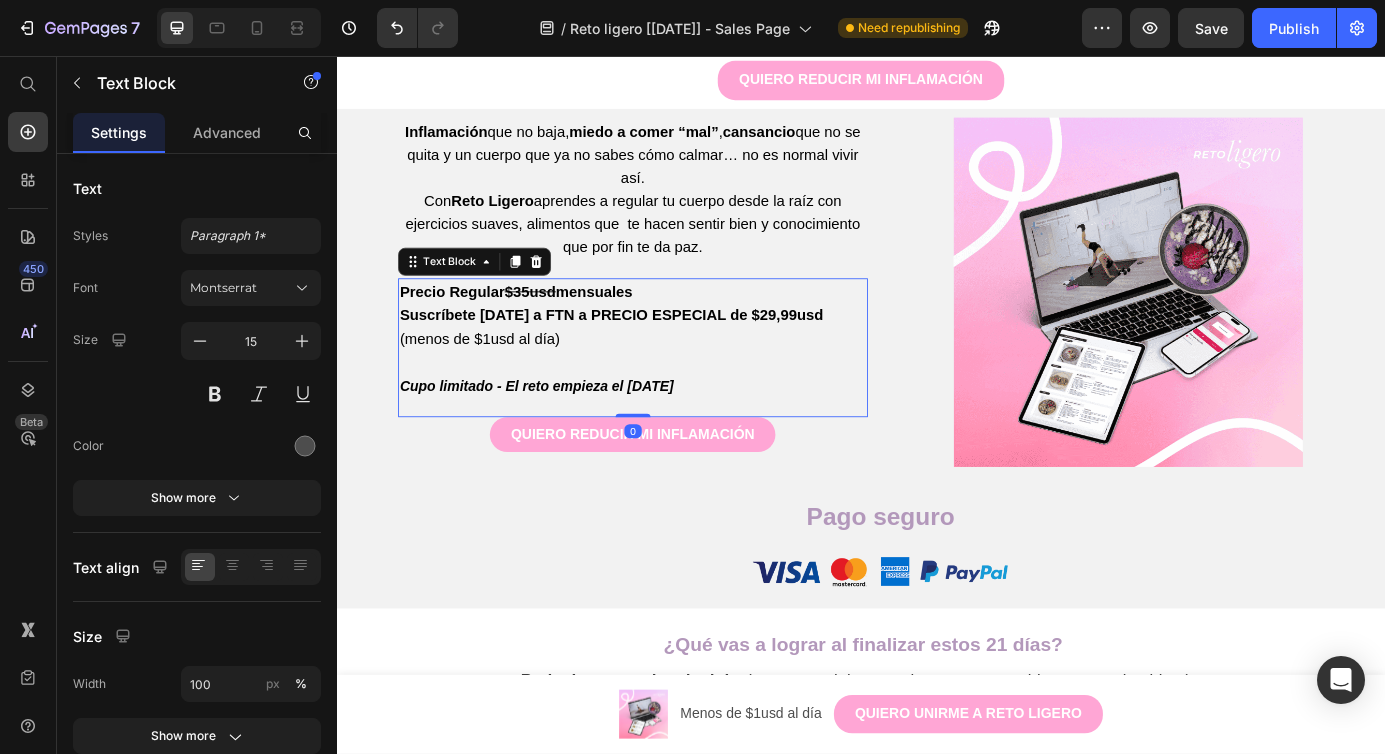 click on "mensuales" at bounding box center (632, 326) 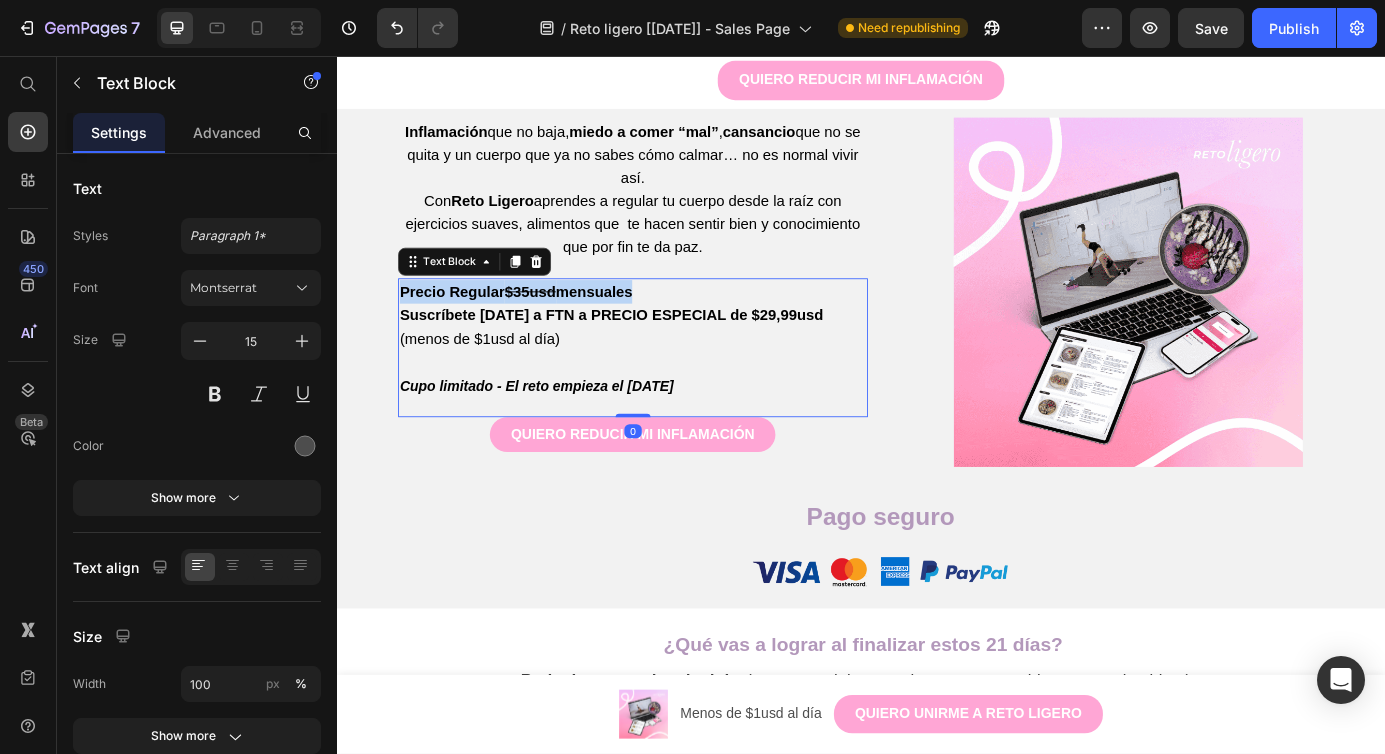 click on "mensuales" at bounding box center [632, 326] 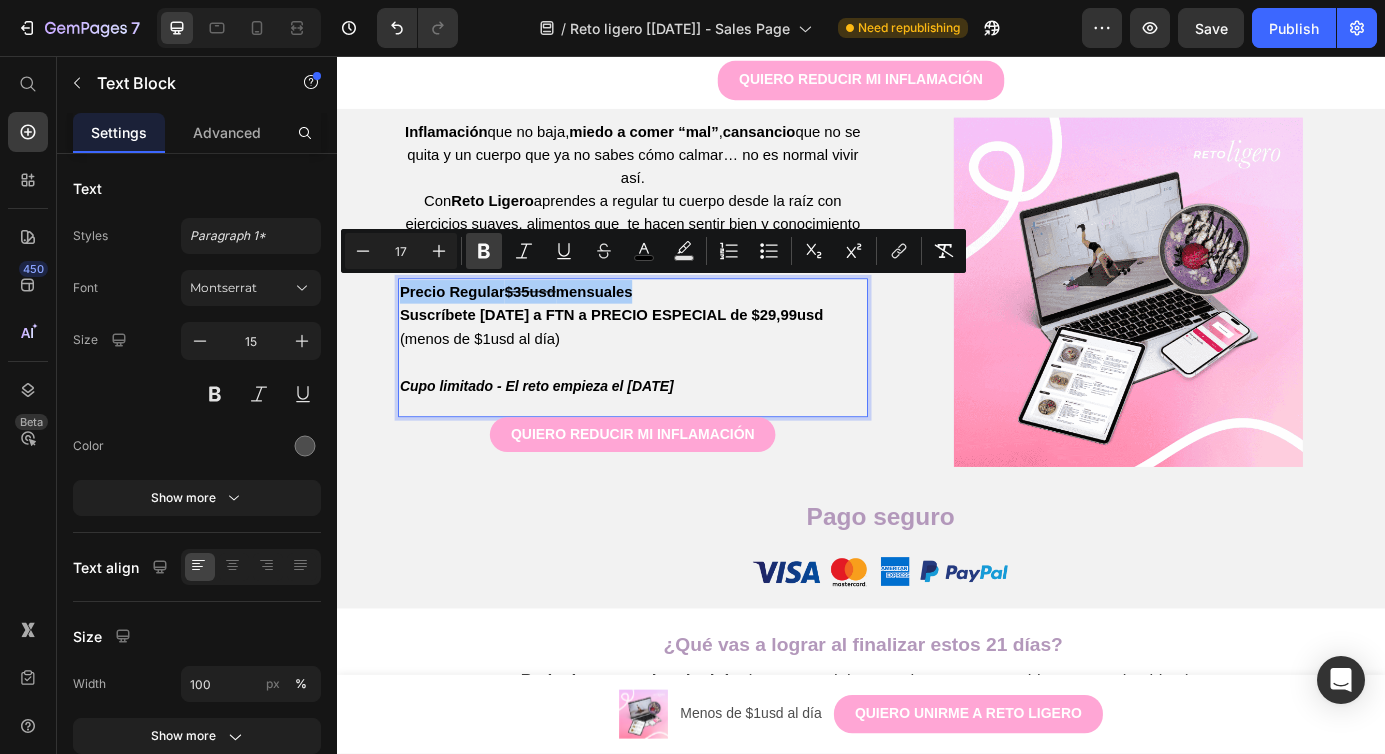click 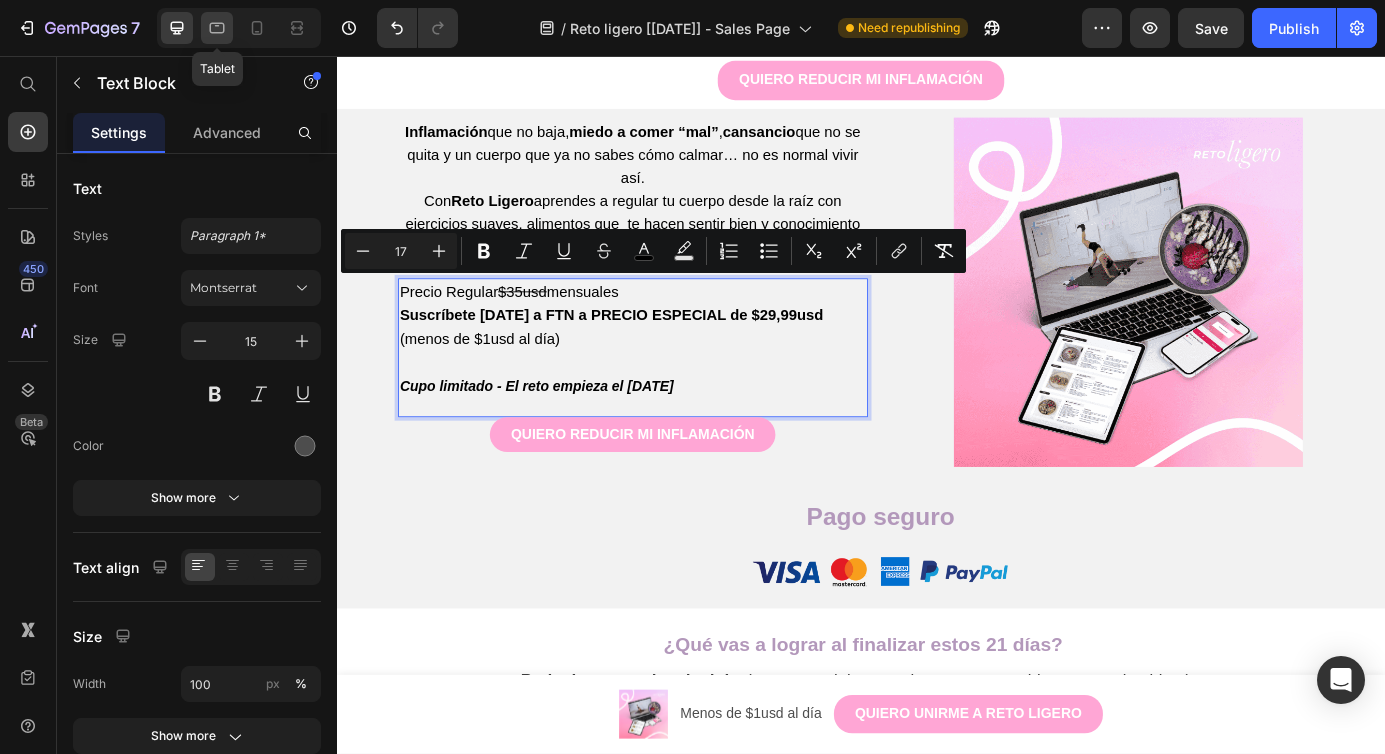click 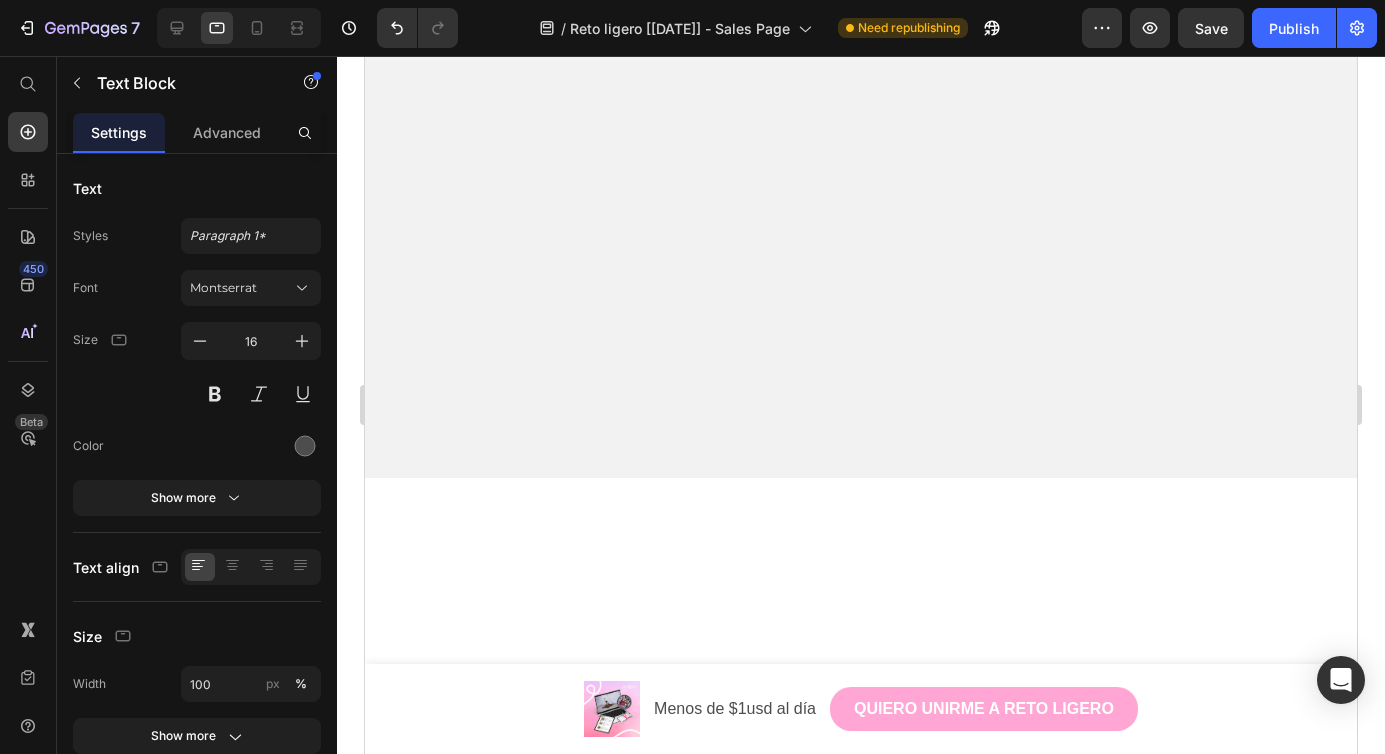 scroll, scrollTop: 0, scrollLeft: 0, axis: both 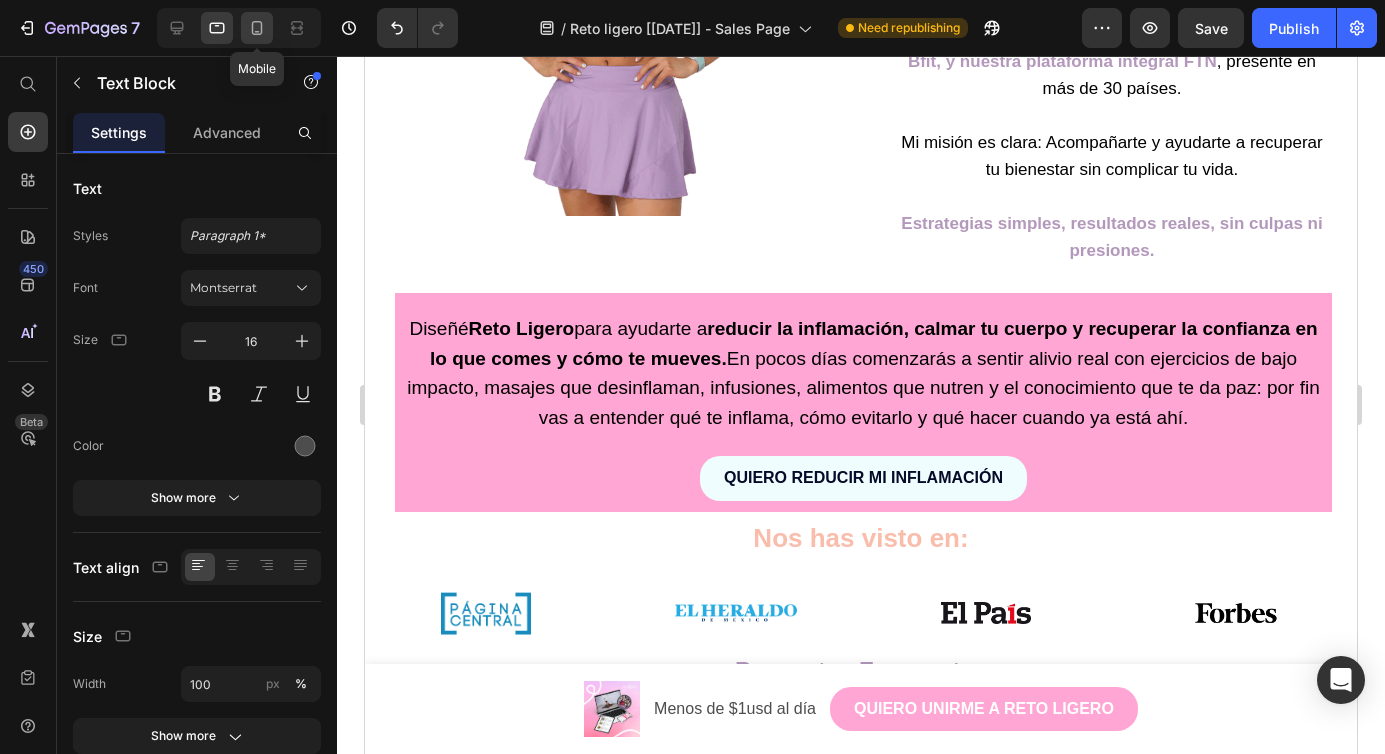 click 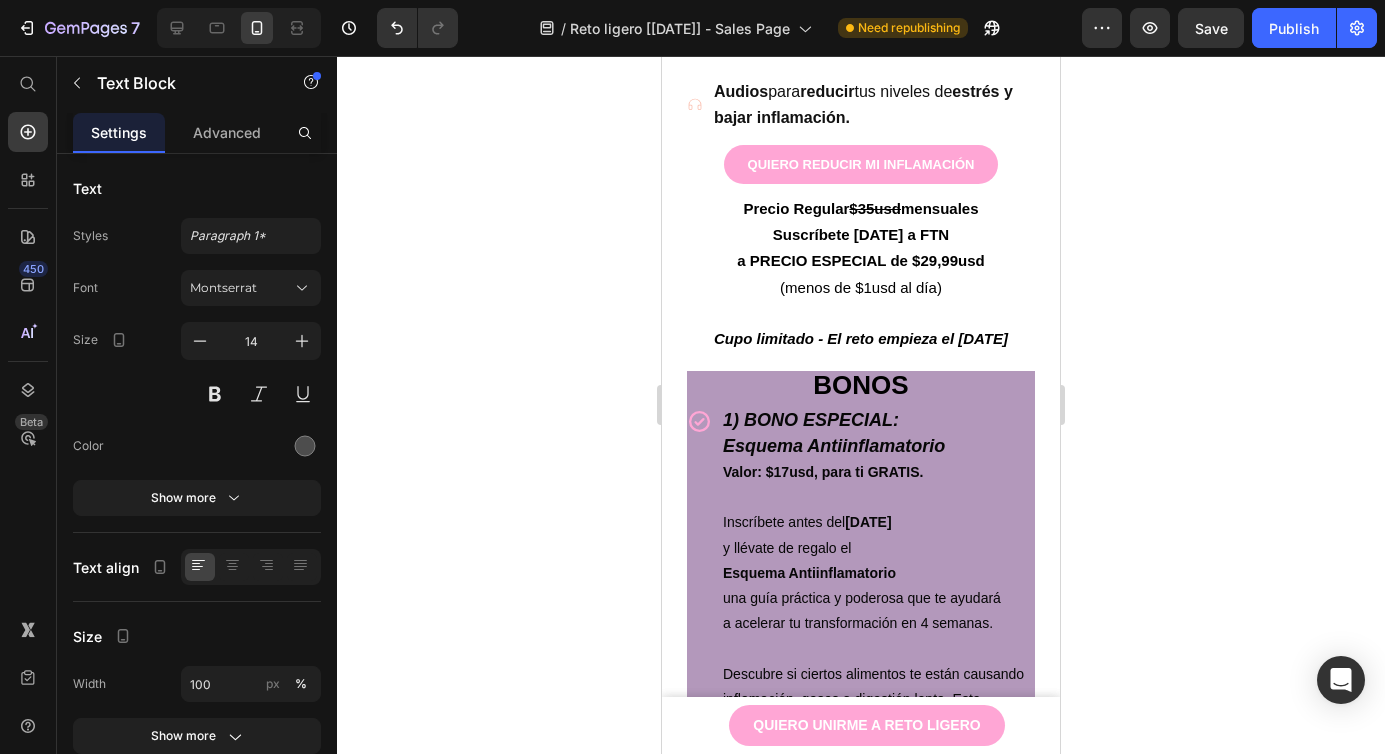 scroll, scrollTop: 2806, scrollLeft: 0, axis: vertical 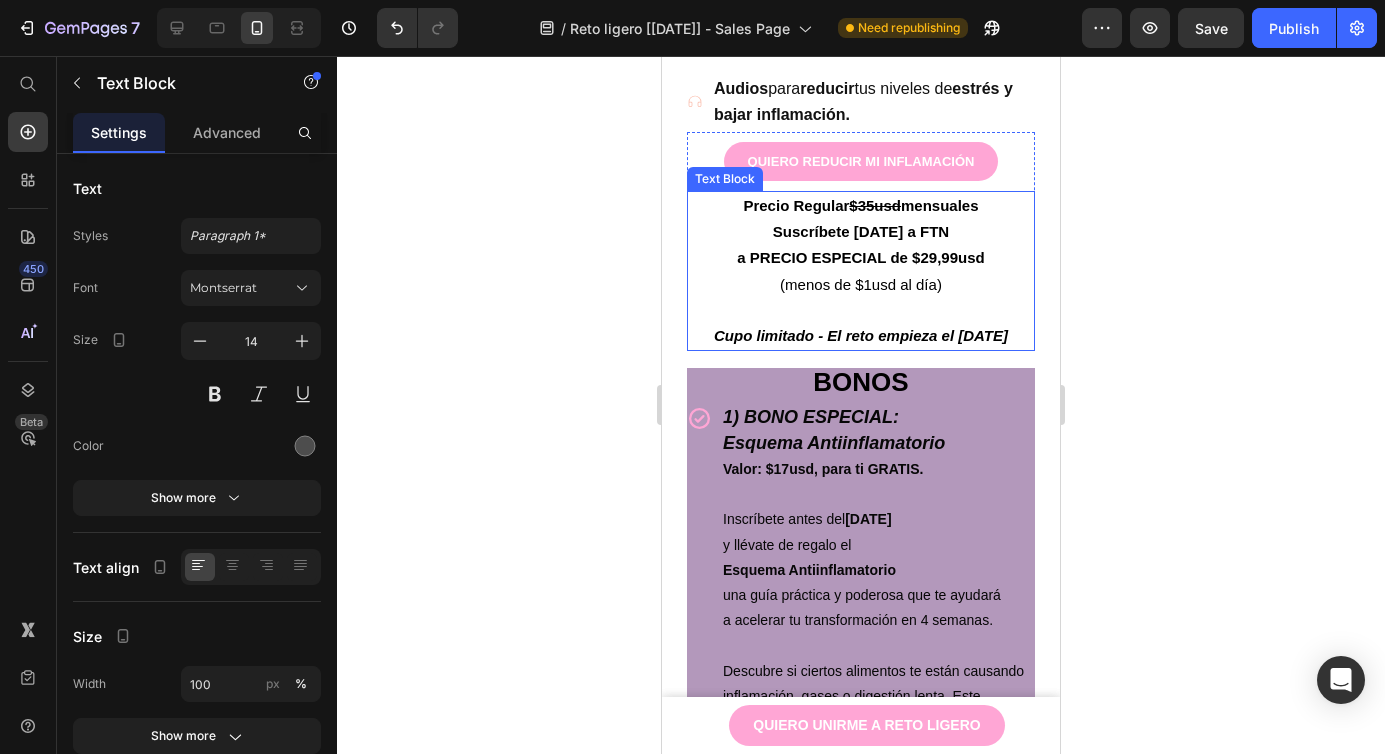 click on "Precio Regular" at bounding box center (796, 205) 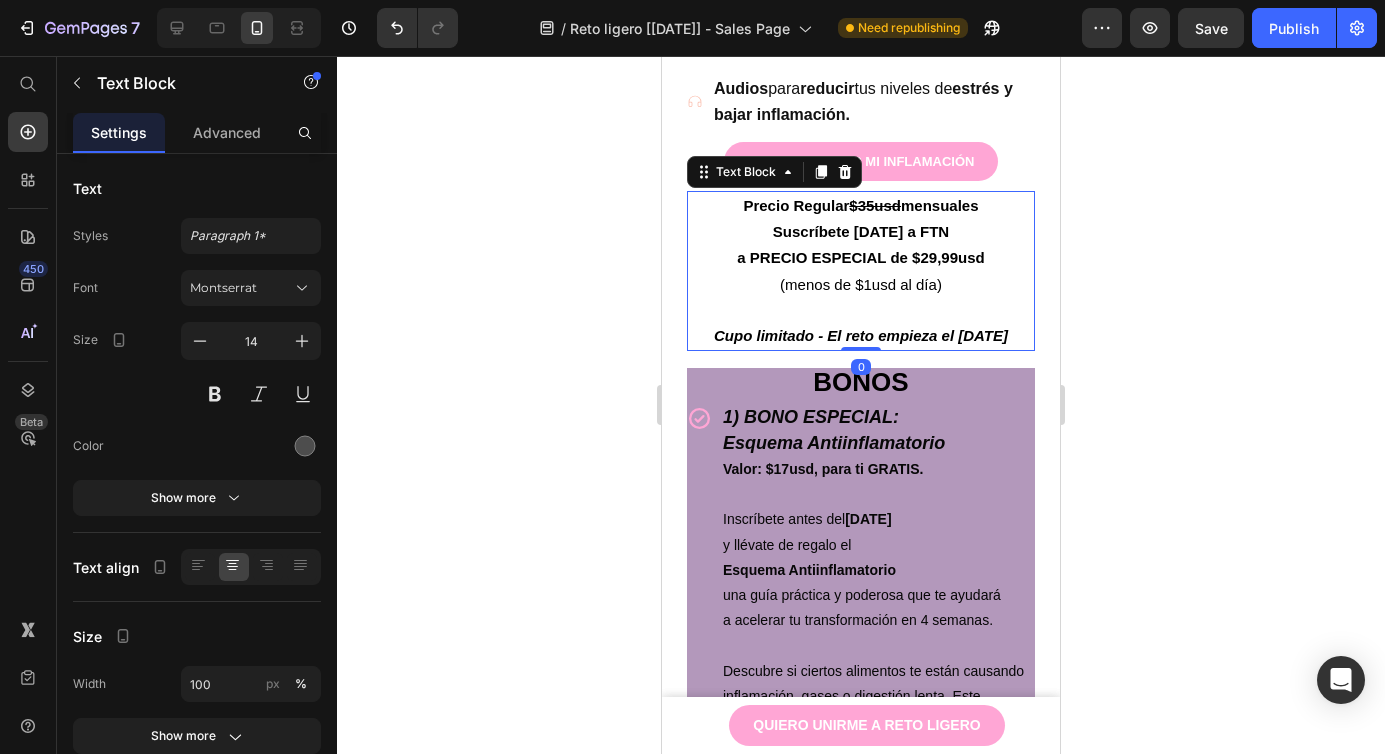 click on "Precio Regular" at bounding box center (796, 205) 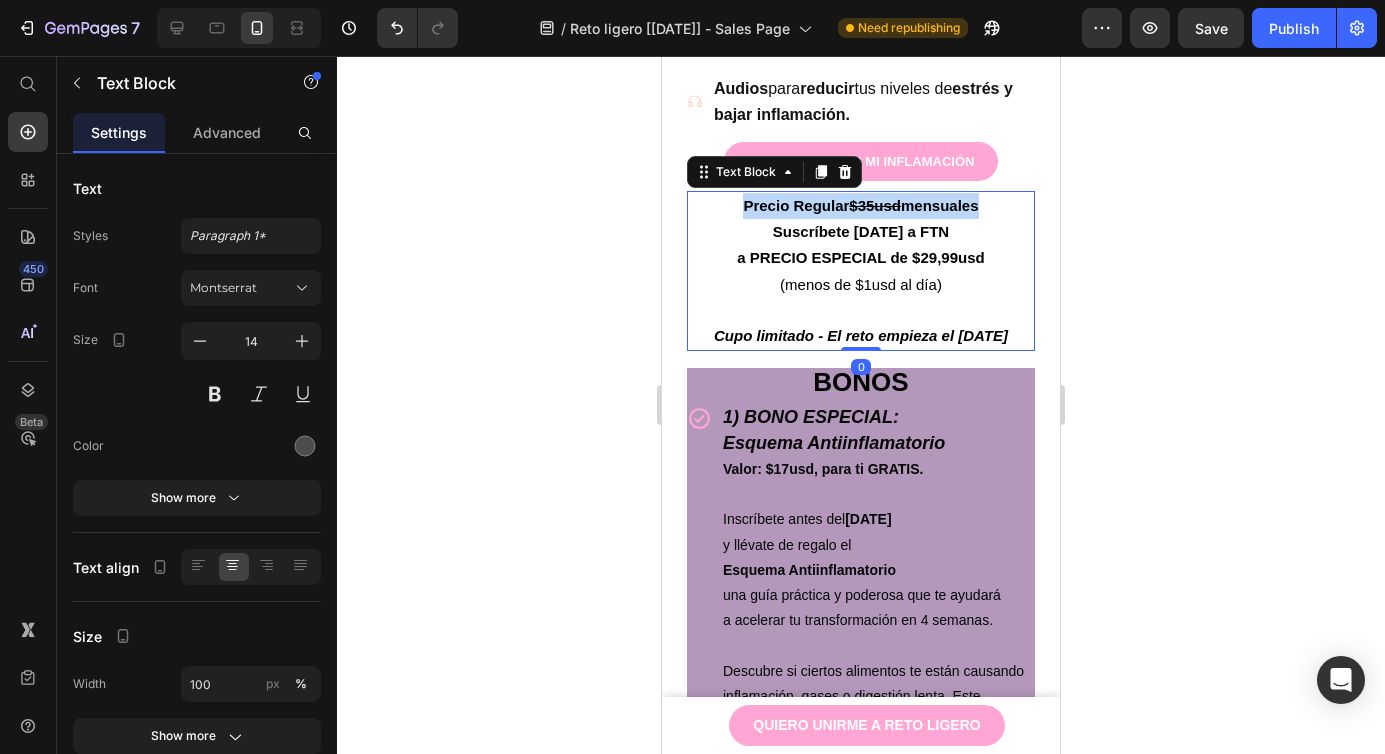 click on "Precio Regular" at bounding box center [796, 205] 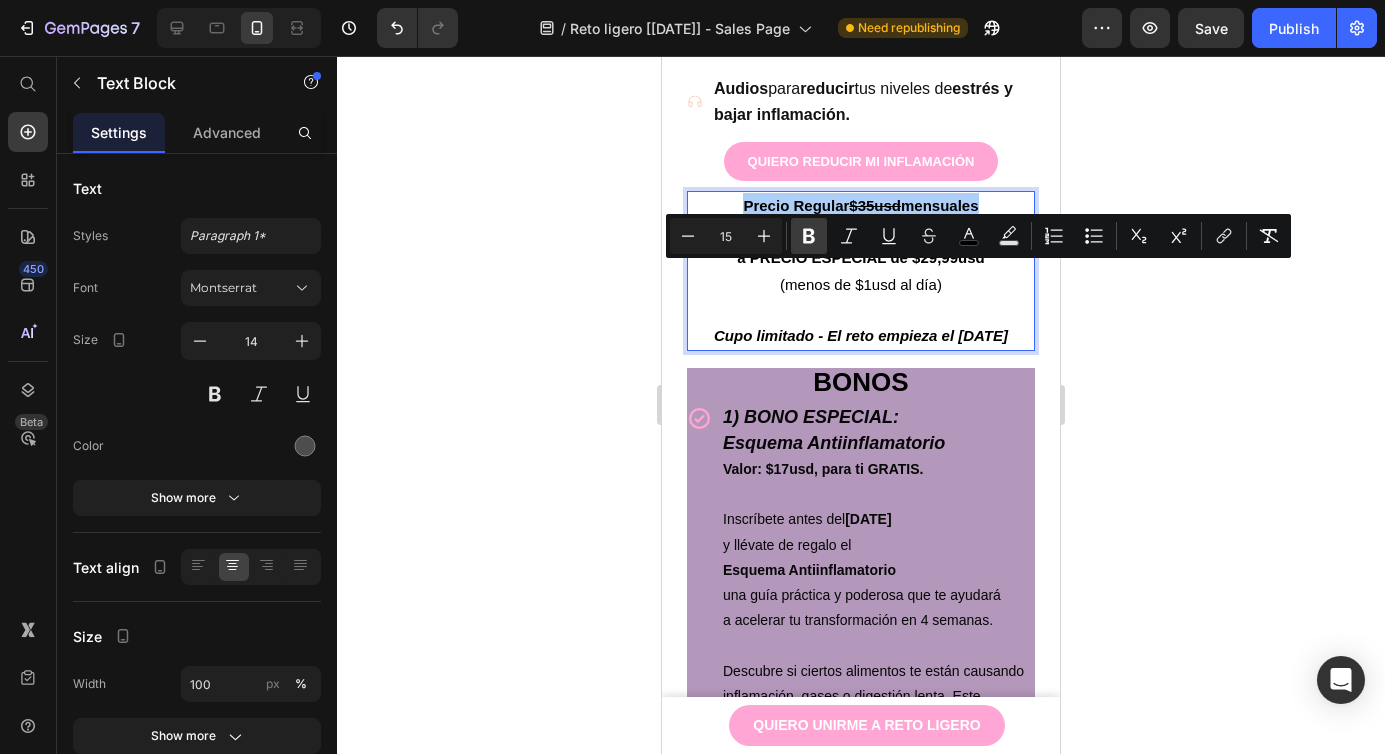click 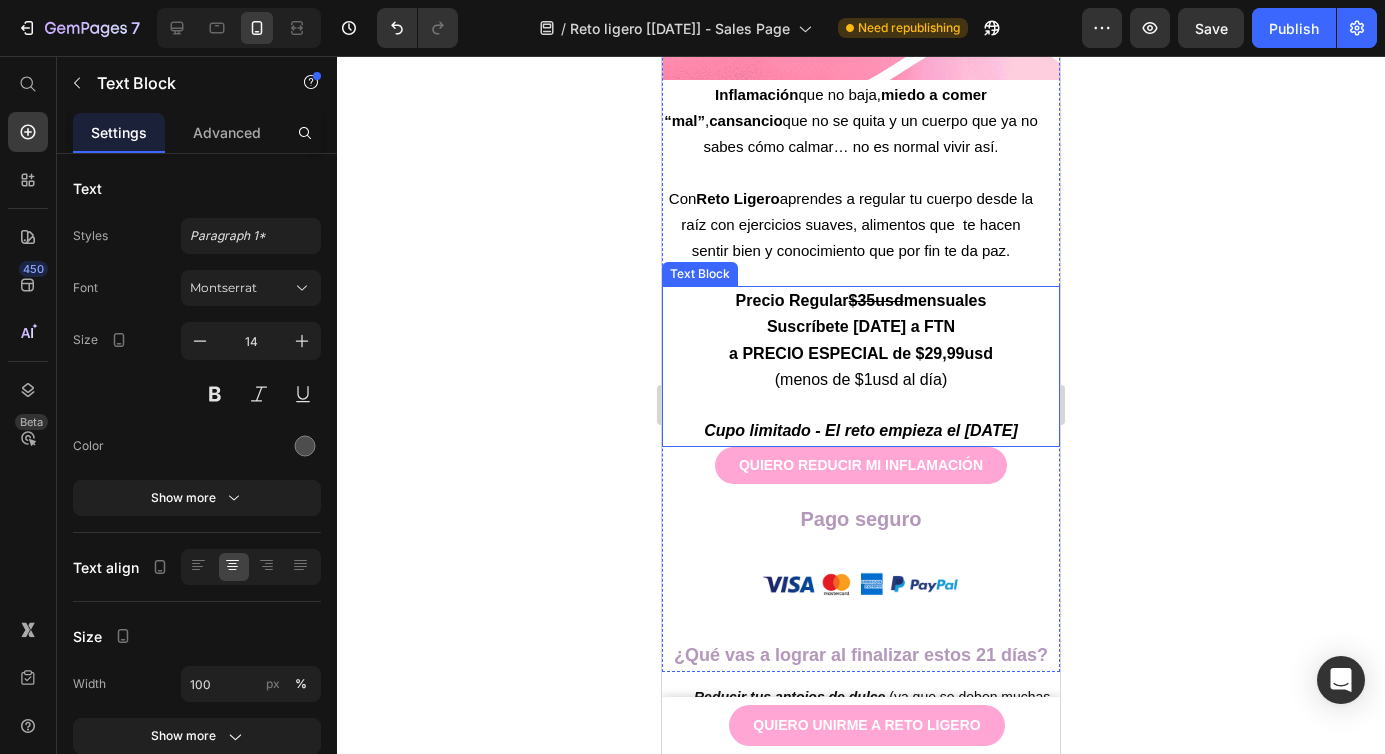 scroll, scrollTop: 6538, scrollLeft: 0, axis: vertical 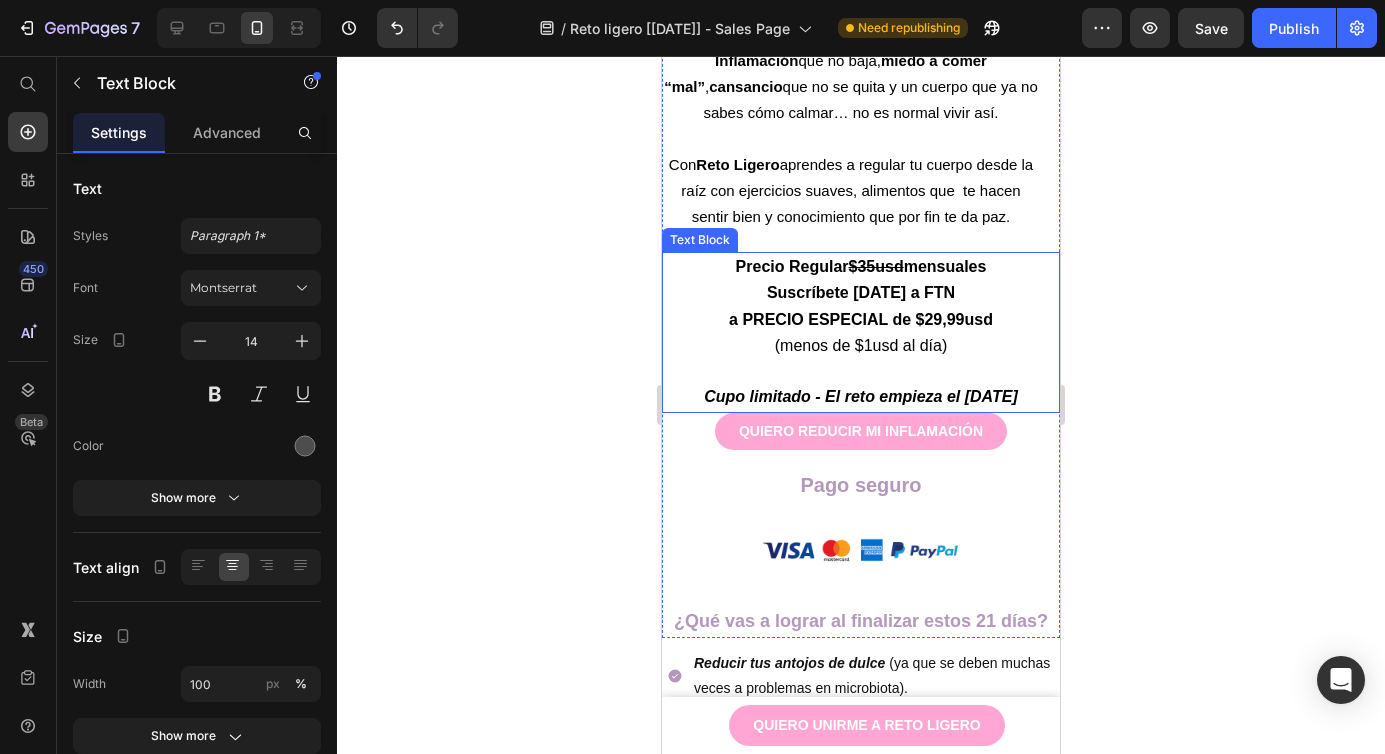 click on "$35usd" at bounding box center [876, 266] 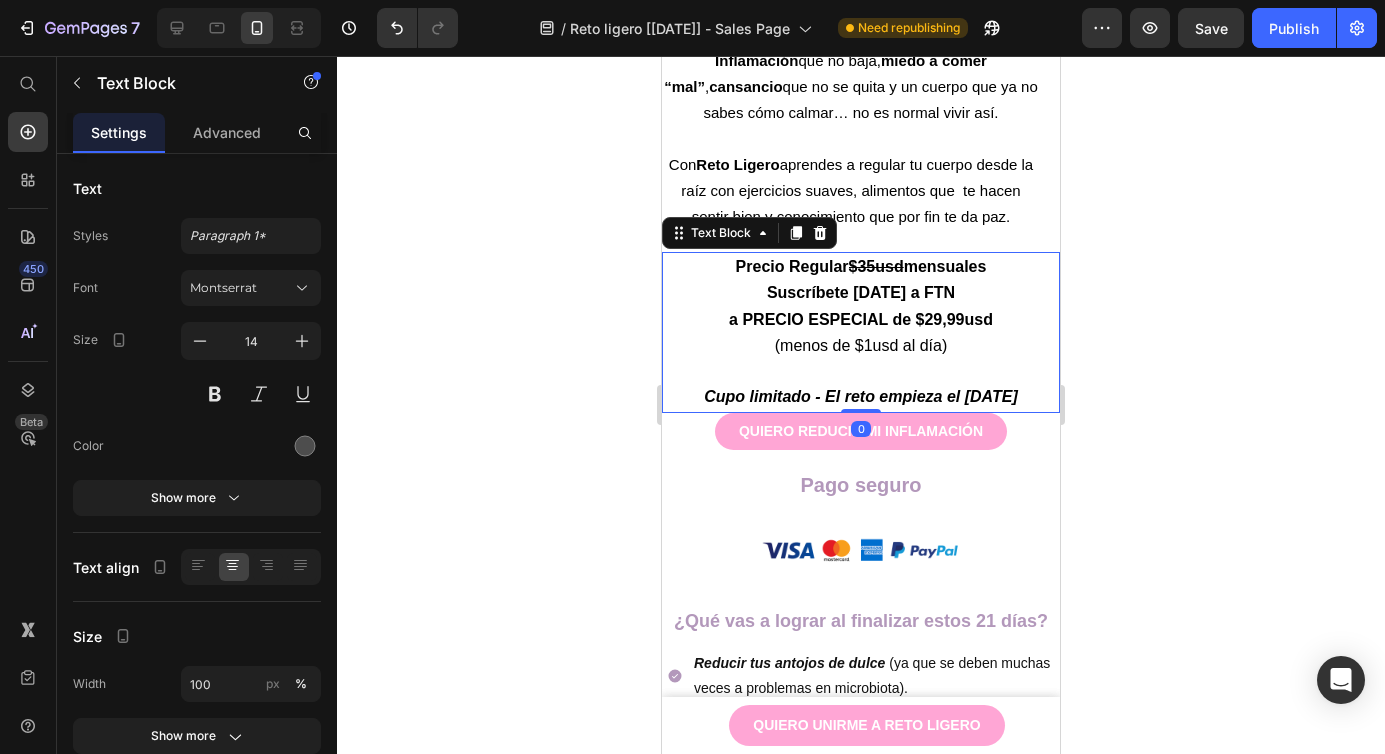 click on "$35usd" at bounding box center (876, 266) 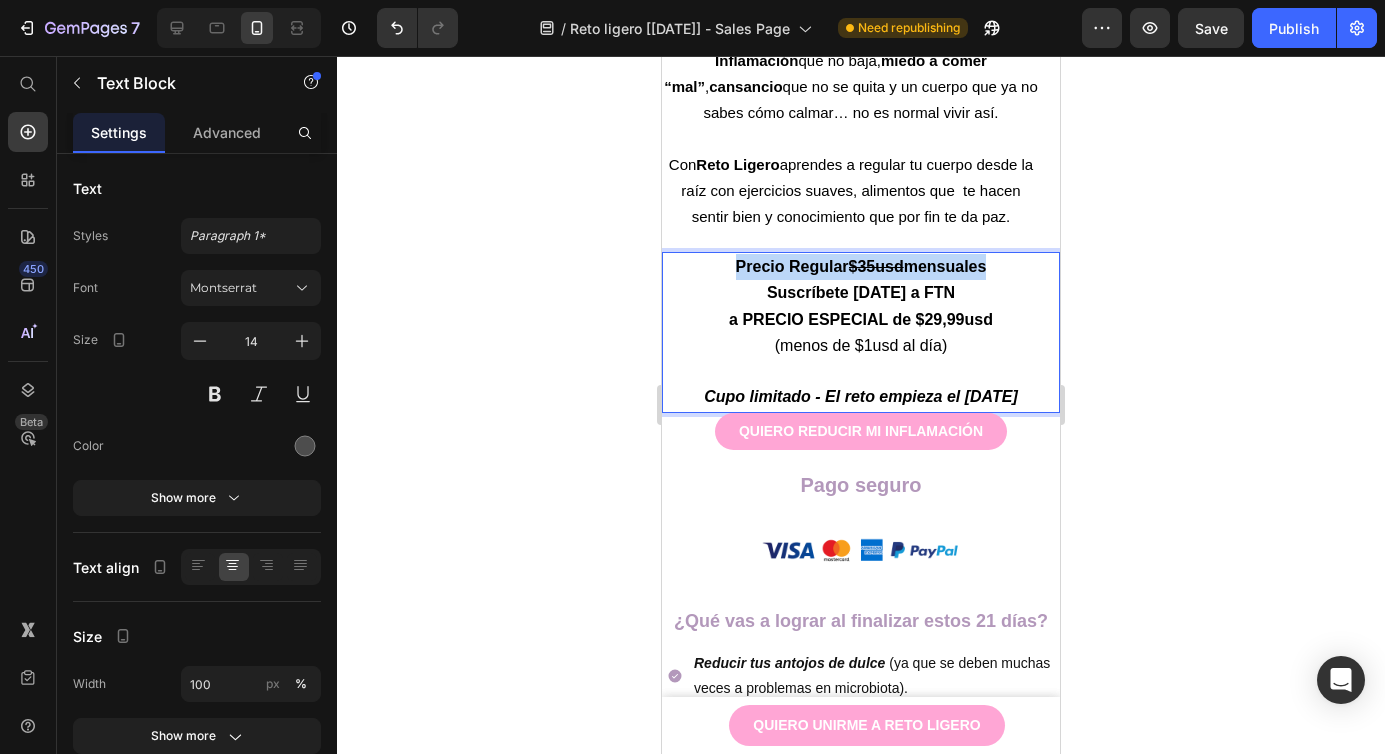 click on "$35usd" at bounding box center [876, 266] 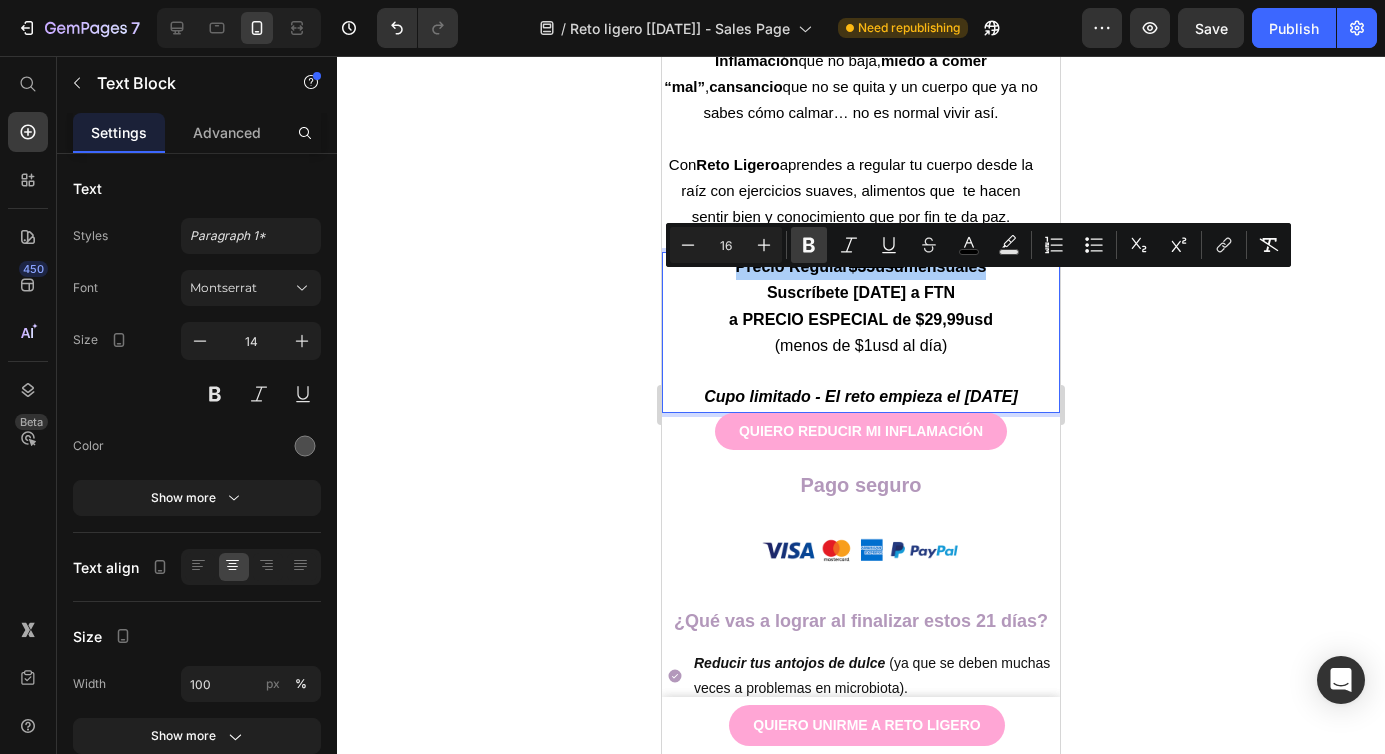 click 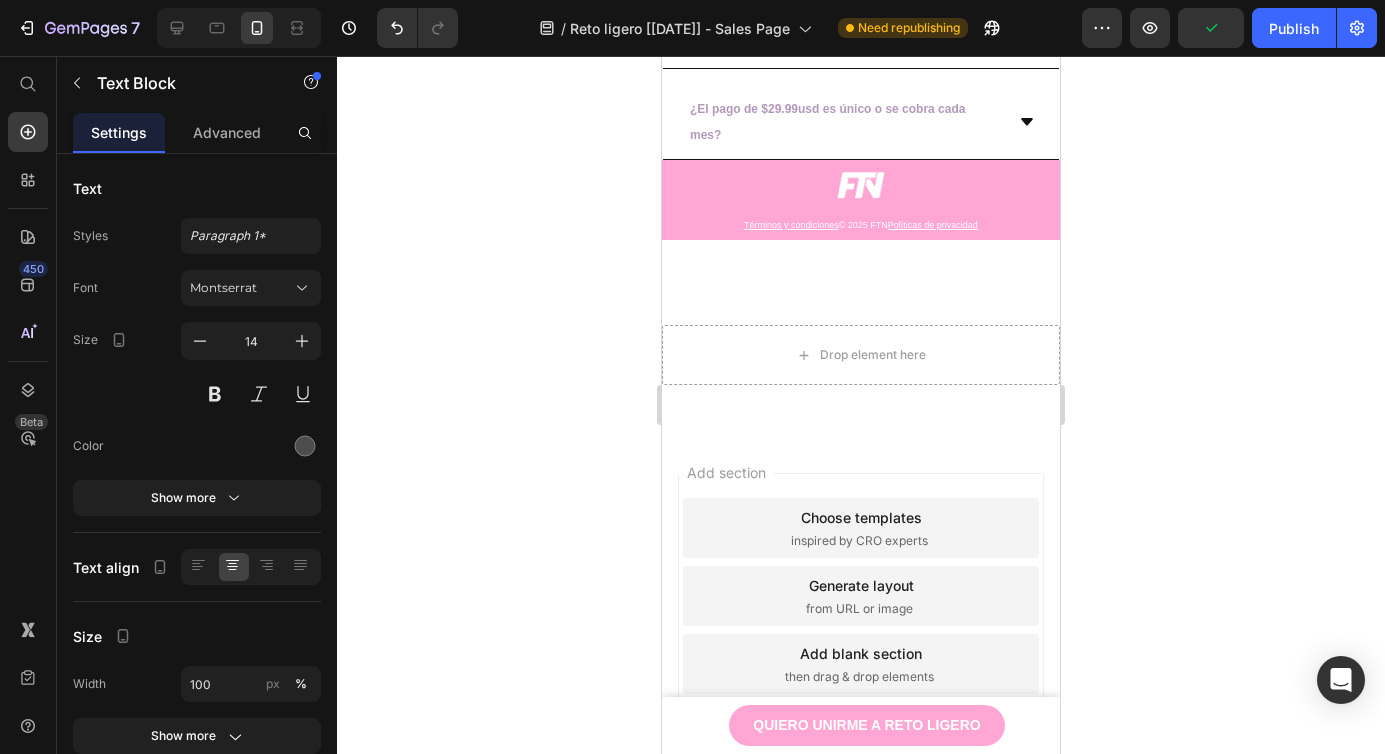 scroll, scrollTop: 9298, scrollLeft: 0, axis: vertical 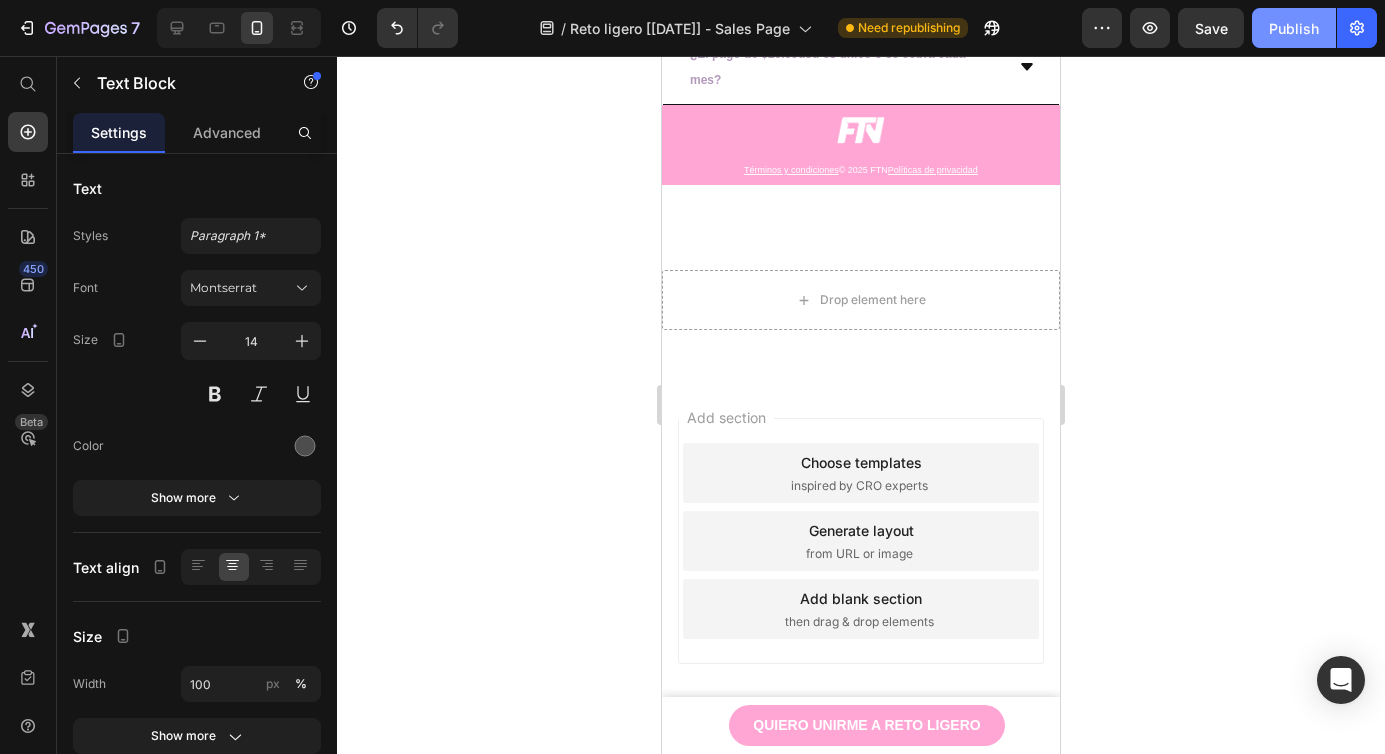 click on "Publish" at bounding box center [1294, 28] 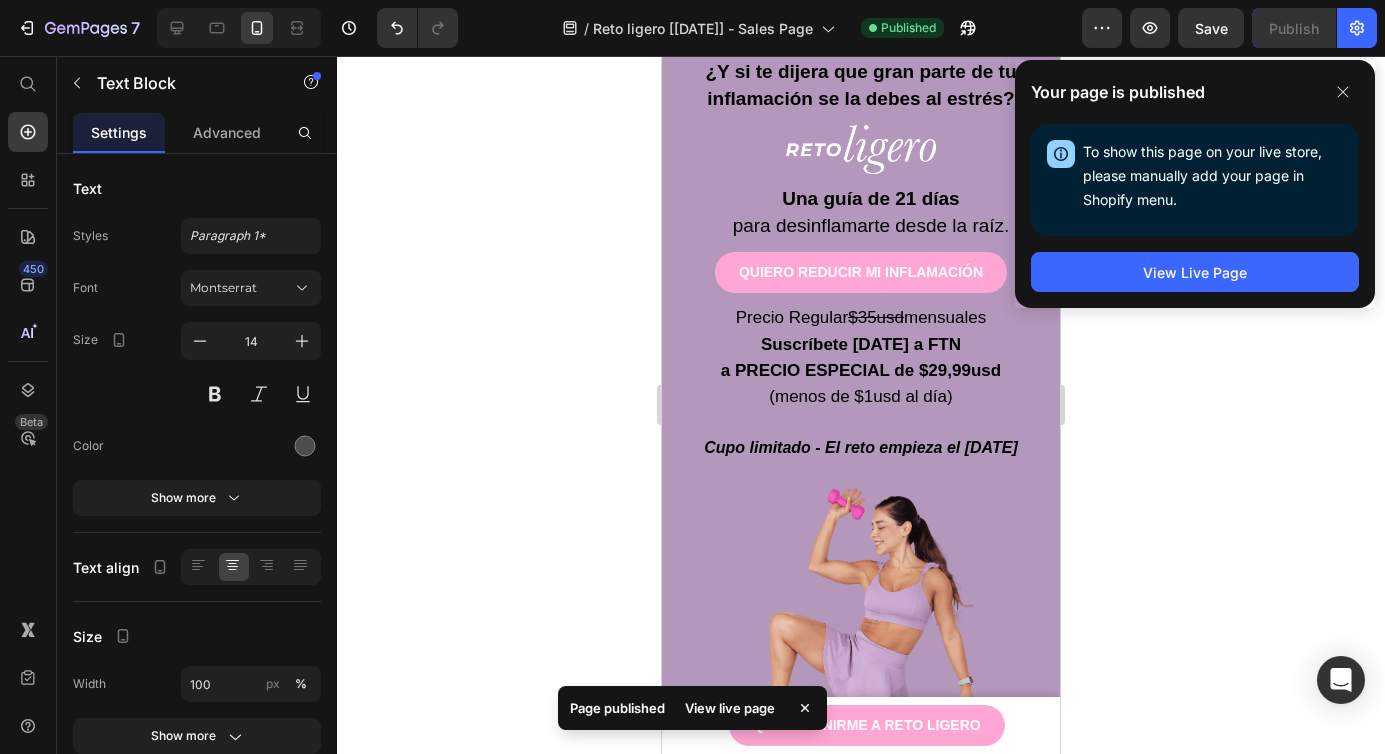 scroll, scrollTop: 127, scrollLeft: 0, axis: vertical 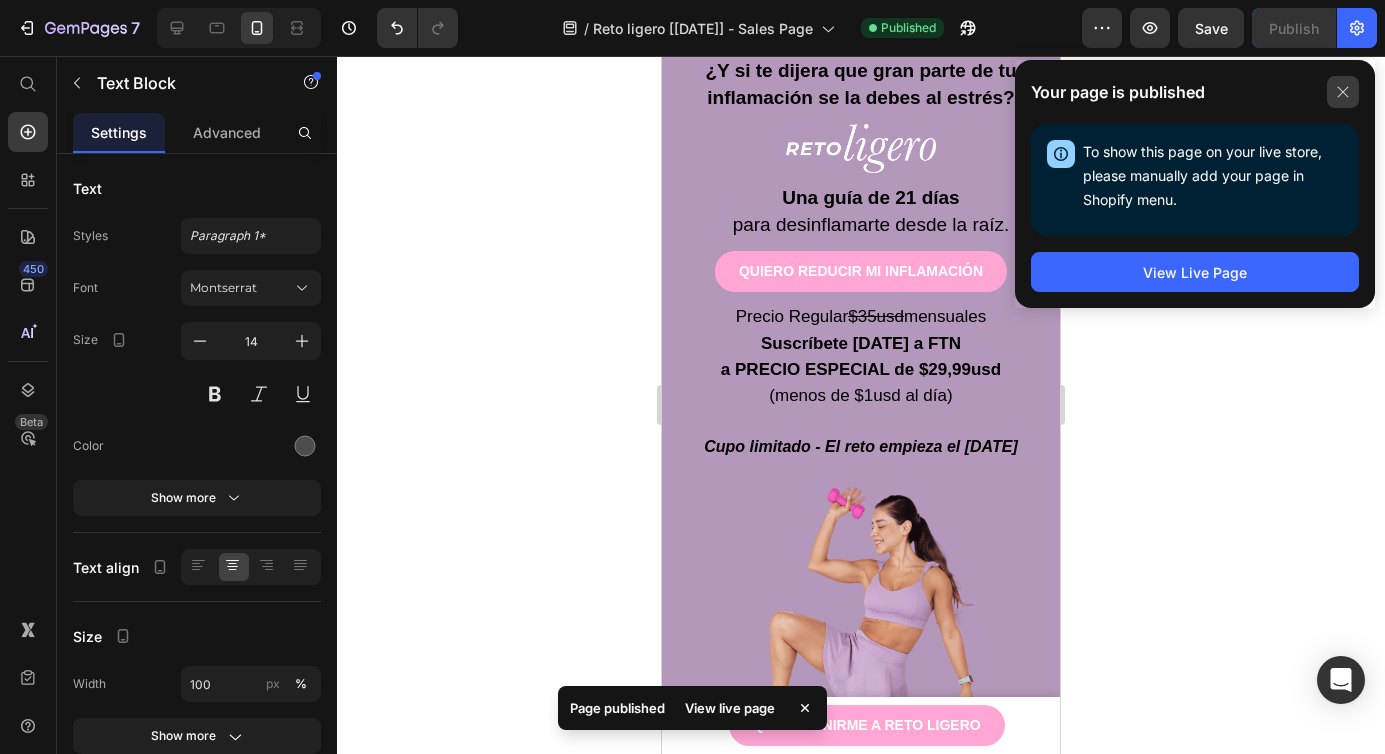 click 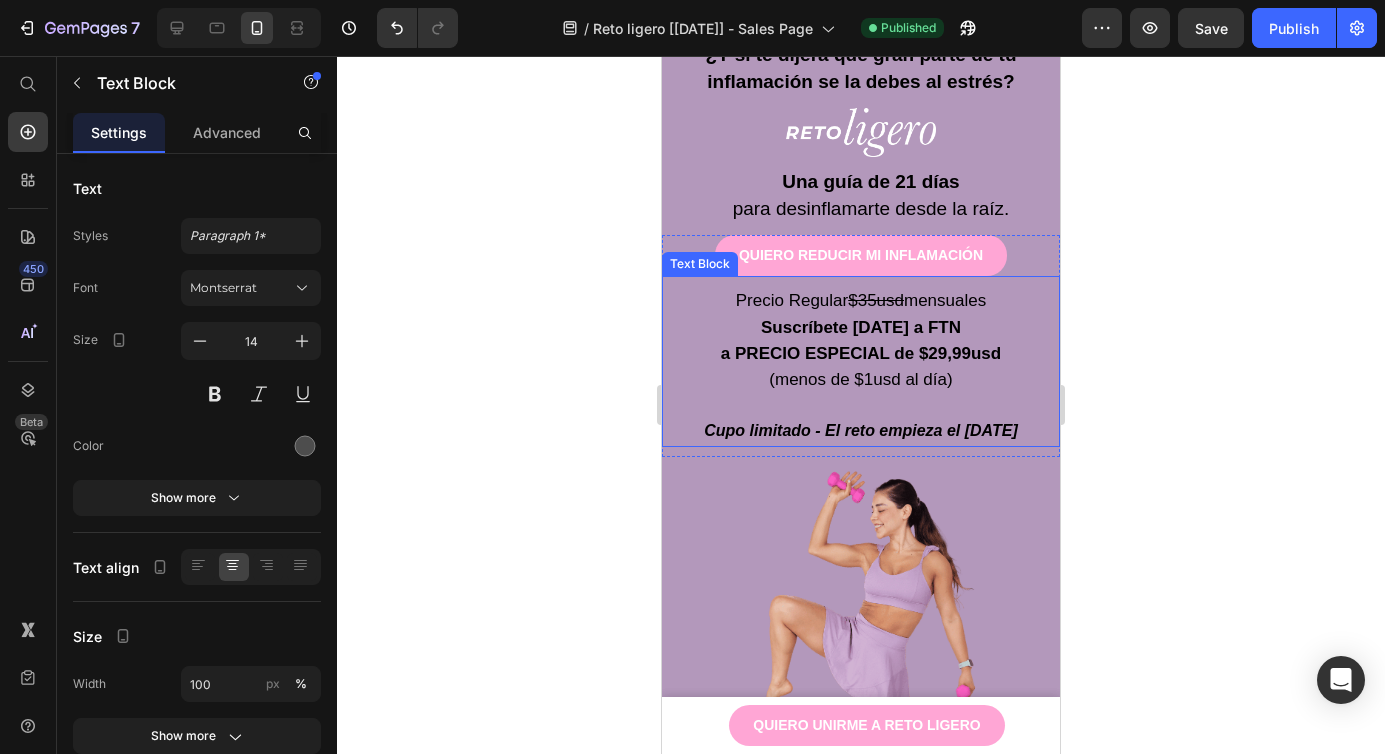 scroll, scrollTop: 227, scrollLeft: 0, axis: vertical 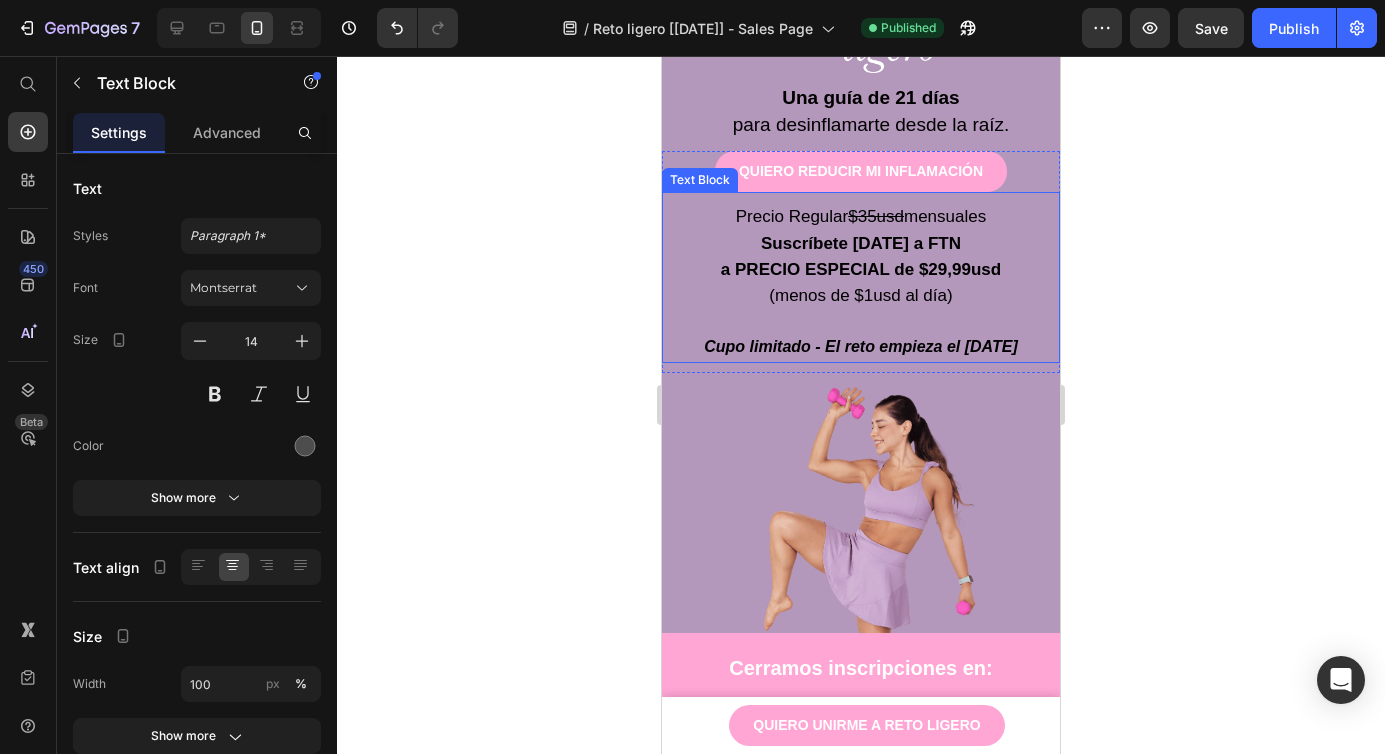 click on "a PRECIO ESPECIAL de $29,99usd" at bounding box center (861, 269) 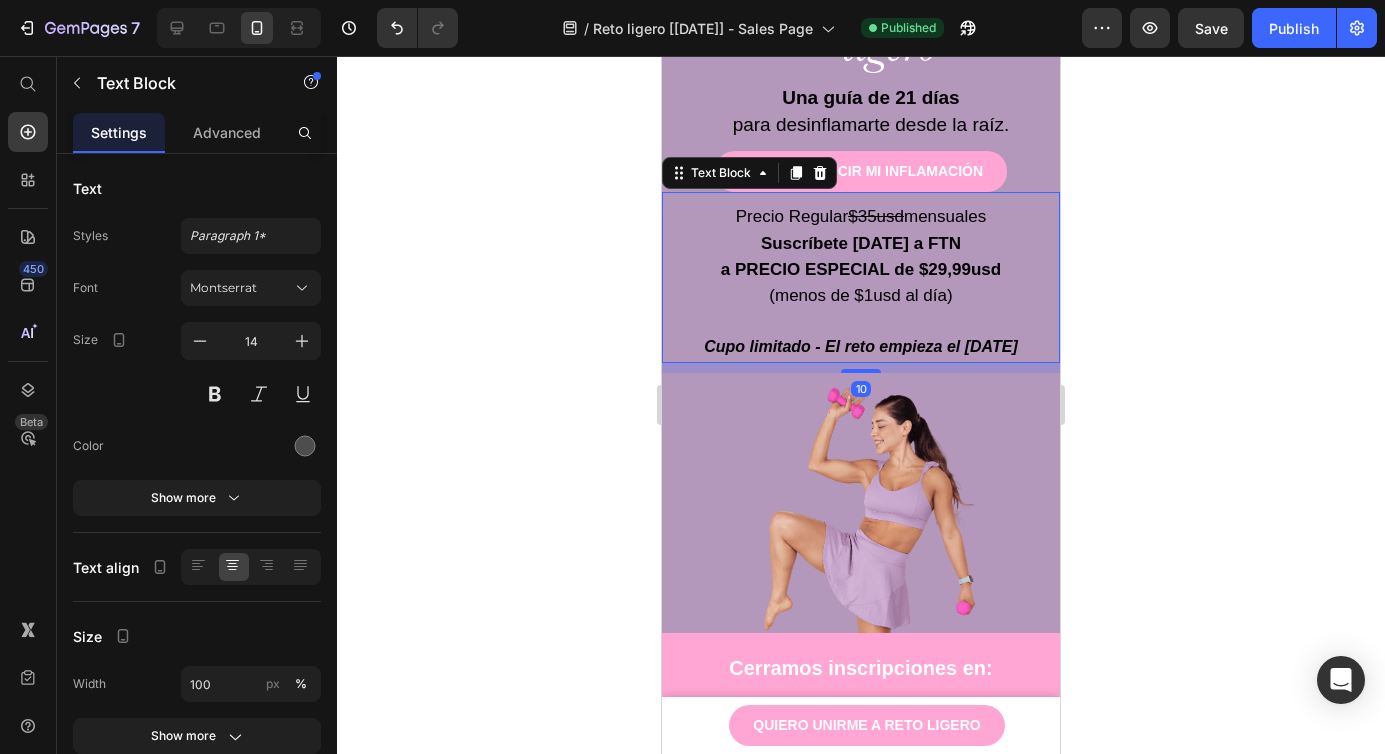 click on "Precio Regular  $35usd  mensuales Suscríbete HOY a FTN  a PRECIO ESPECIAL de $29,99usd (menos de $1usd al día) Cupo limitado - El reto empieza el 21 de julio" at bounding box center (861, 282) 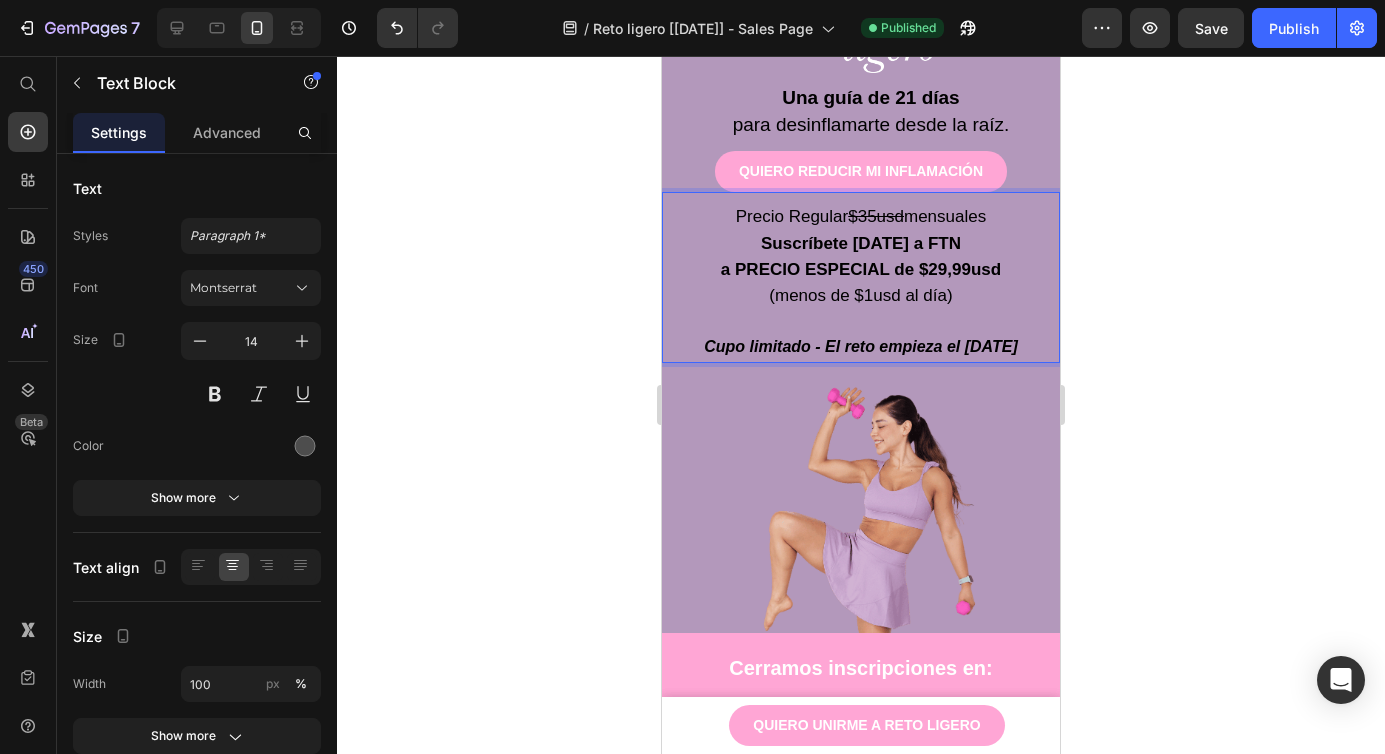 click on "a PRECIO ESPECIAL de $29,99usd" at bounding box center [861, 269] 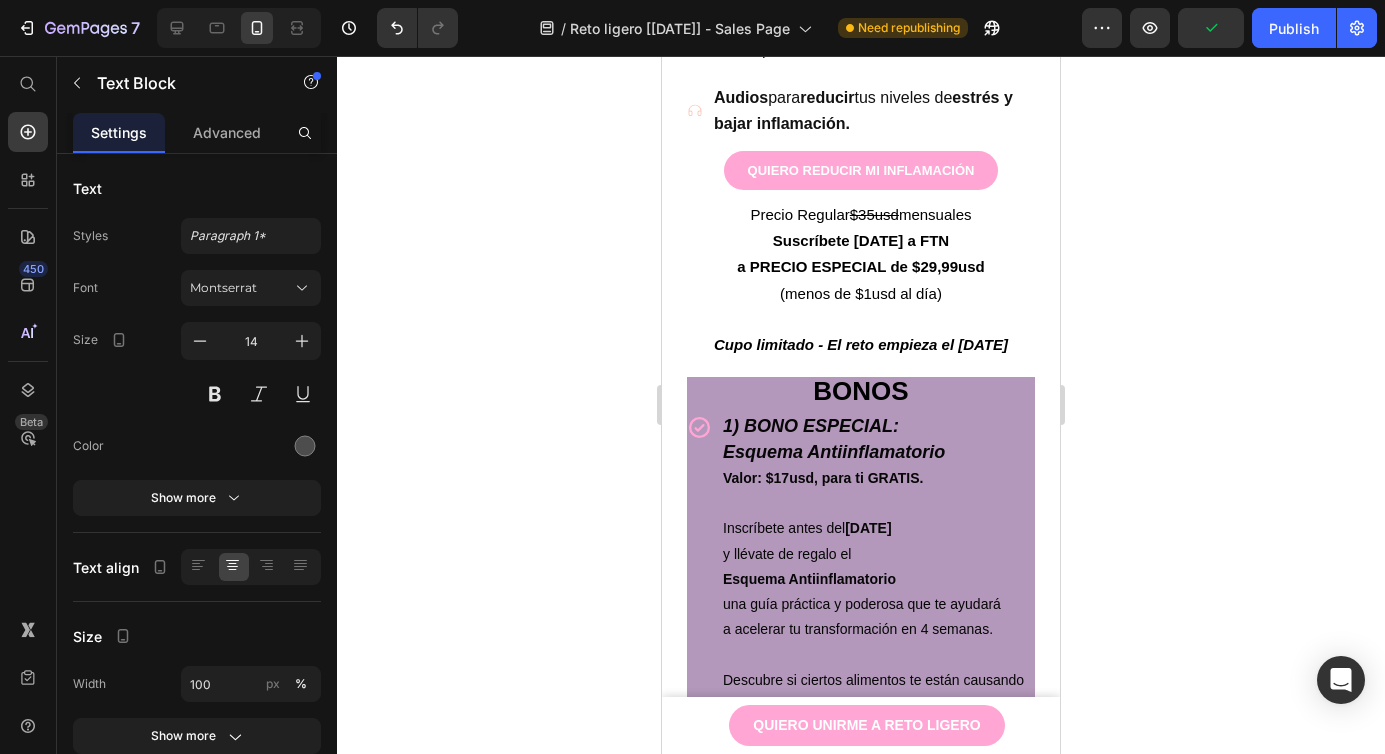 scroll, scrollTop: 2894, scrollLeft: 0, axis: vertical 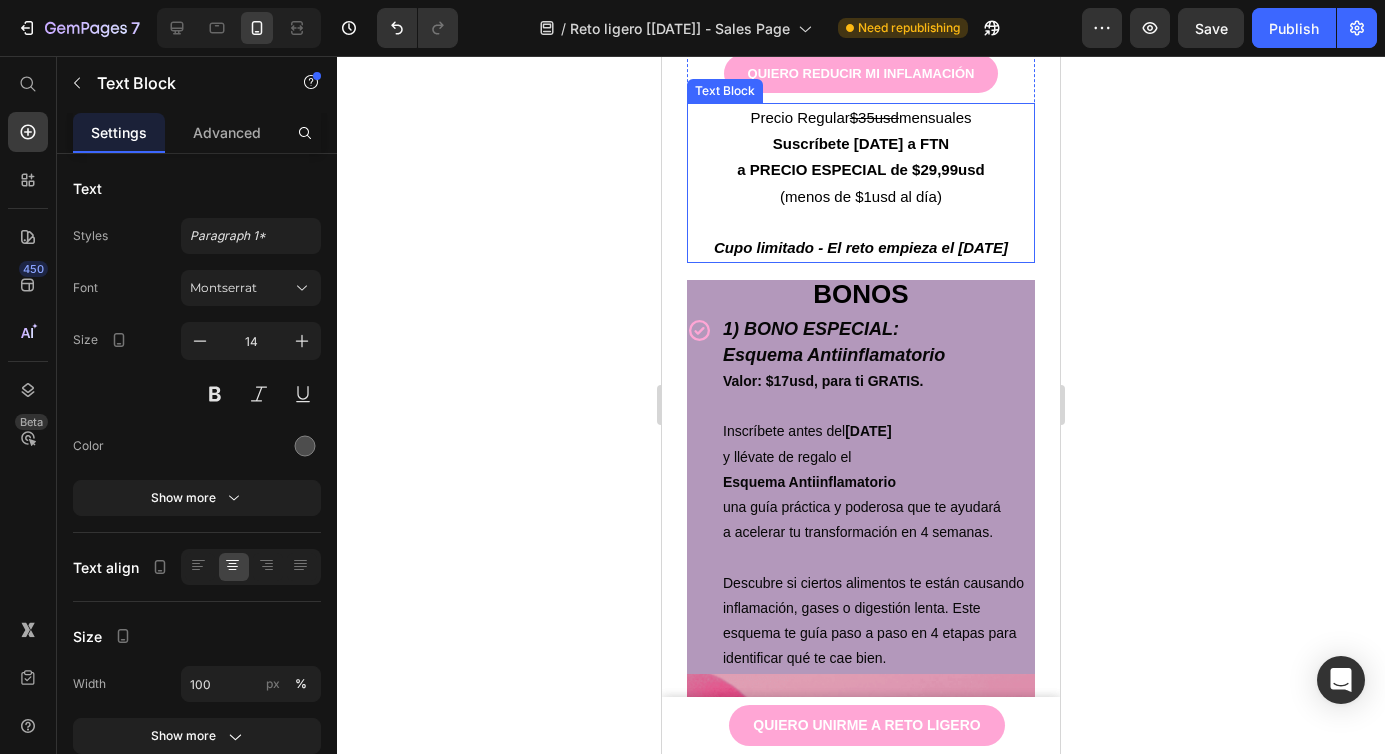click on "a PRECIO ESPECIAL de $29,99usd" at bounding box center [860, 169] 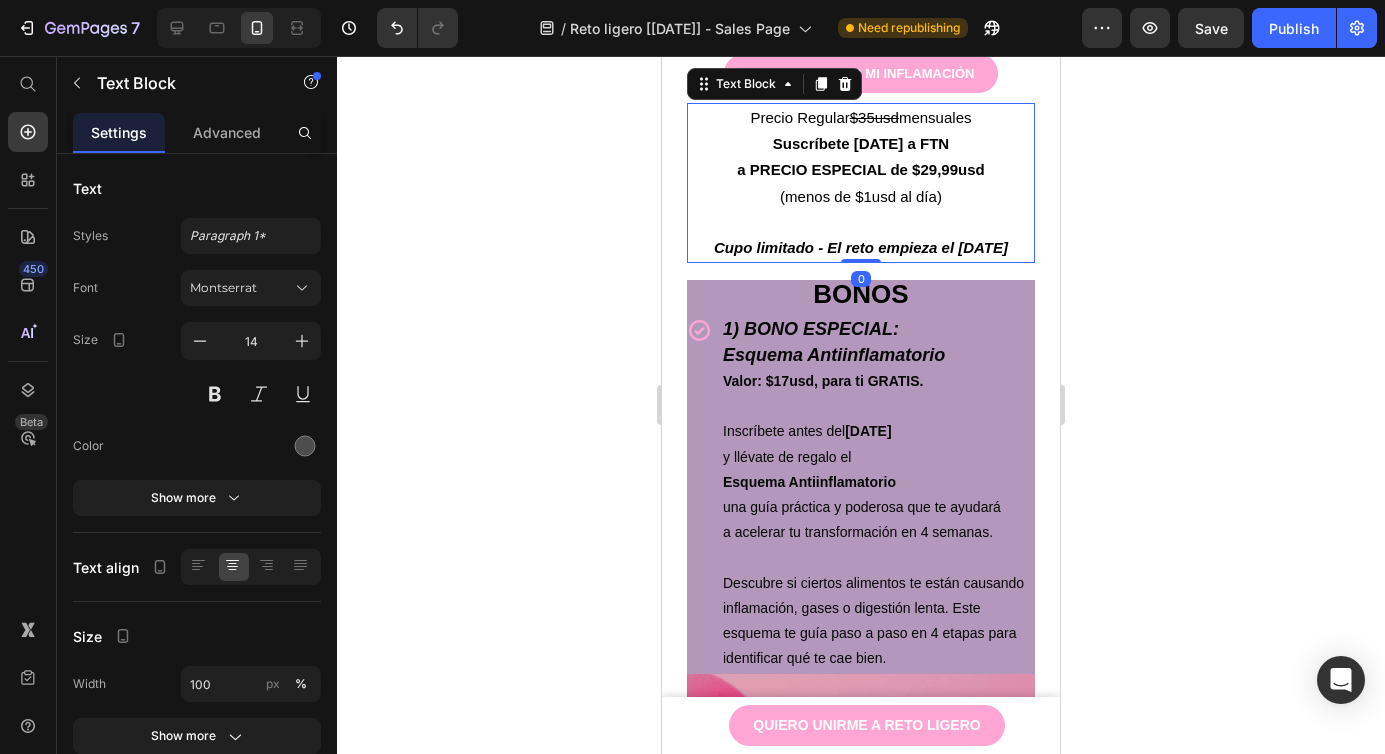click on "a PRECIO ESPECIAL de $29,99usd" at bounding box center (860, 169) 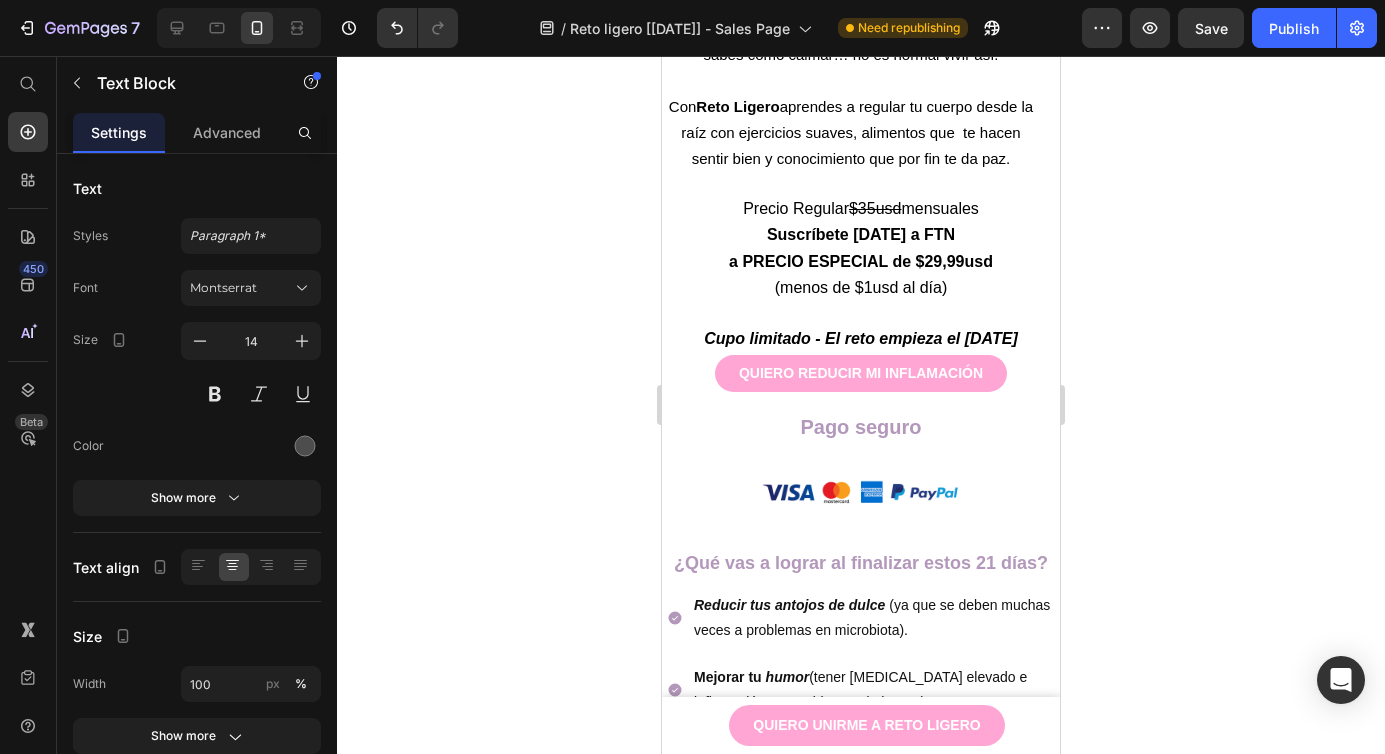 scroll, scrollTop: 6603, scrollLeft: 0, axis: vertical 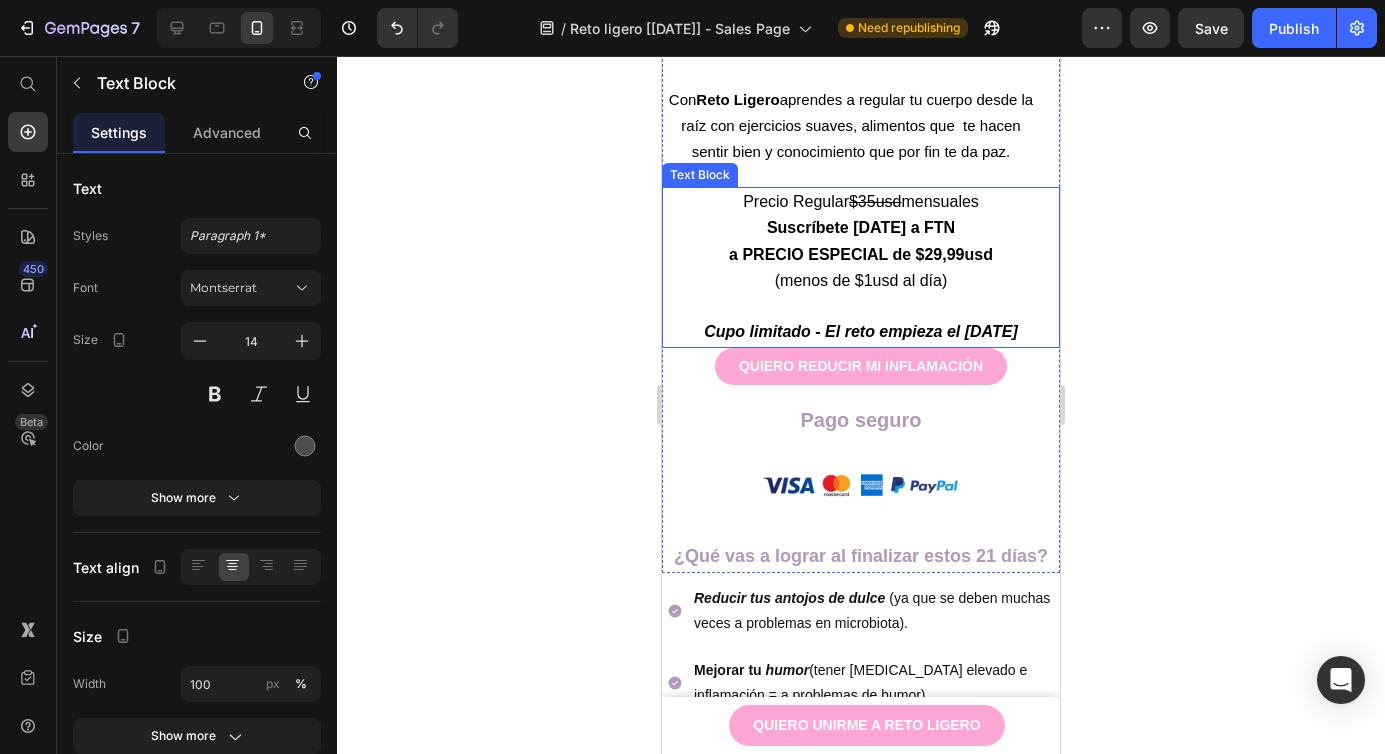 click on "a PRECIO ESPECIAL de $29,99usd" at bounding box center (861, 254) 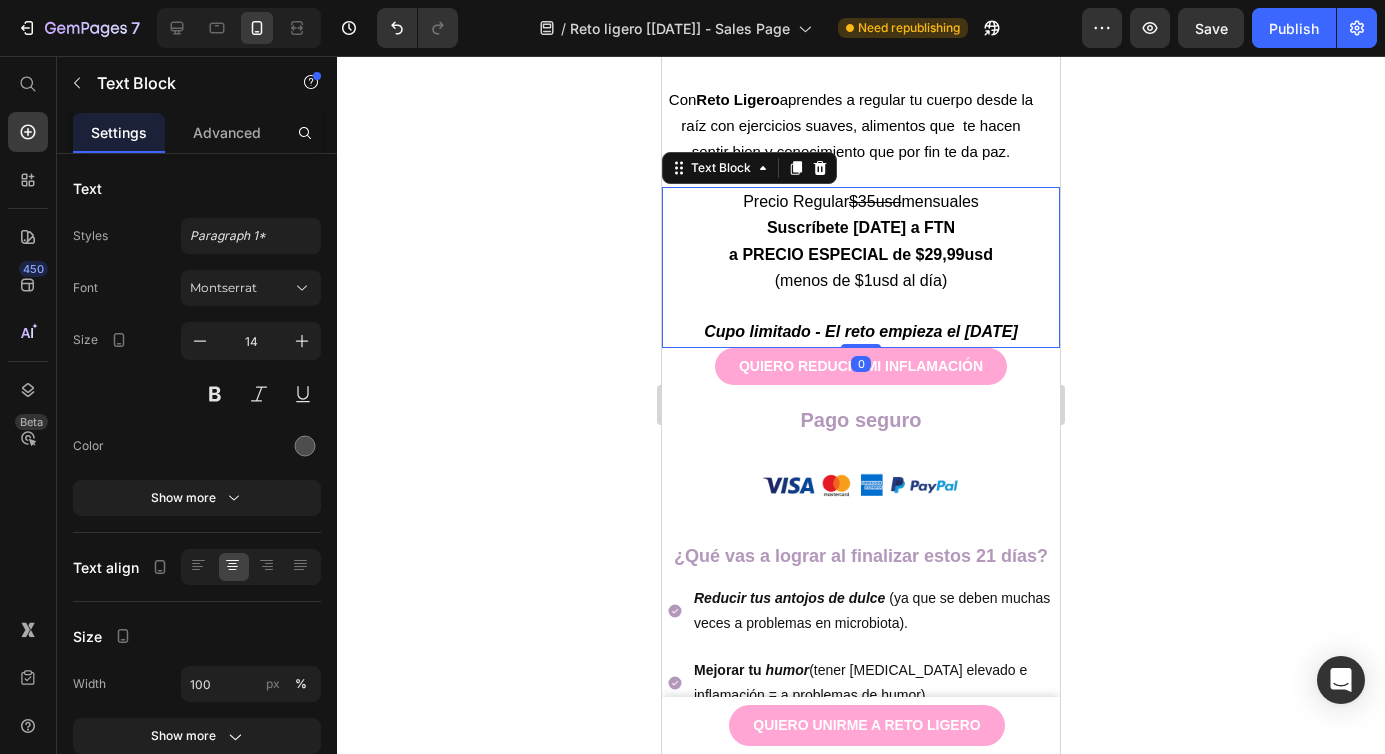 click on "a PRECIO ESPECIAL de $29,99usd" at bounding box center (861, 254) 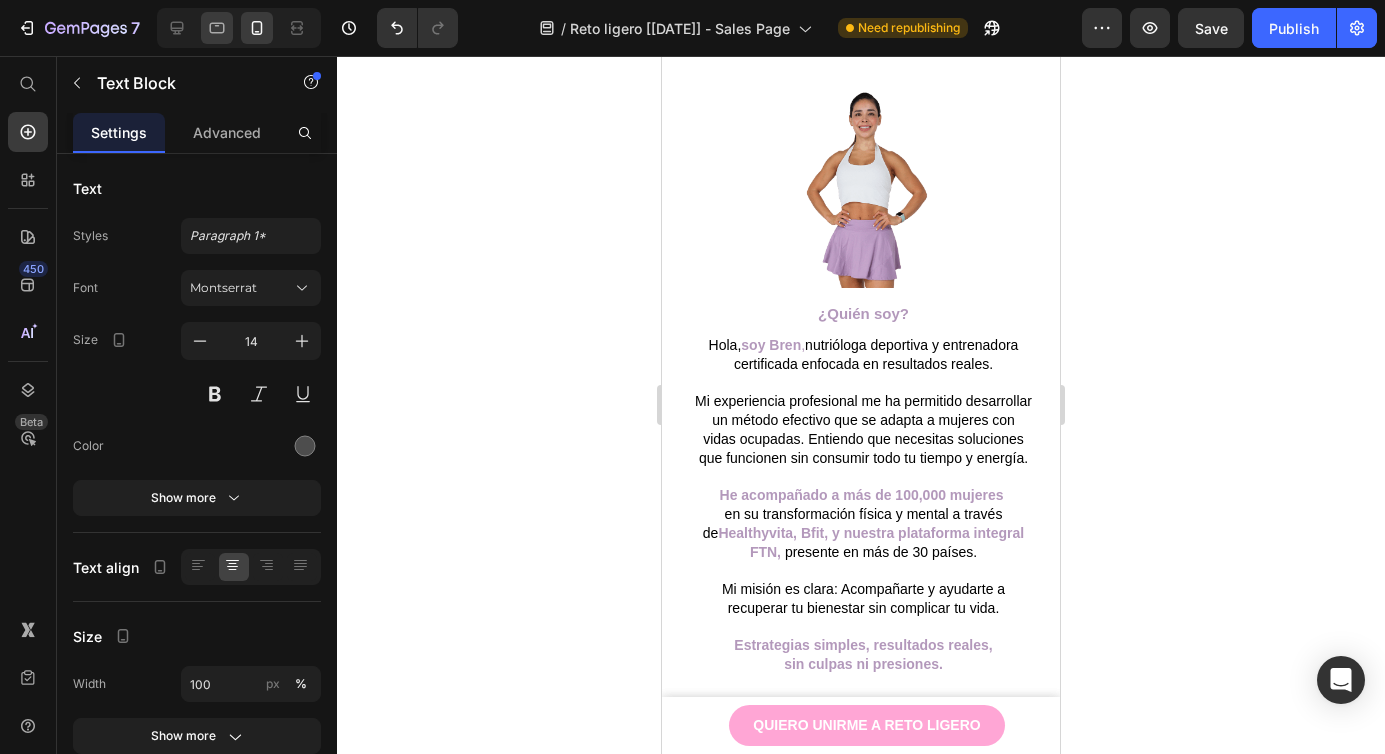 scroll, scrollTop: 7945, scrollLeft: 0, axis: vertical 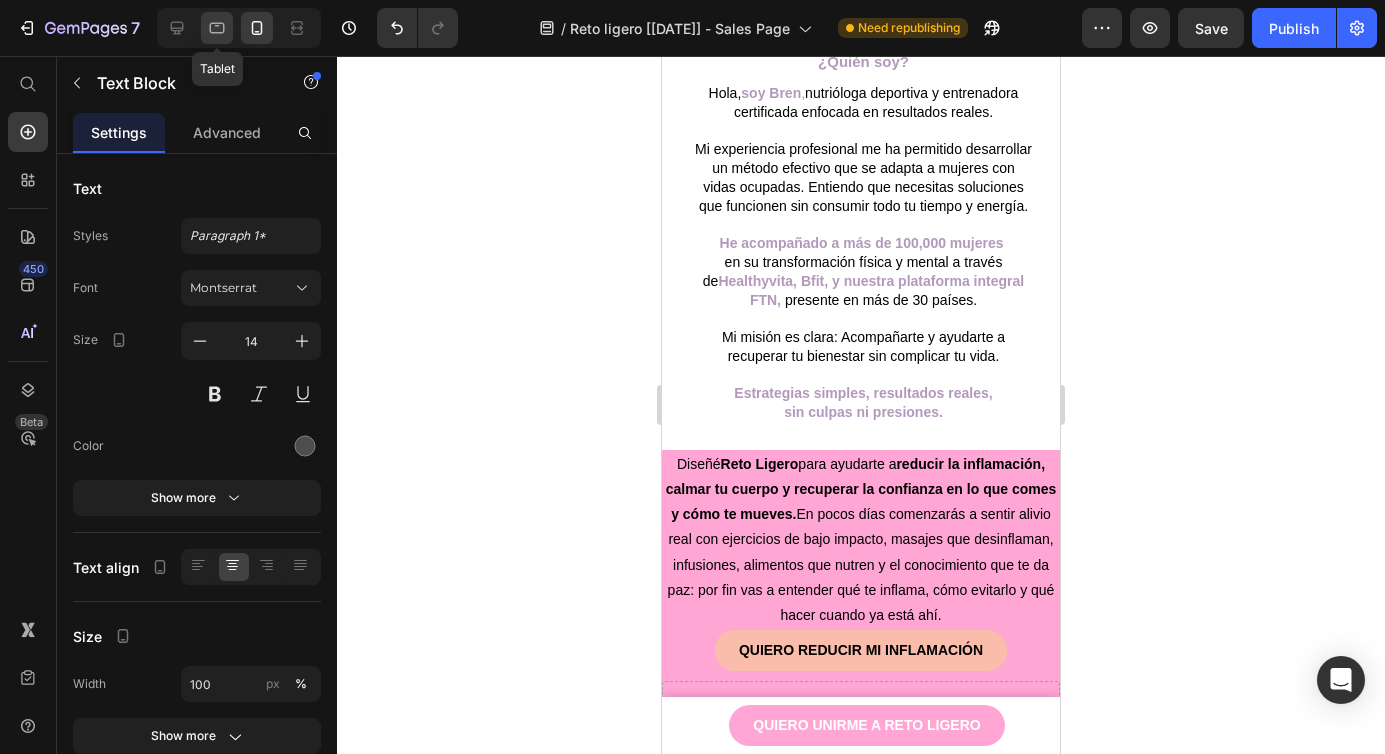 click 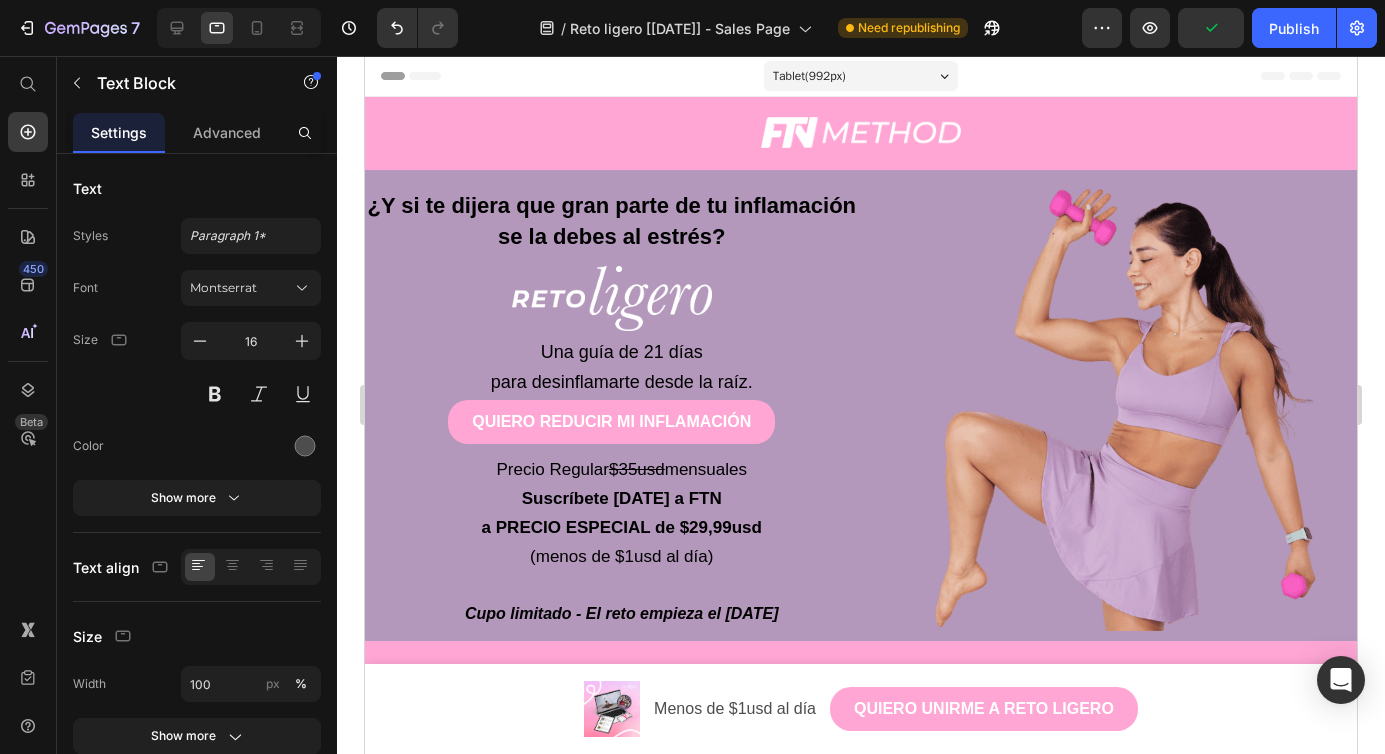 scroll, scrollTop: 92, scrollLeft: 0, axis: vertical 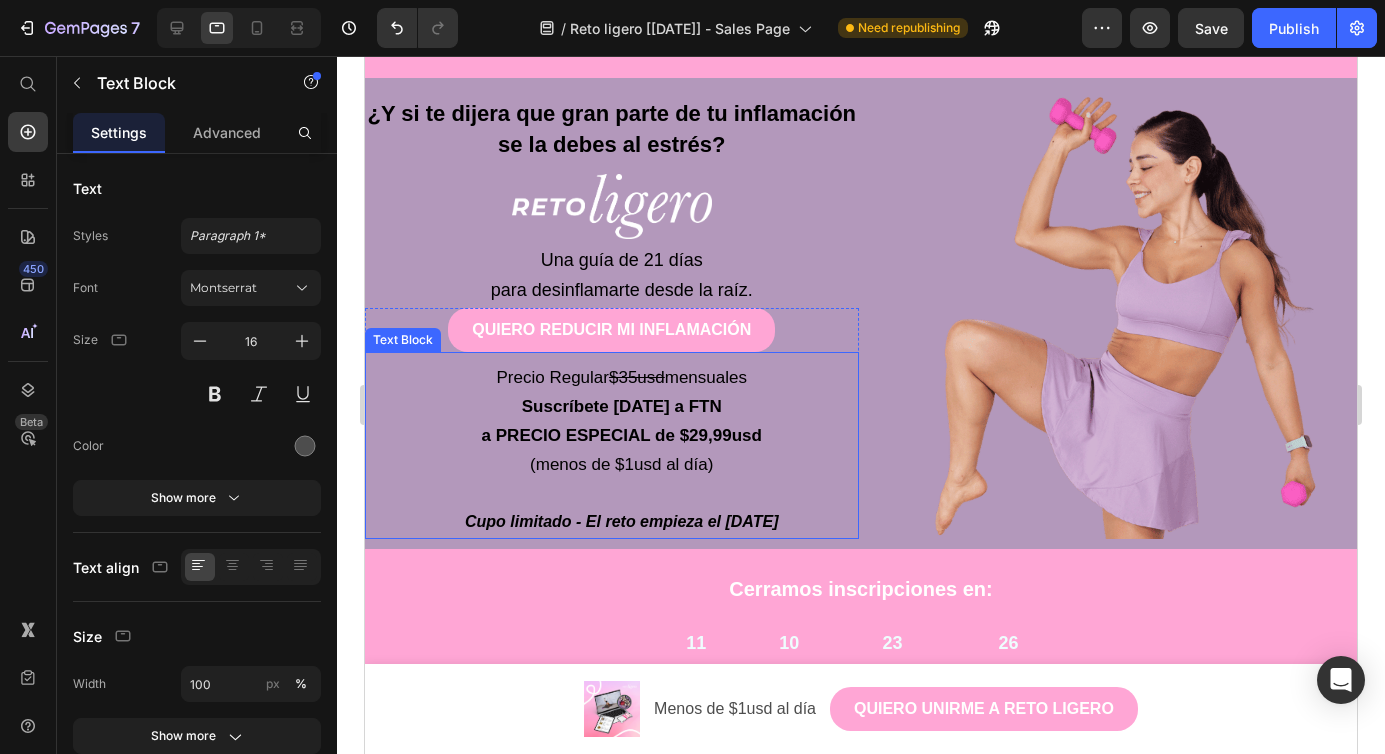 click on "a PRECIO ESPECIAL de $29,99usd" at bounding box center [622, 435] 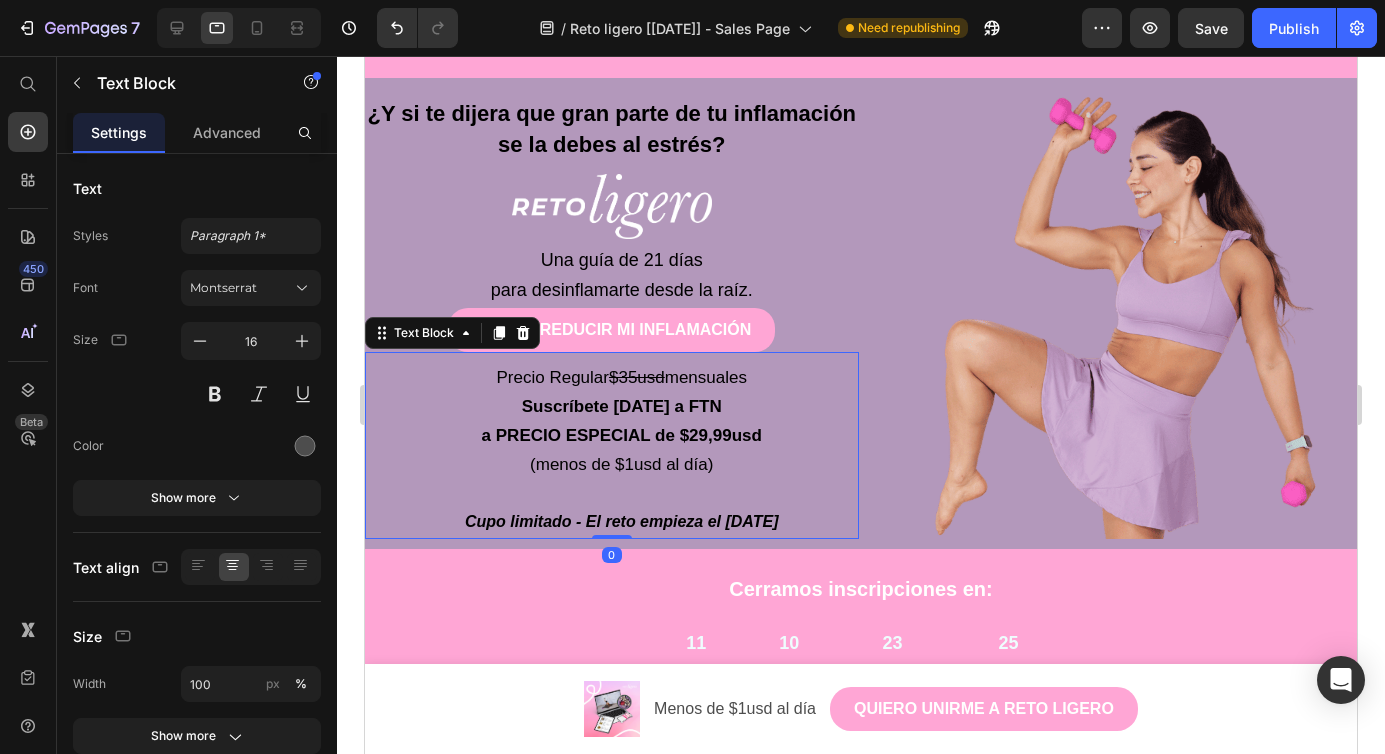 click on "a PRECIO ESPECIAL de $29,99usd" at bounding box center (622, 435) 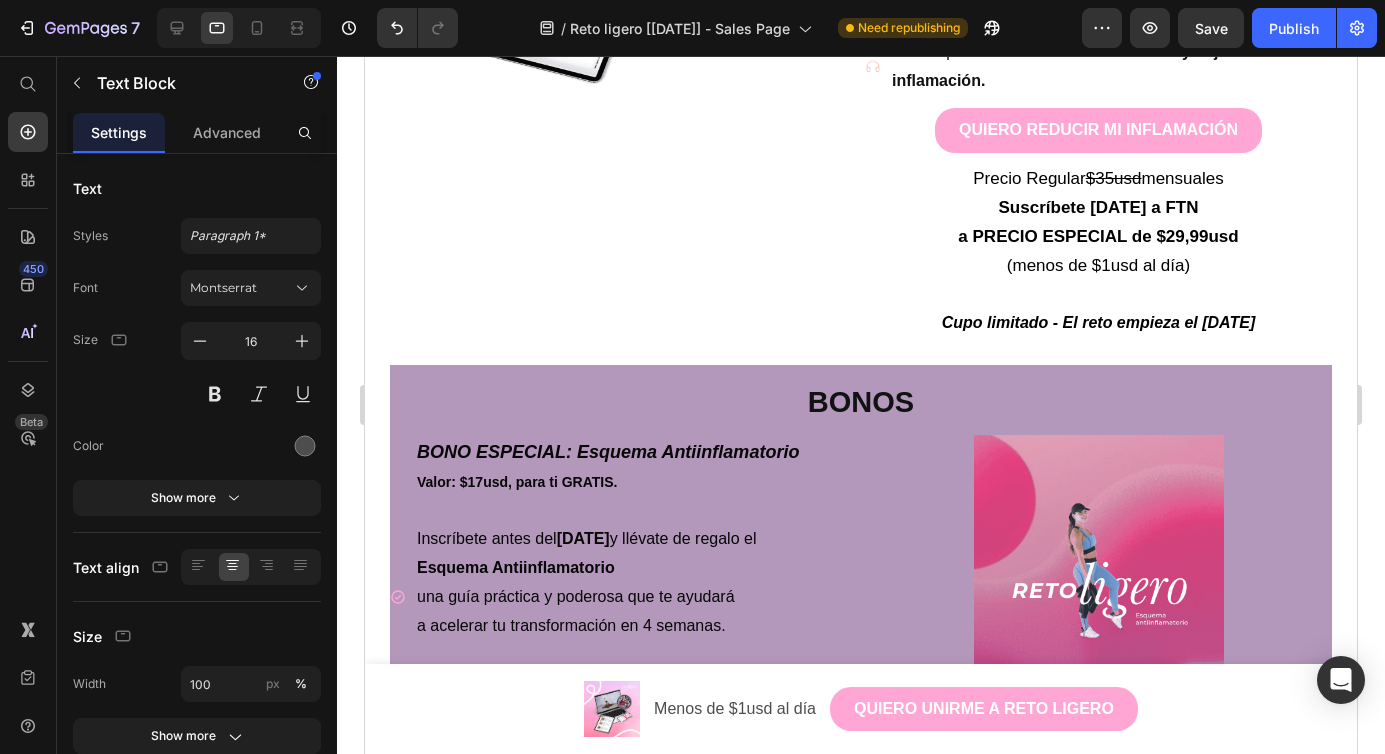 scroll, scrollTop: 2185, scrollLeft: 0, axis: vertical 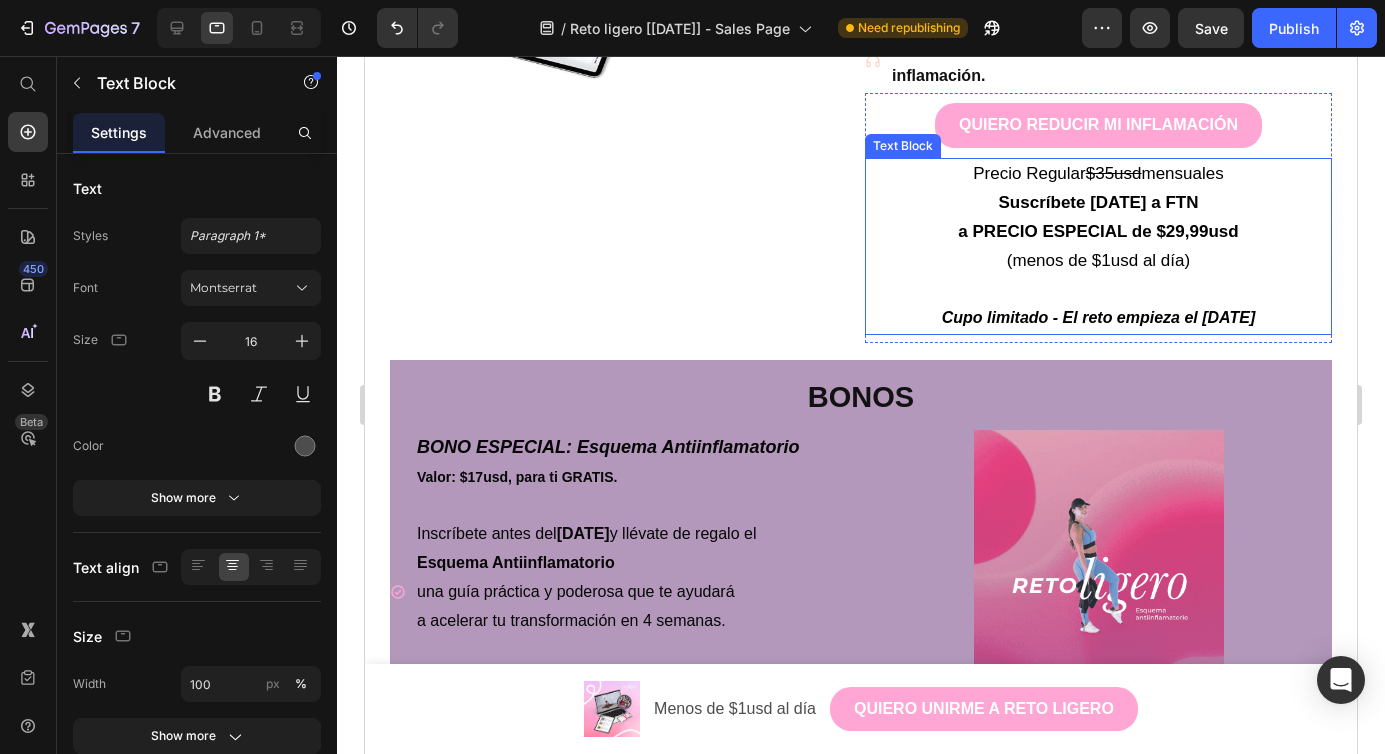click on "a PRECIO ESPECIAL de $29,99usd" at bounding box center (1098, 231) 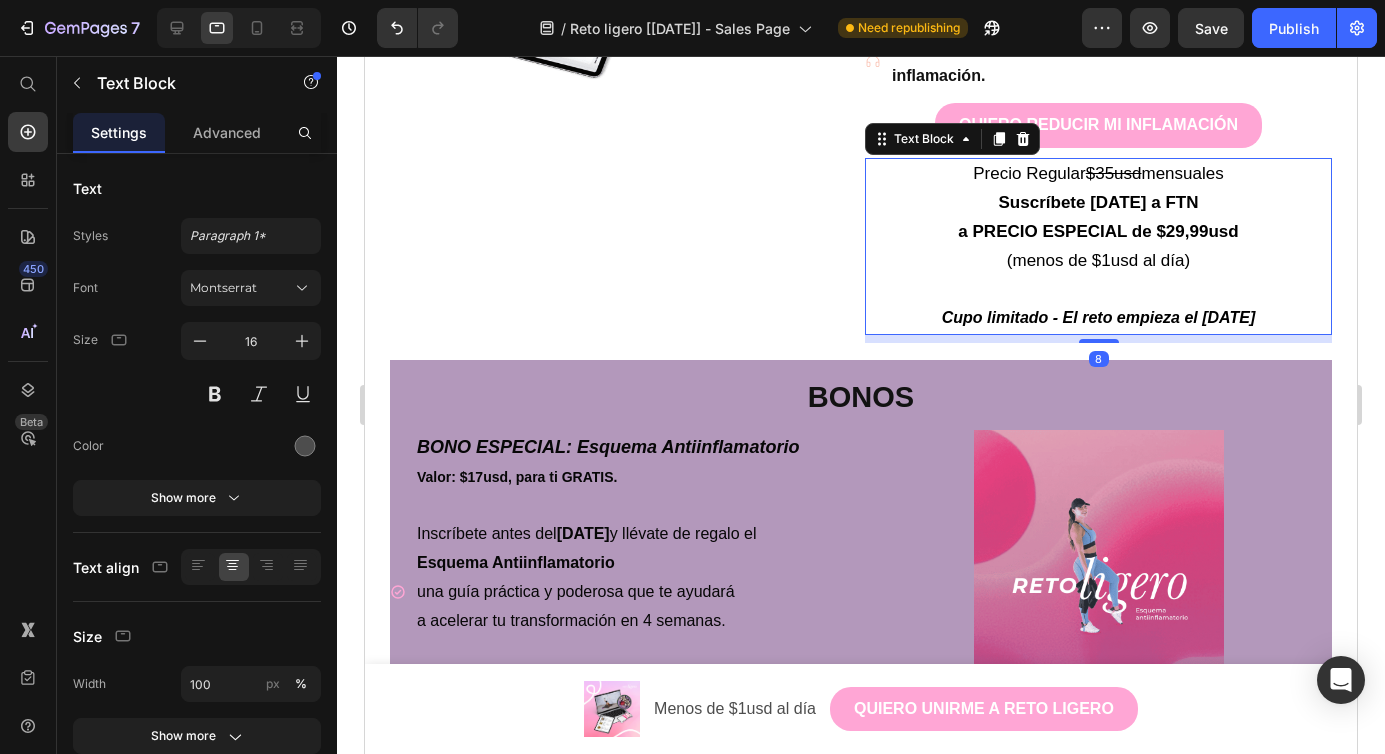 click on "a PRECIO ESPECIAL de $29,99usd" at bounding box center (1098, 231) 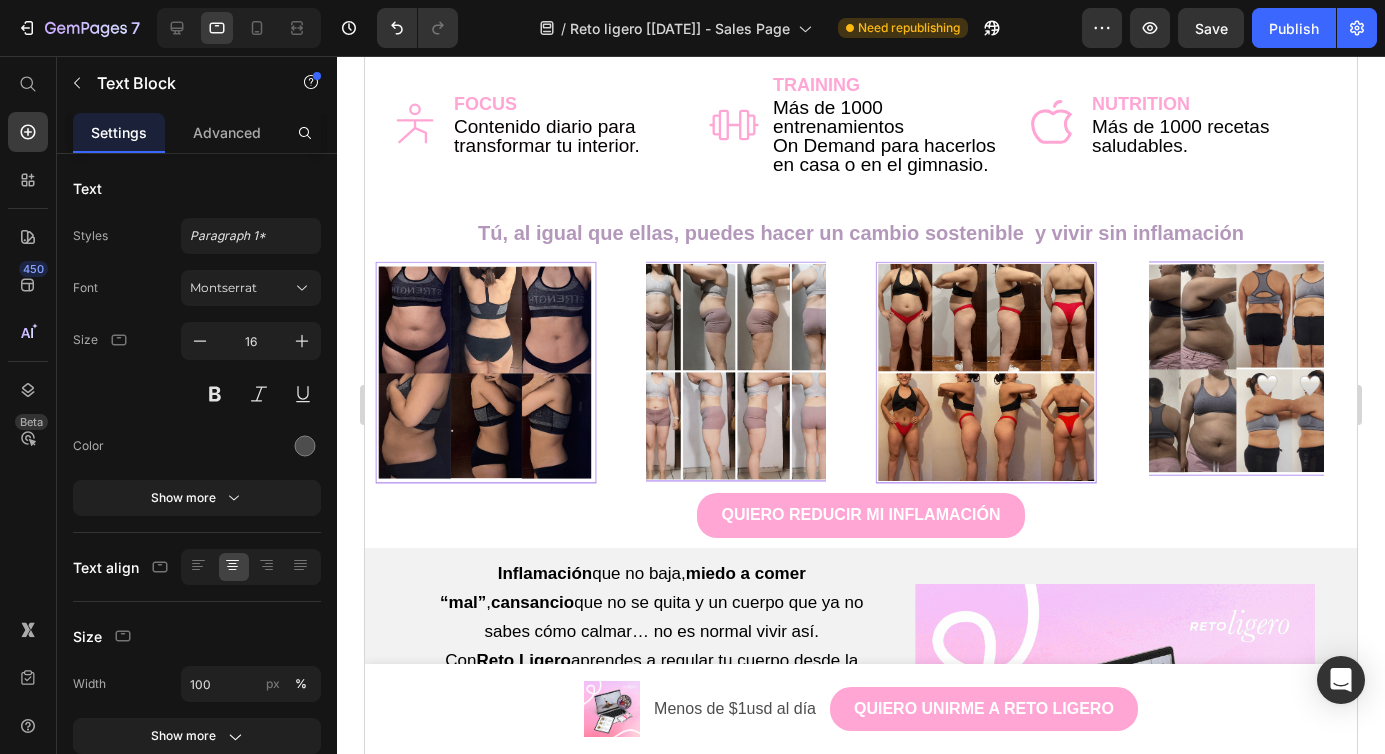 scroll, scrollTop: 3756, scrollLeft: 0, axis: vertical 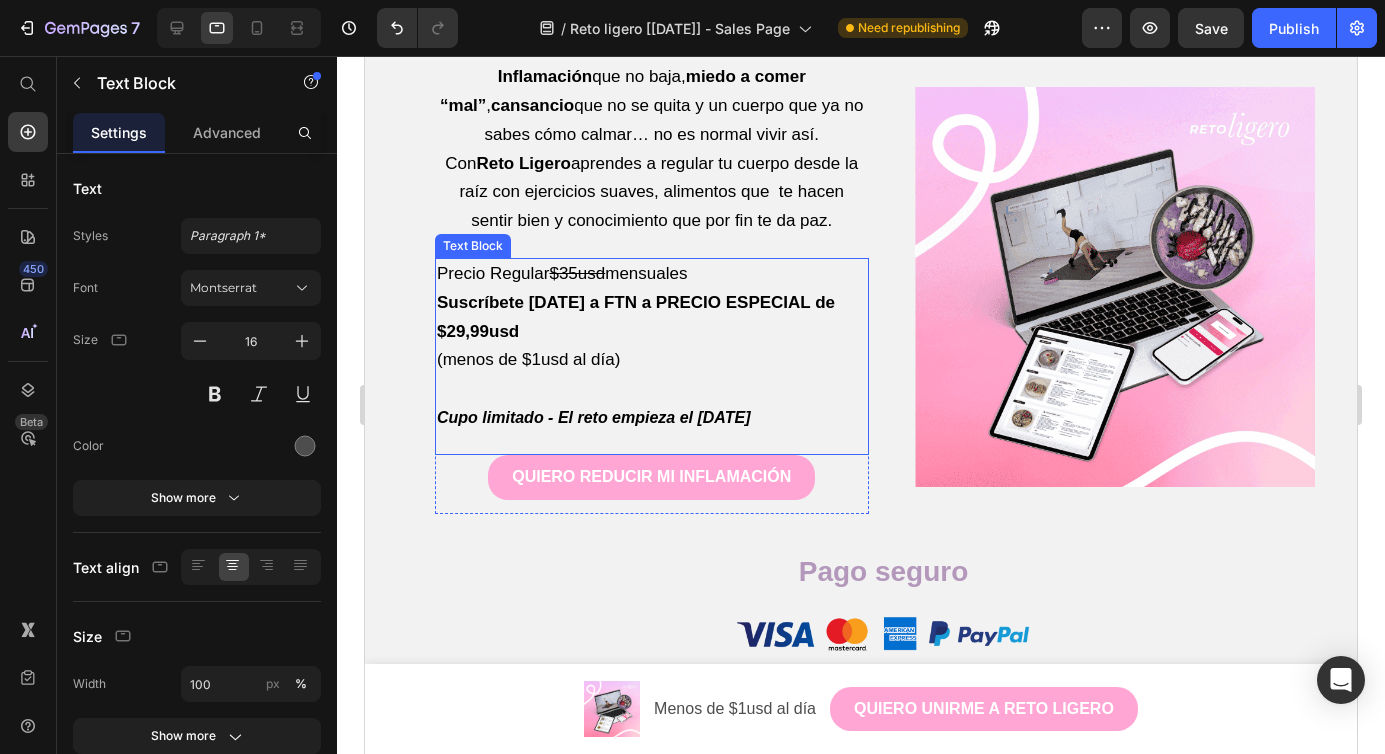 click on "Suscríbete [DATE] a FTN a PRECIO ESPECIAL de $29,99usd" at bounding box center (652, 318) 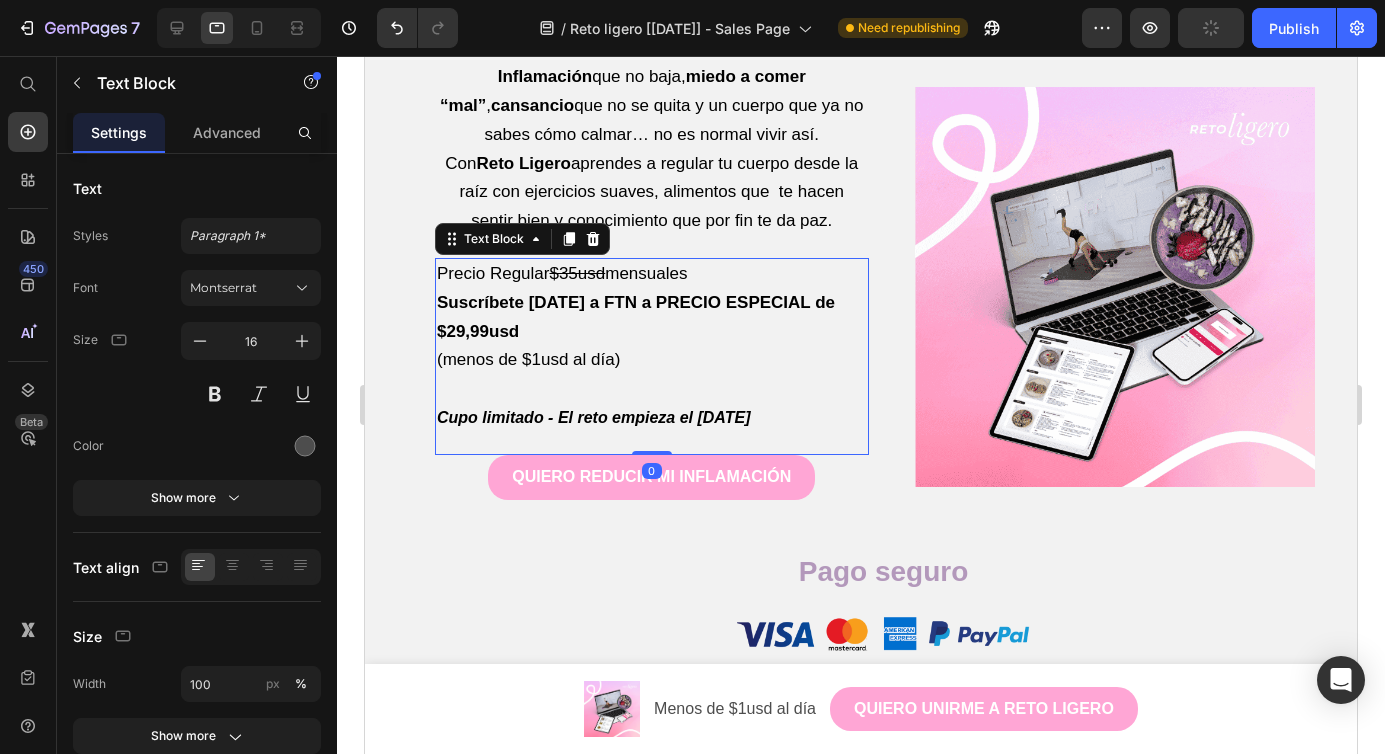 click on "Suscríbete [DATE] a FTN a PRECIO ESPECIAL de $29,99usd" at bounding box center (636, 317) 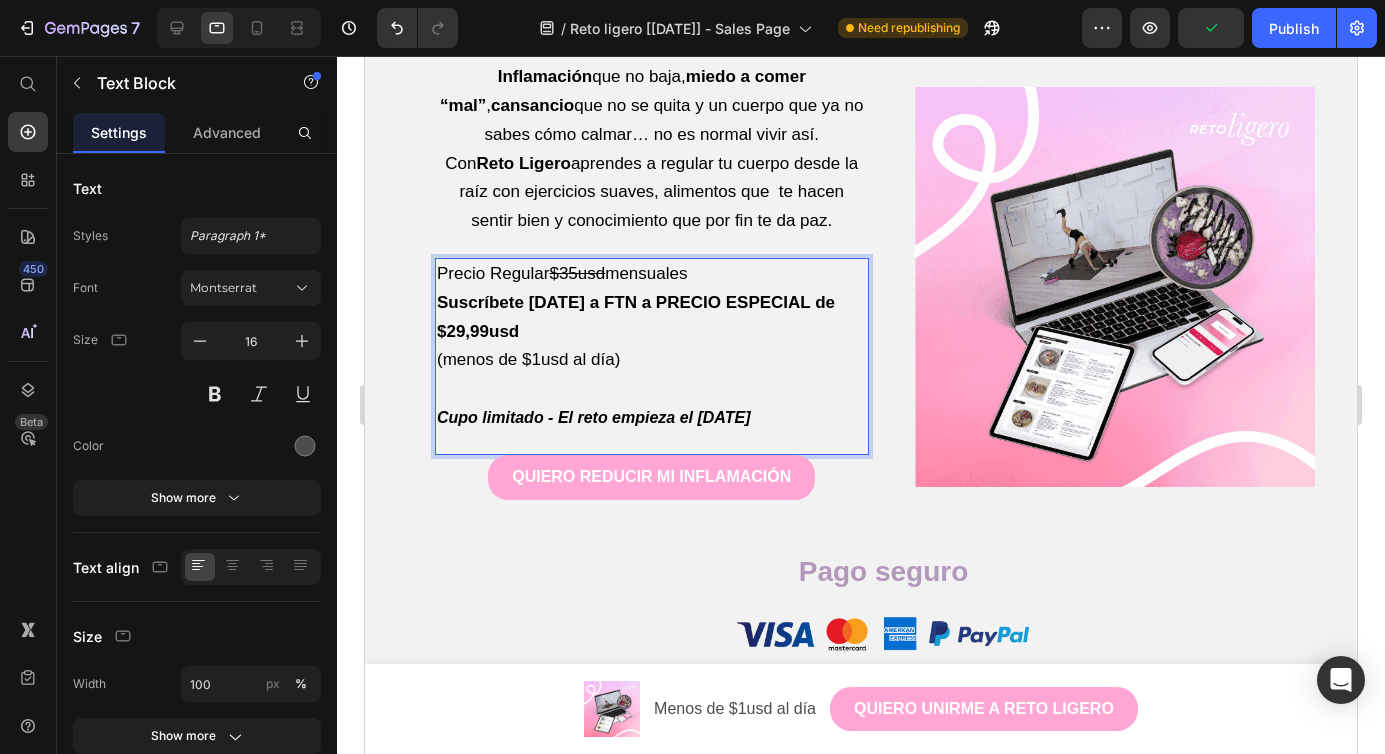 click on "Suscríbete [DATE] a FTN a PRECIO ESPECIAL de $29,99usd" at bounding box center (636, 317) 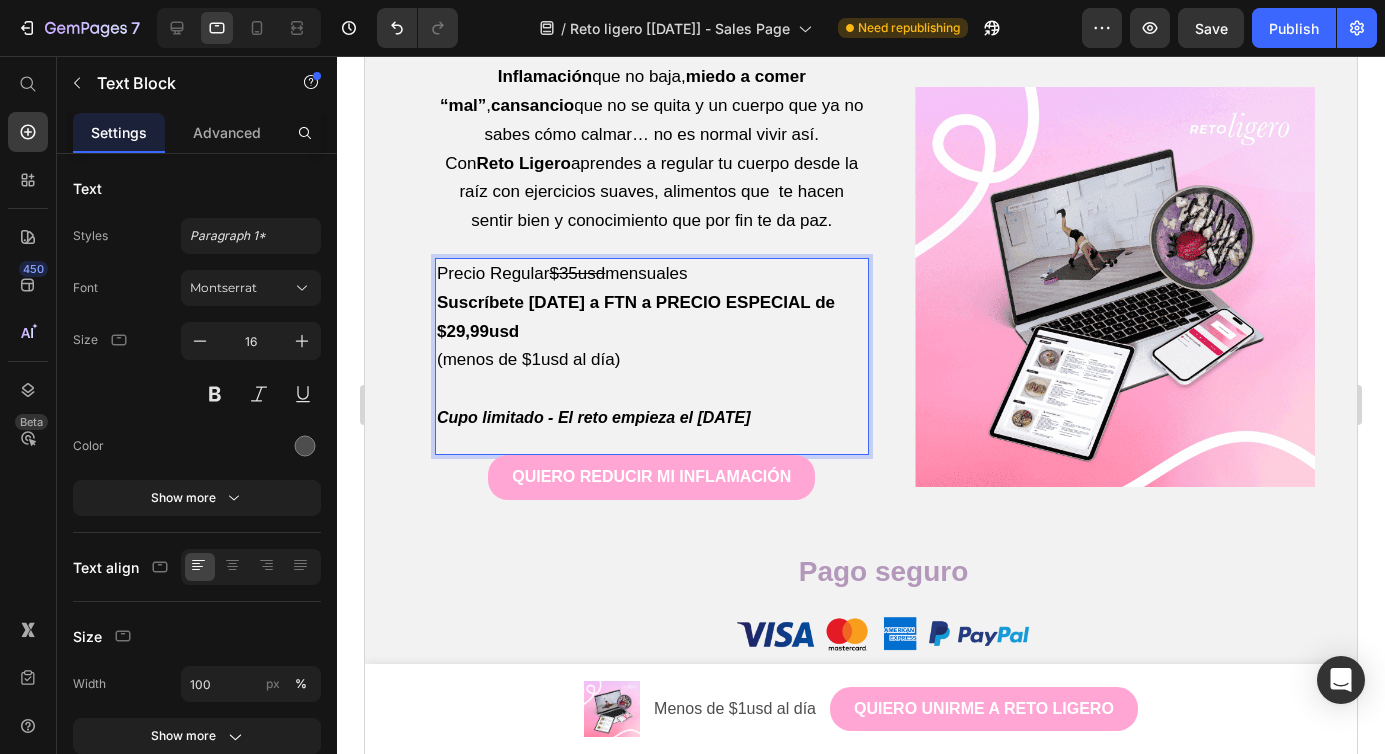 click on "Suscríbete [DATE] a FTN a PRECIO ESPECIAL de $29,99usd" at bounding box center [636, 317] 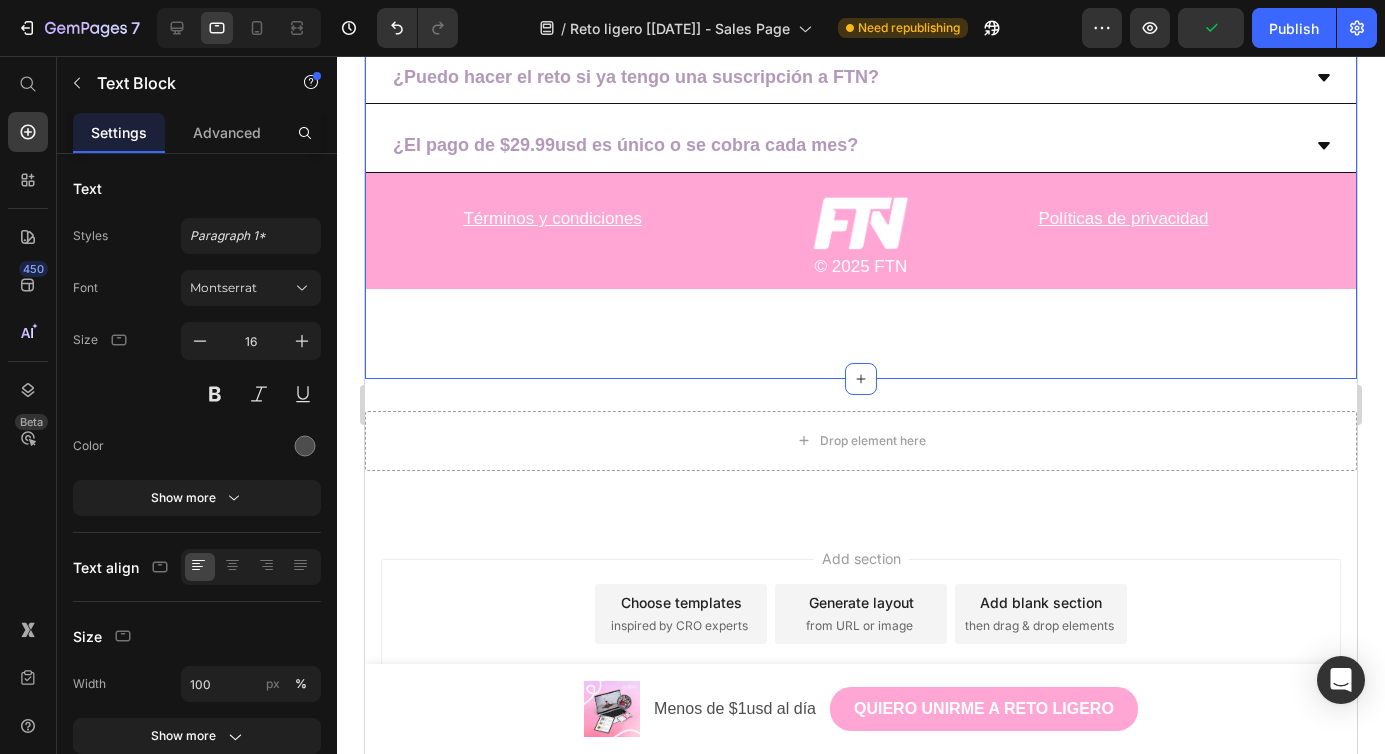 scroll, scrollTop: 6318, scrollLeft: 0, axis: vertical 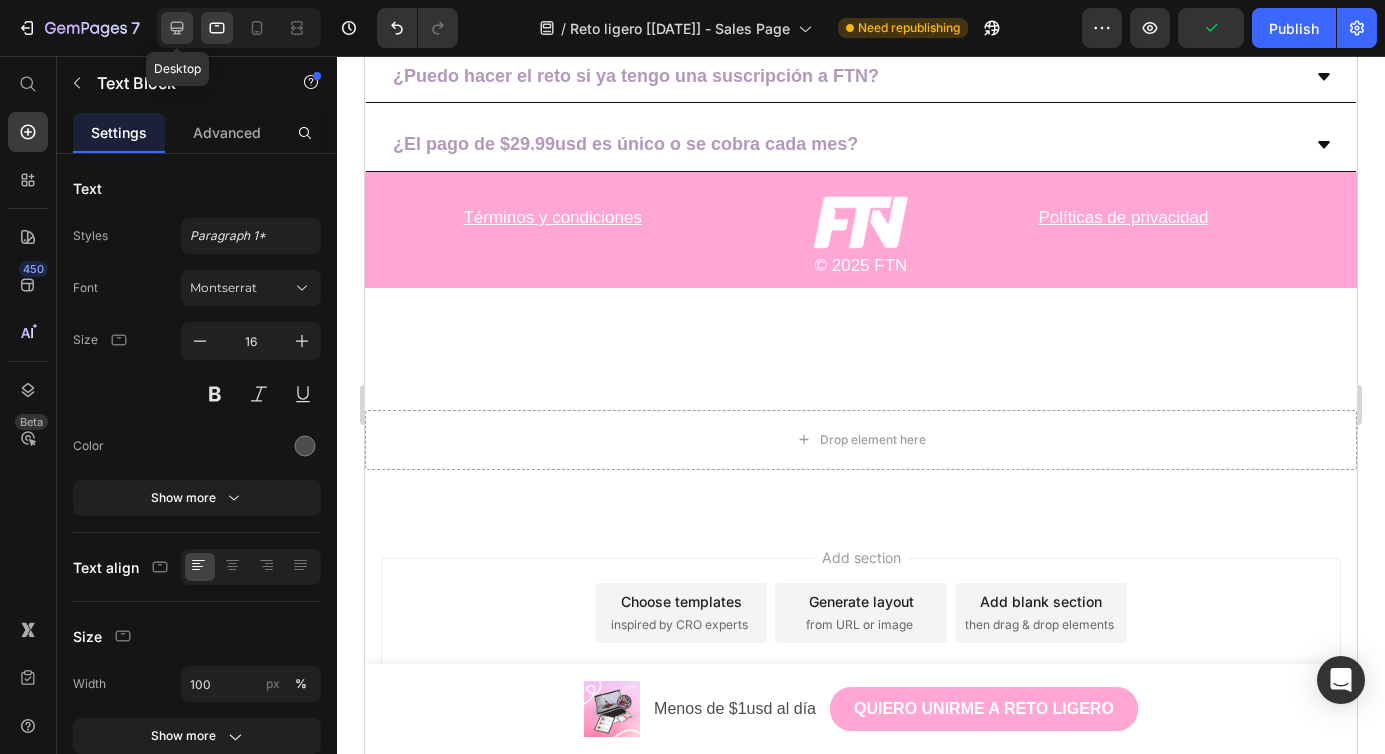 click 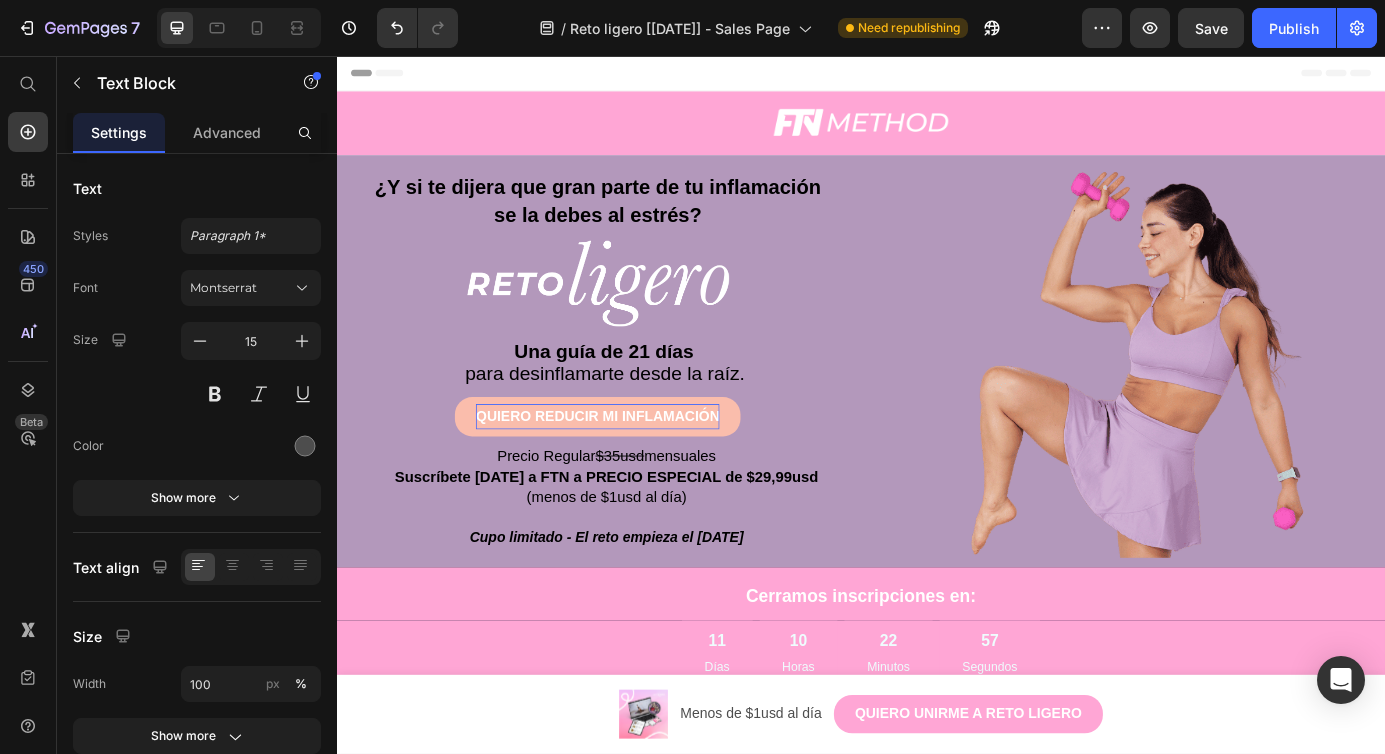 scroll, scrollTop: 56, scrollLeft: 0, axis: vertical 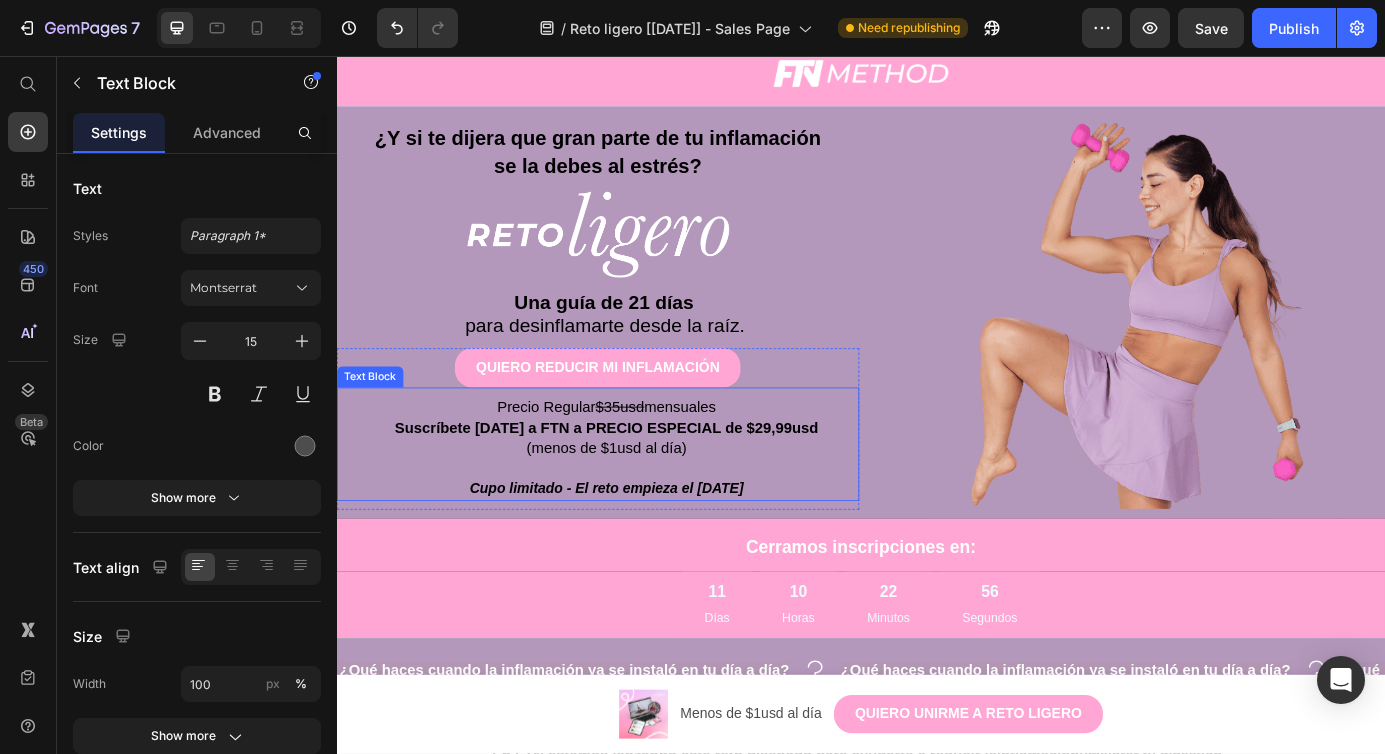 click on "Suscríbete [DATE] a FTN a PRECIO ESPECIAL de $29,99usd" at bounding box center [645, 482] 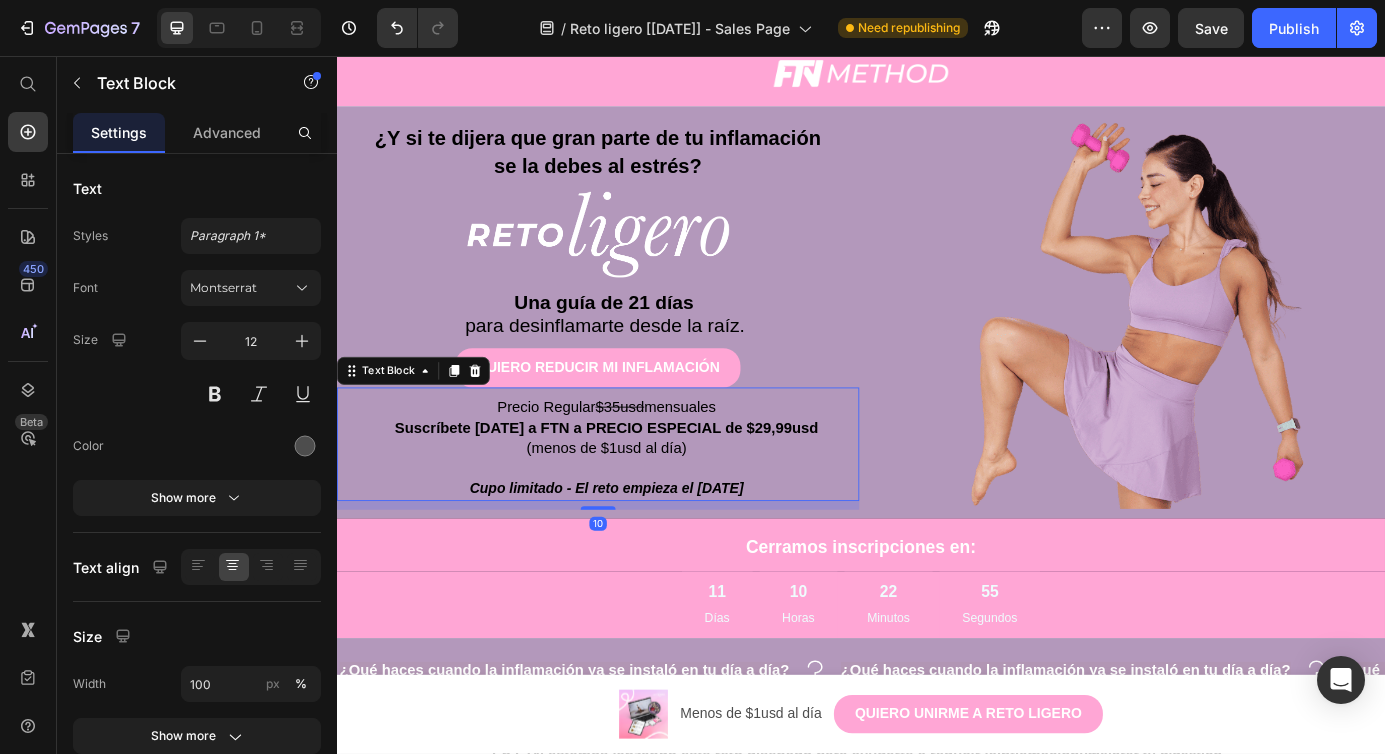 click on "Suscríbete [DATE] a FTN a PRECIO ESPECIAL de $29,99usd" at bounding box center [645, 482] 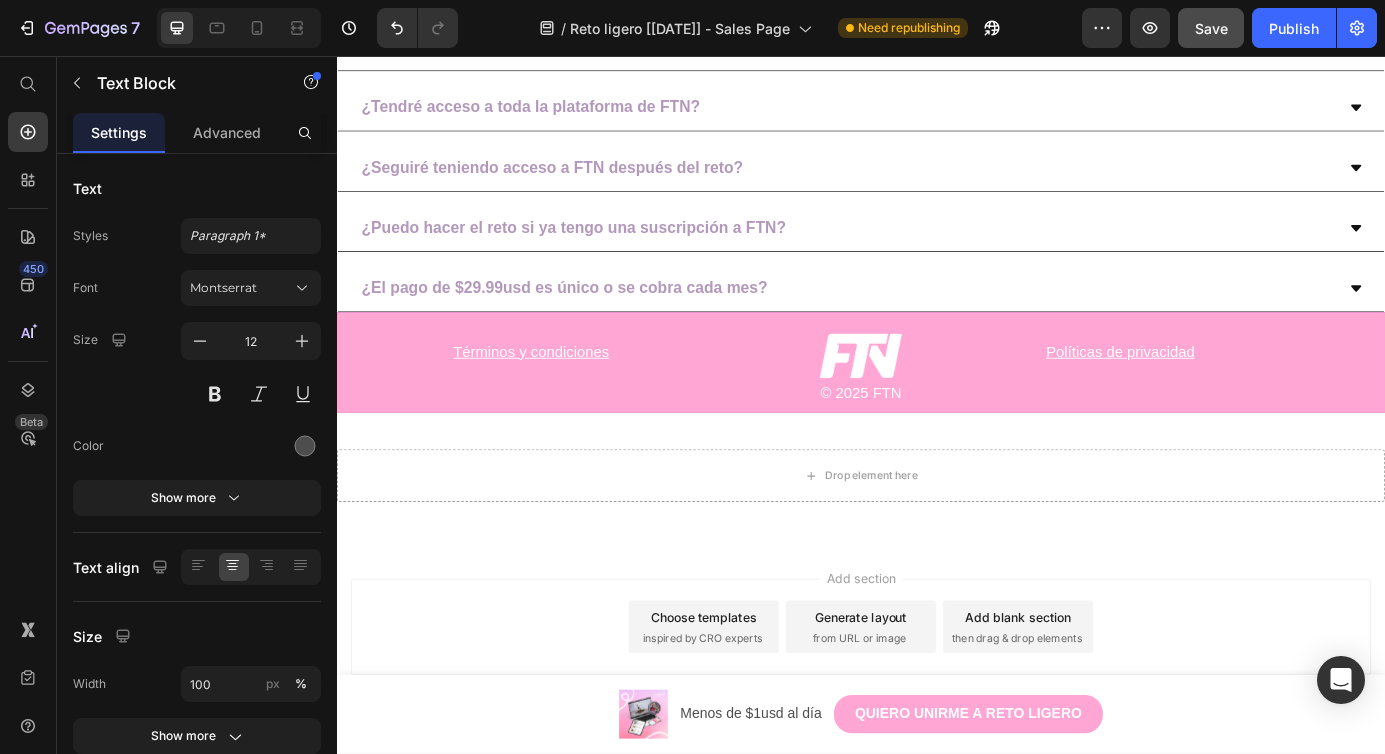 scroll, scrollTop: 5938, scrollLeft: 0, axis: vertical 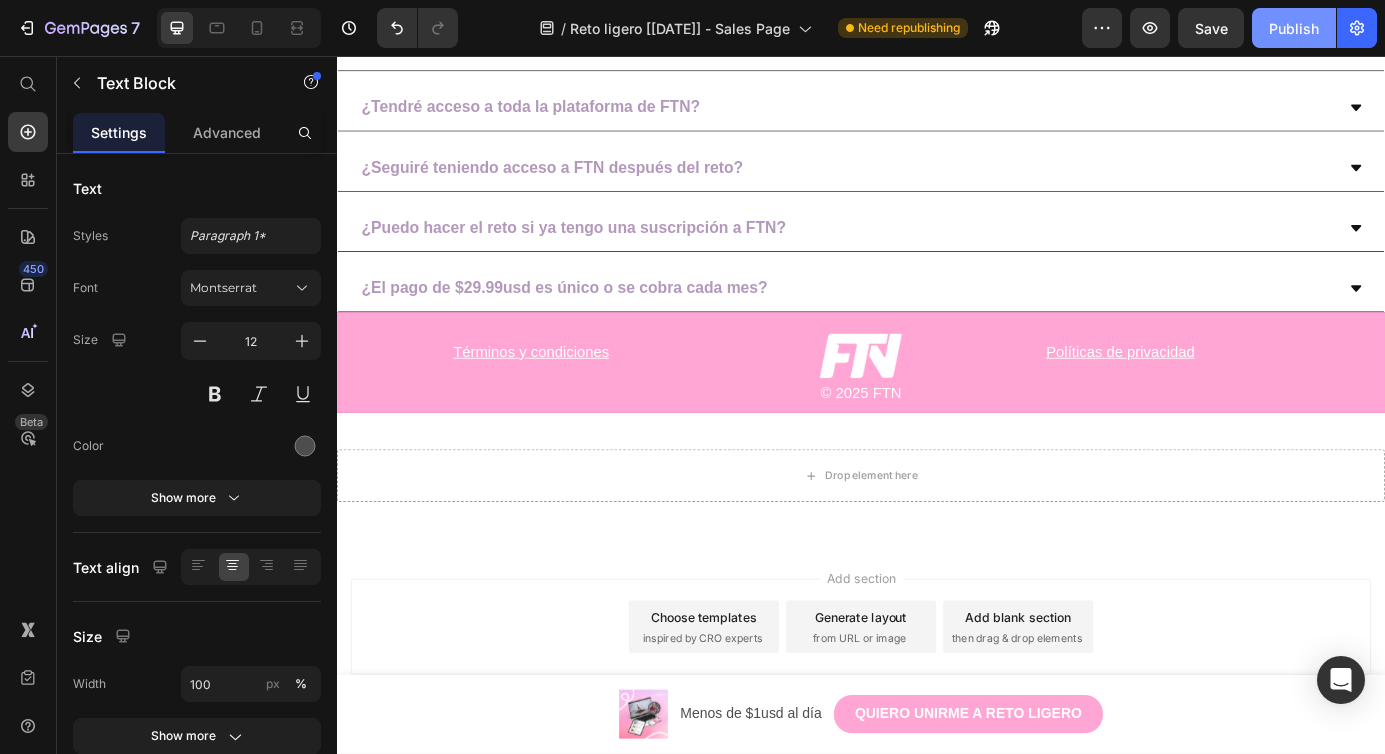 click on "Publish" at bounding box center (1294, 28) 